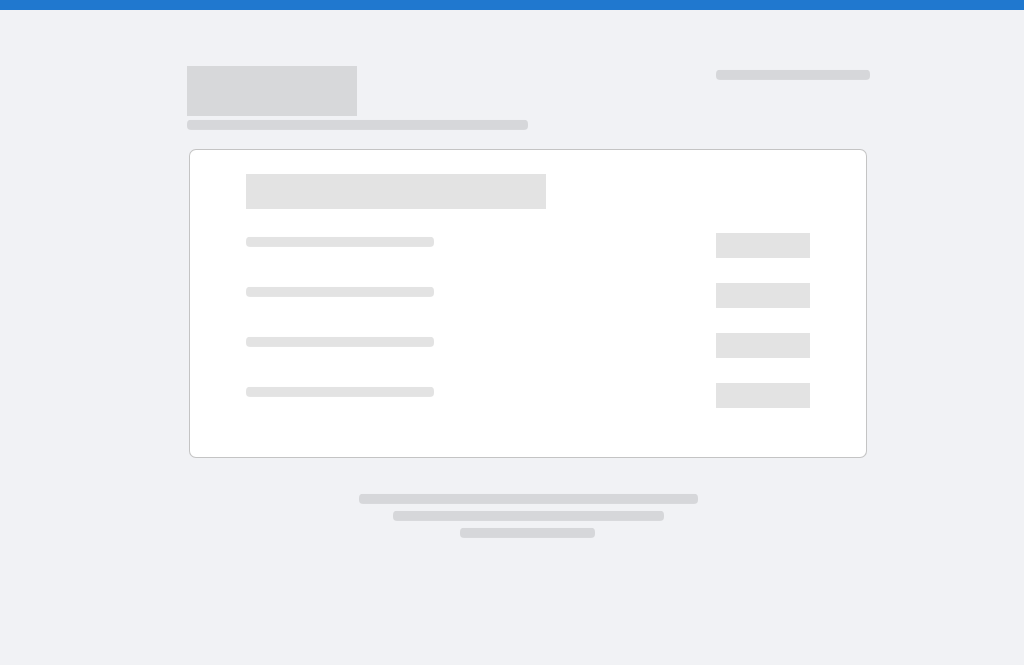 scroll, scrollTop: 0, scrollLeft: 0, axis: both 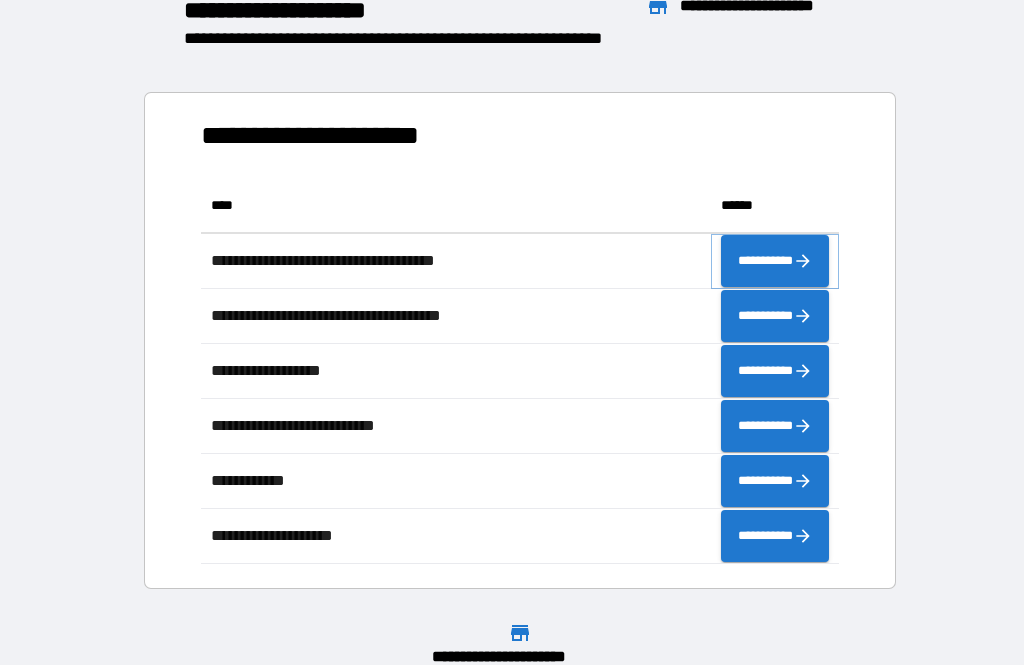 click 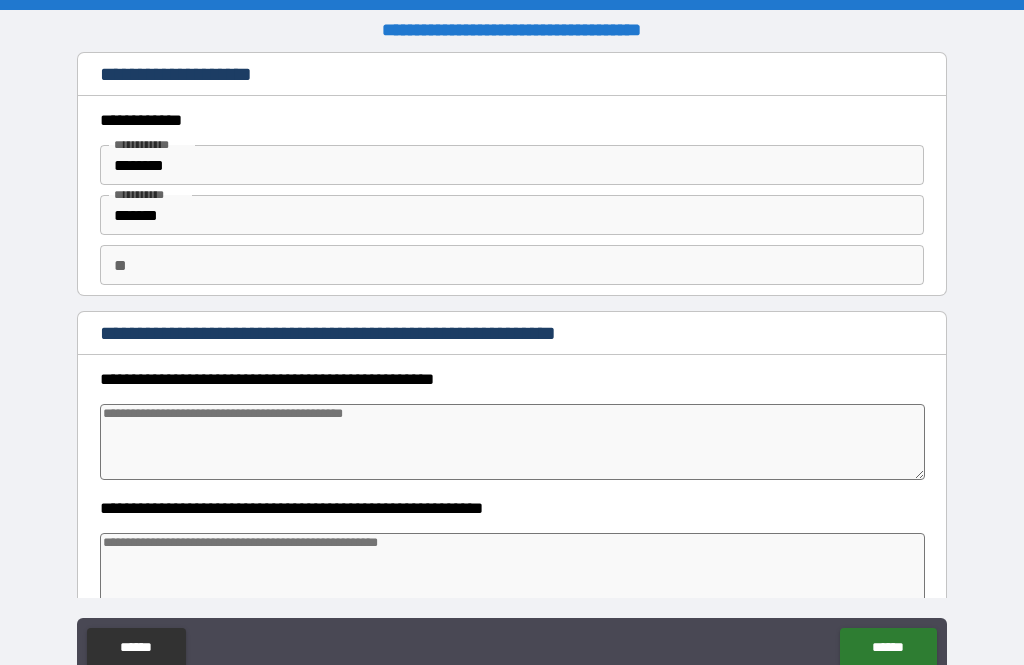 type on "*" 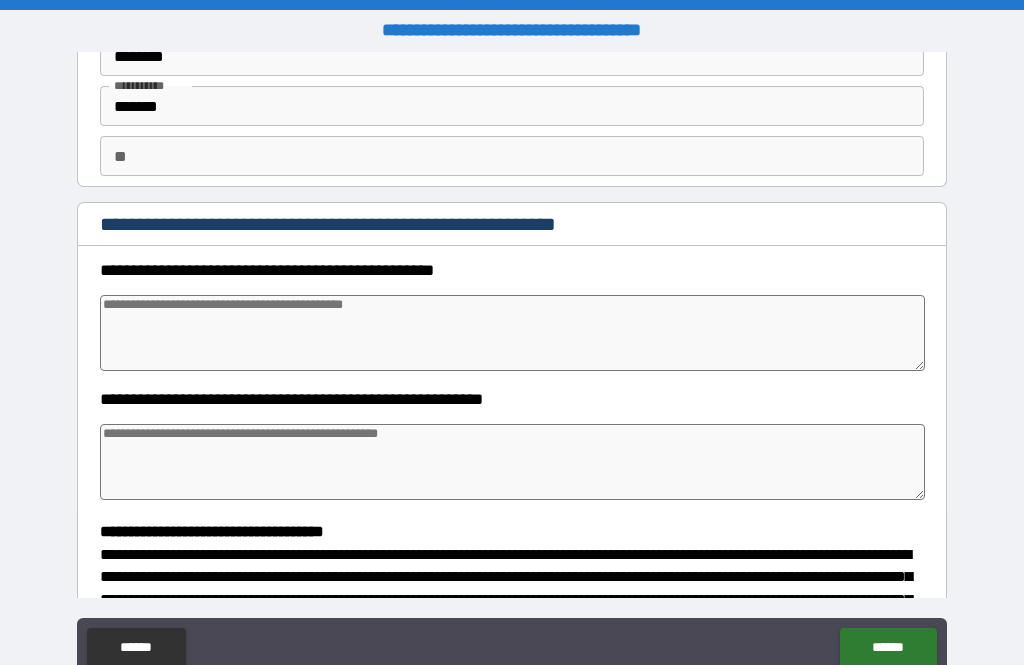 scroll, scrollTop: 112, scrollLeft: 0, axis: vertical 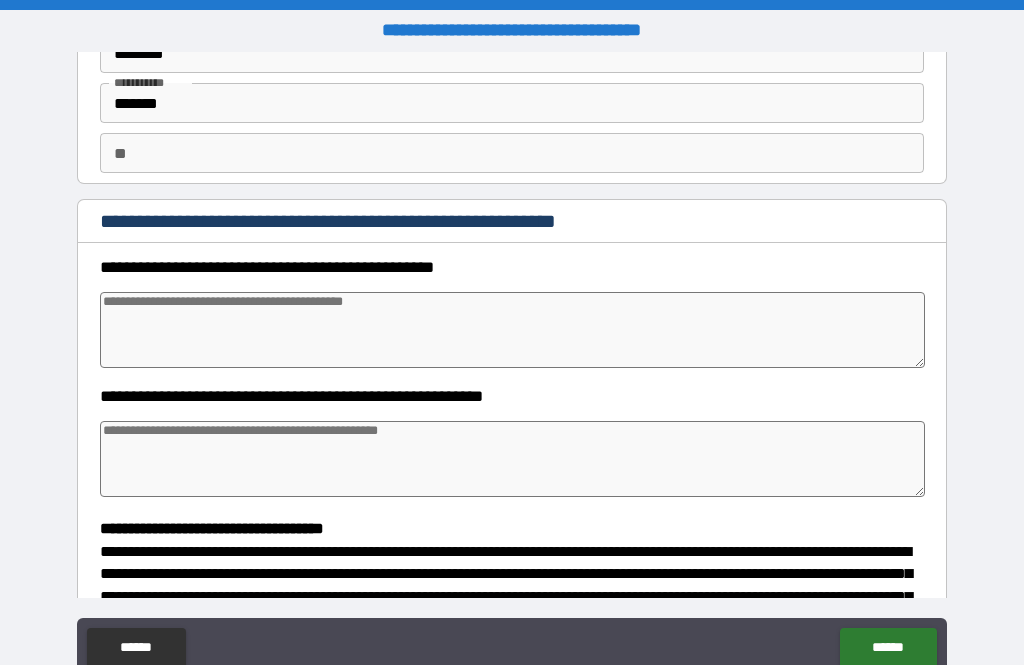 click at bounding box center [513, 330] 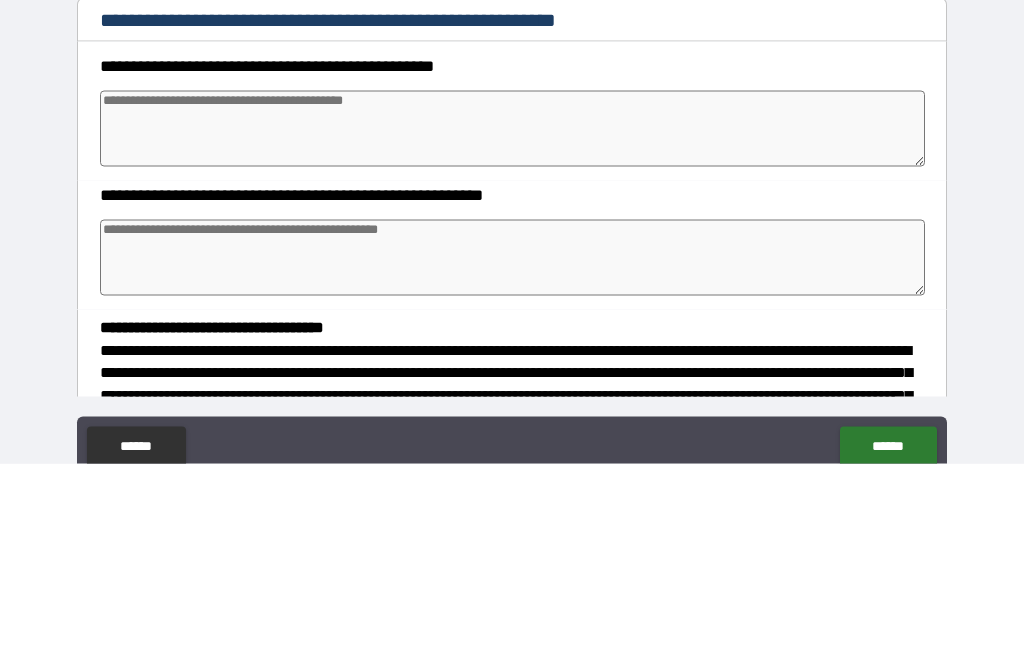 type on "*" 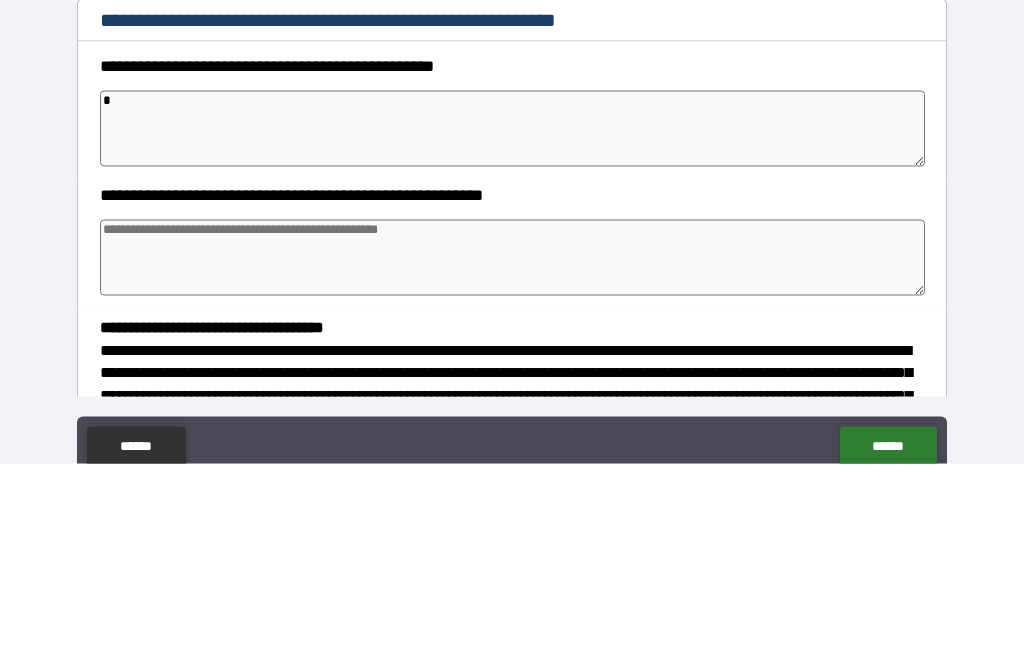 type on "*" 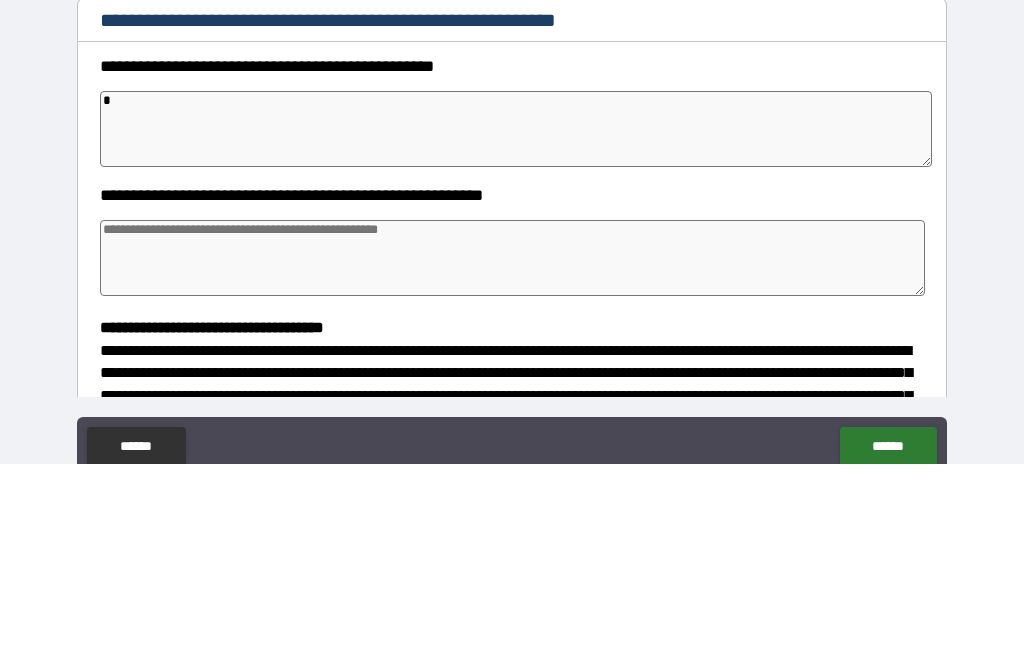 type on "*" 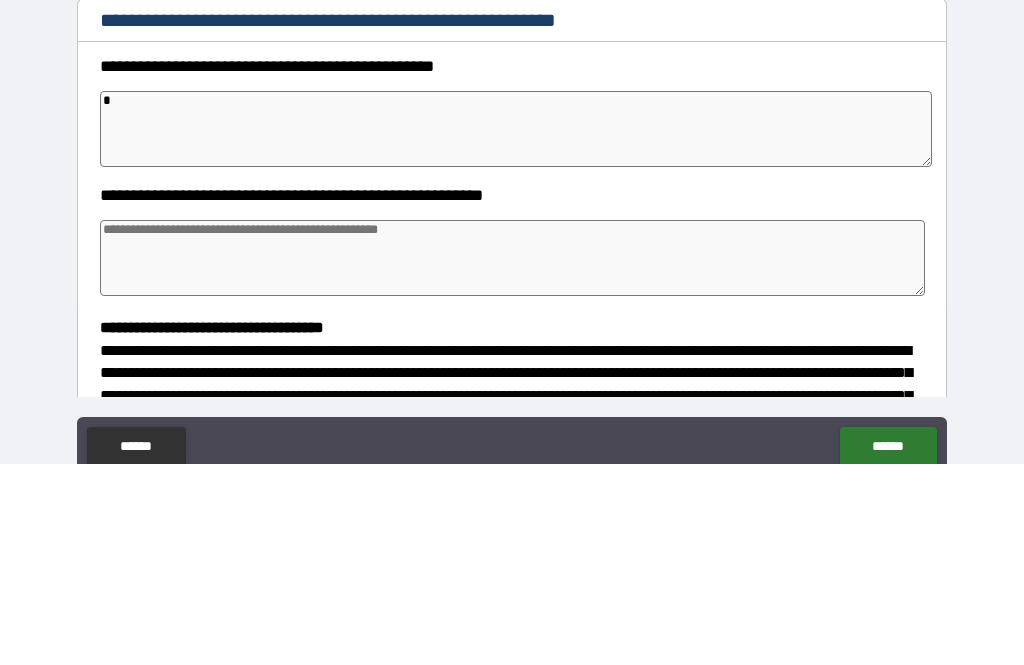 type on "*" 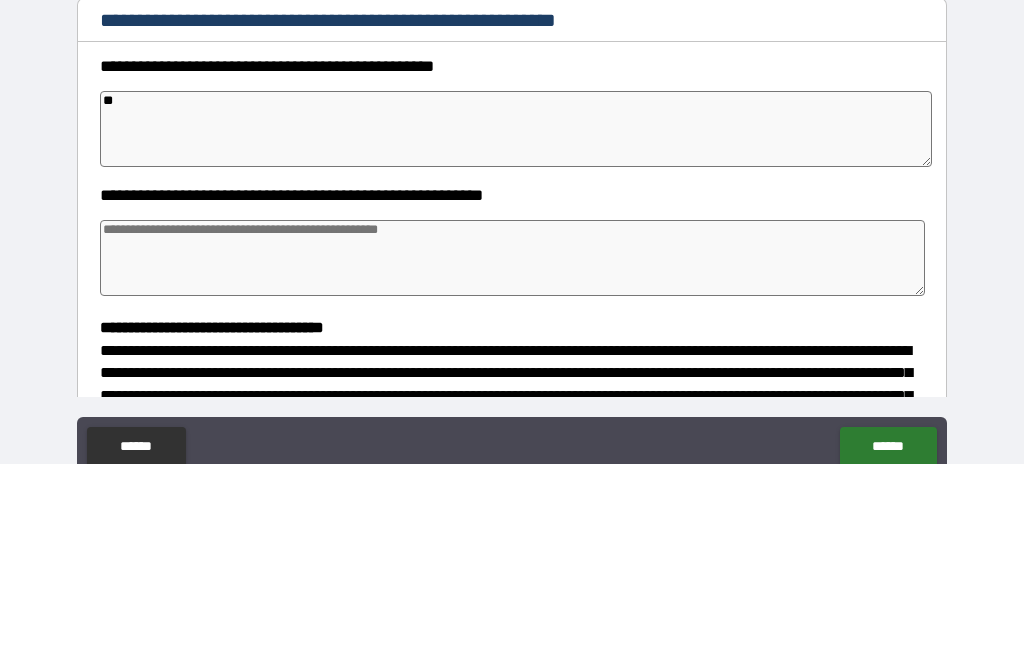 type on "*" 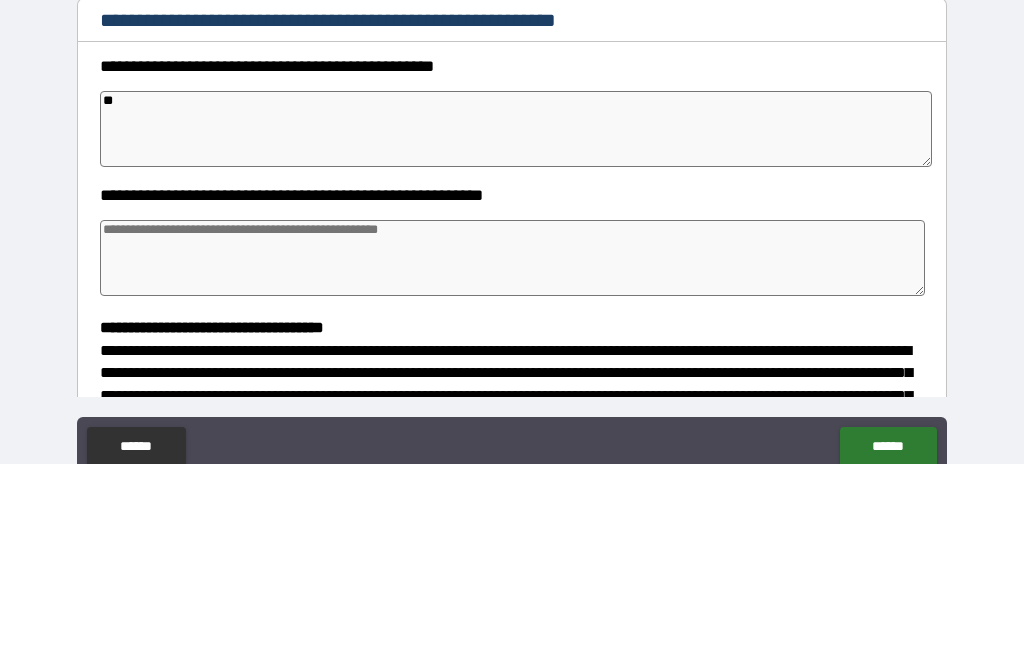 type on "*" 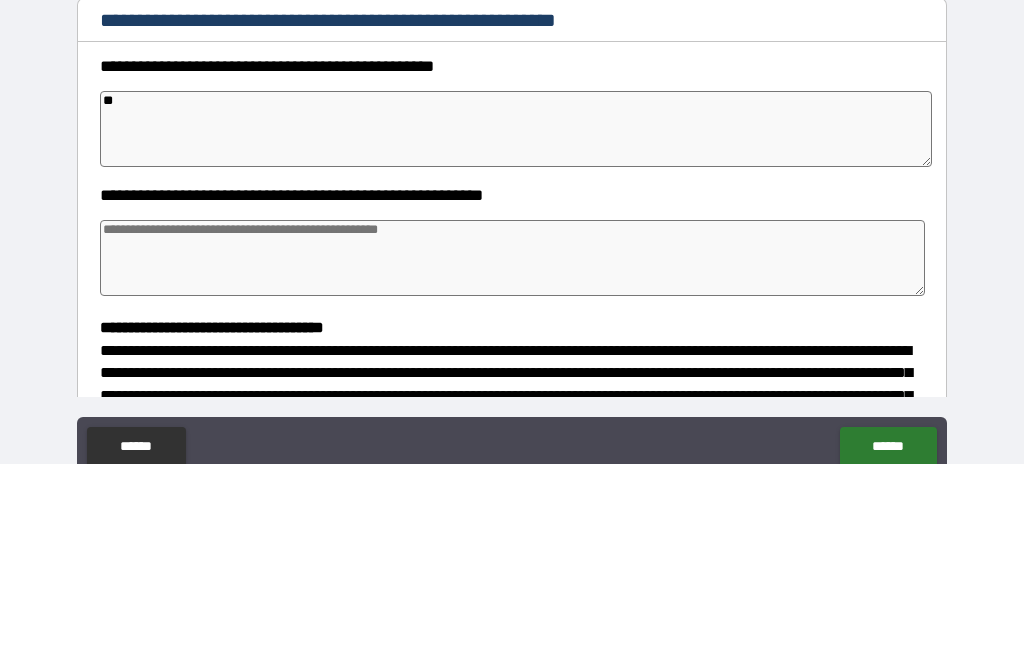 type on "*" 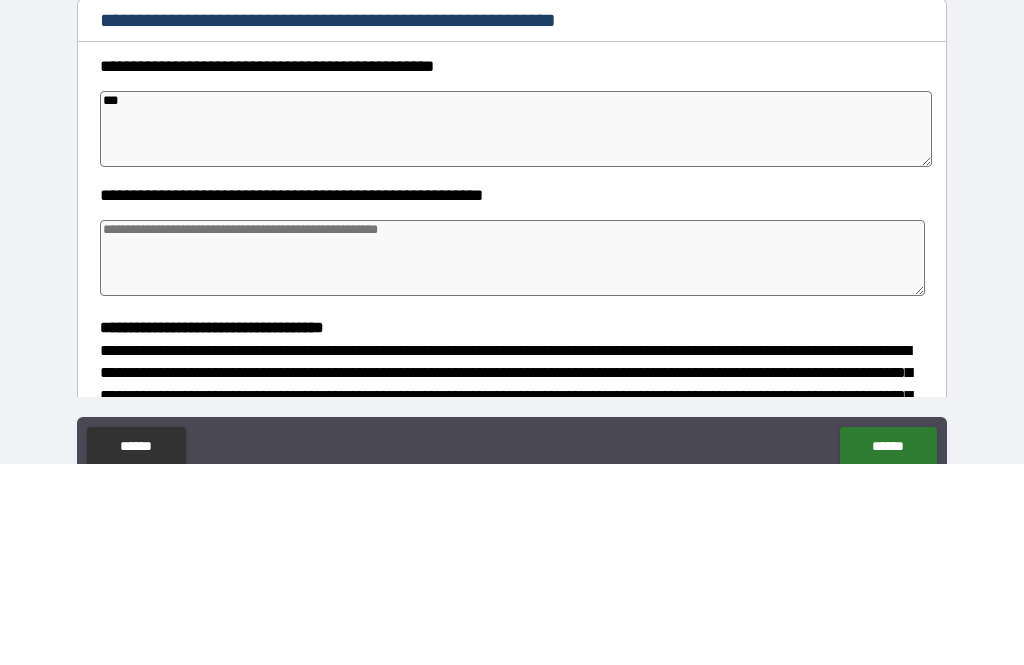 type on "*" 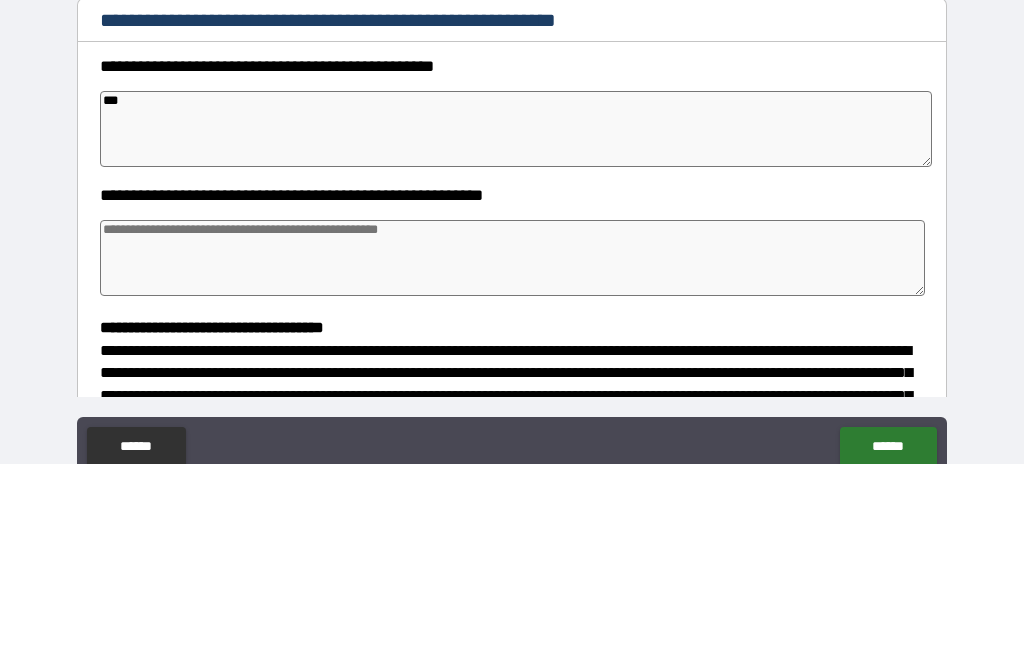 type on "*" 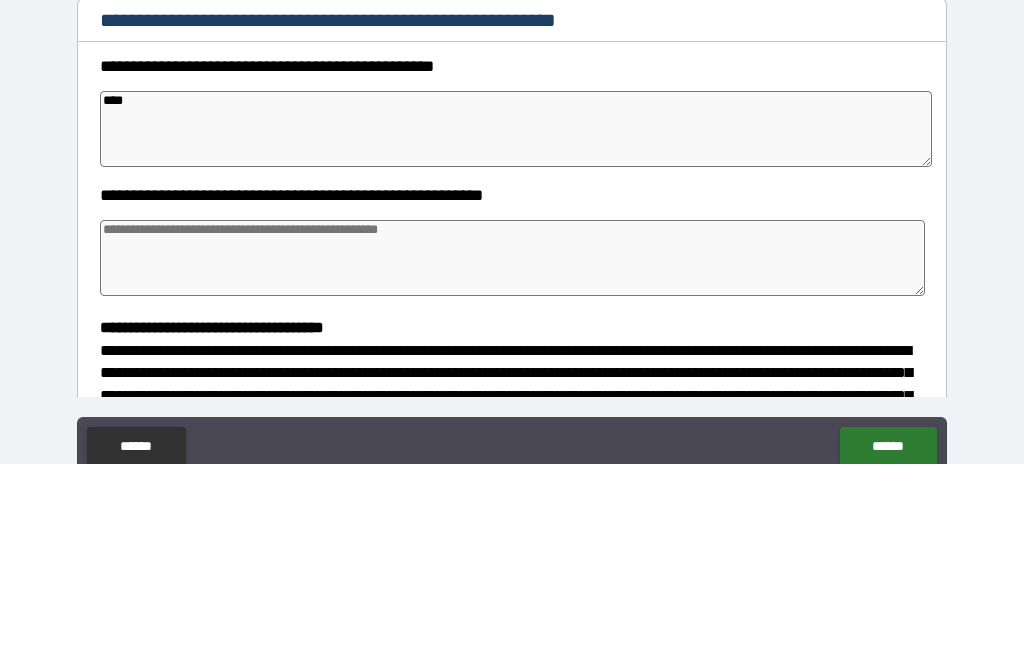 type on "*" 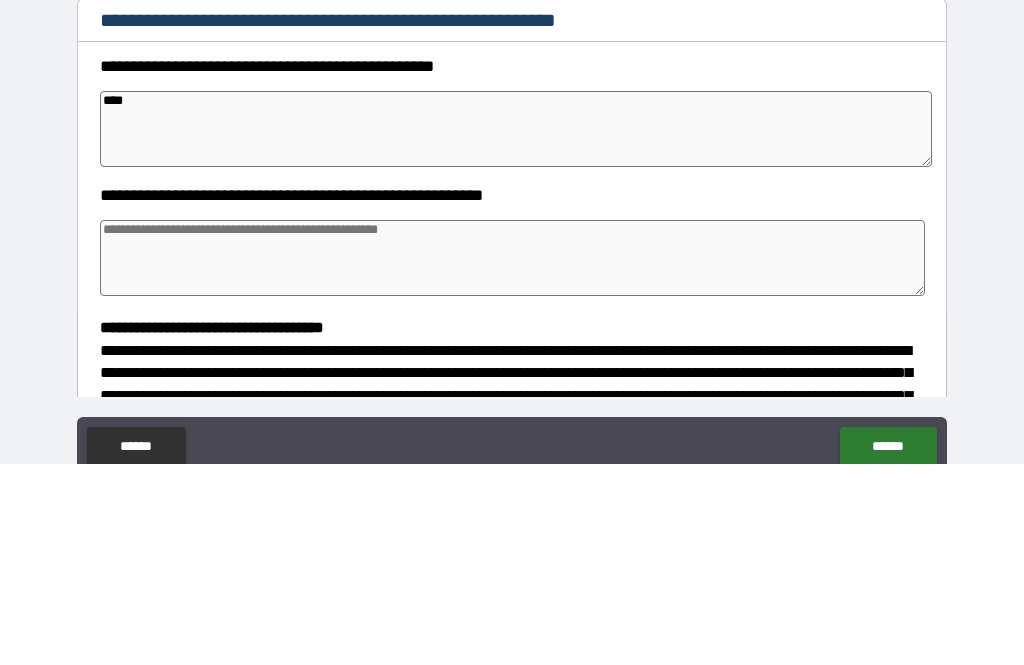 type on "*" 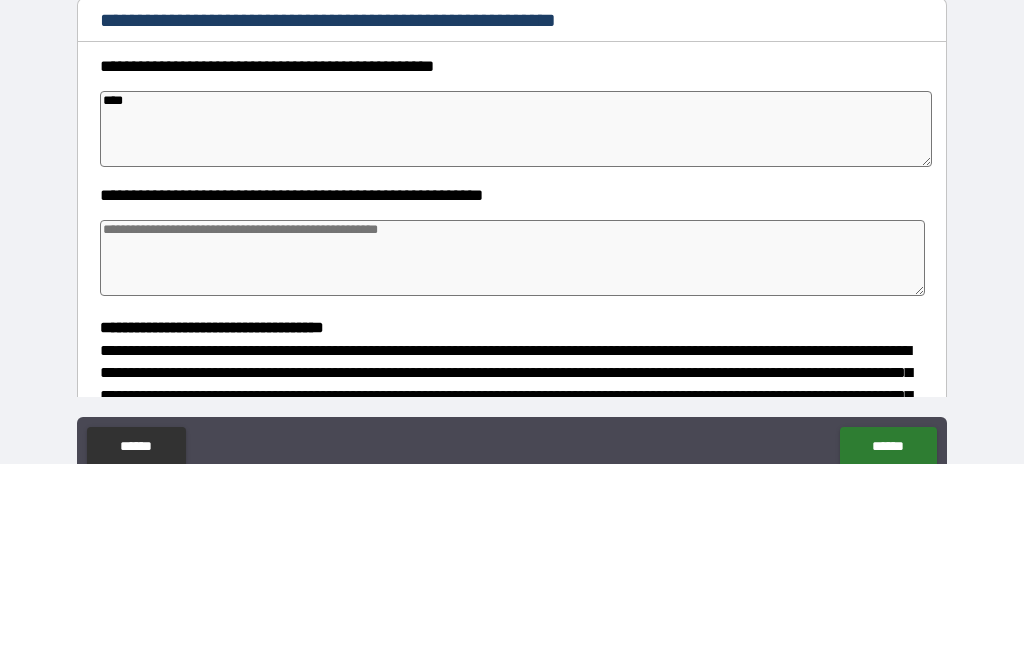 type on "*" 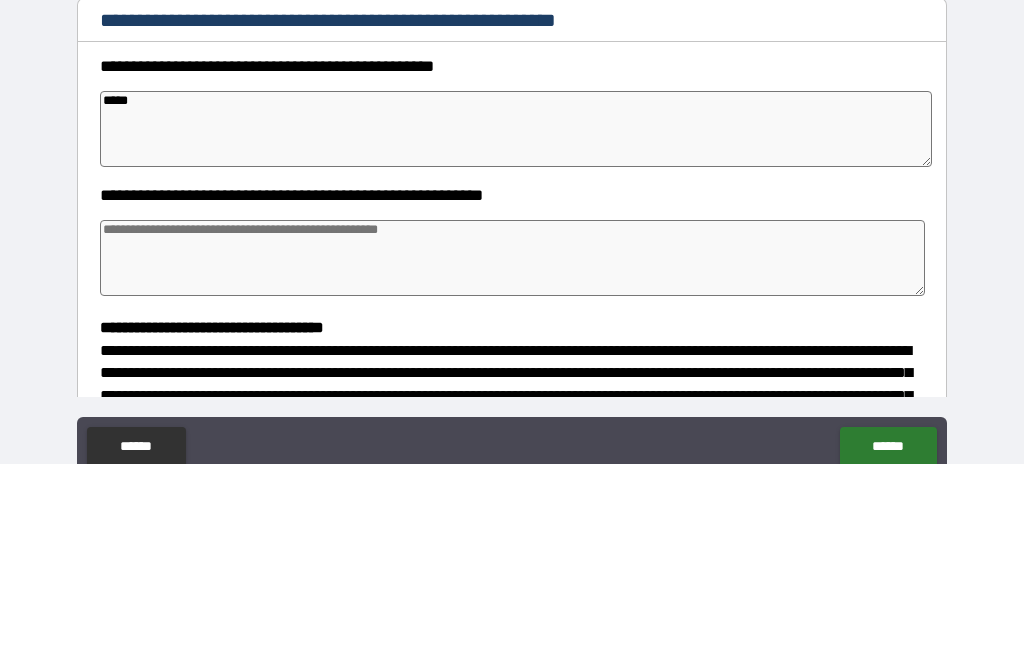 type on "*" 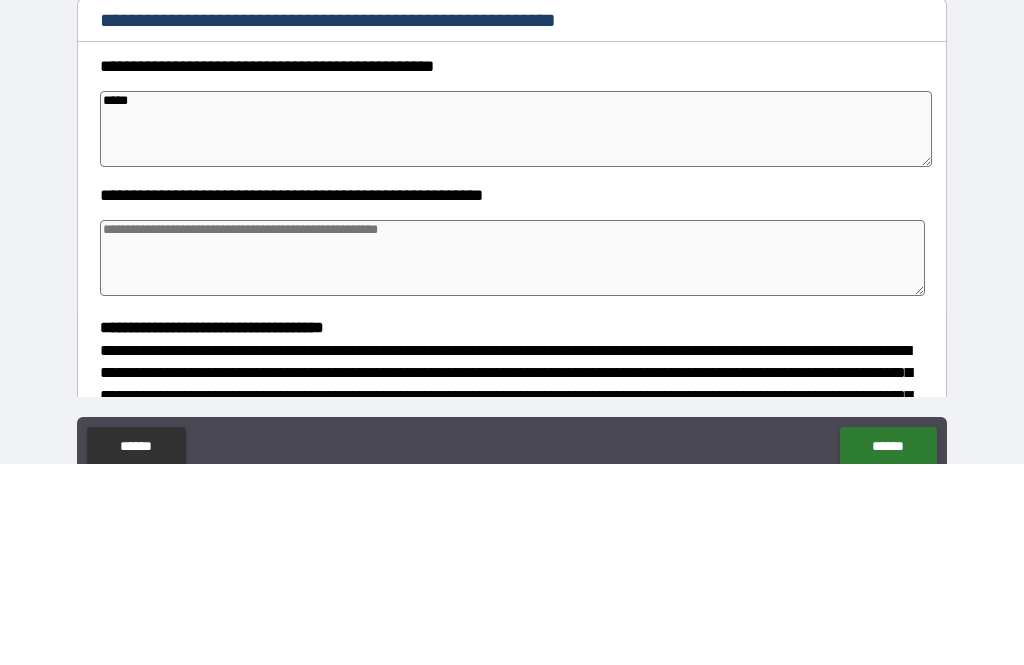 type on "*" 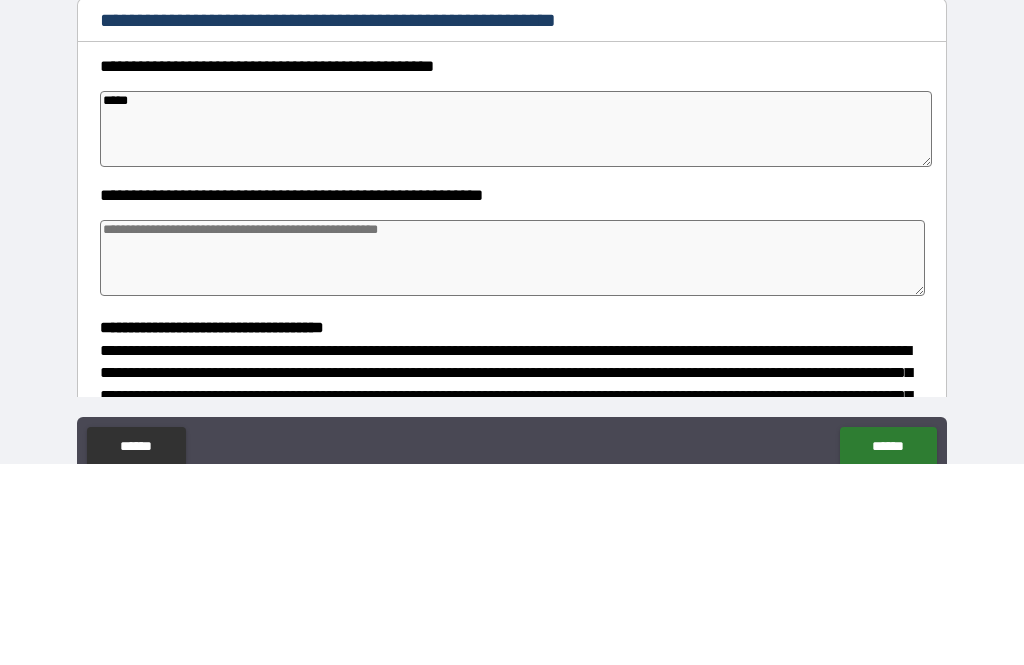 type on "*" 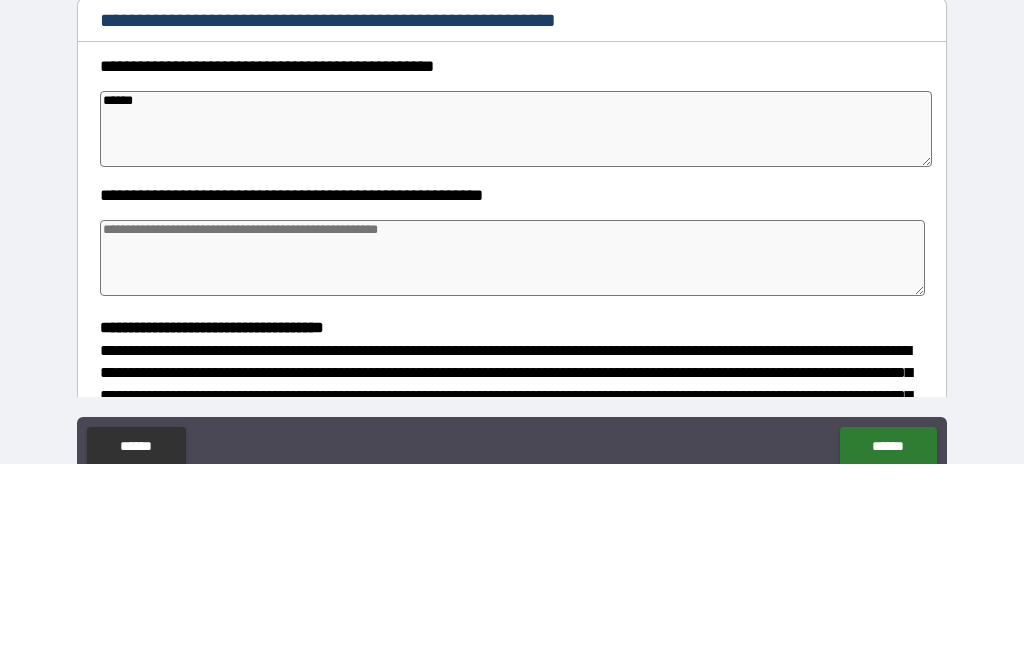 type on "*" 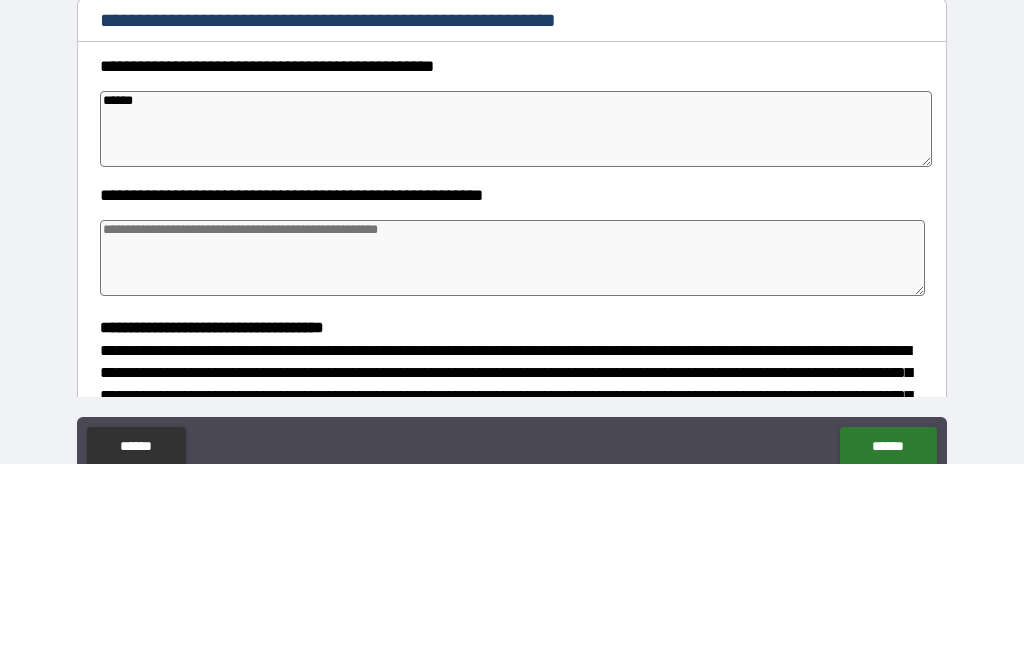 type on "*" 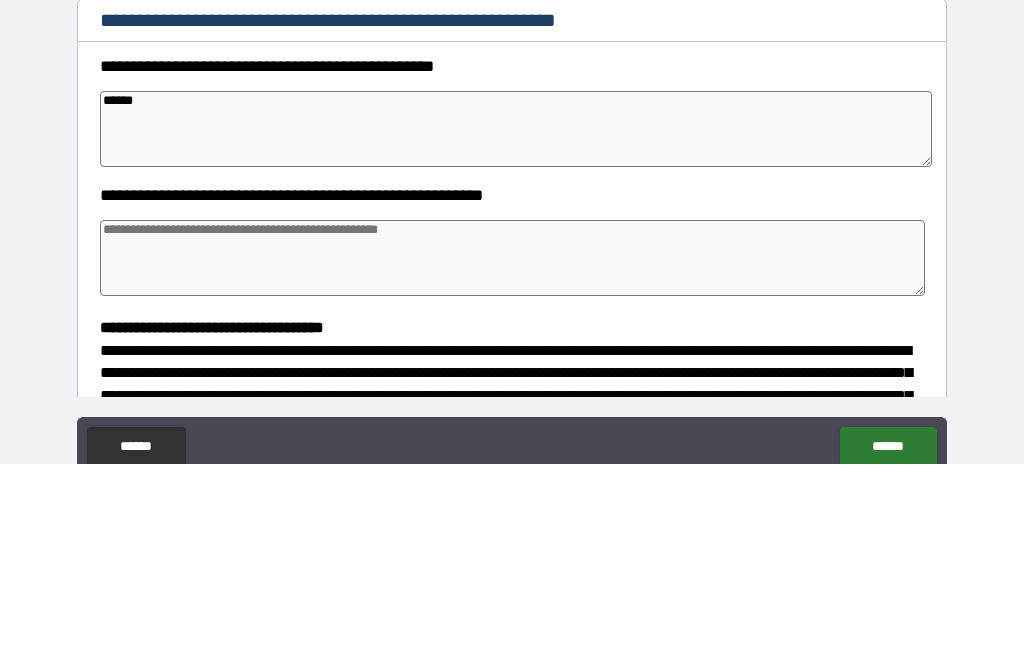 type on "*" 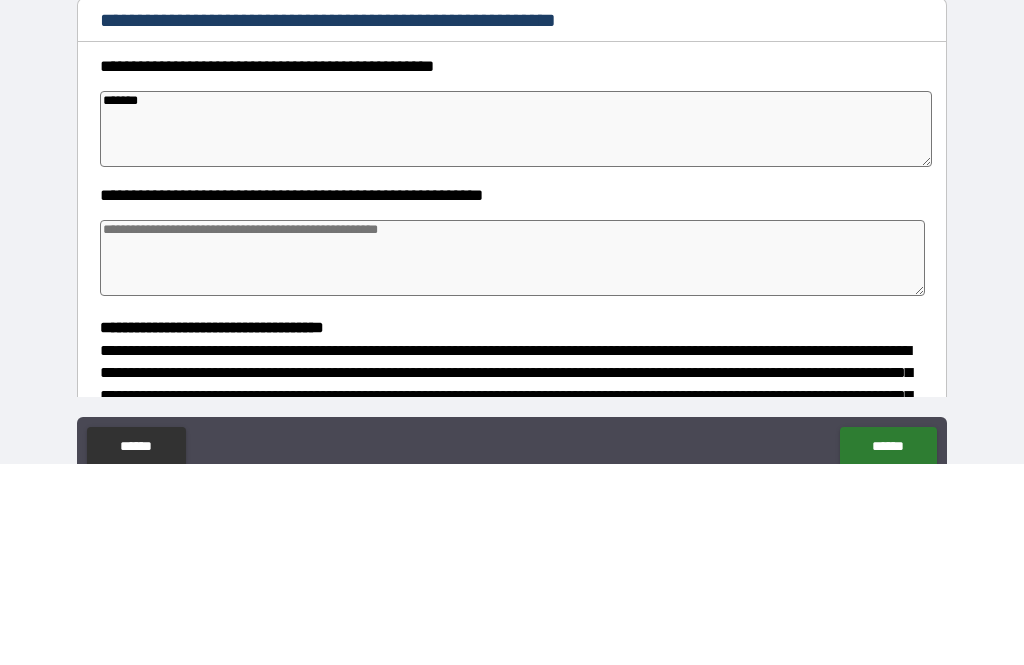 type on "*" 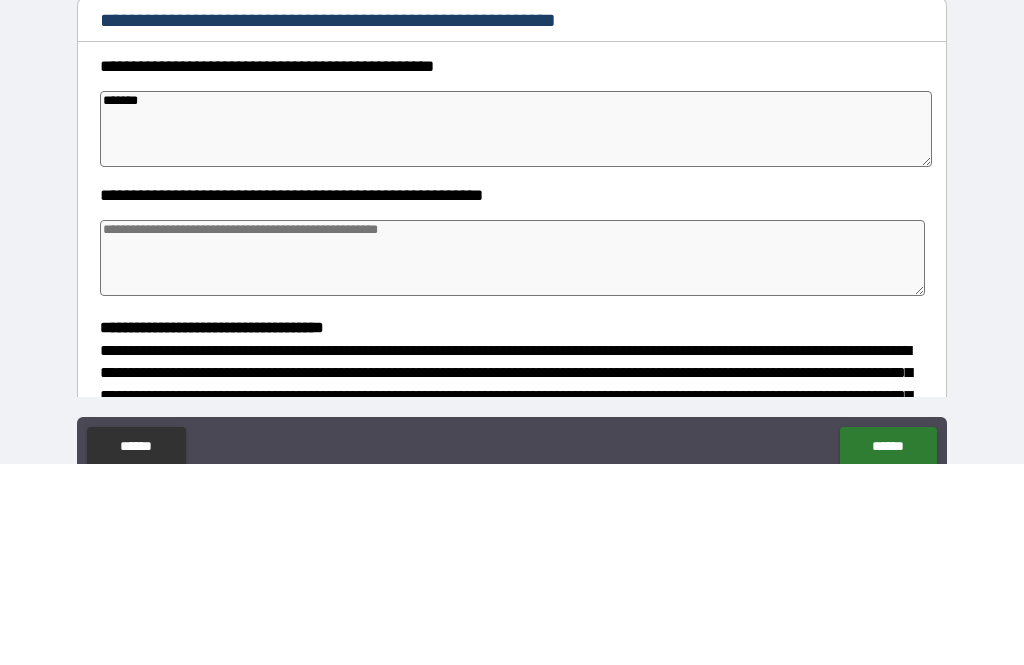 type on "*" 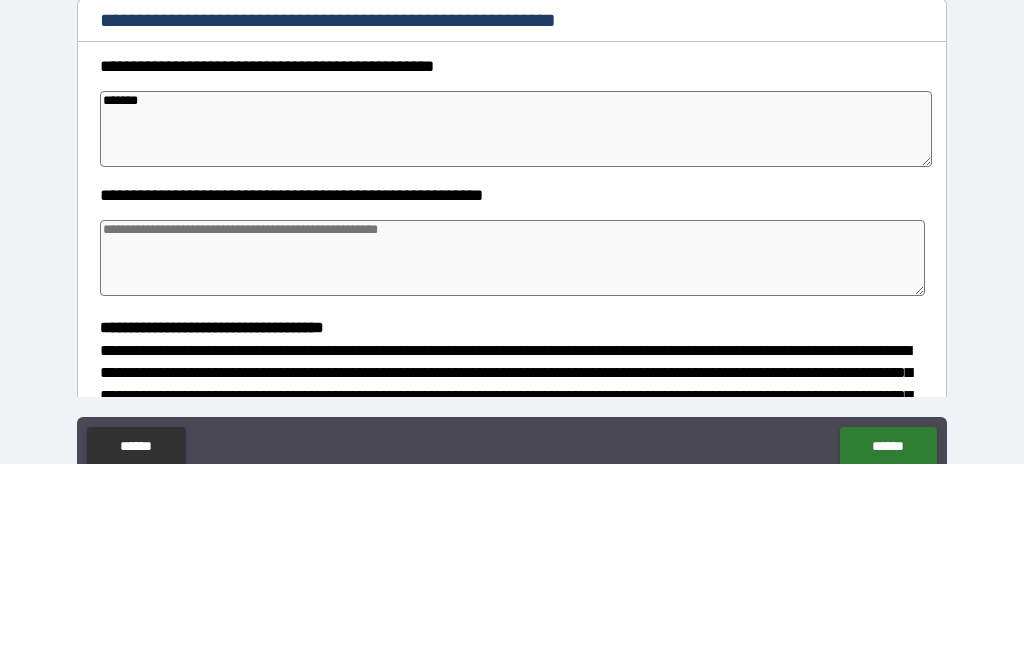 type on "*" 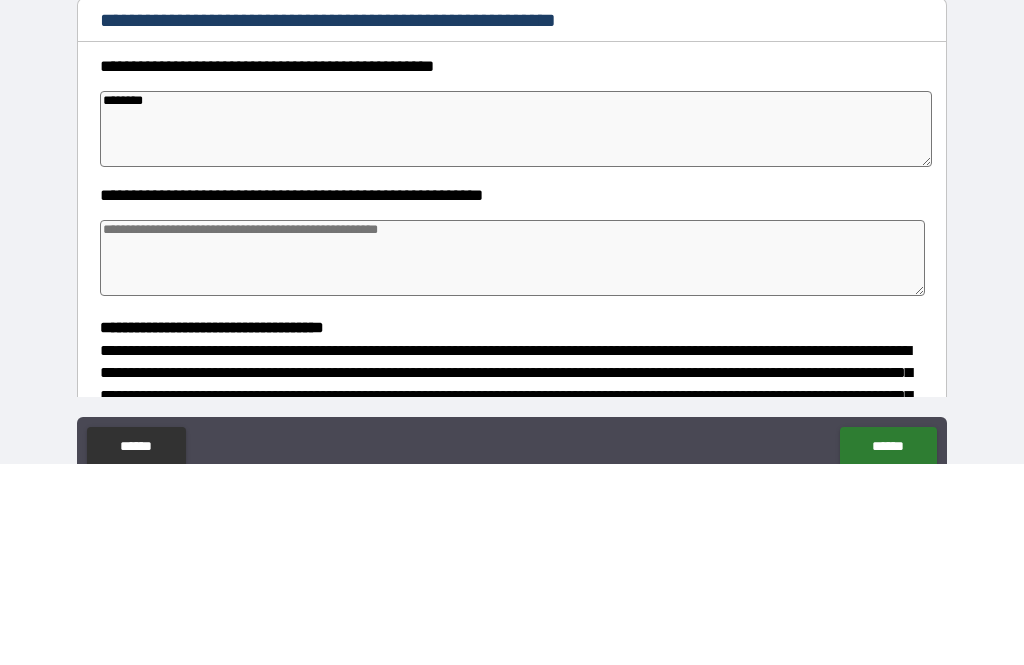 type on "*" 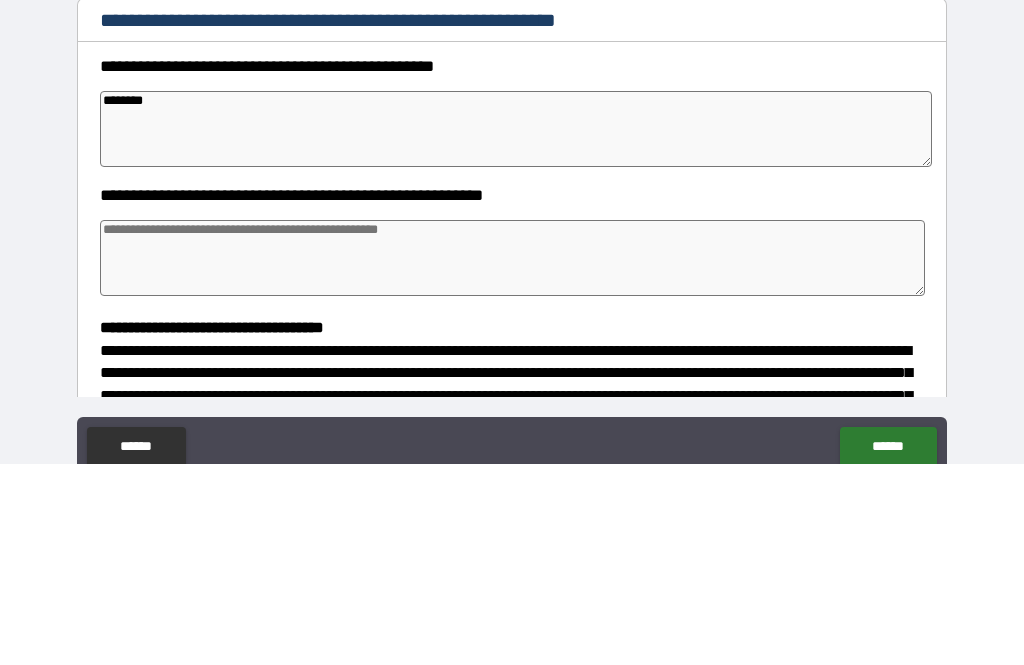 type on "*" 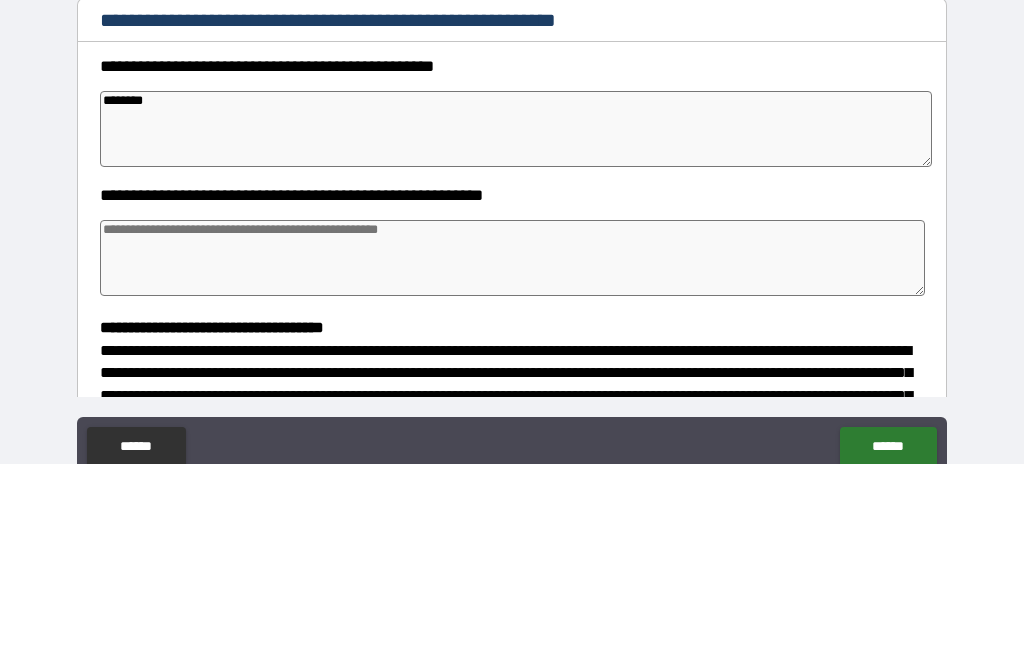 type on "*" 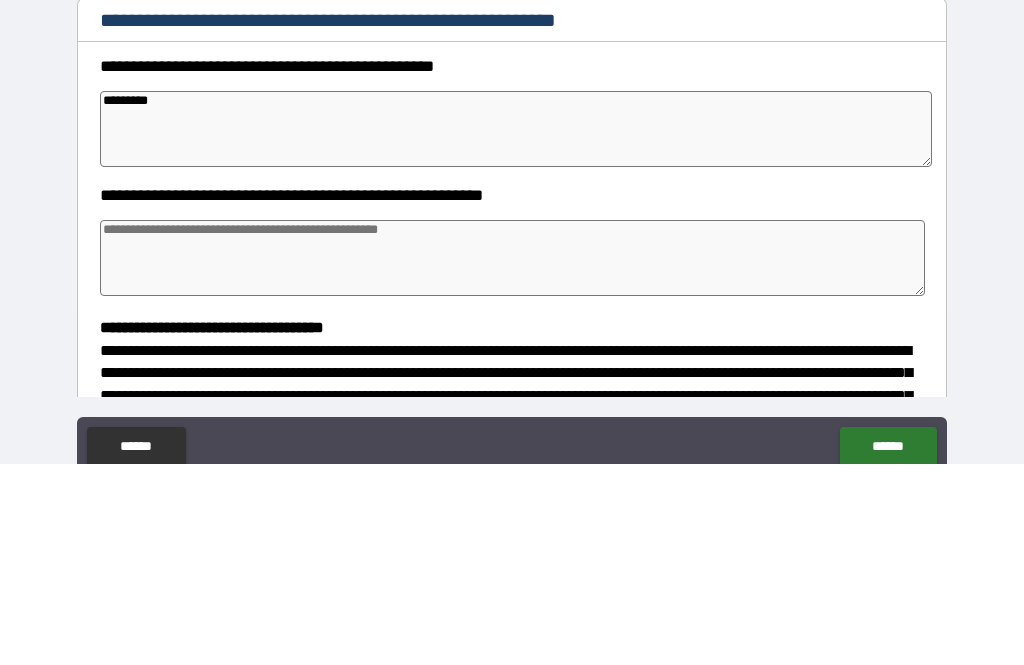 type on "*" 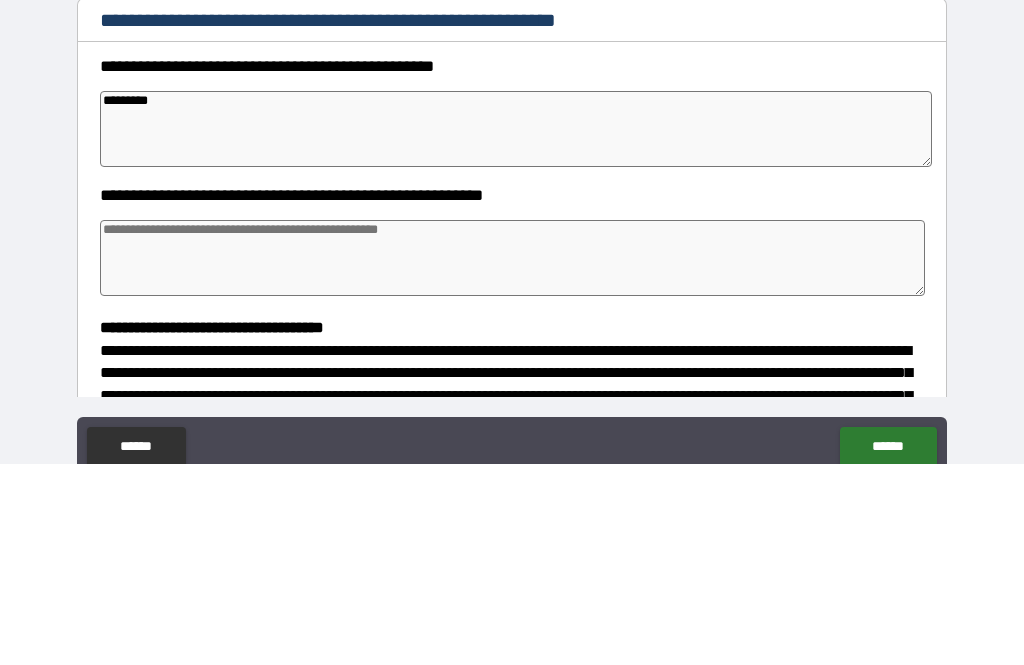 type on "*" 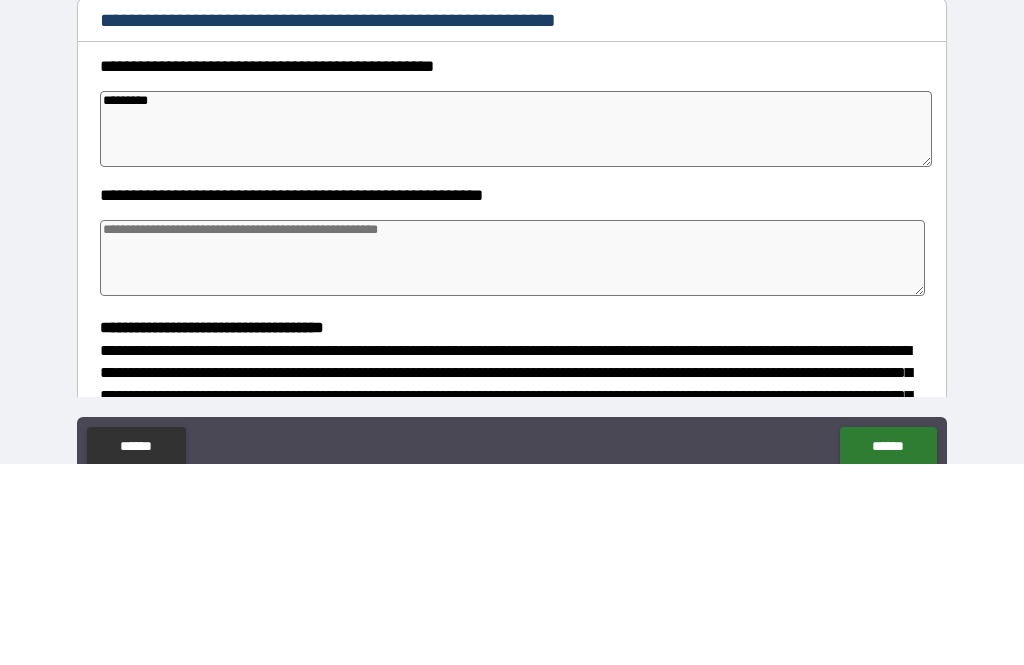 type on "*" 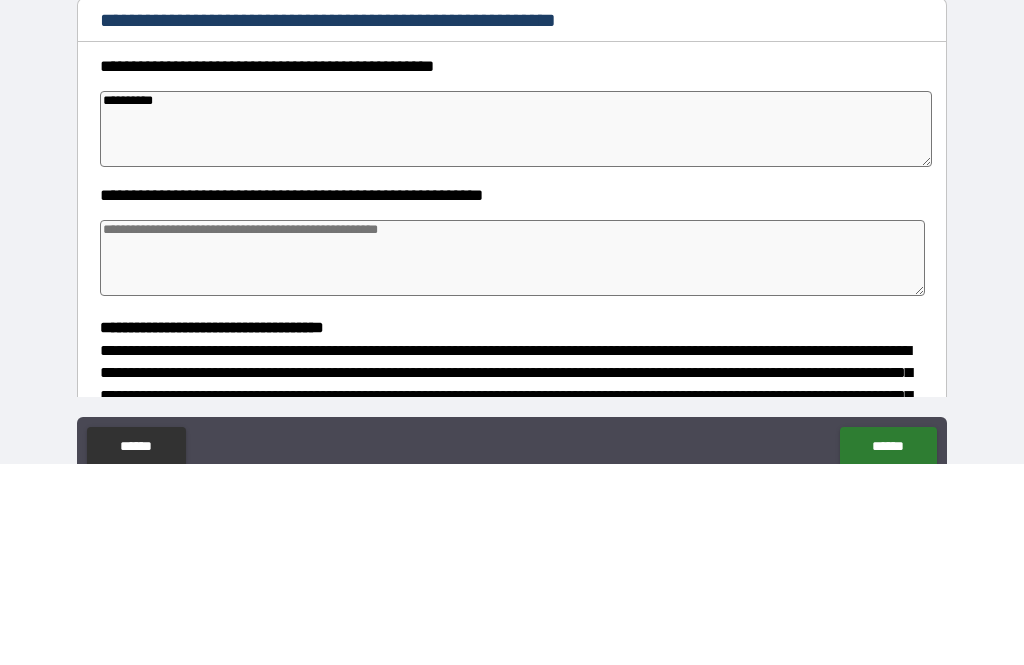 type on "*" 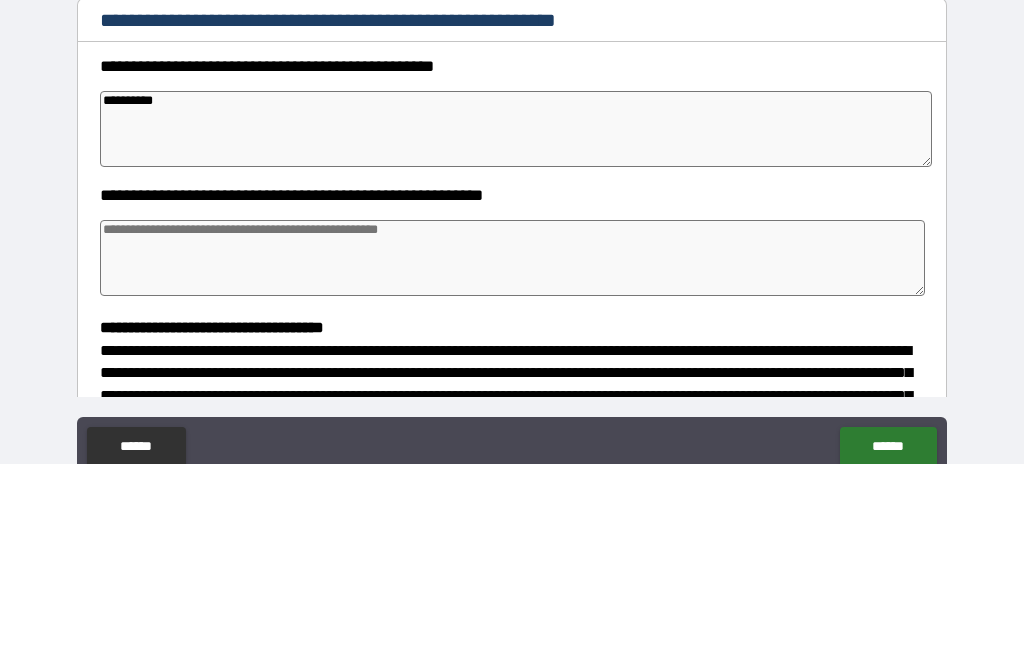 type on "*" 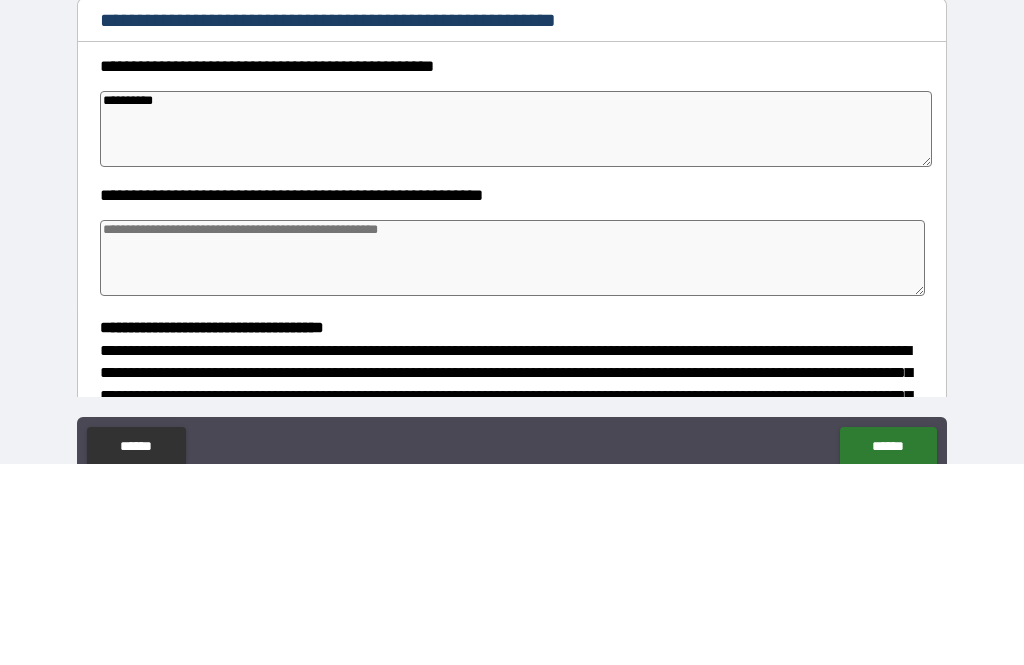 type on "*" 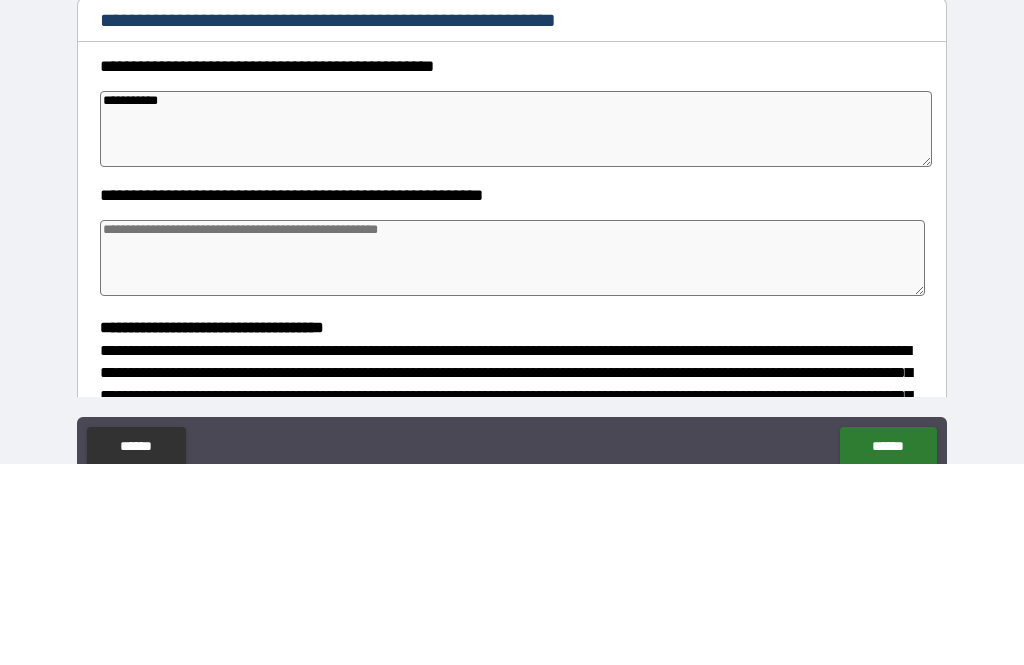 type on "*" 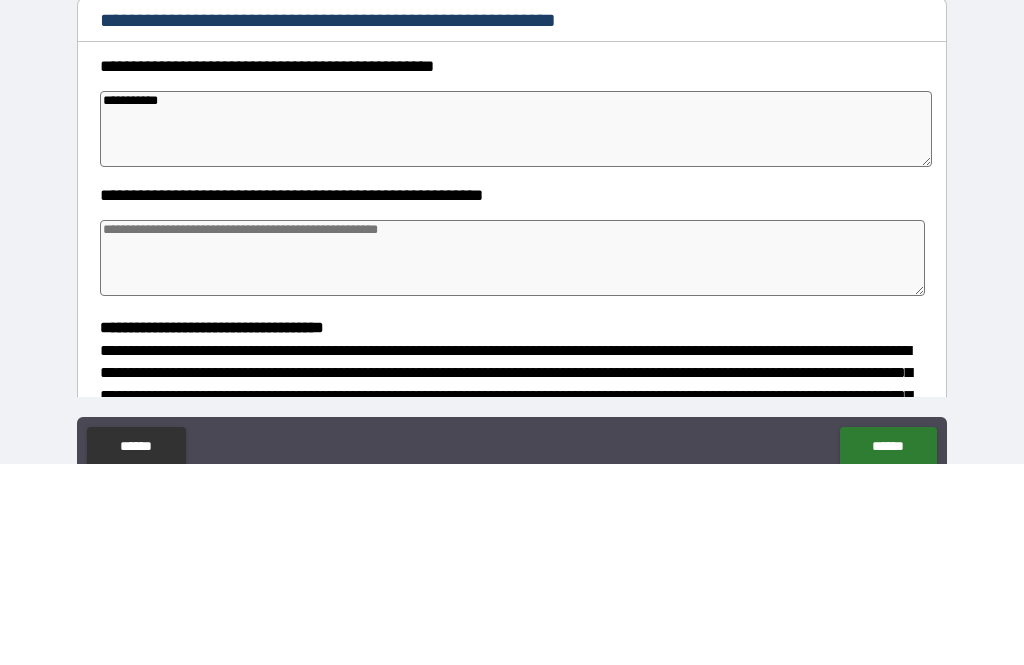 type on "*" 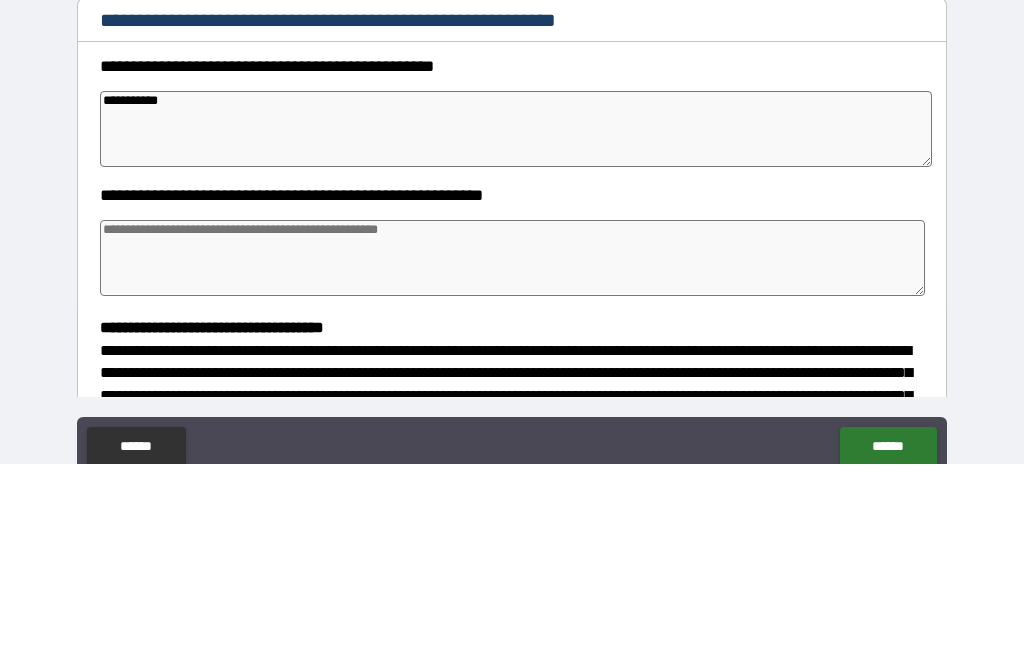 type on "*" 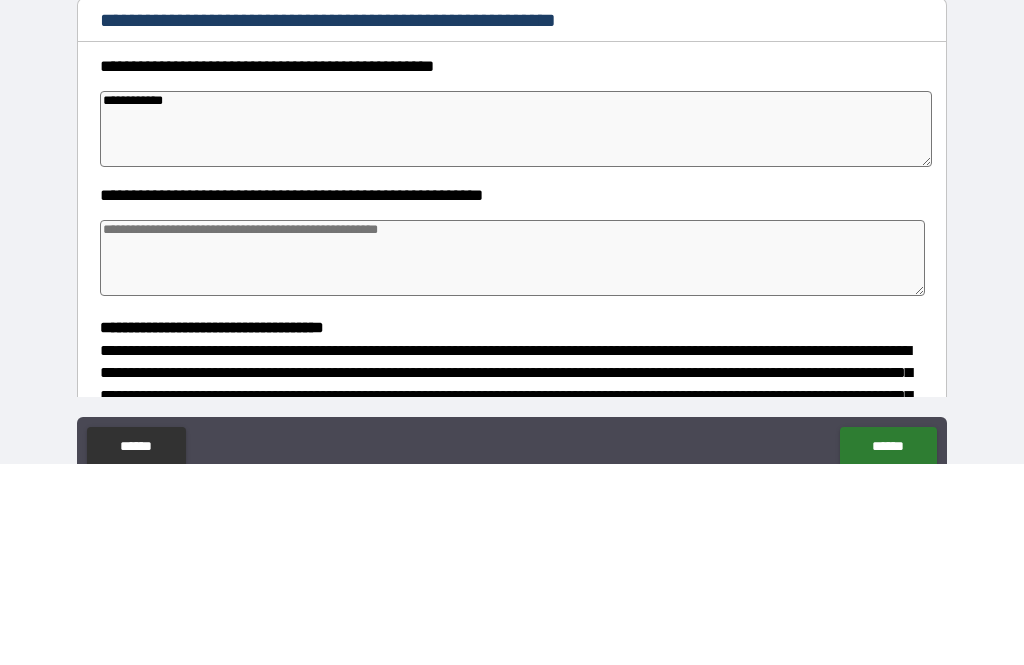 type on "*" 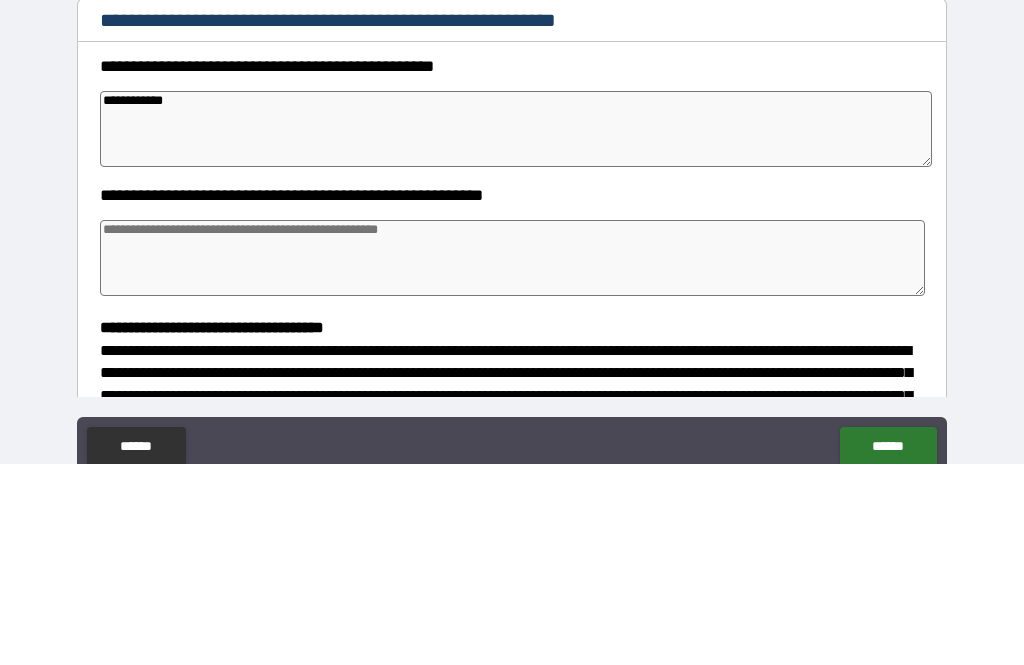 type on "*" 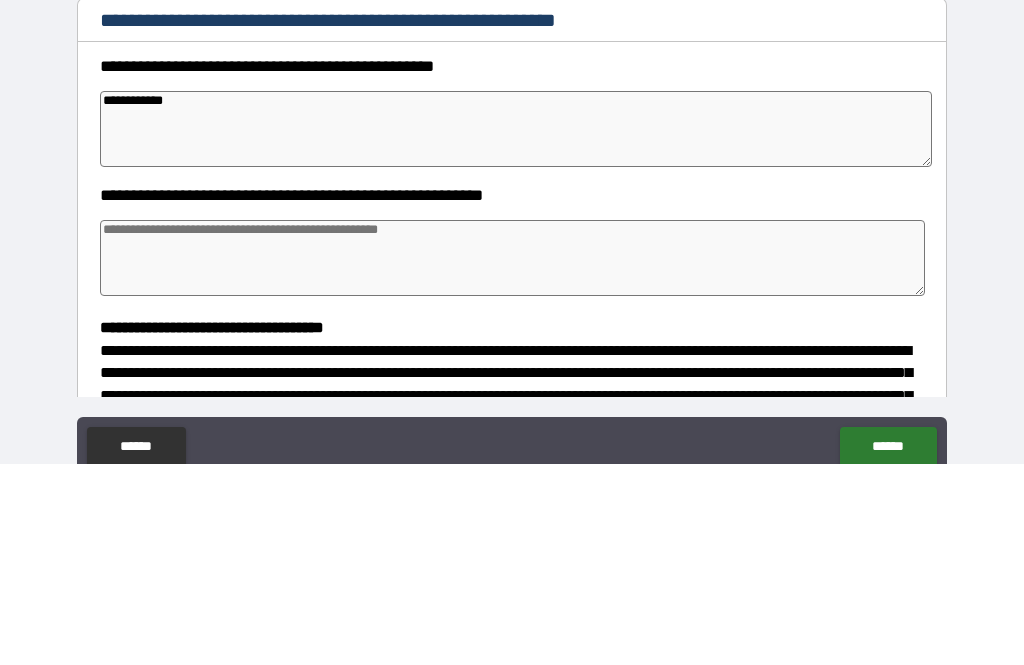 type on "*" 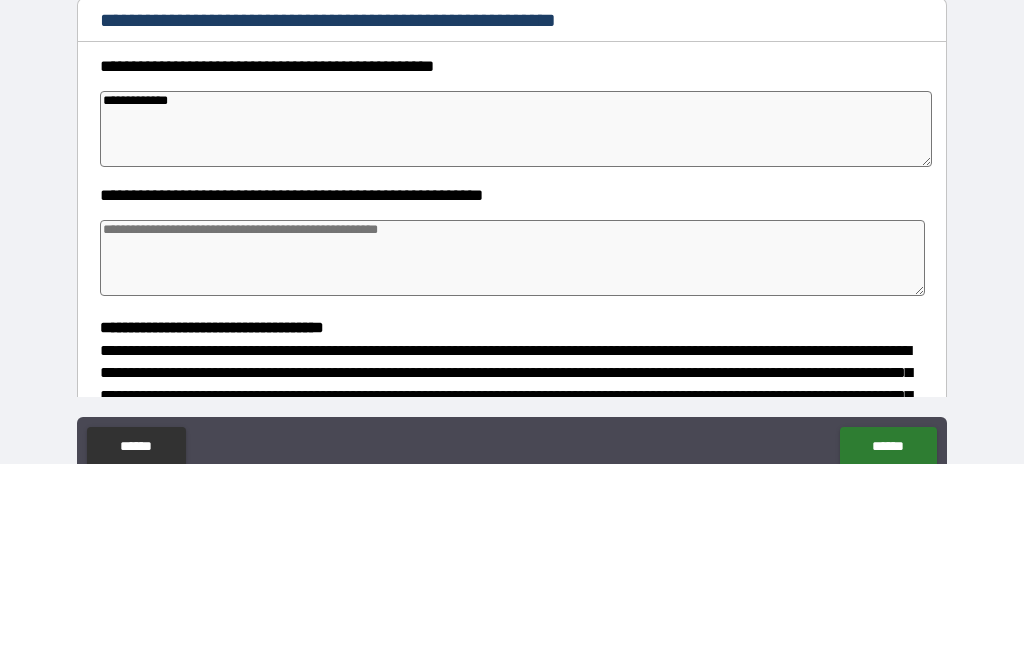 type on "*" 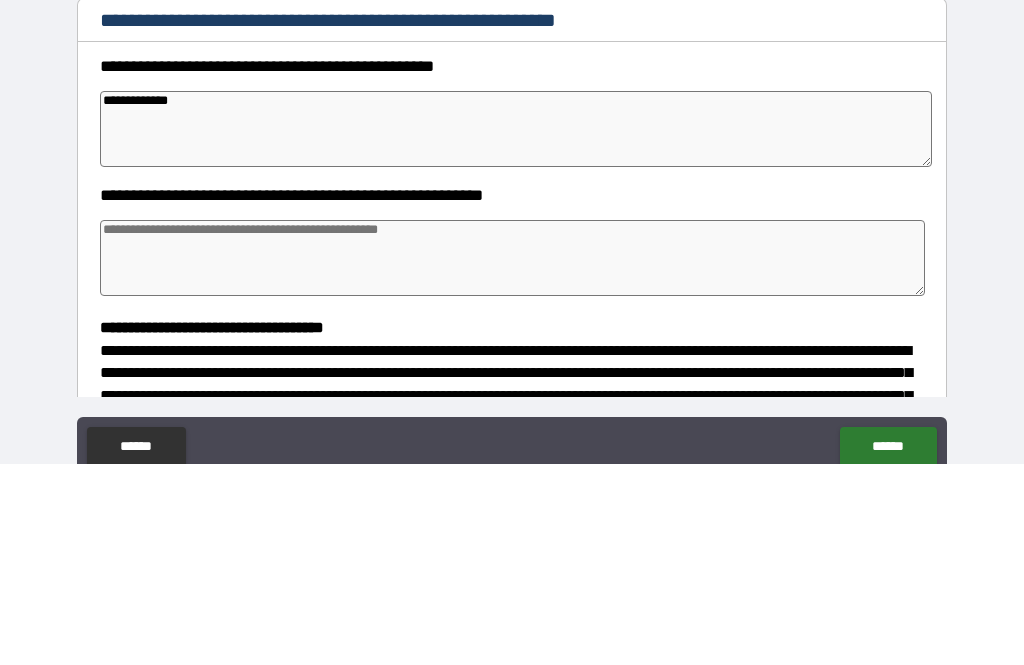 type on "**********" 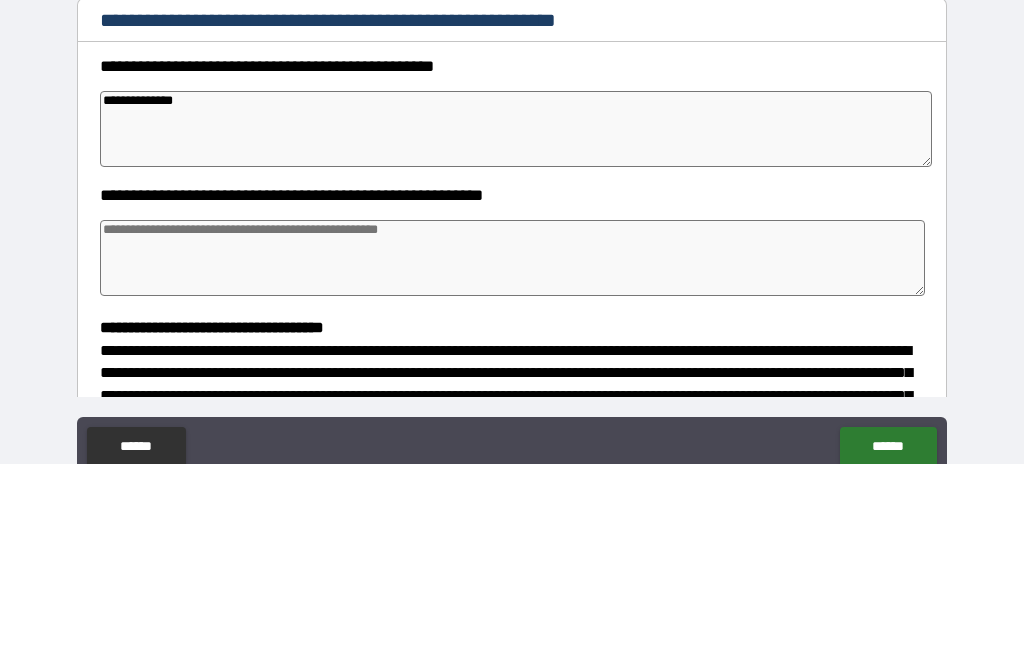 type on "*" 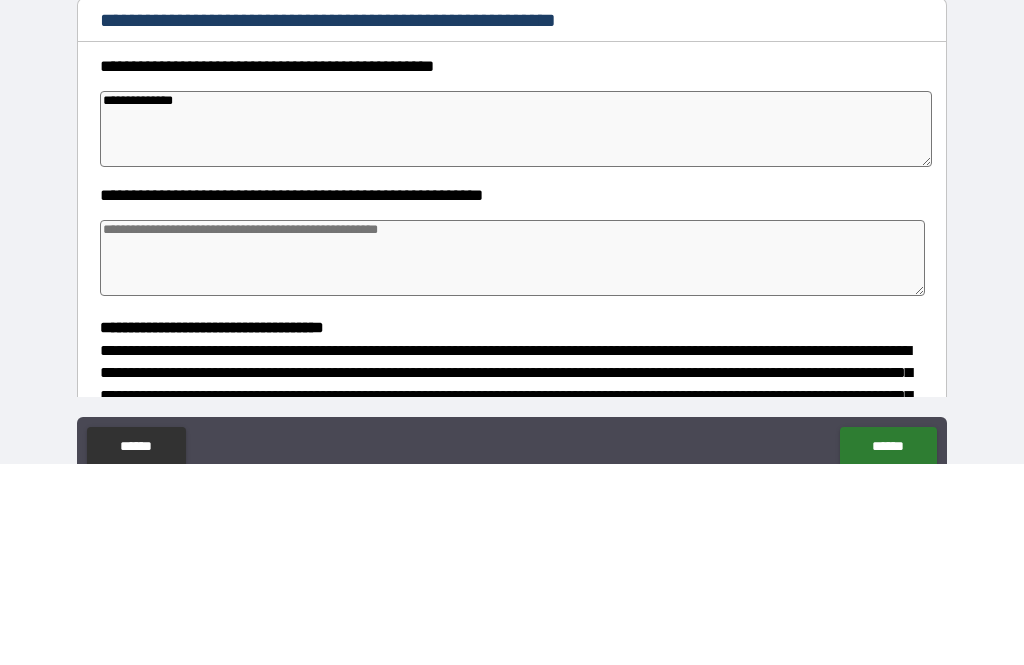 type on "*" 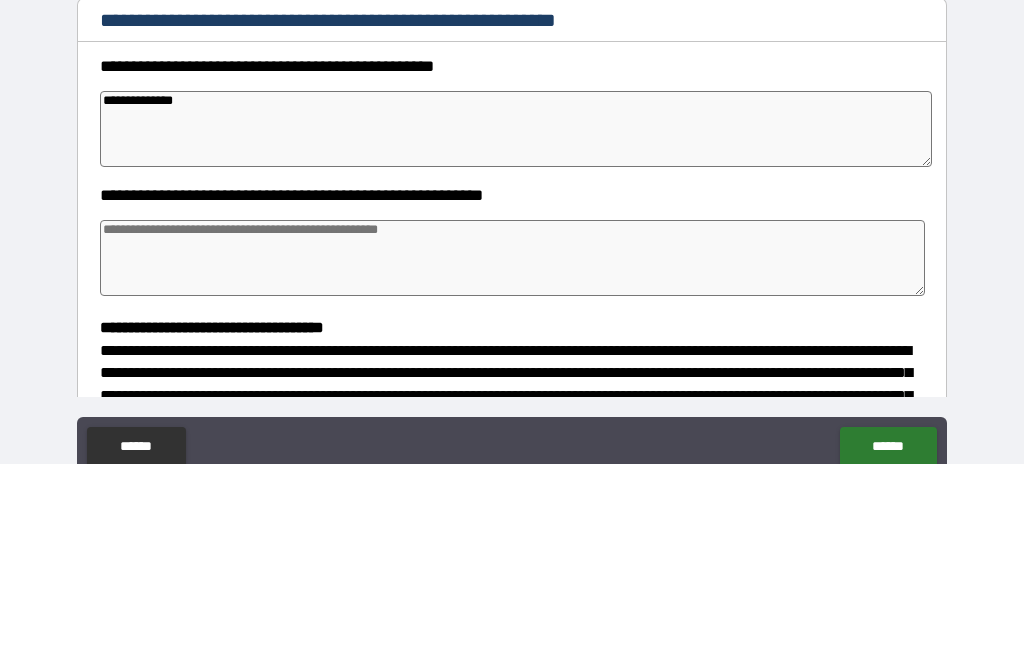 type on "*" 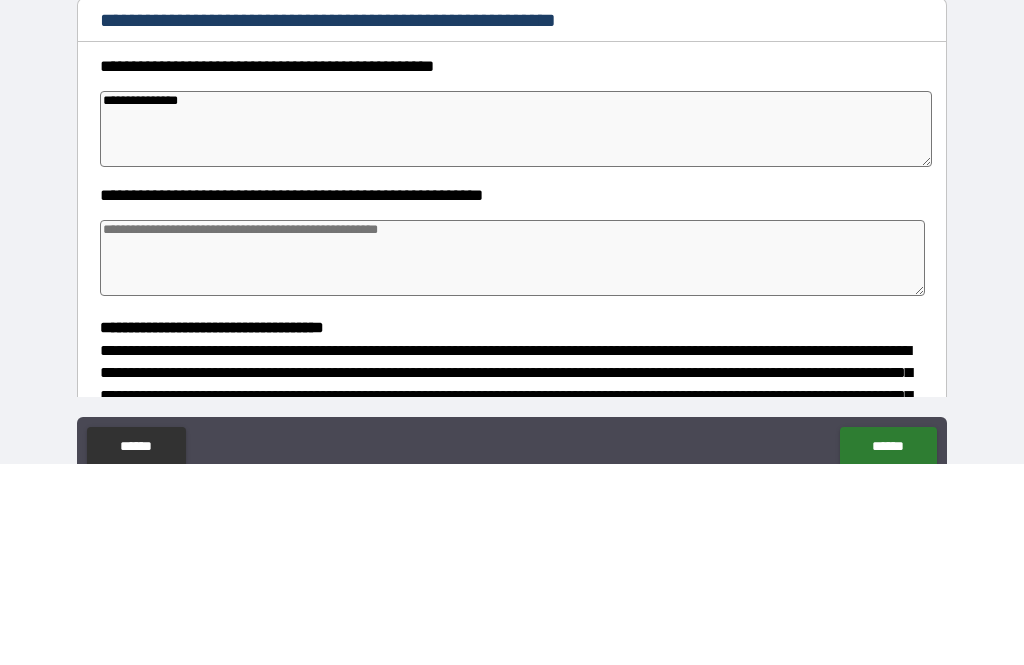 type on "*" 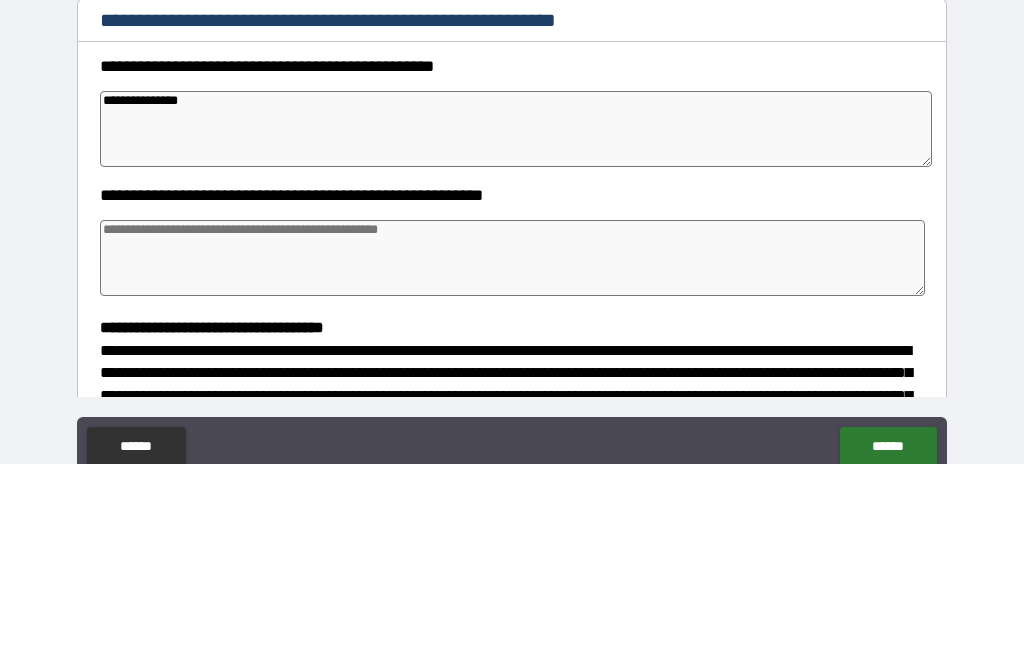 type on "*" 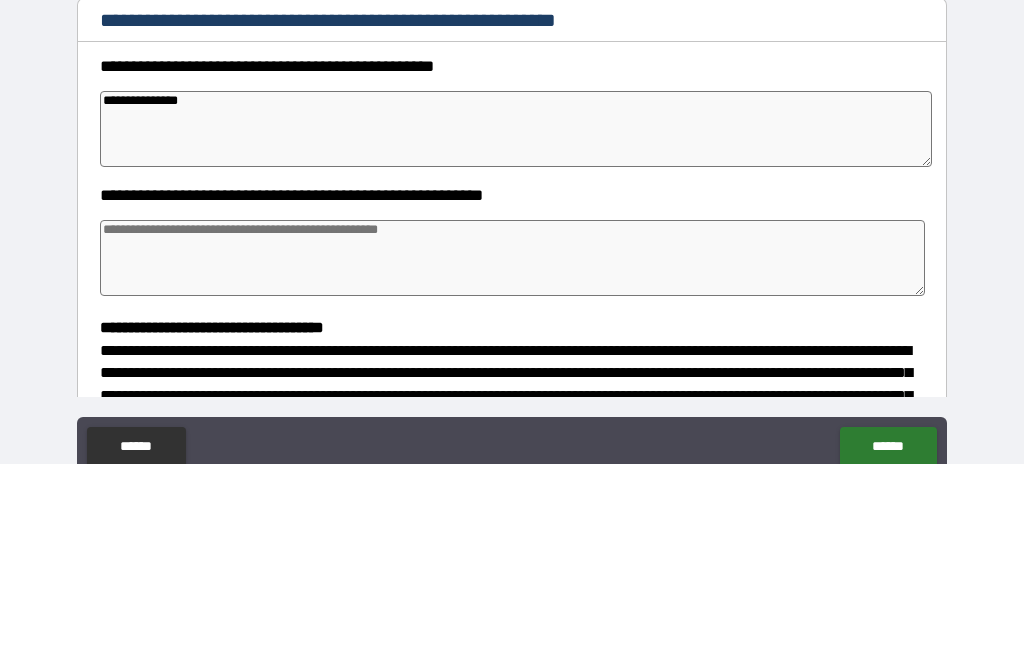 type on "*" 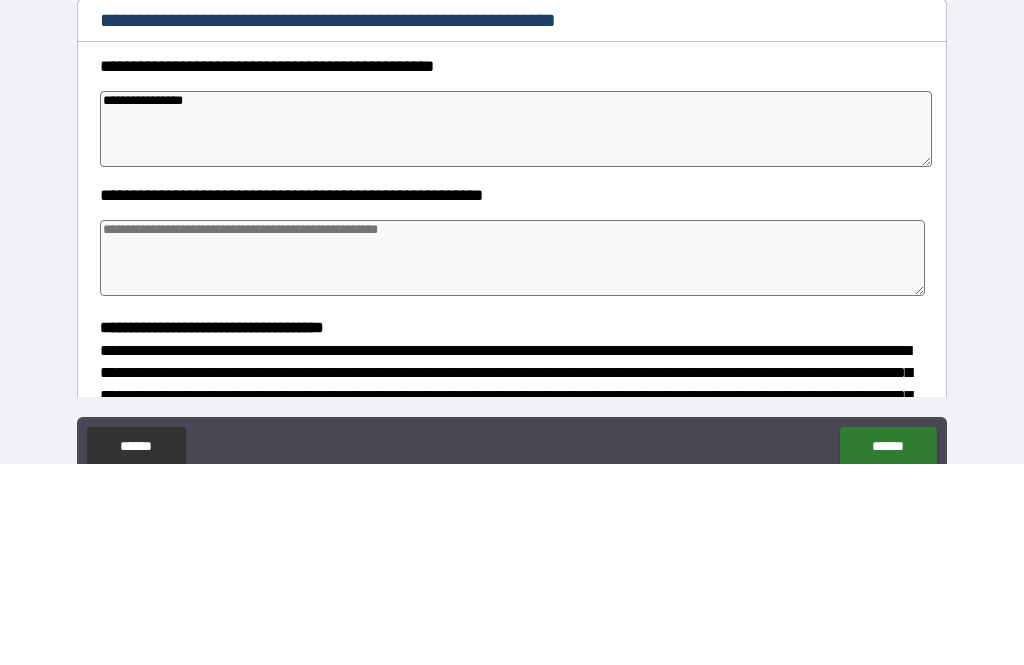 type on "*" 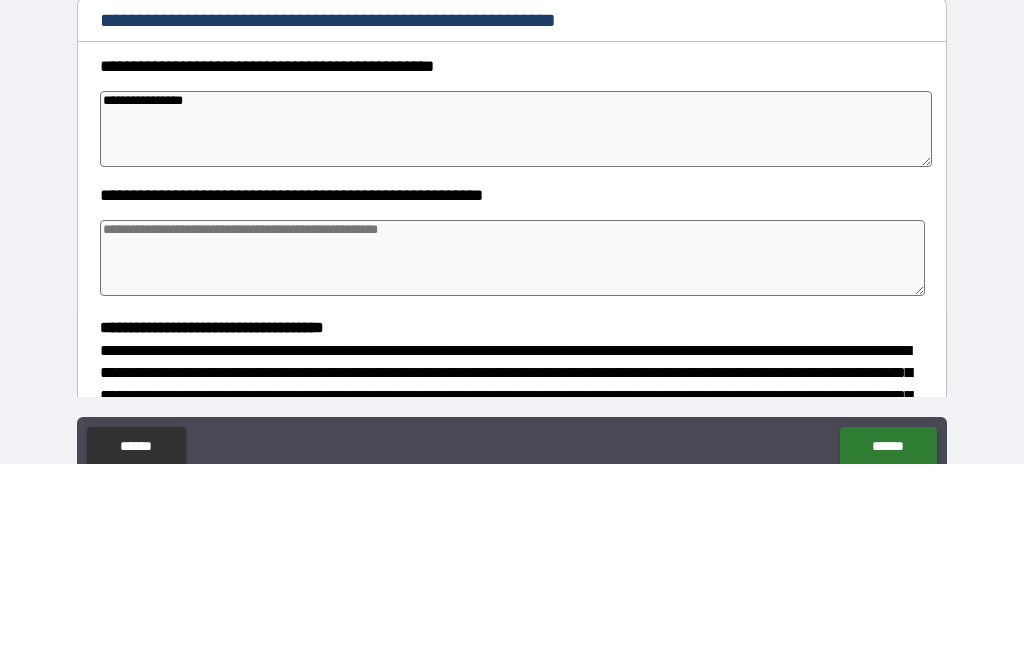 type on "*" 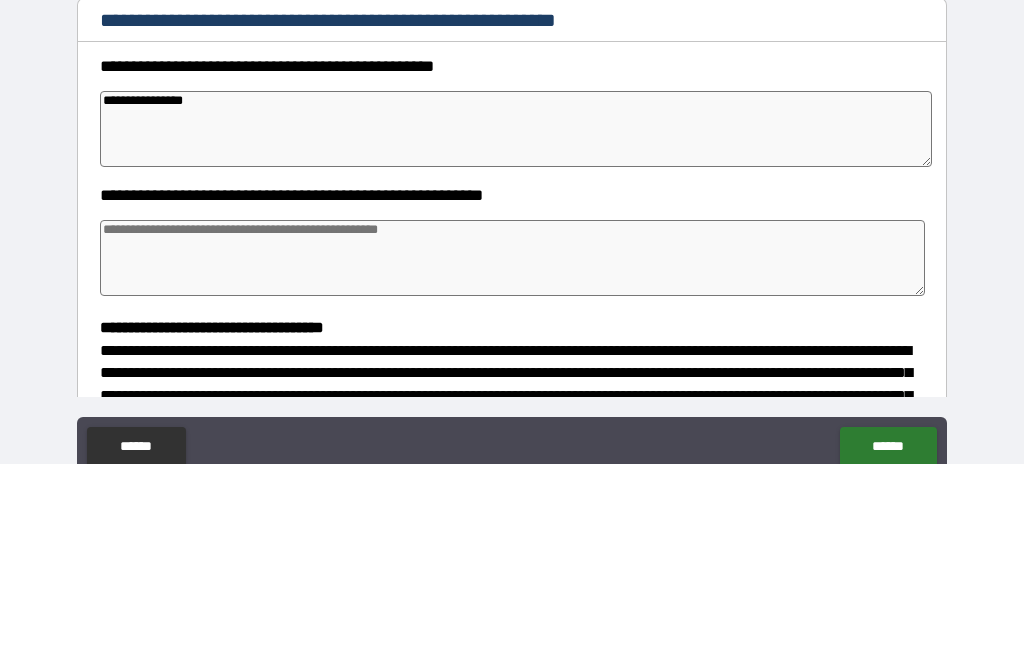 type on "*" 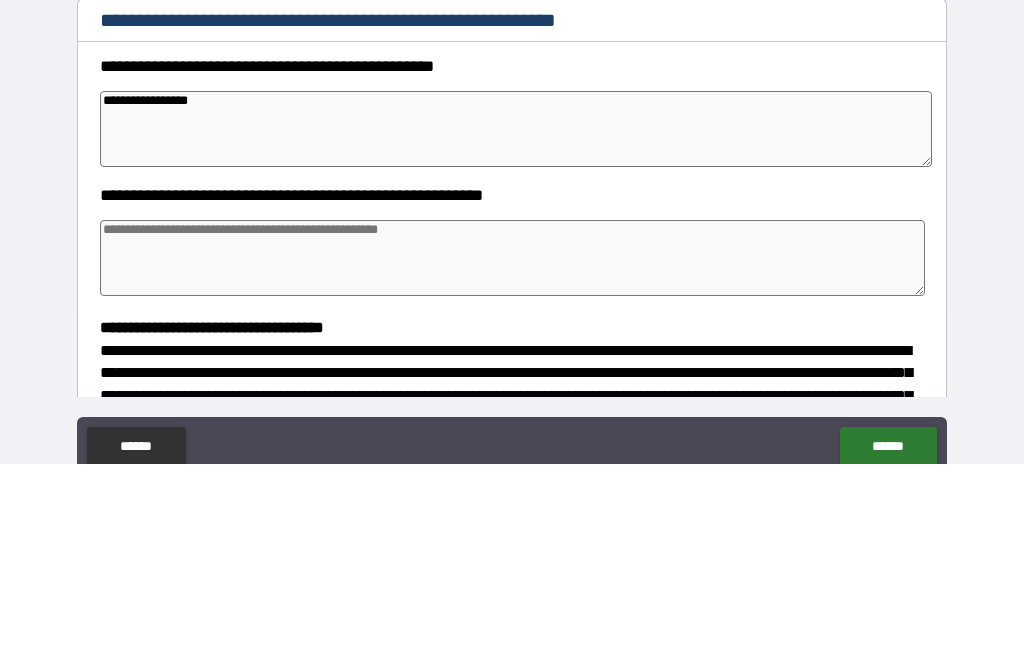 type on "*" 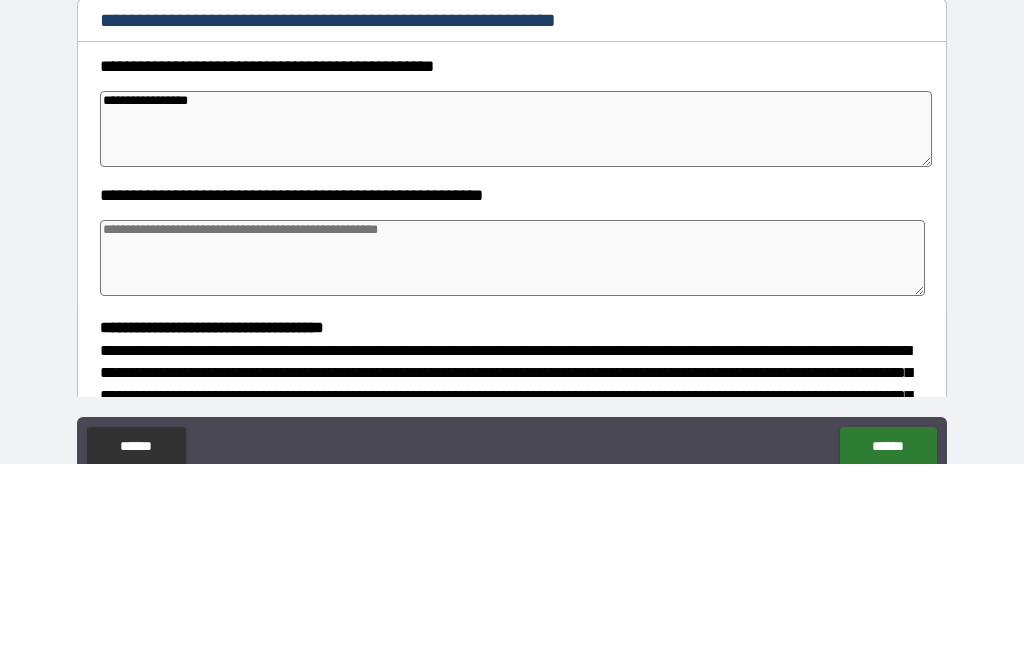 type on "*" 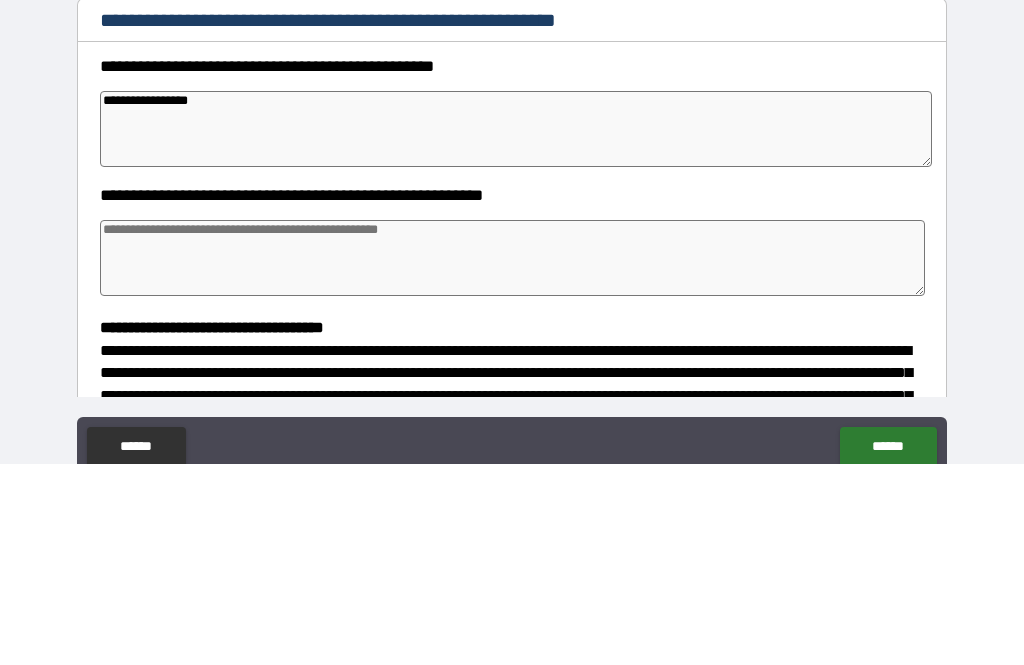type on "*" 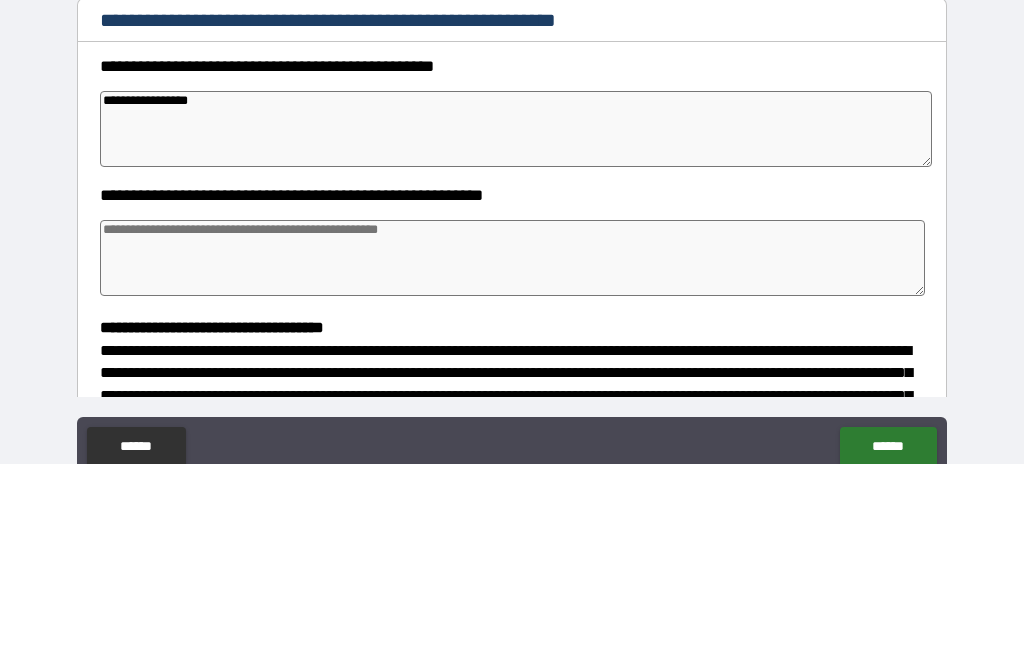 type on "**********" 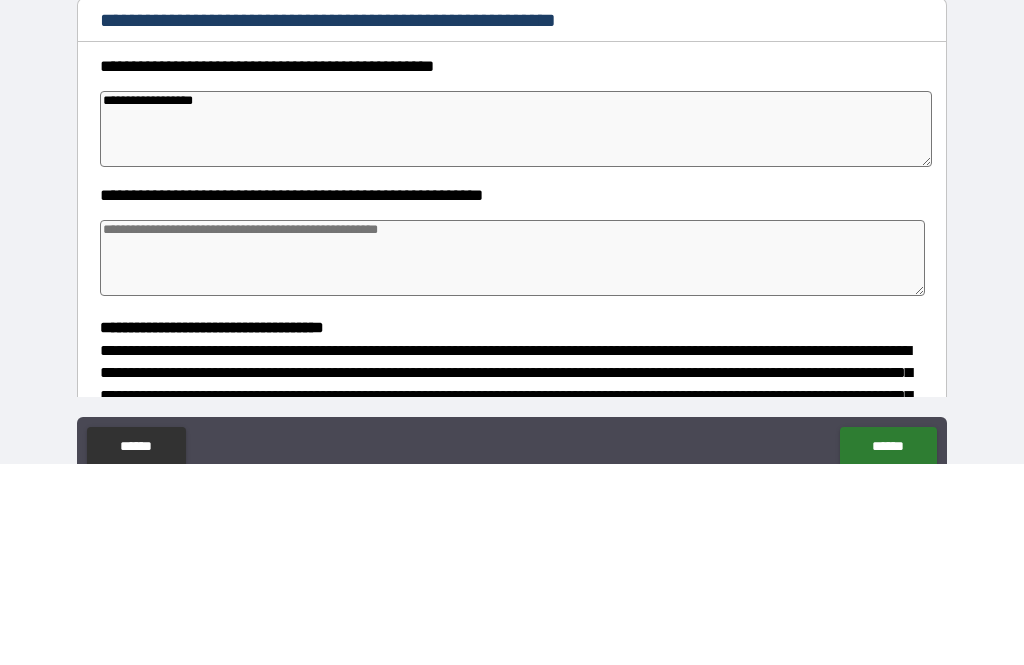 type on "*" 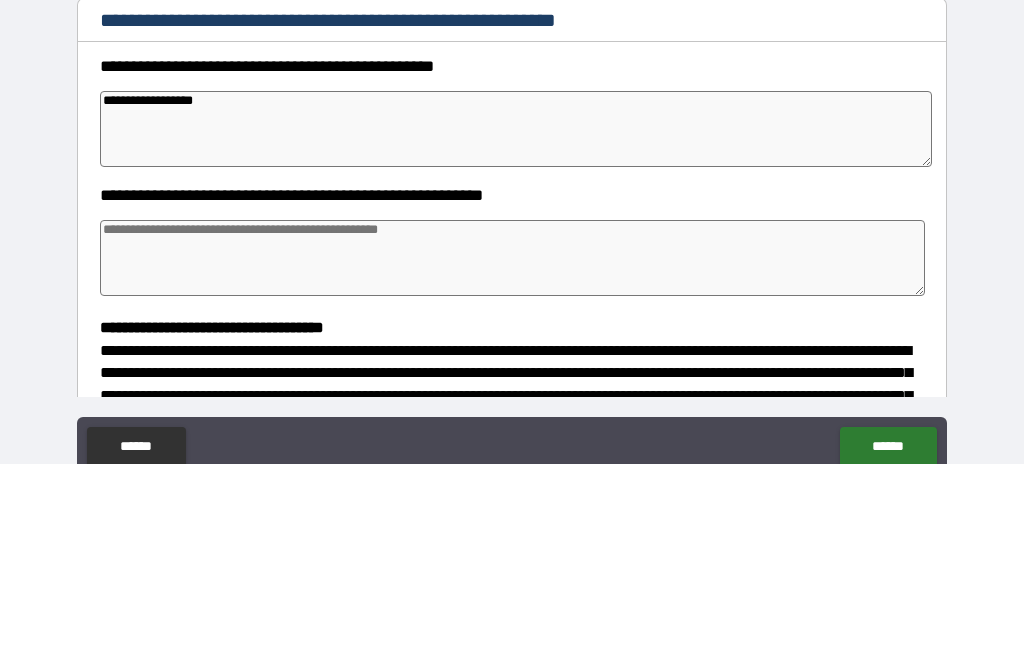 type on "*" 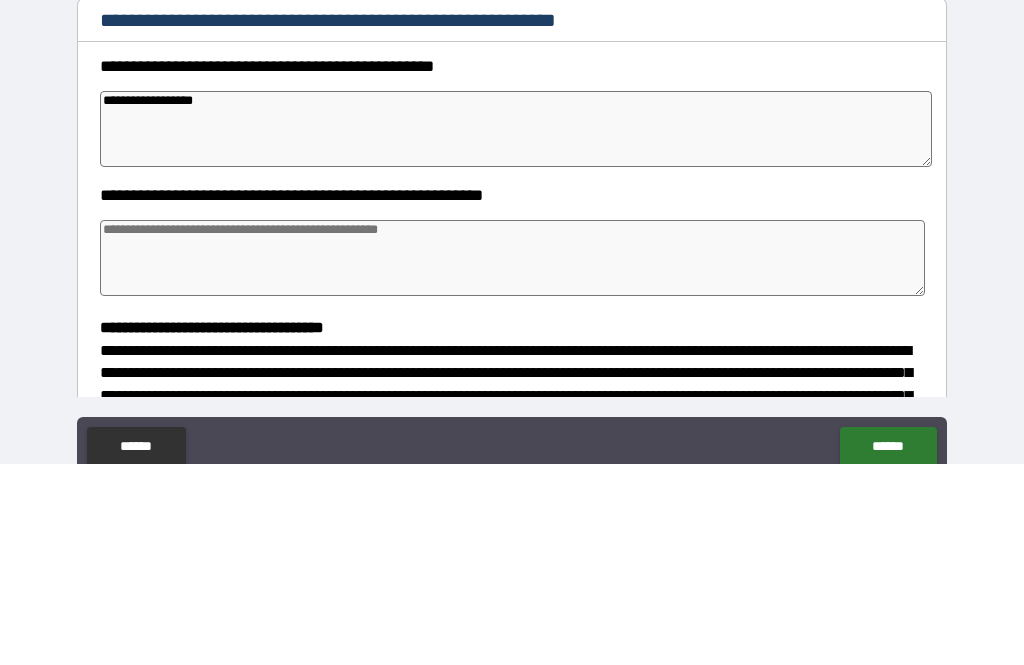 type on "*" 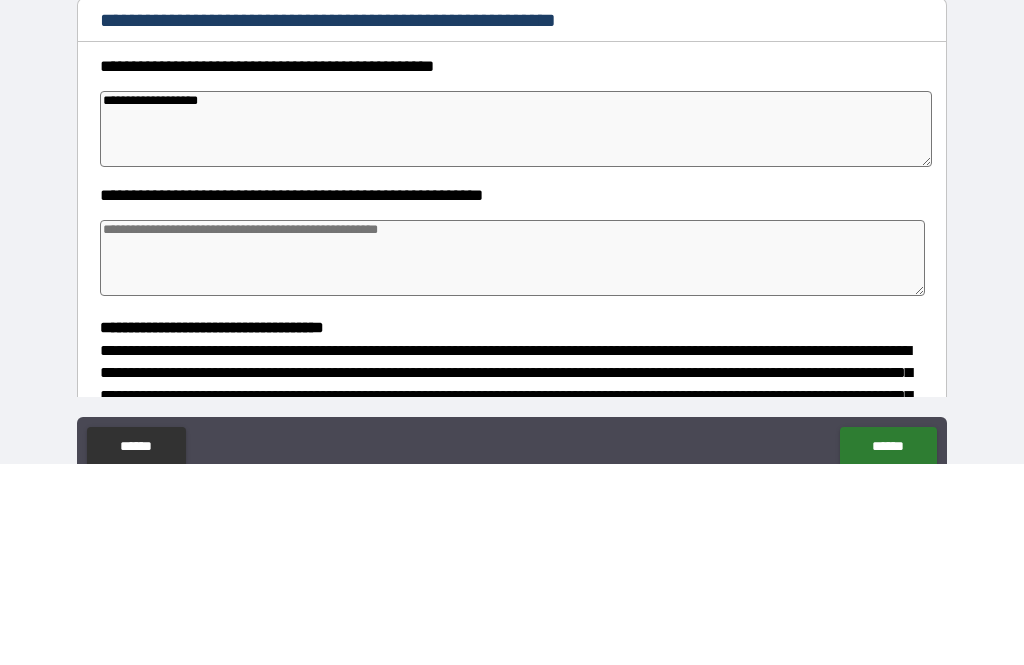 type on "*" 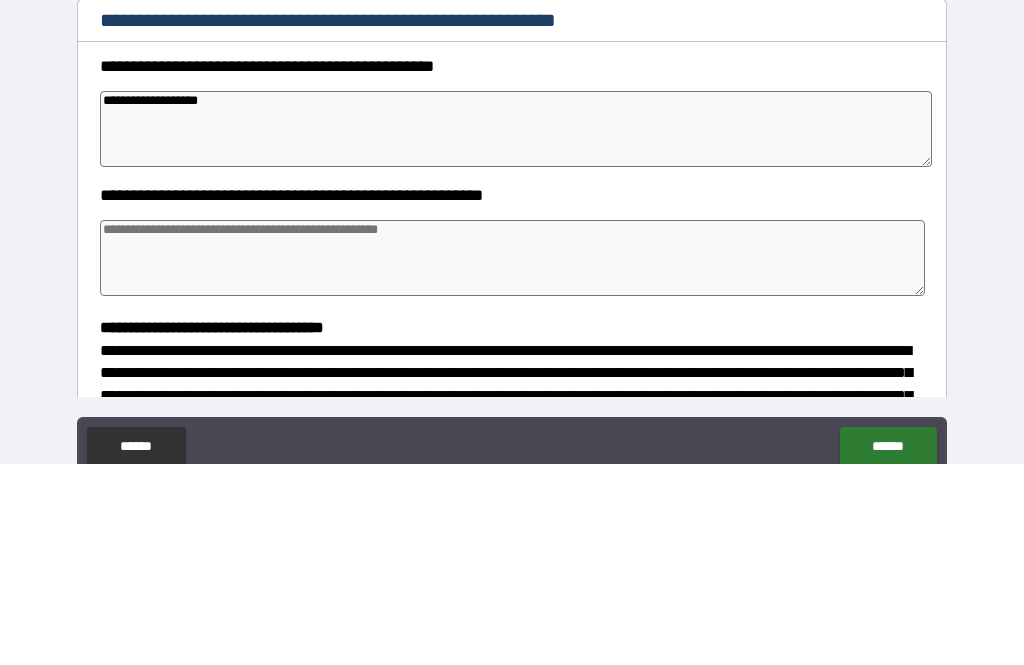 type on "*" 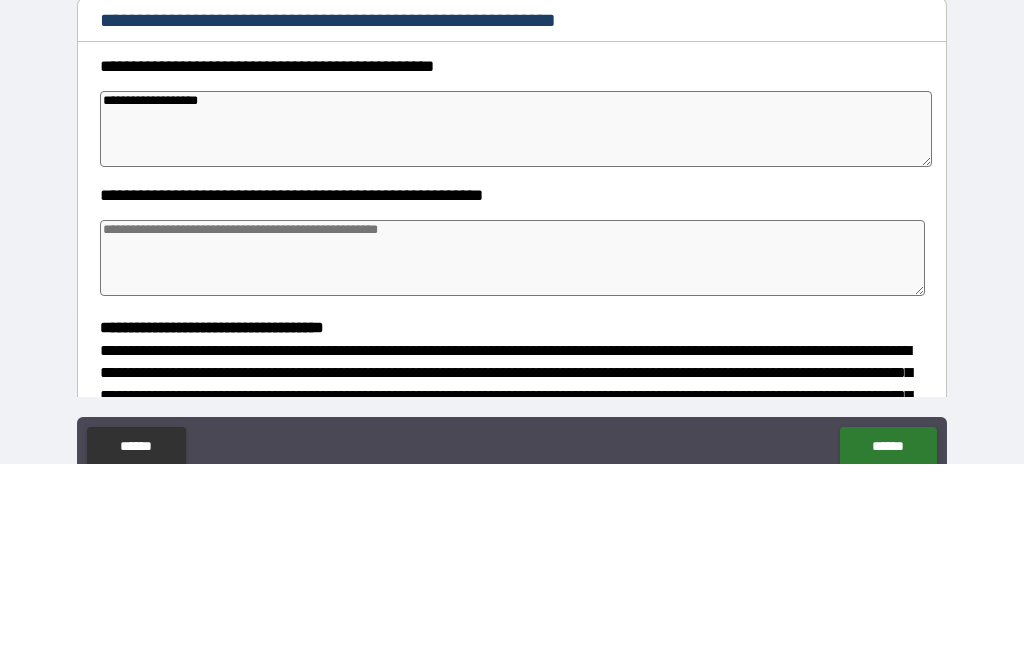 type on "*" 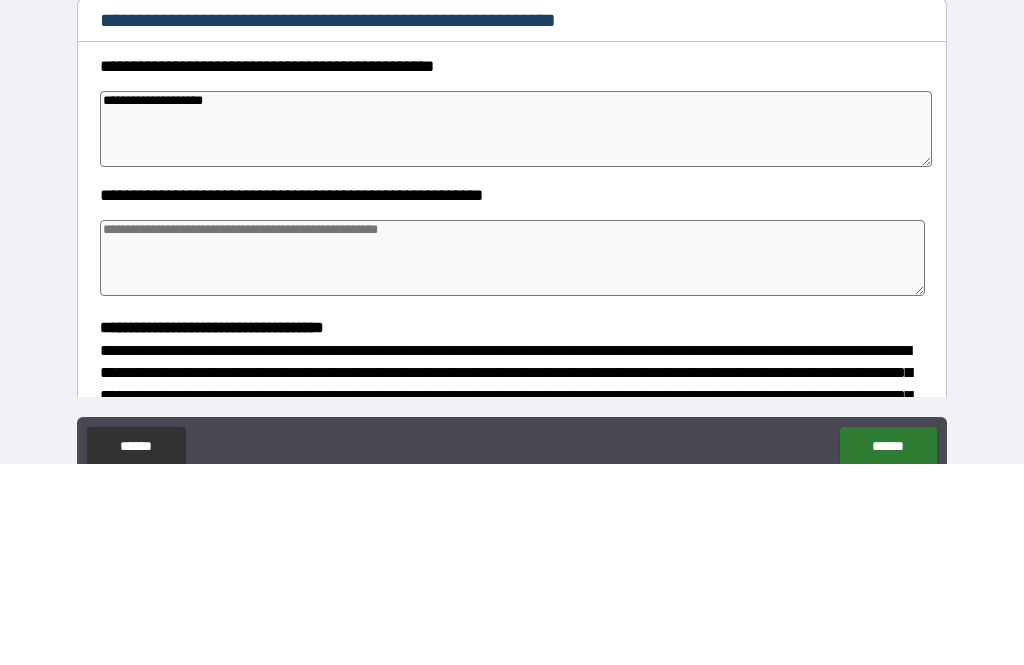 type on "*" 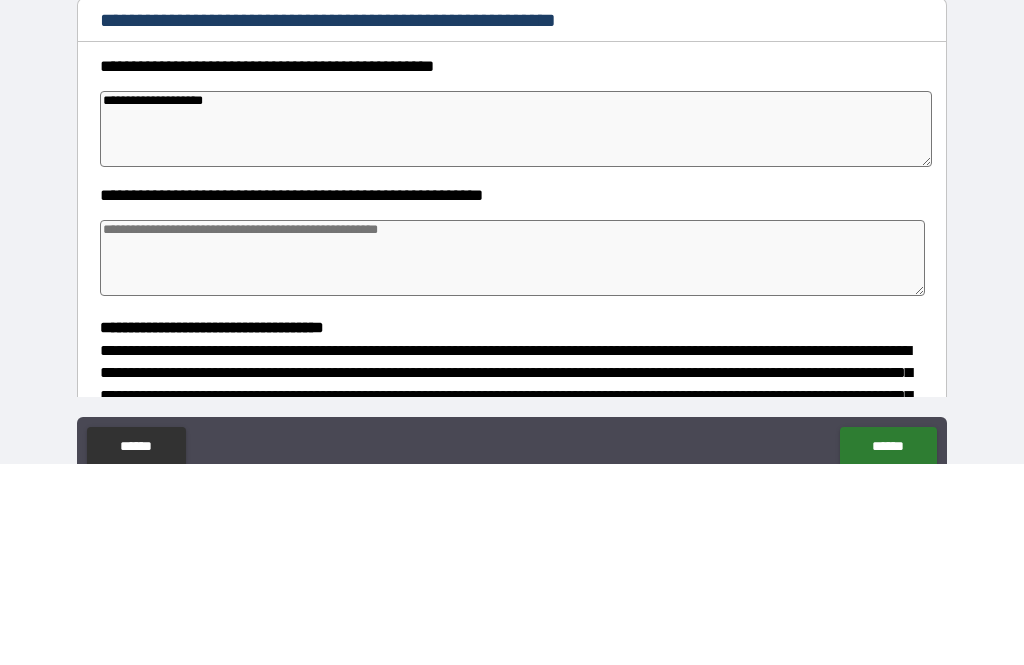 type on "*" 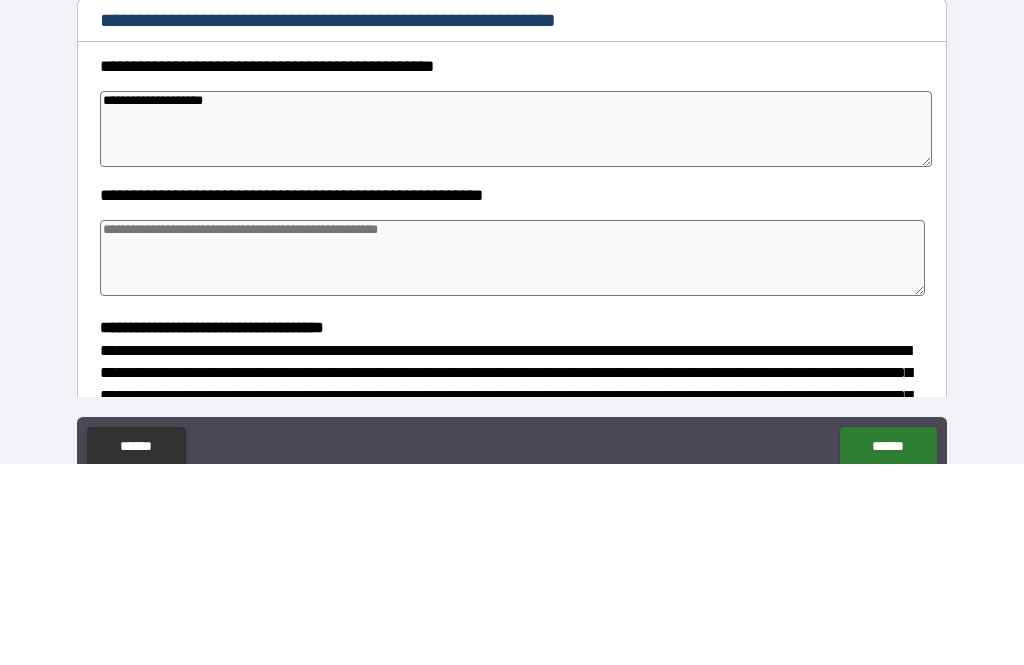 type on "*" 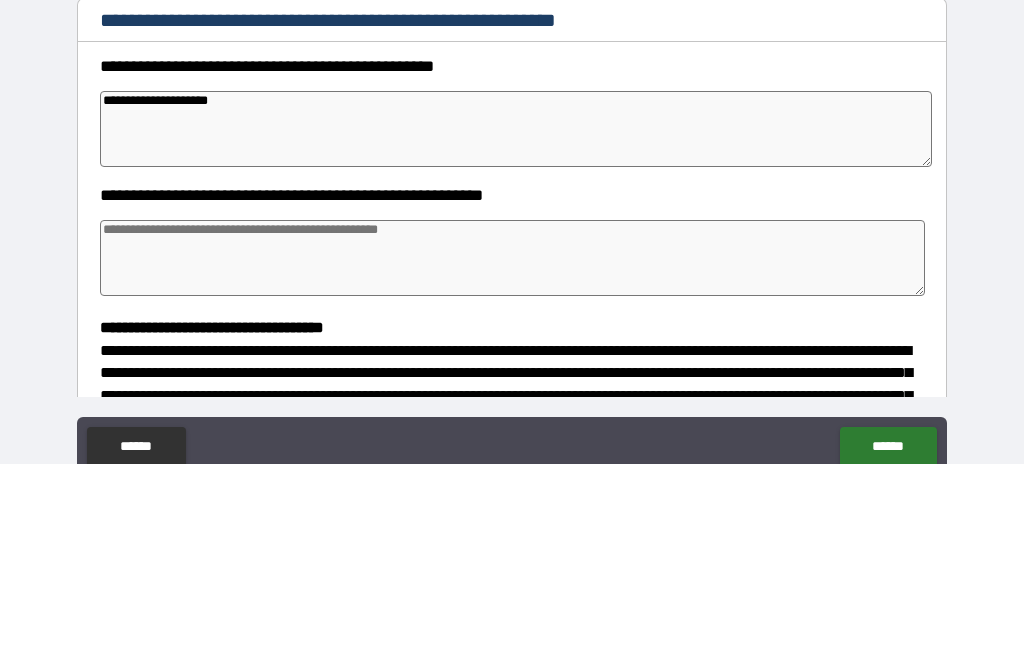 type on "*" 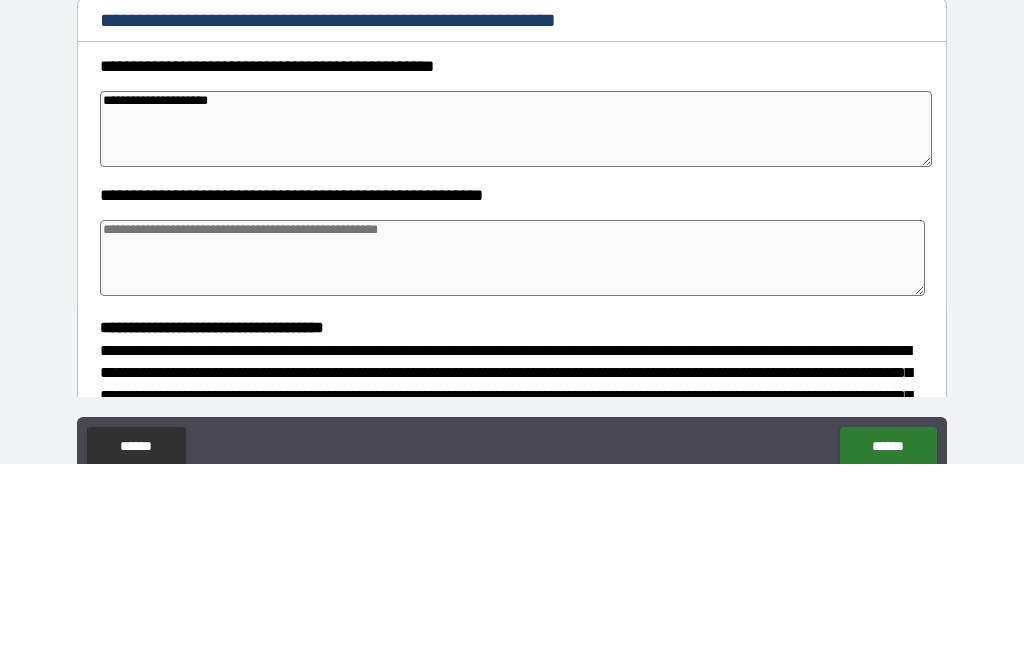 type on "**********" 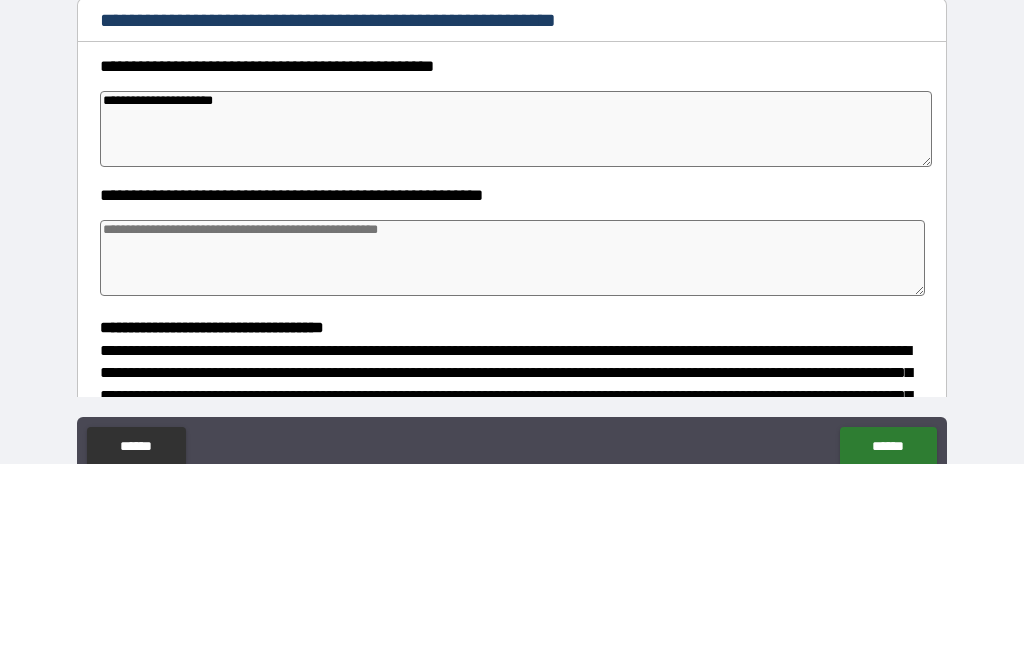 type on "*" 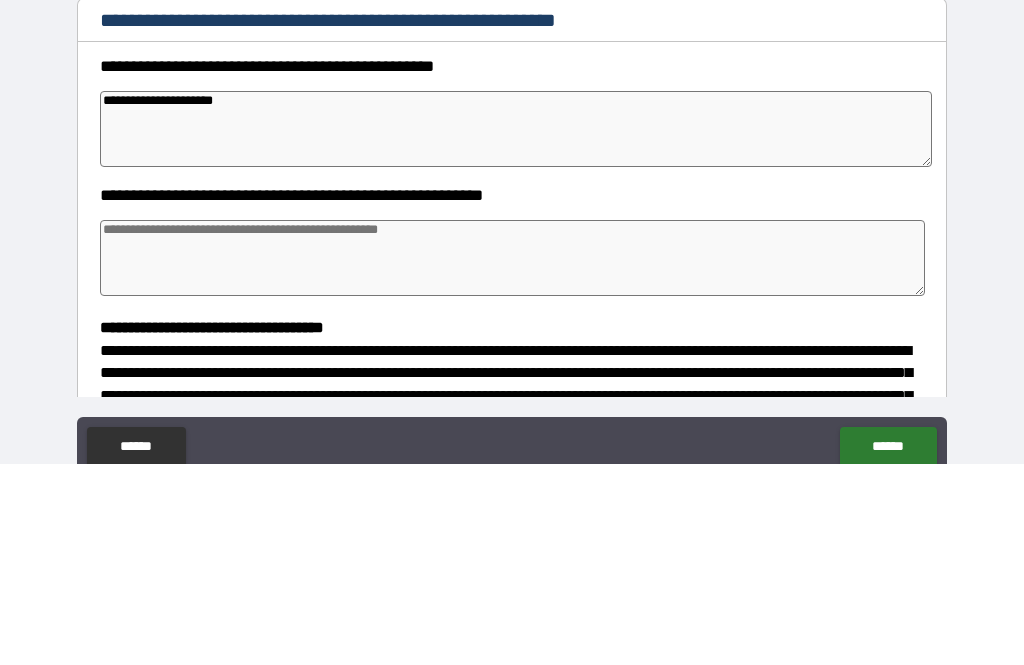 type on "*" 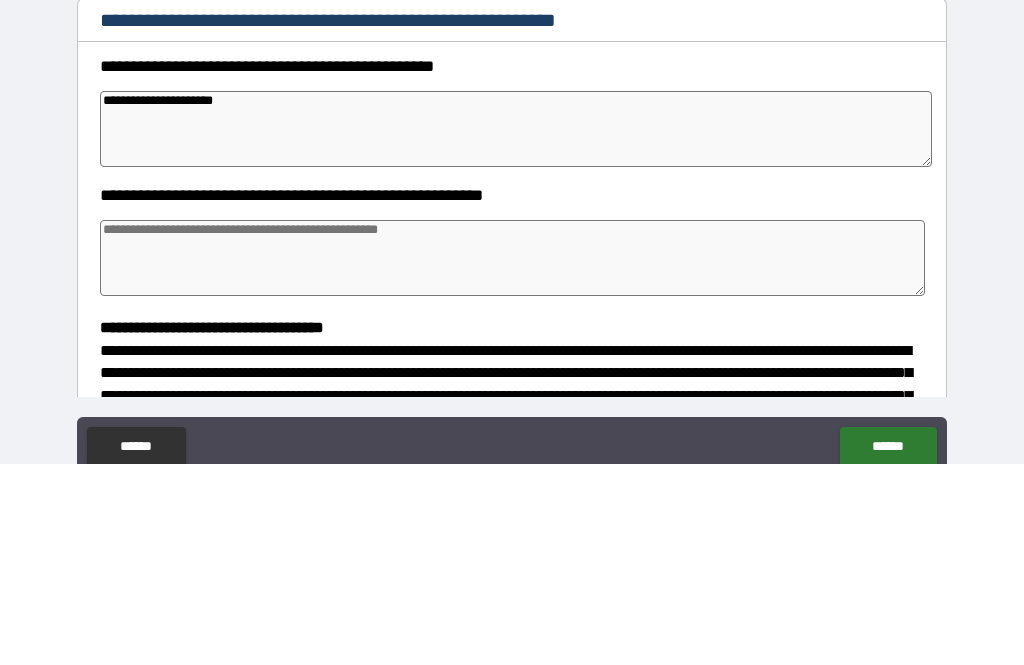 type on "*" 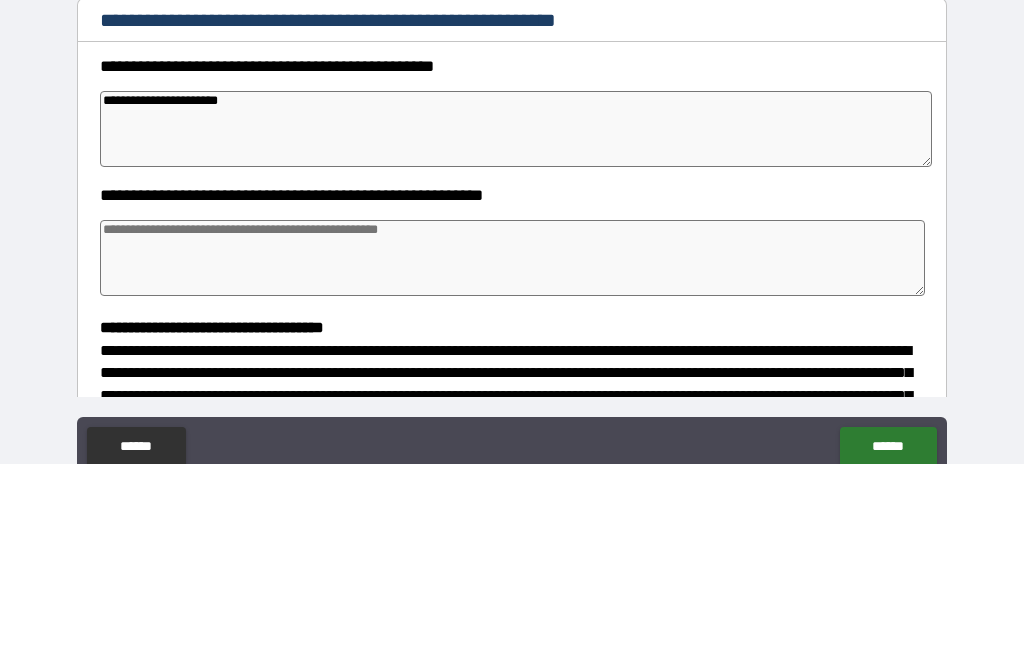 type on "*" 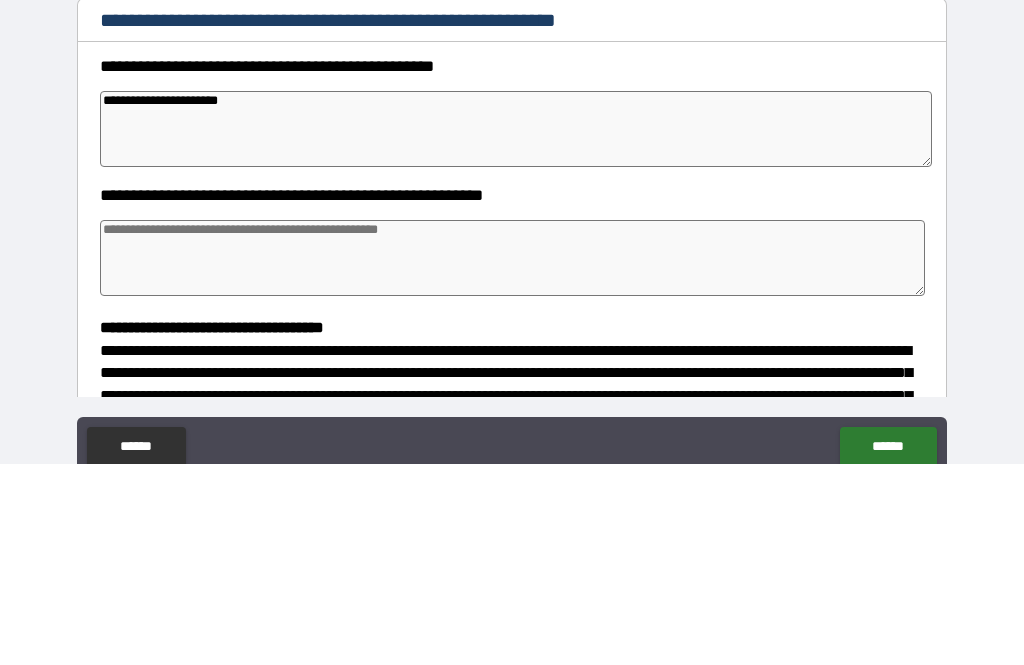 type on "**********" 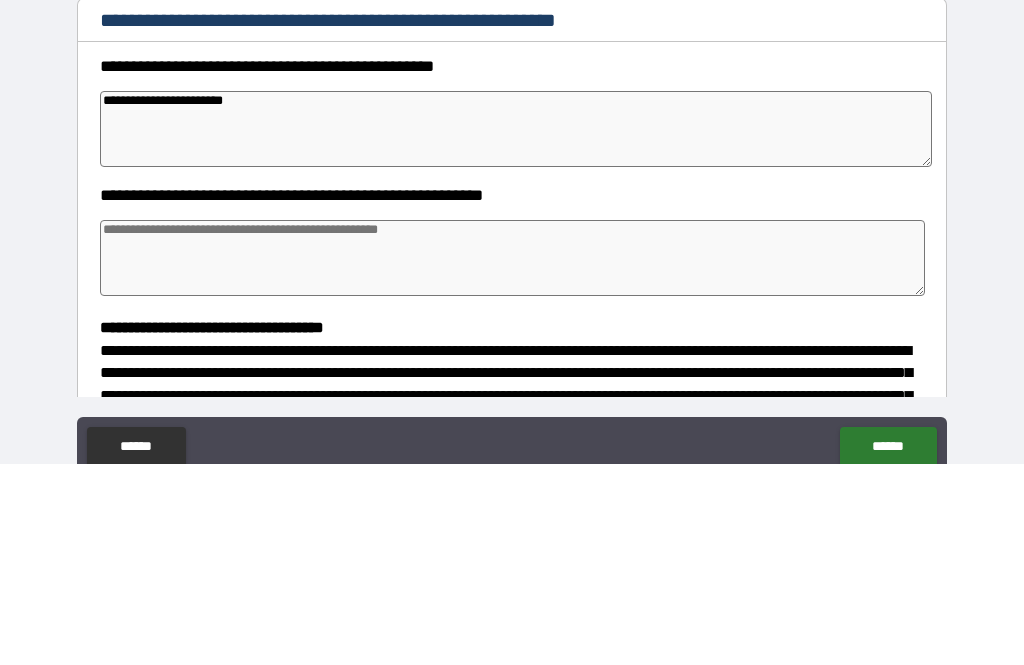 type on "*" 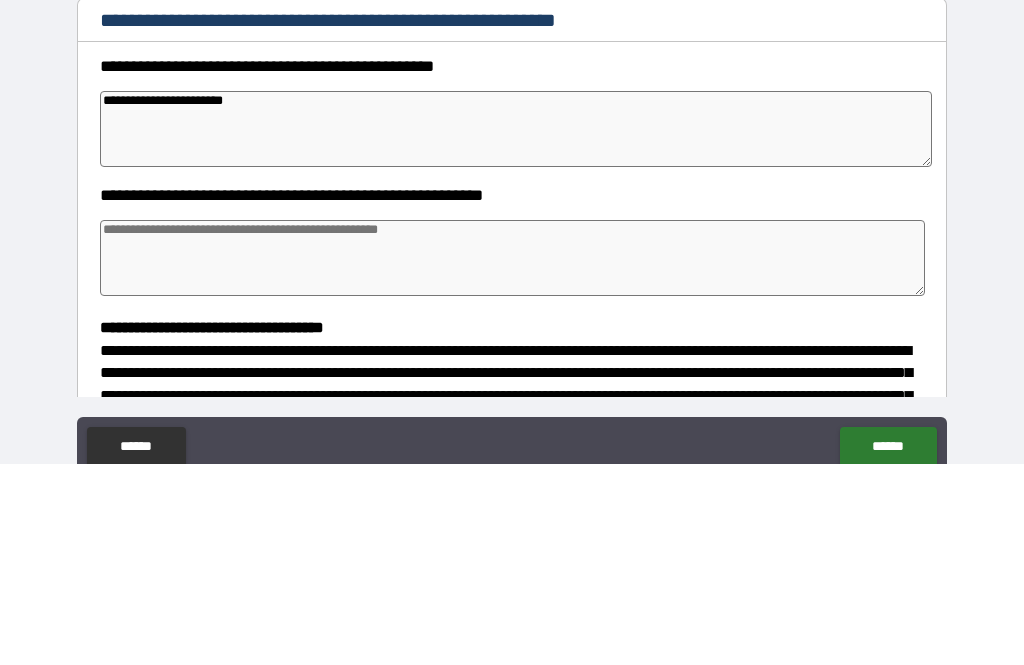 type on "*" 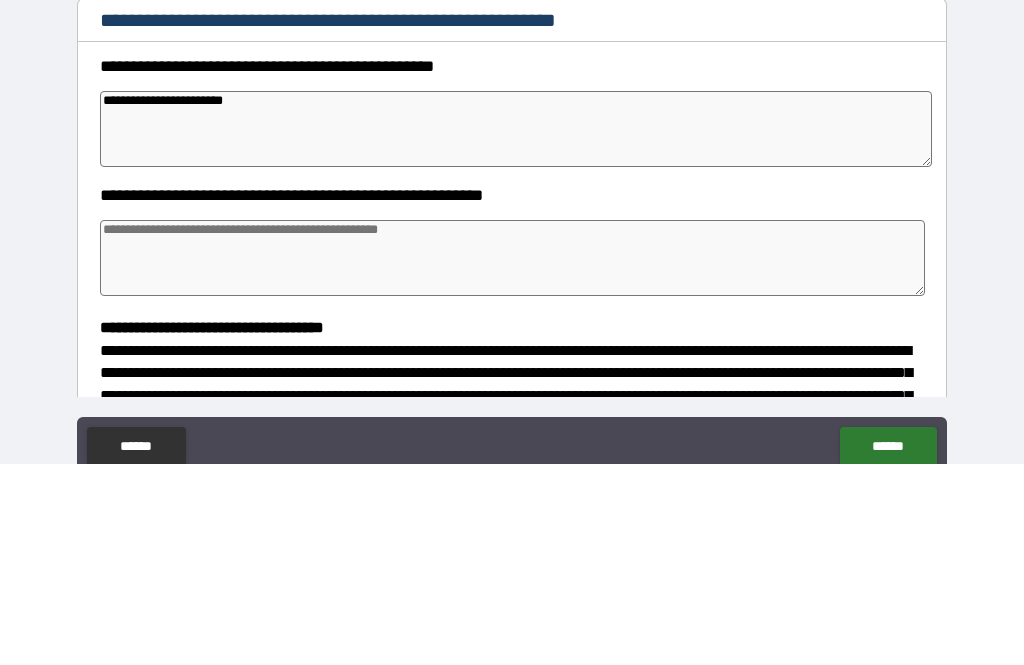 type on "*" 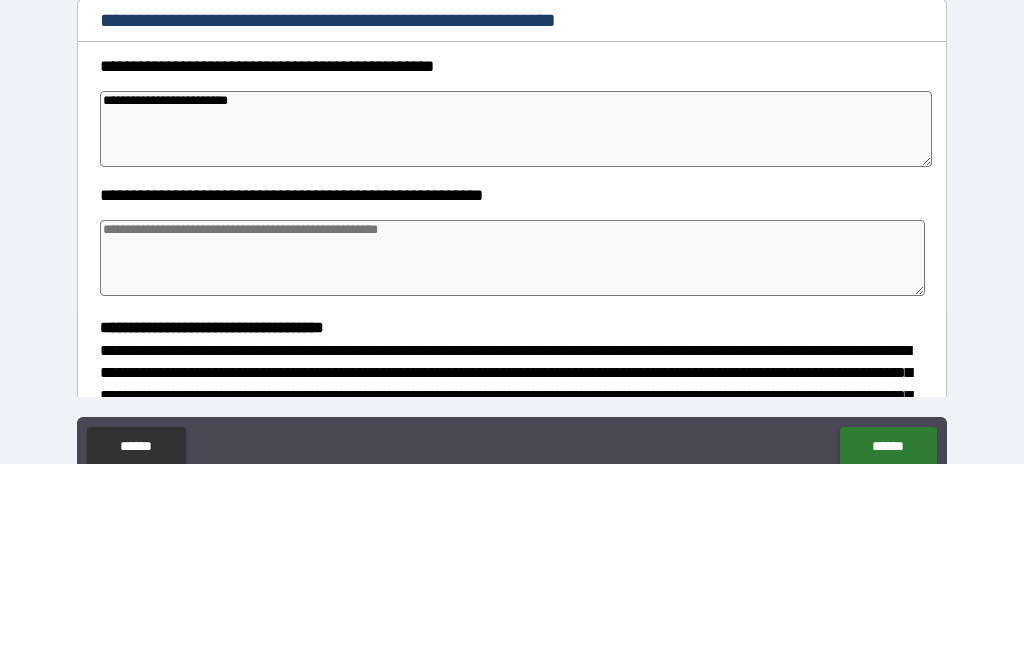 type on "*" 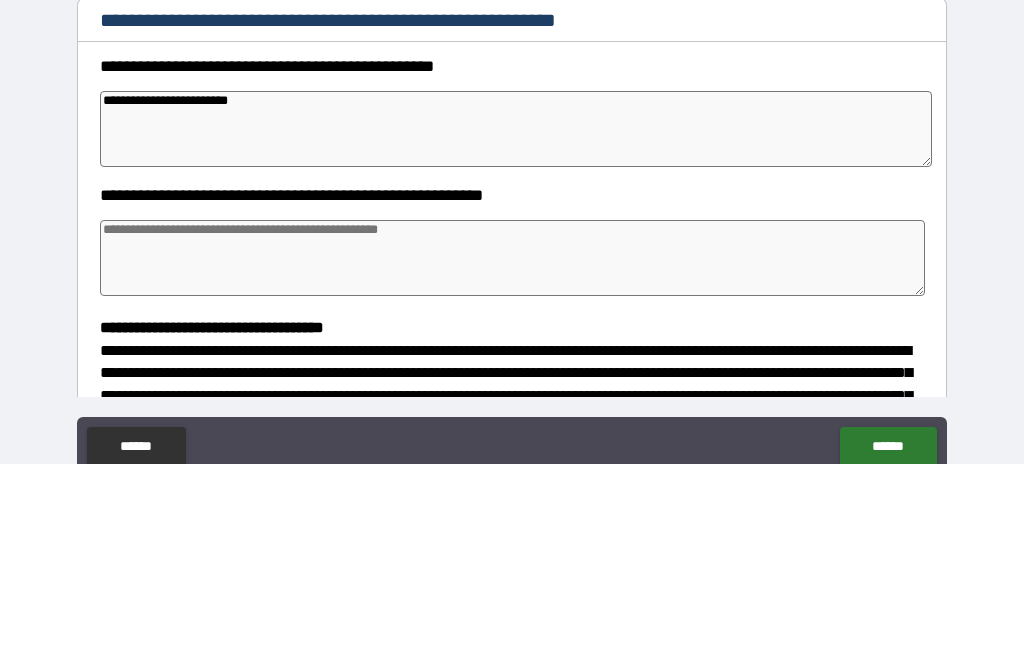 type on "*" 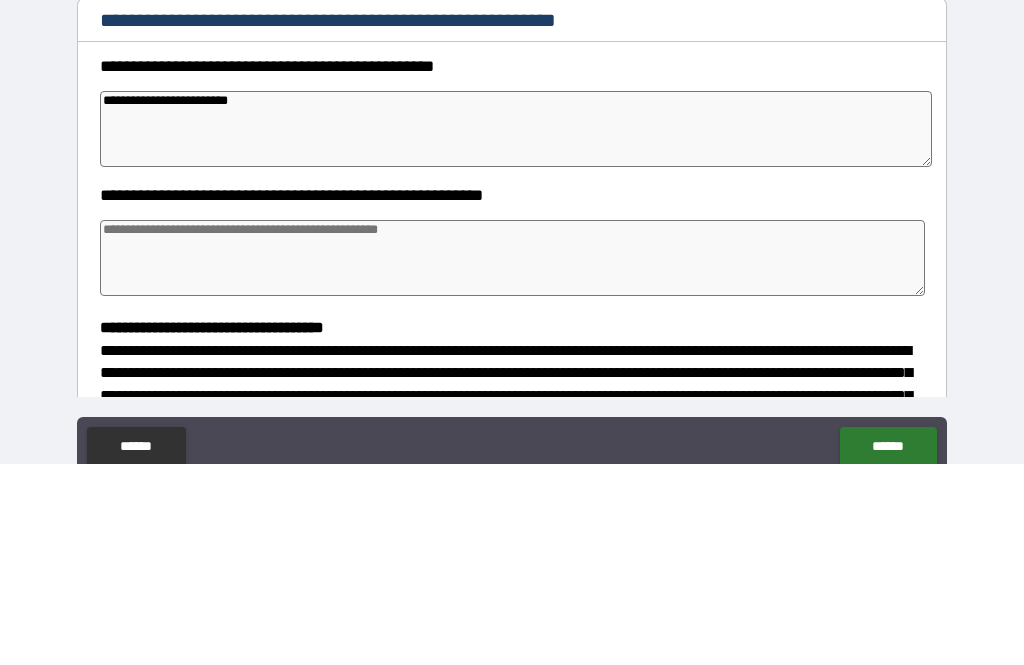 type on "*" 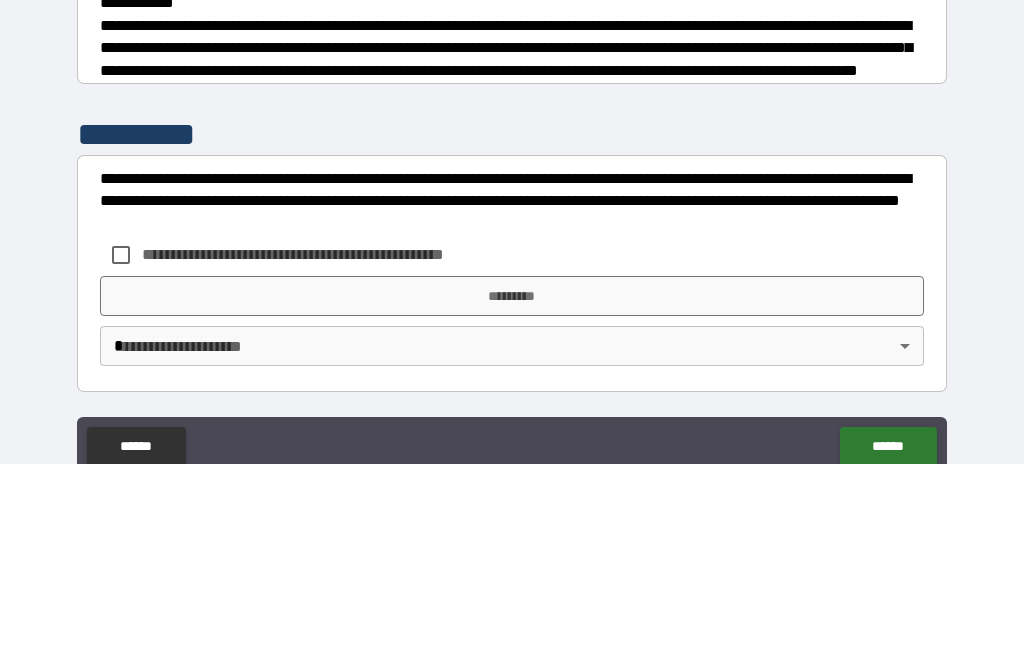 scroll, scrollTop: 544, scrollLeft: 0, axis: vertical 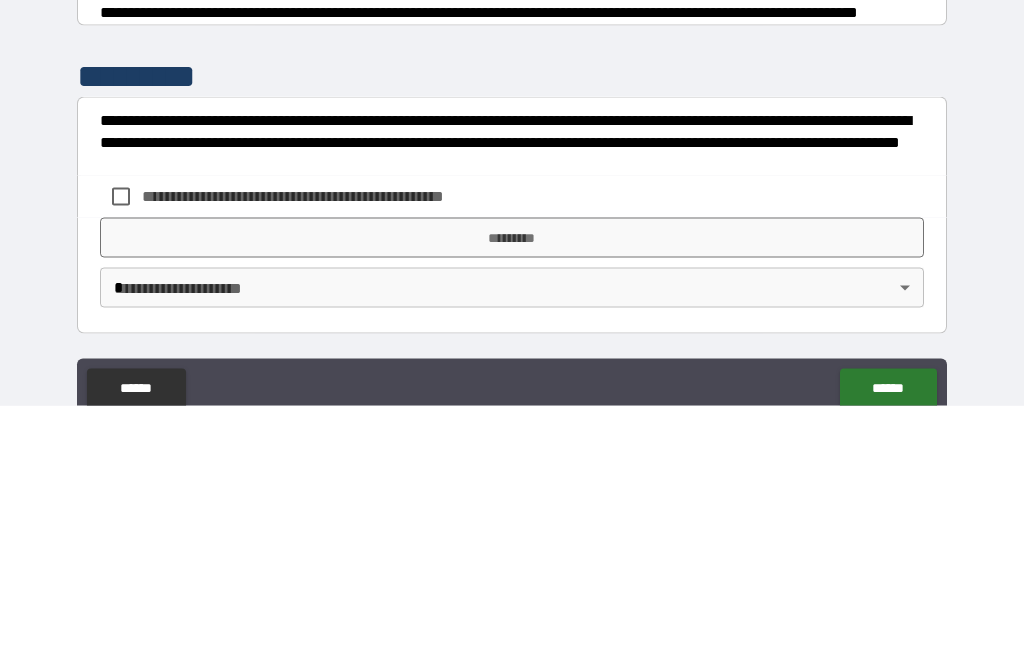 type on "**********" 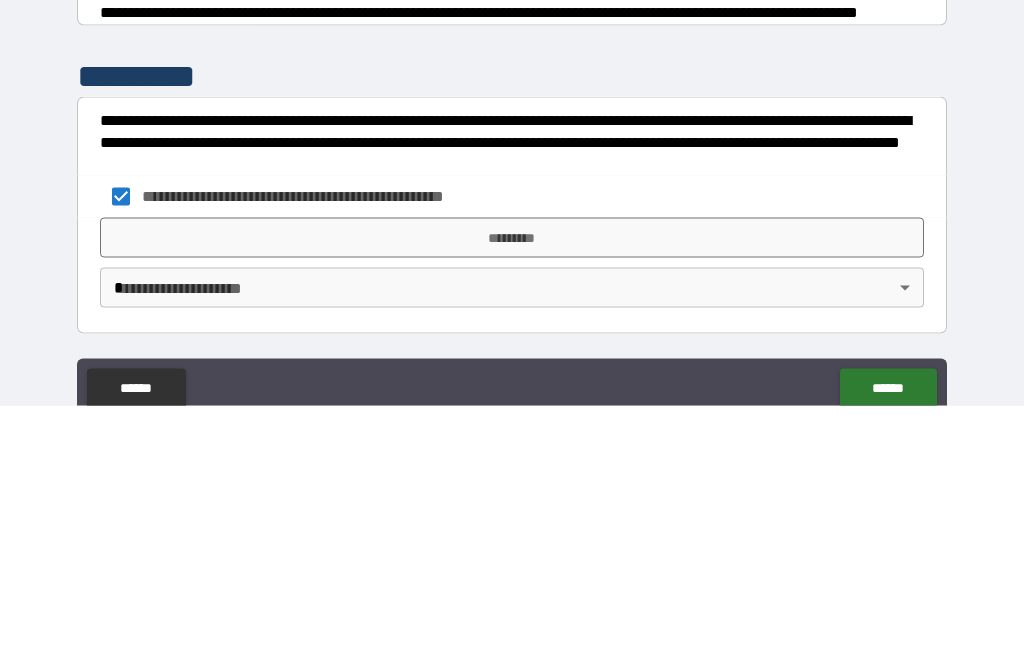 scroll, scrollTop: 64, scrollLeft: 0, axis: vertical 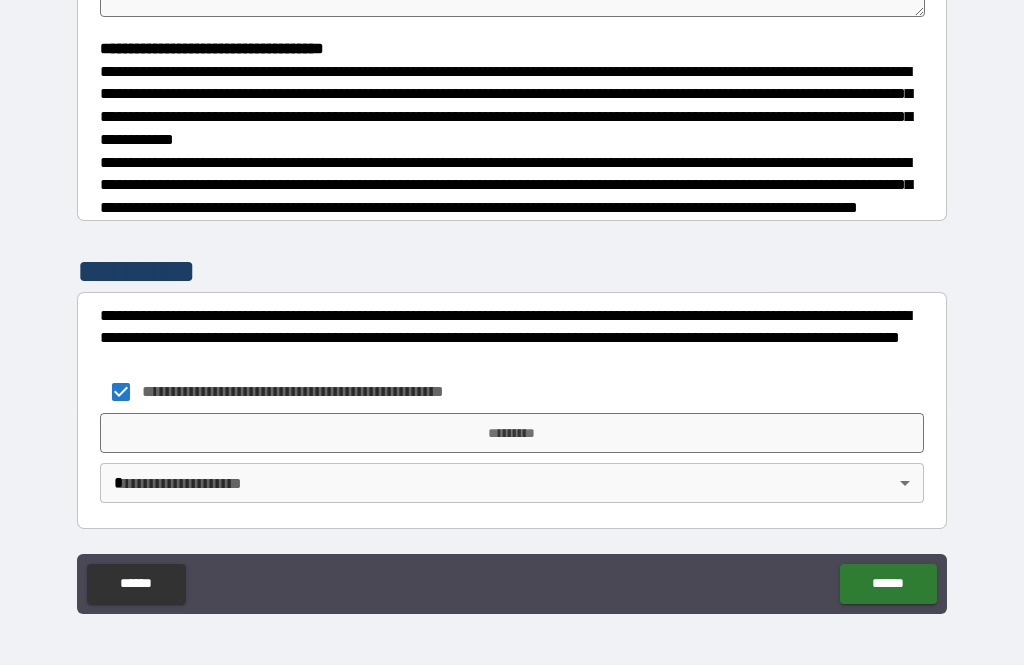 type on "*" 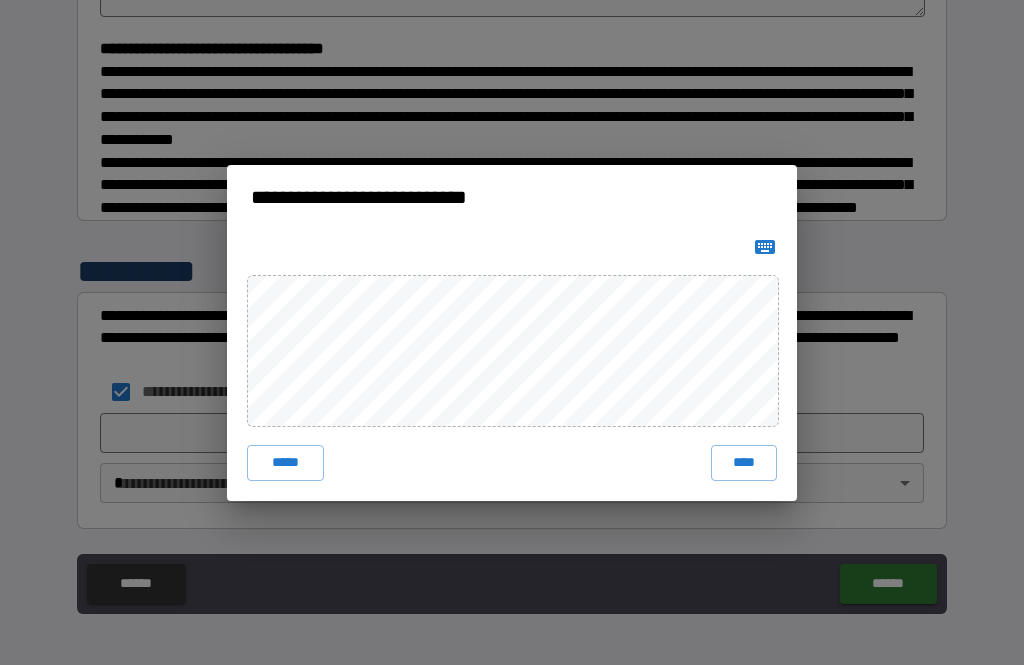 click on "****" at bounding box center [744, 463] 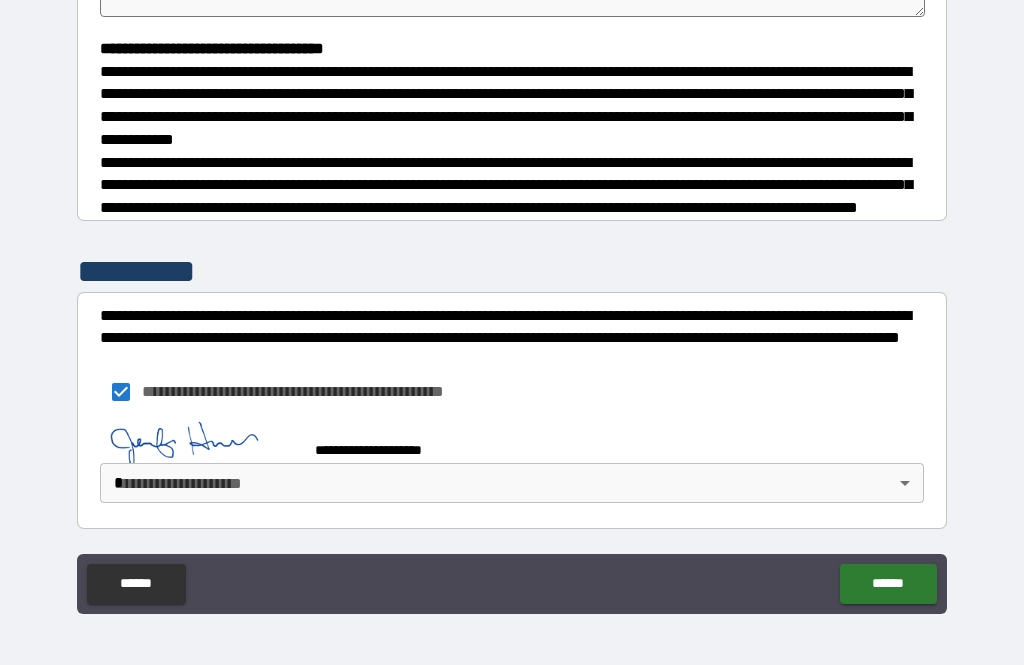 type on "*" 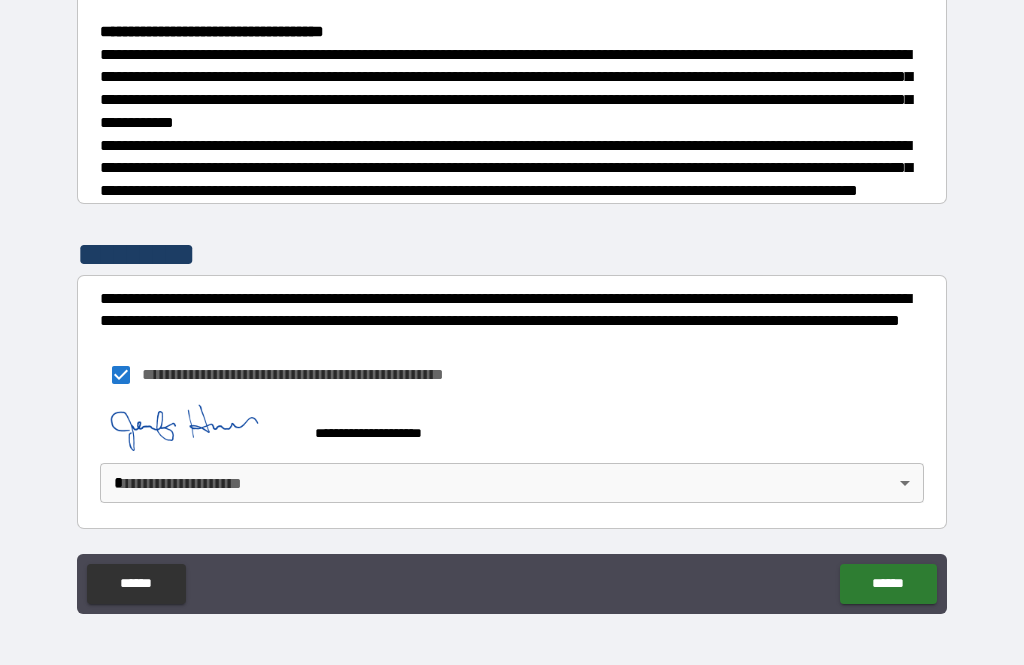 scroll, scrollTop: 561, scrollLeft: 0, axis: vertical 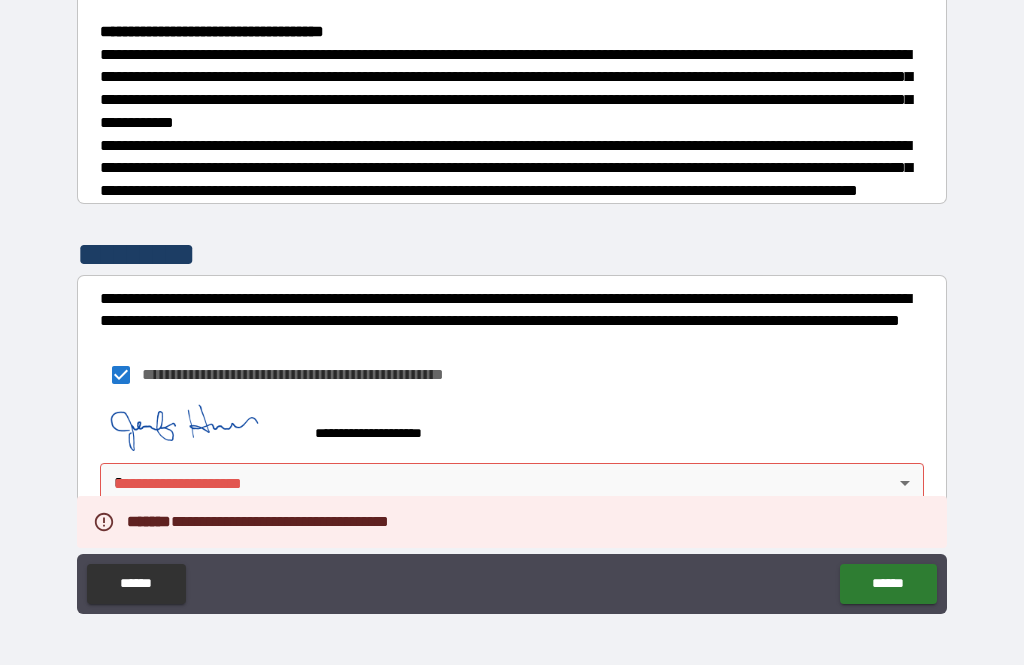 type on "*" 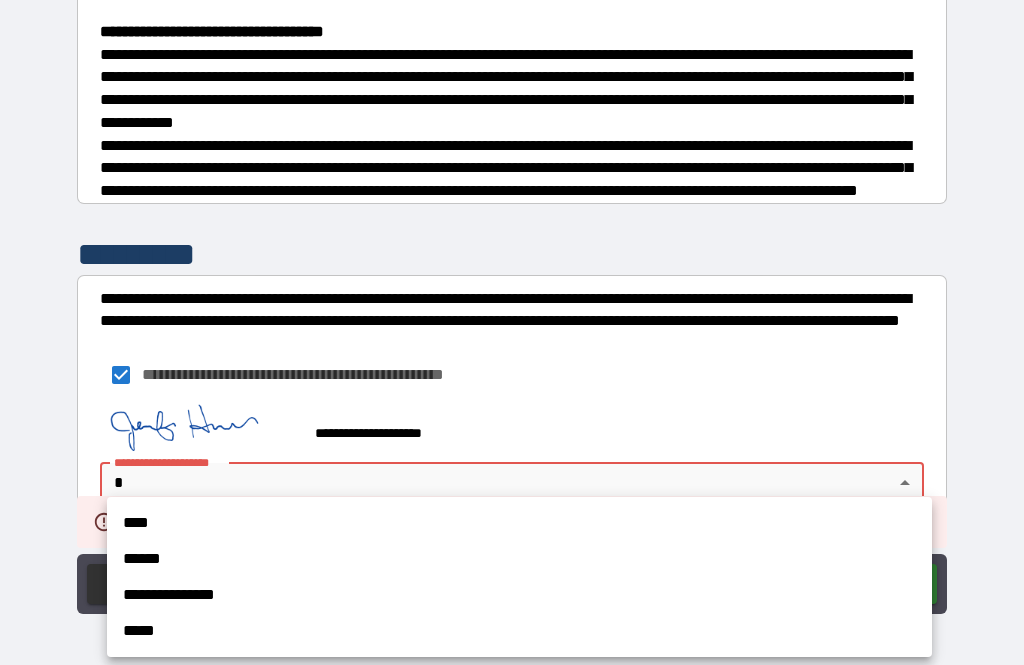 click on "****" at bounding box center (519, 523) 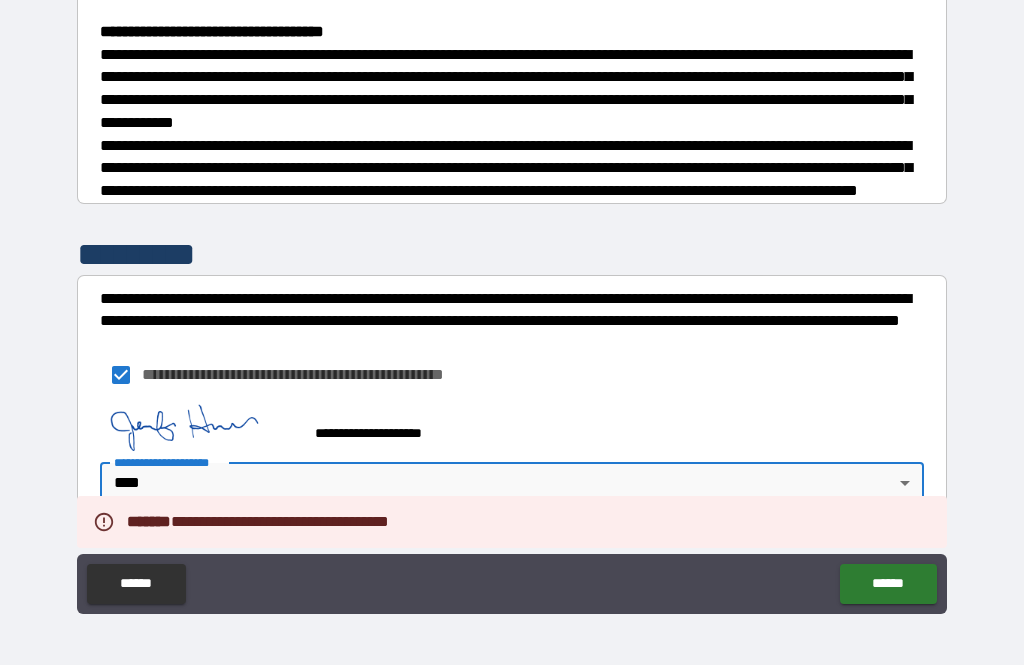 type on "*" 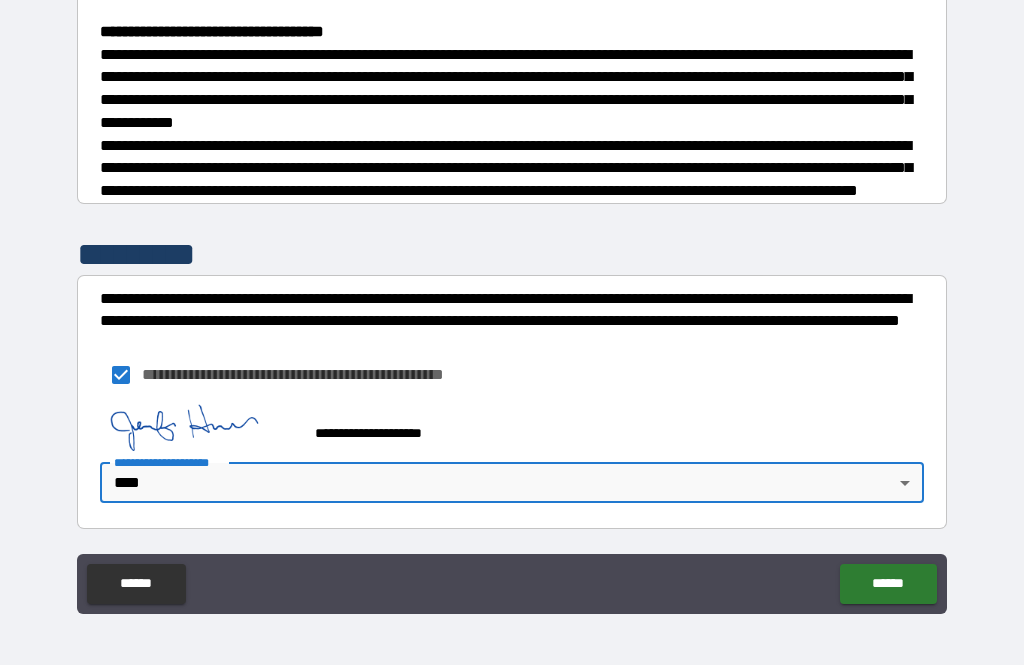 click on "******" at bounding box center (888, 584) 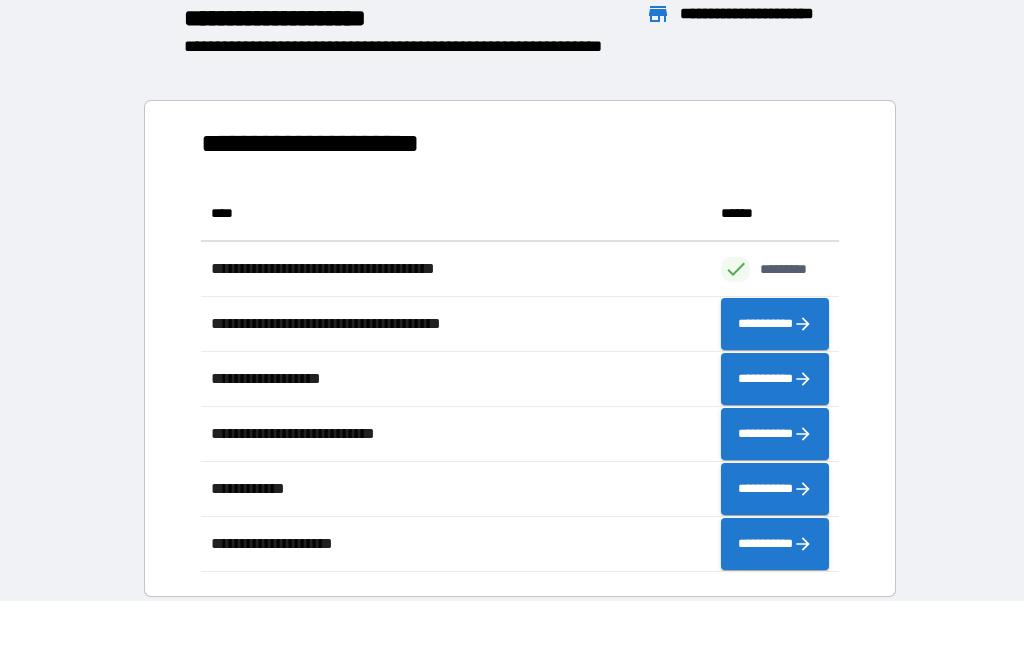 scroll, scrollTop: 386, scrollLeft: 638, axis: both 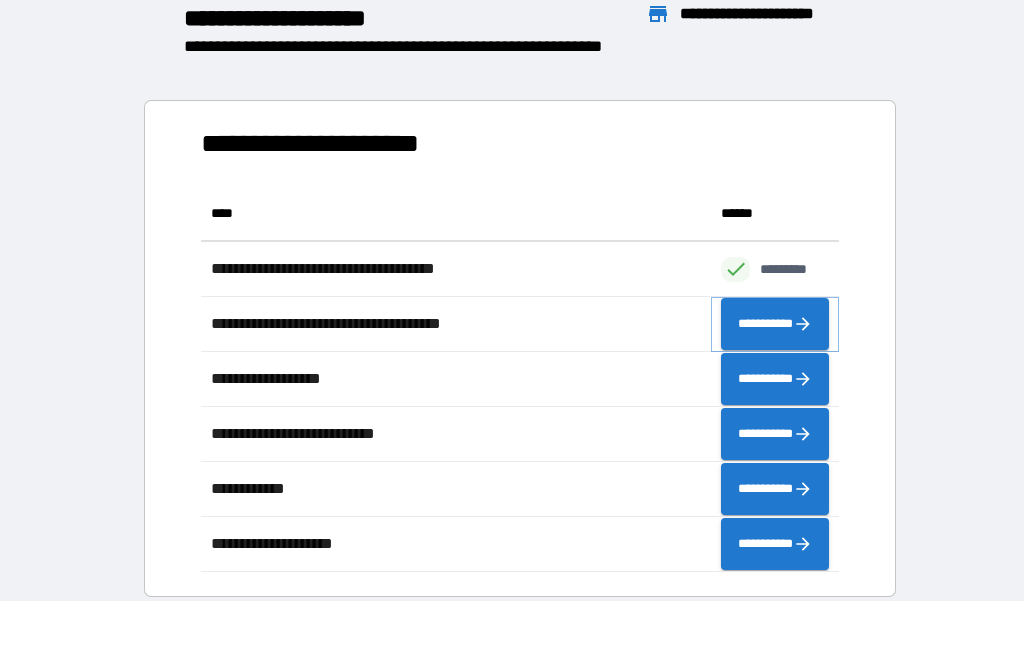click on "**********" at bounding box center (775, 324) 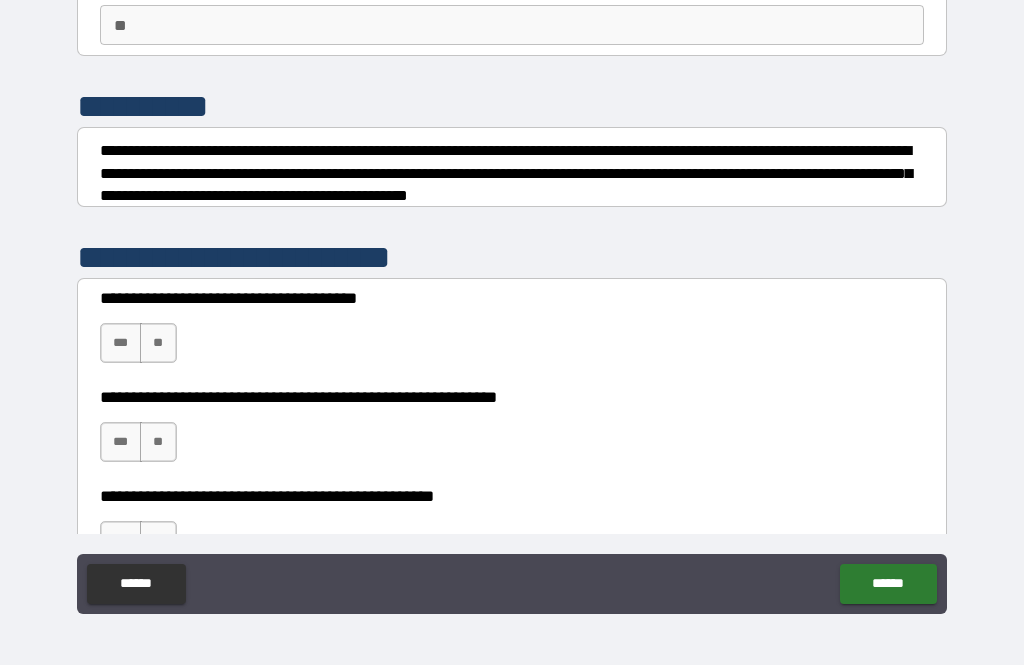 scroll, scrollTop: 203, scrollLeft: 0, axis: vertical 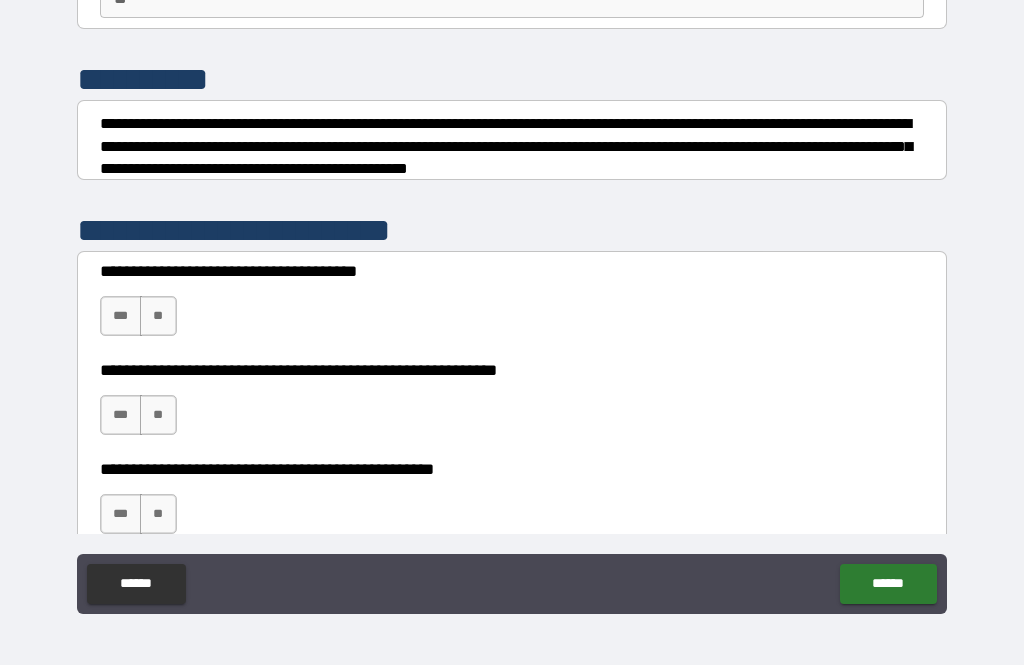 click on "**" at bounding box center (158, 316) 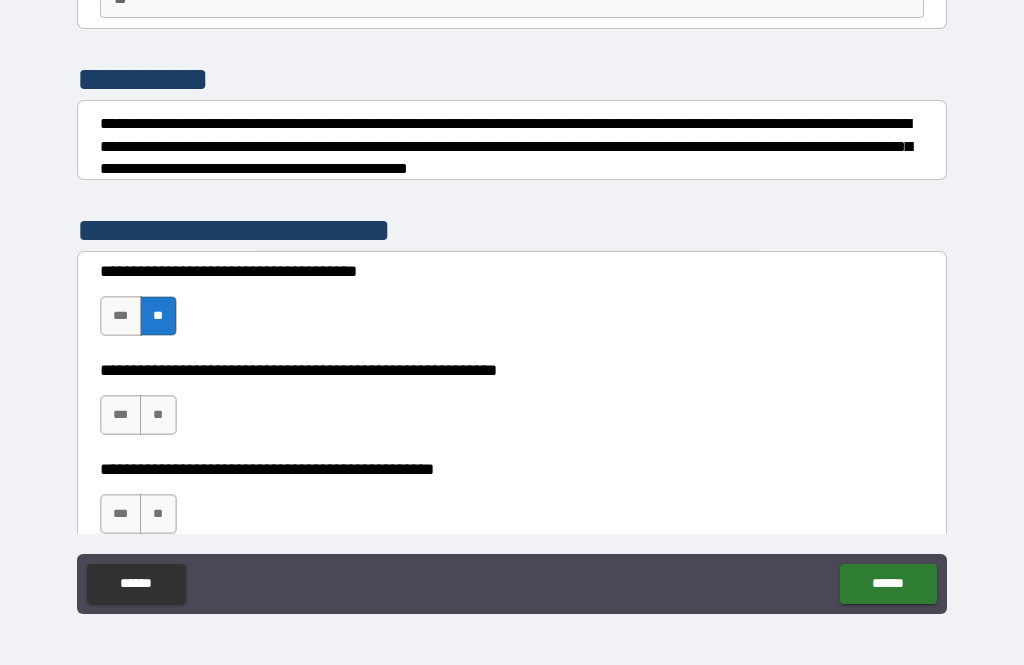 click on "**" at bounding box center (158, 415) 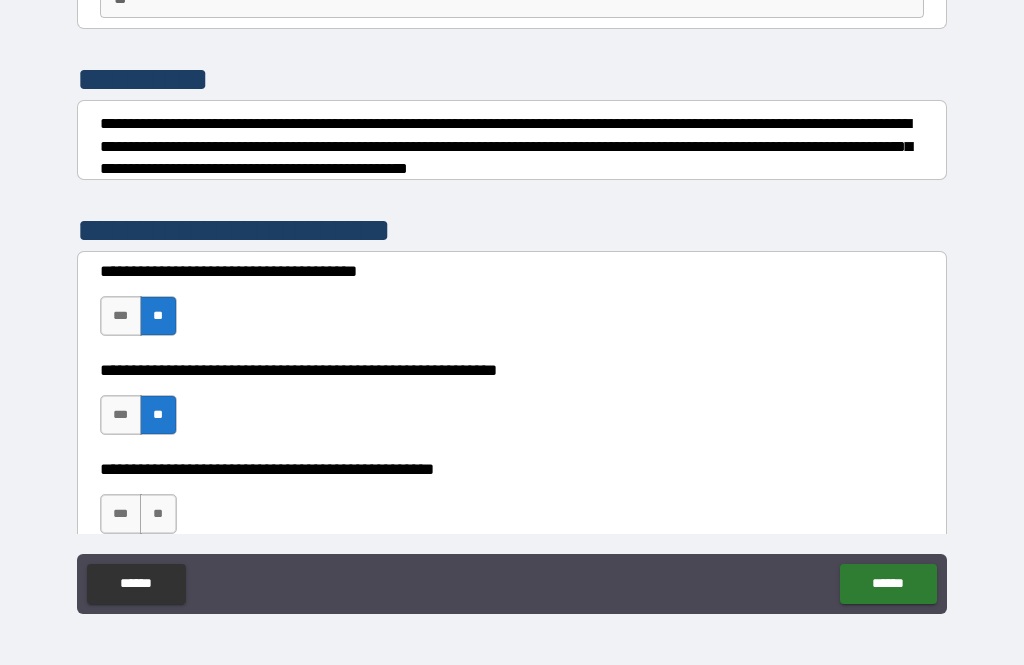 click on "***" at bounding box center [121, 415] 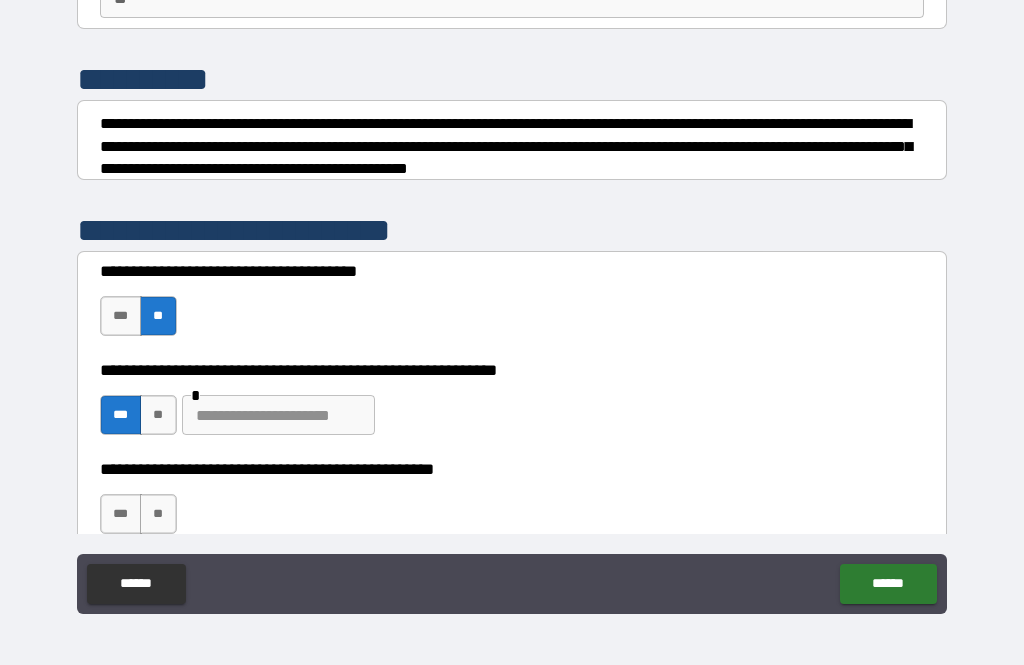 click on "**" at bounding box center (158, 514) 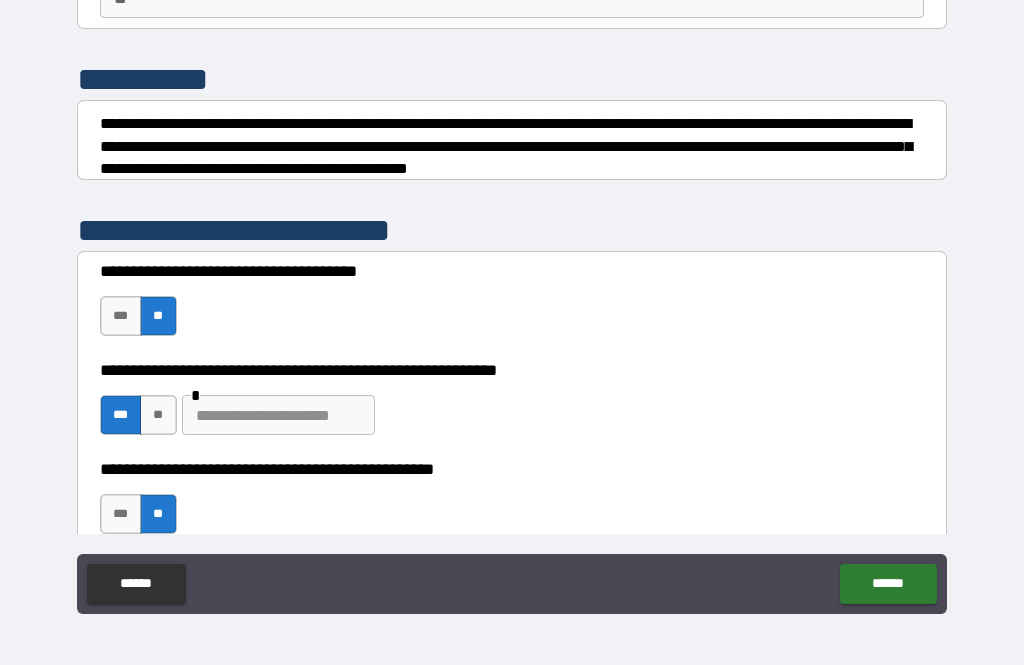 click on "**" at bounding box center (158, 415) 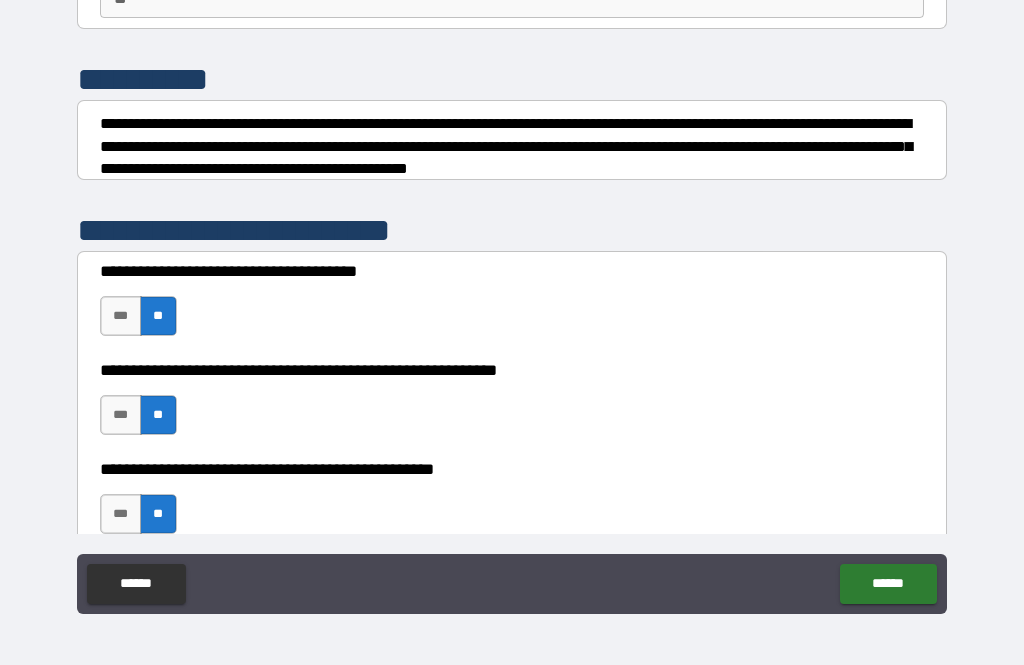 click on "******" at bounding box center [888, 584] 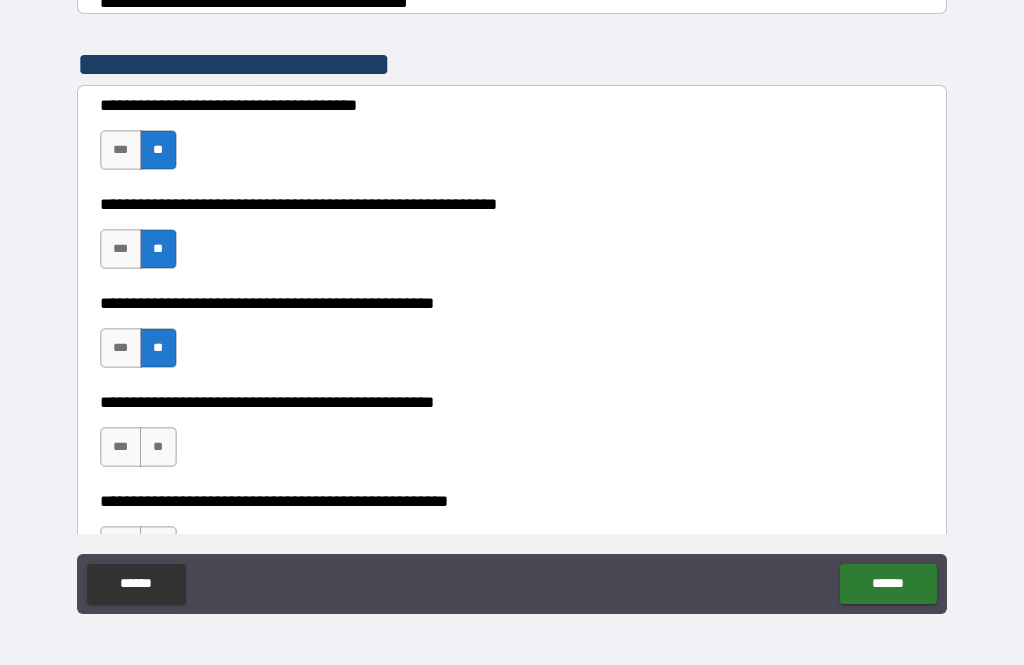 scroll, scrollTop: 367, scrollLeft: 0, axis: vertical 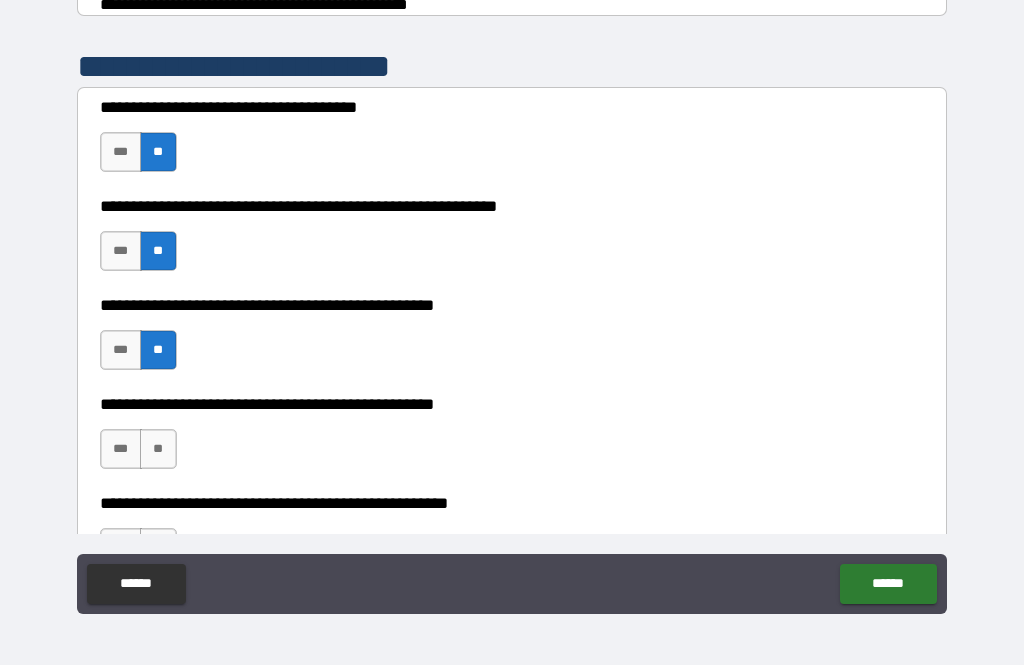 click on "**" at bounding box center (158, 449) 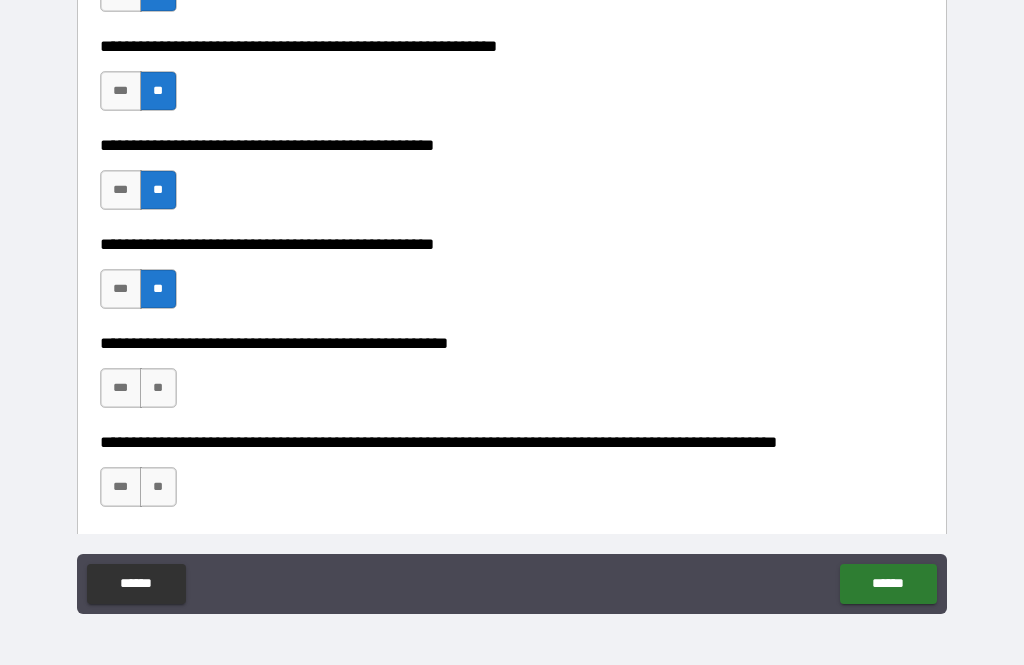 scroll, scrollTop: 528, scrollLeft: 0, axis: vertical 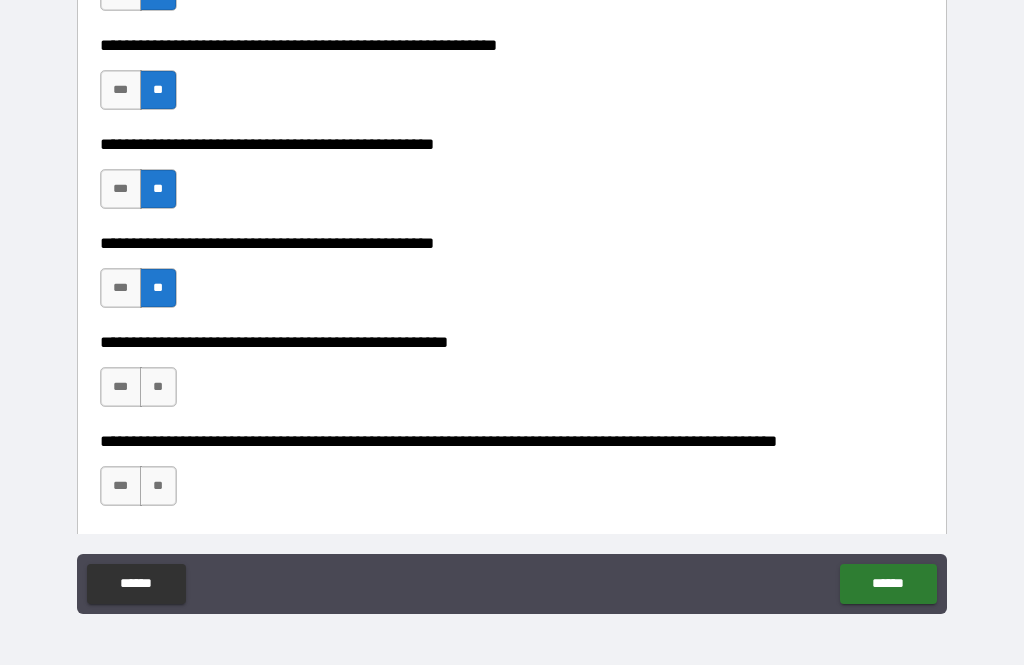 click on "**" at bounding box center [158, 387] 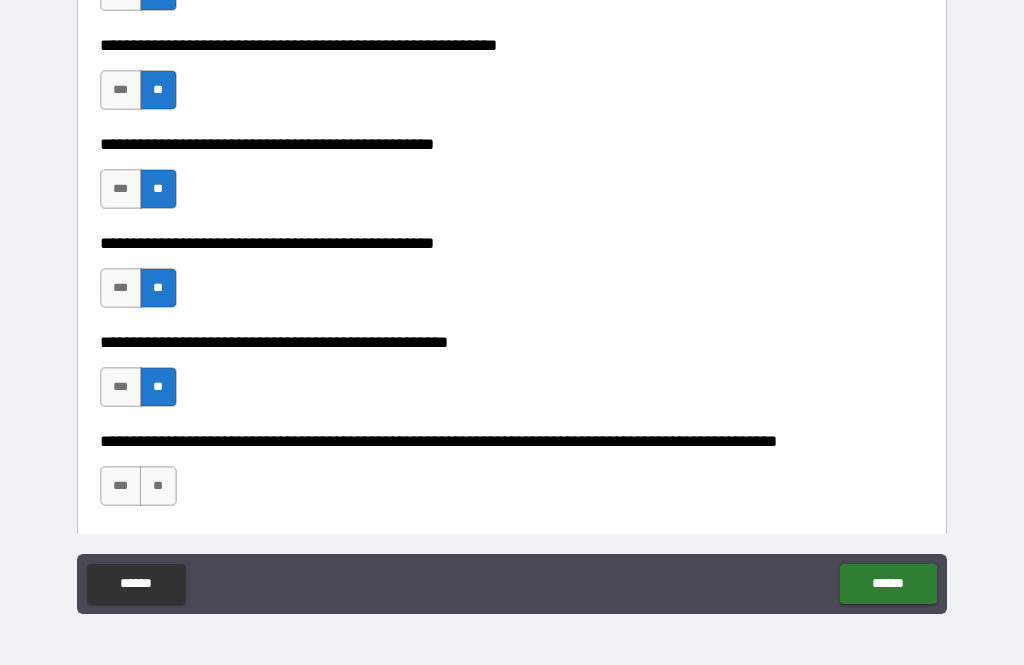 click on "**" at bounding box center (158, 486) 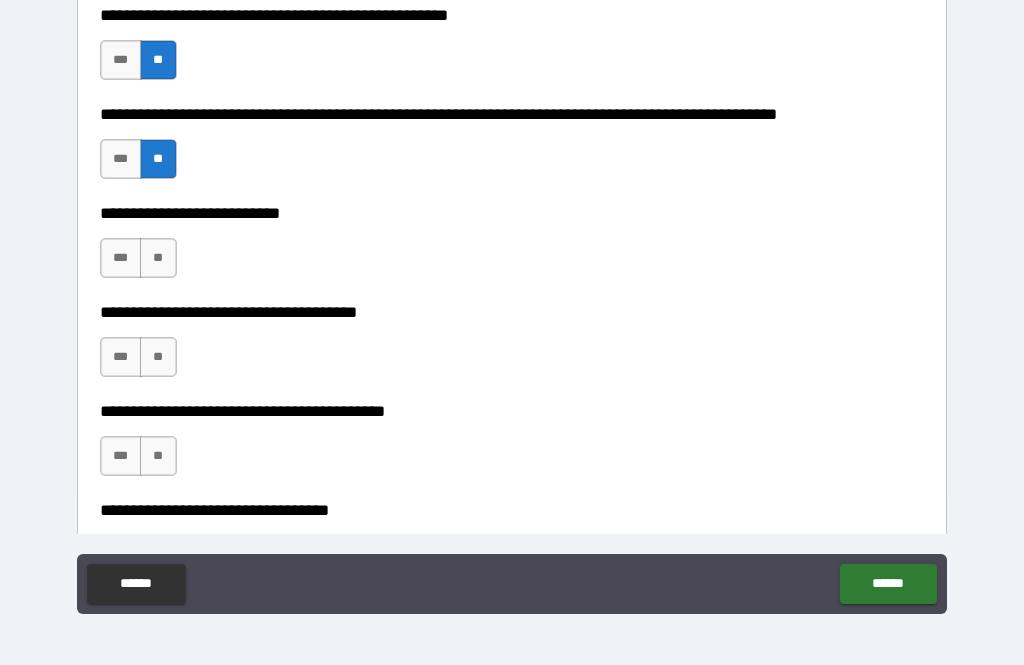 scroll, scrollTop: 856, scrollLeft: 0, axis: vertical 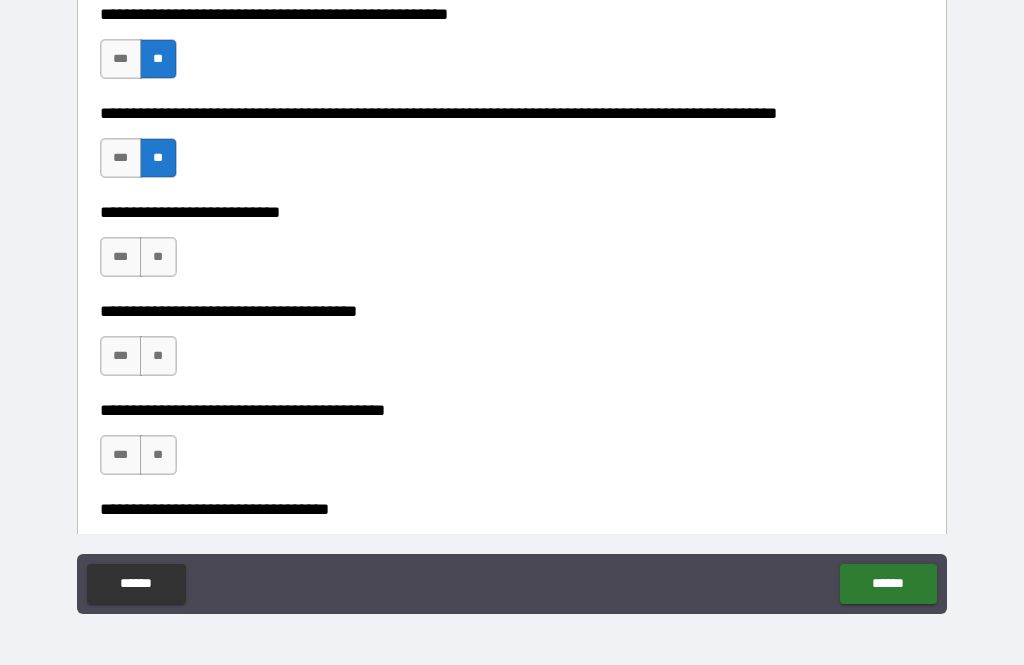 click on "**" at bounding box center [158, 257] 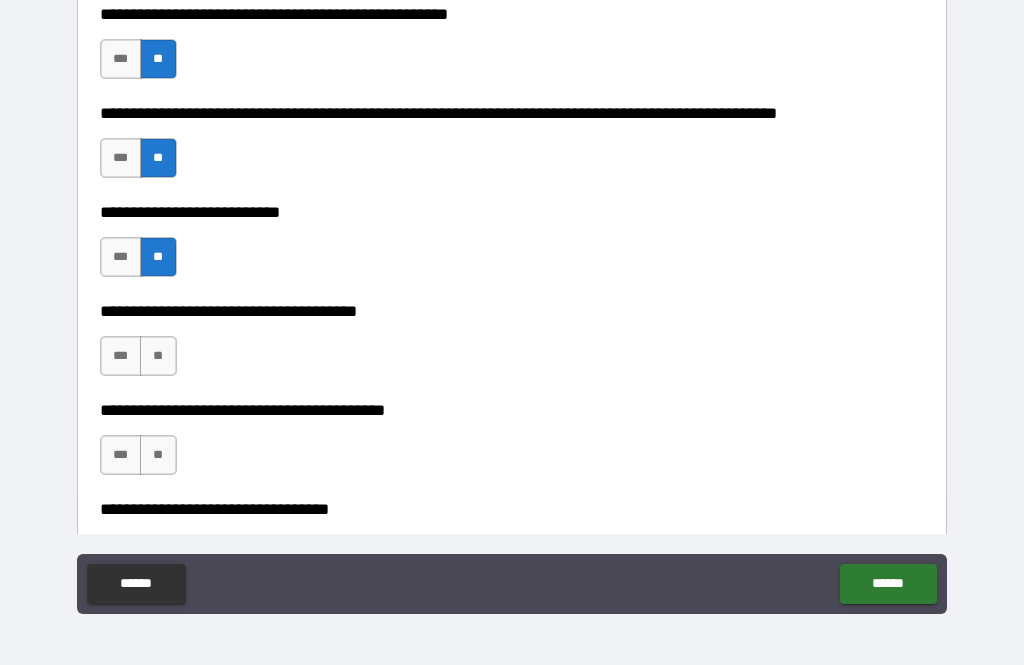 click on "***" at bounding box center [121, 356] 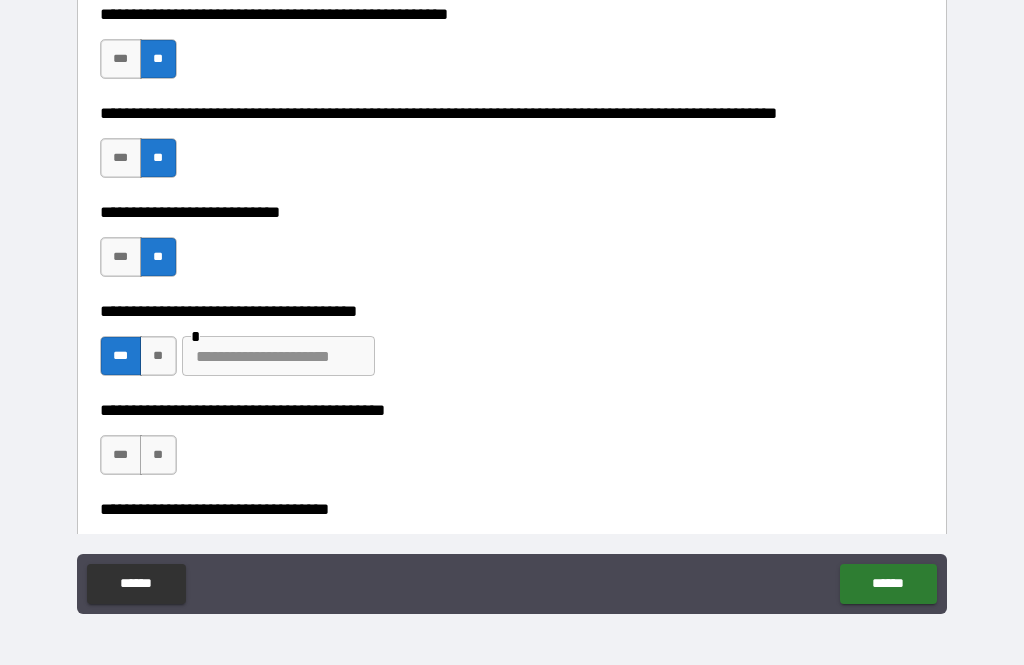click at bounding box center [278, 356] 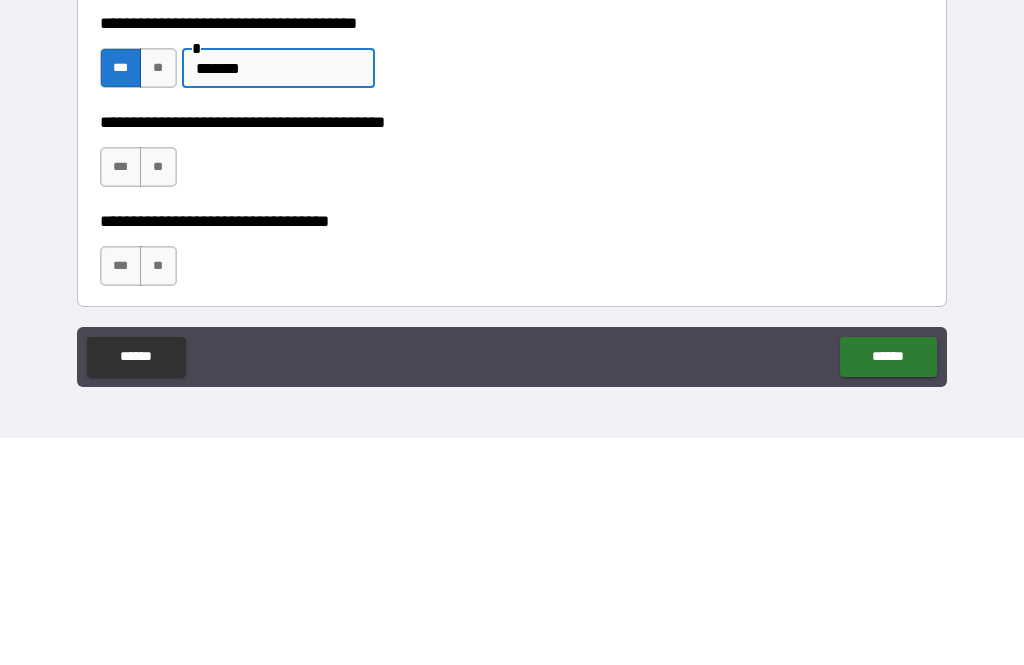 scroll, scrollTop: 913, scrollLeft: 0, axis: vertical 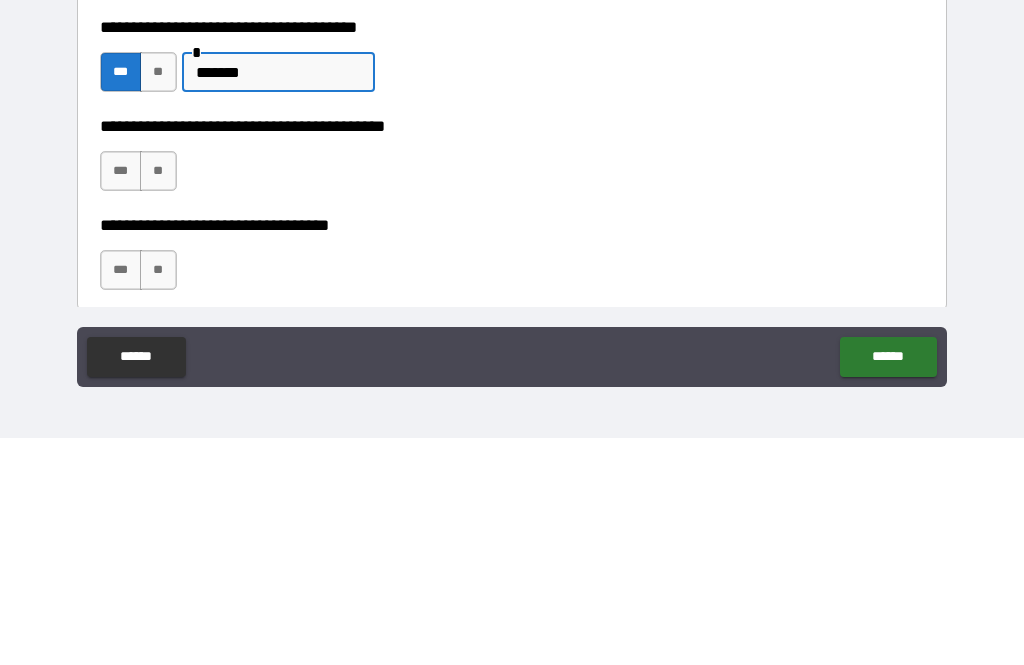 type on "*******" 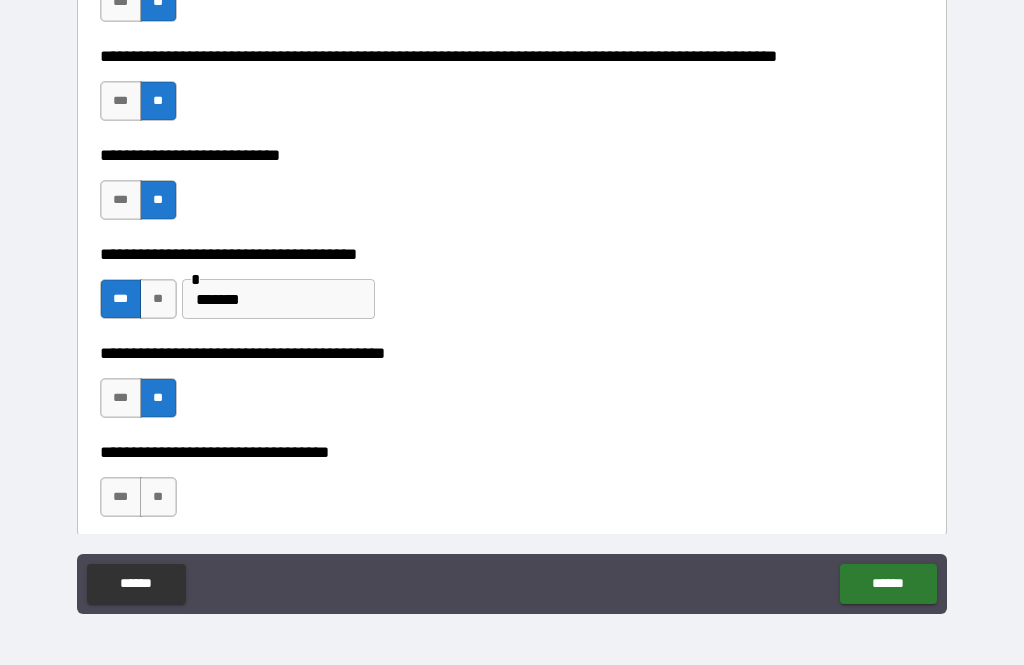 click on "**" at bounding box center [158, 497] 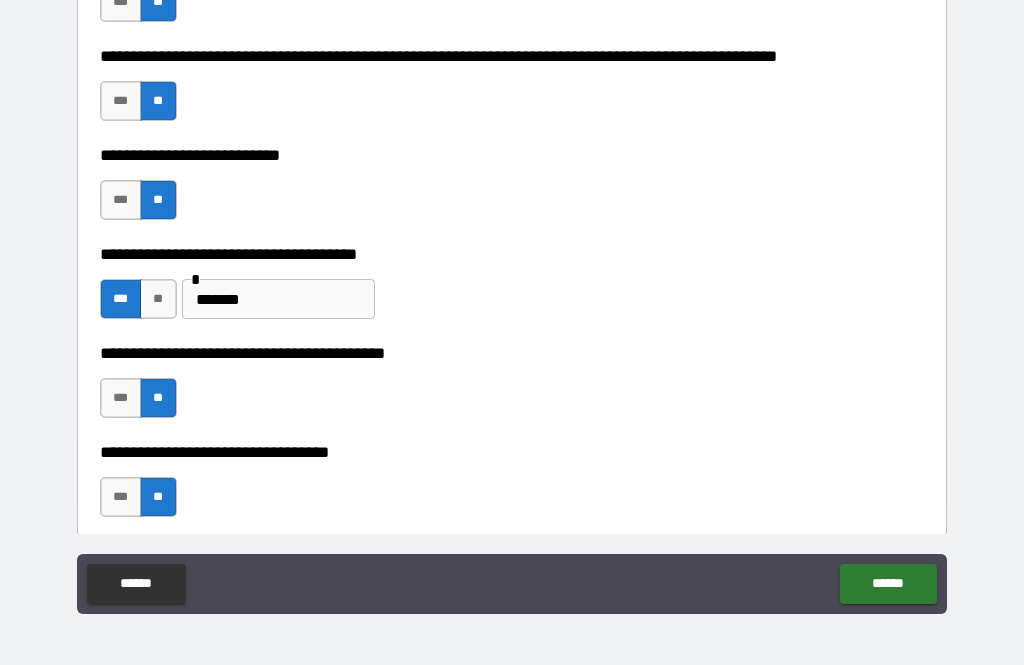 click on "******" at bounding box center (888, 584) 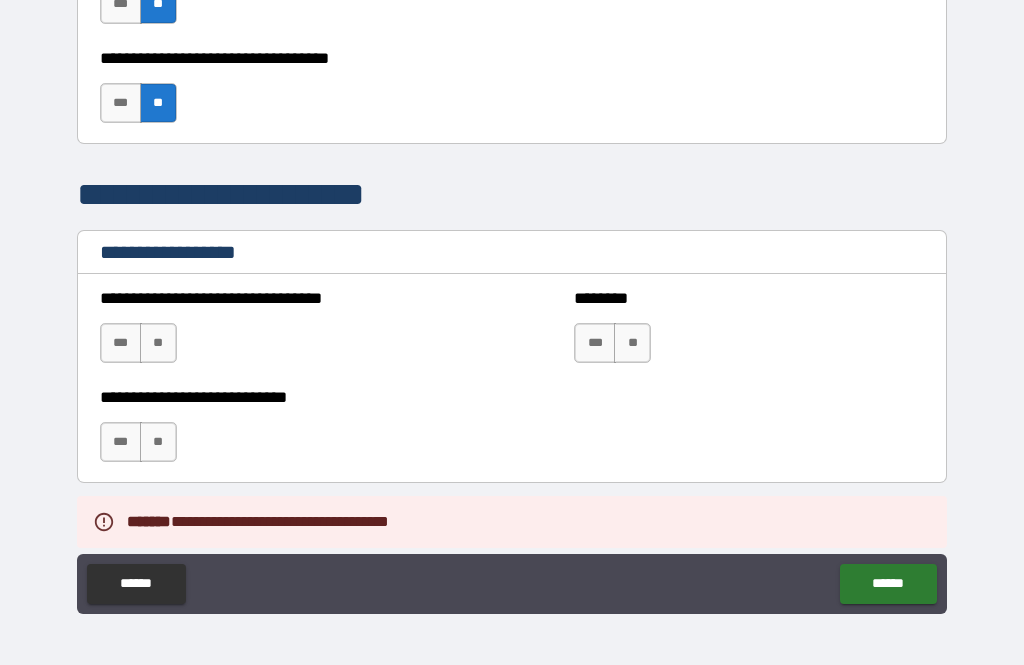 scroll, scrollTop: 1314, scrollLeft: 0, axis: vertical 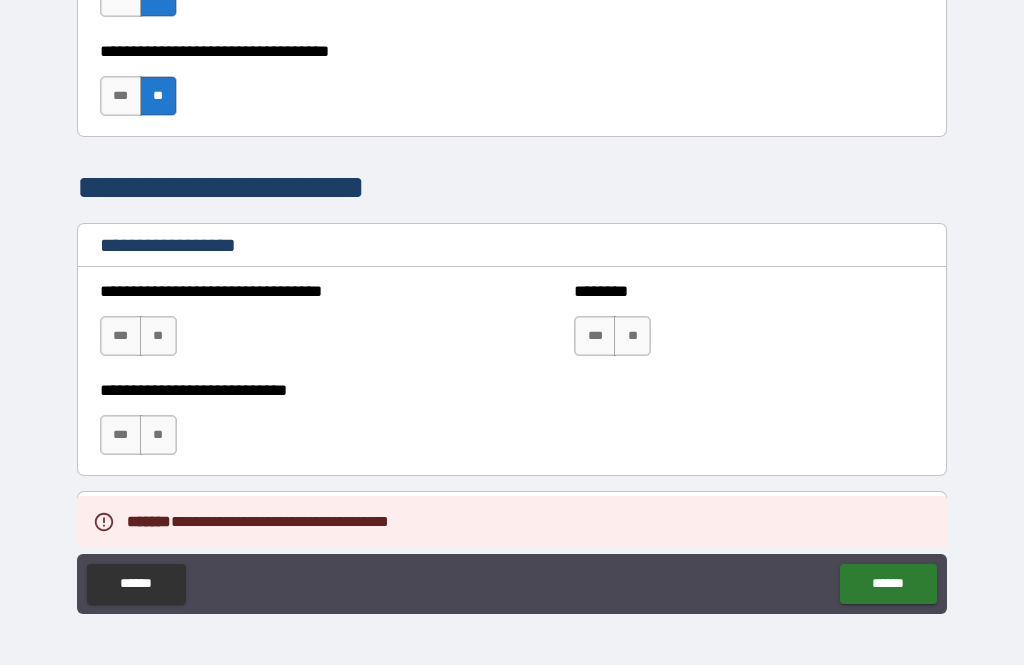 click on "**" at bounding box center (158, 336) 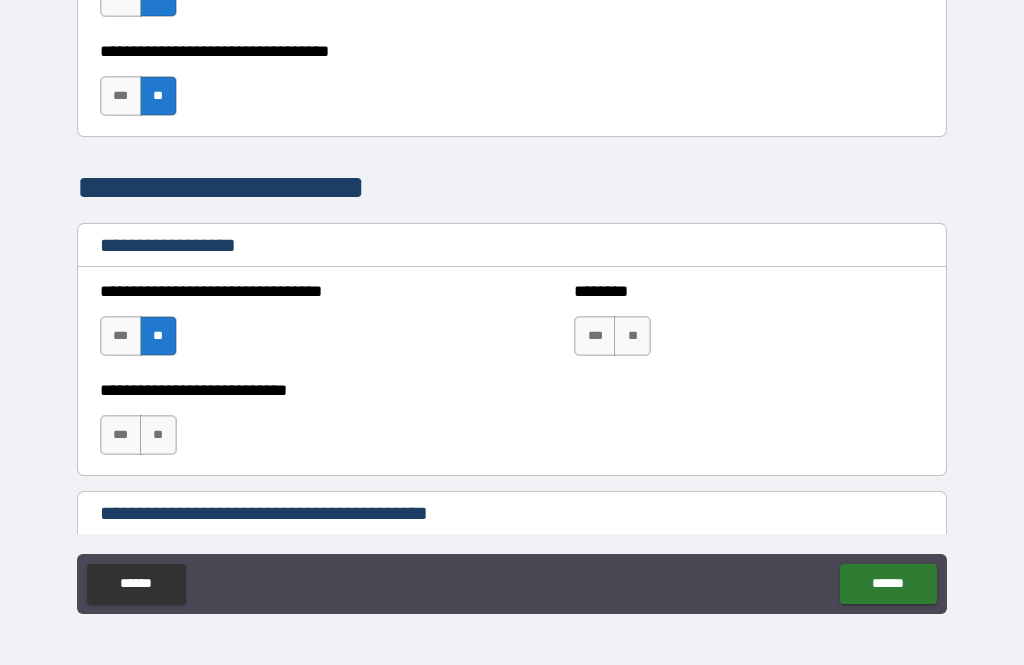click on "**" at bounding box center [632, 336] 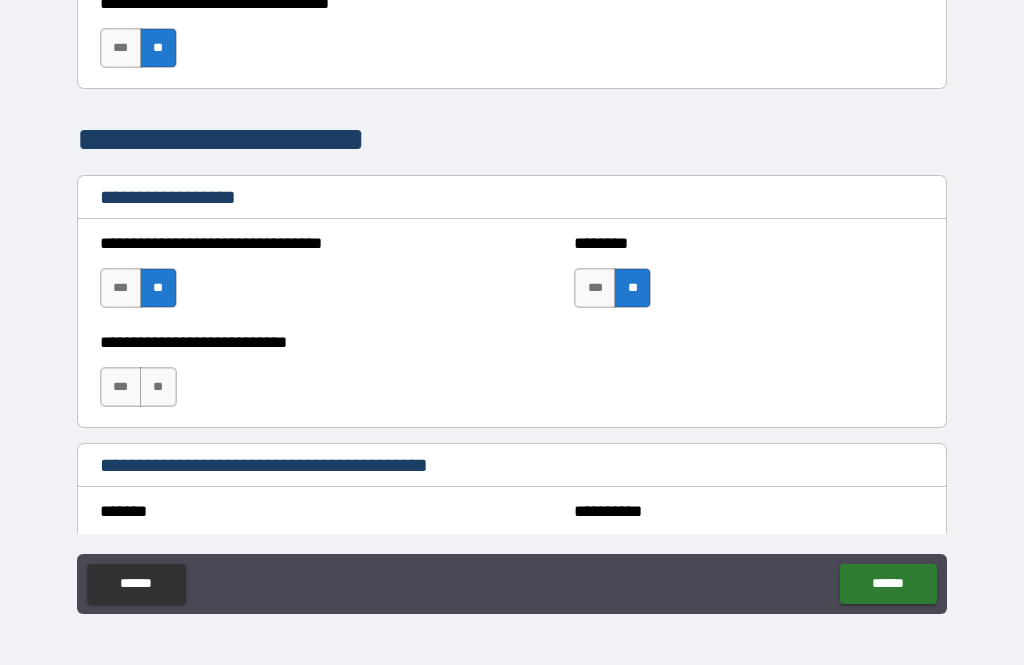 scroll, scrollTop: 1361, scrollLeft: 0, axis: vertical 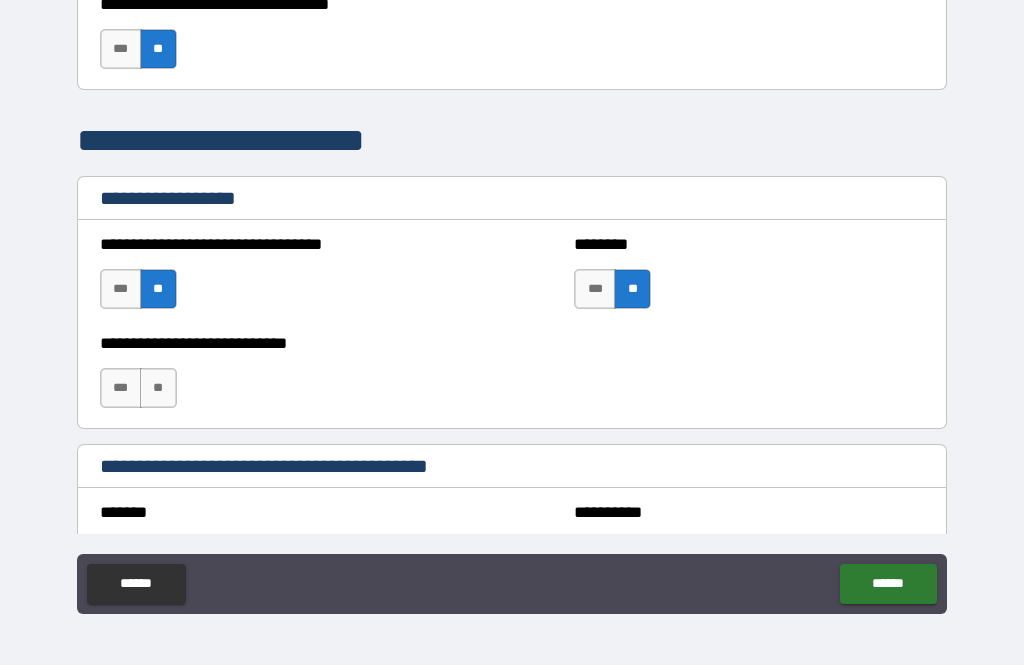 click on "*** **" at bounding box center [141, 393] 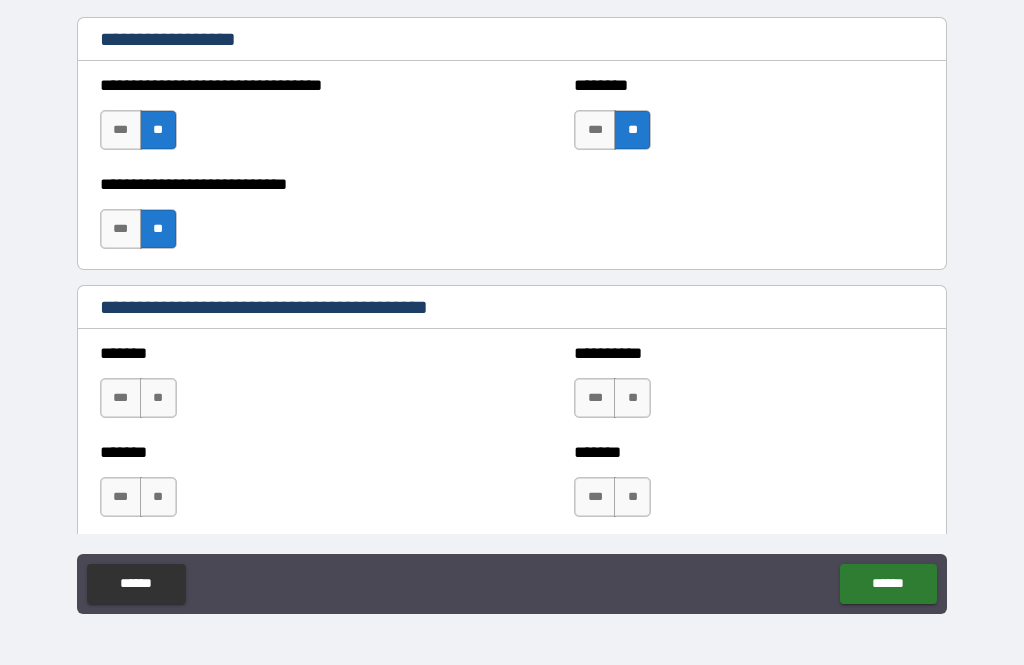 scroll, scrollTop: 1529, scrollLeft: 0, axis: vertical 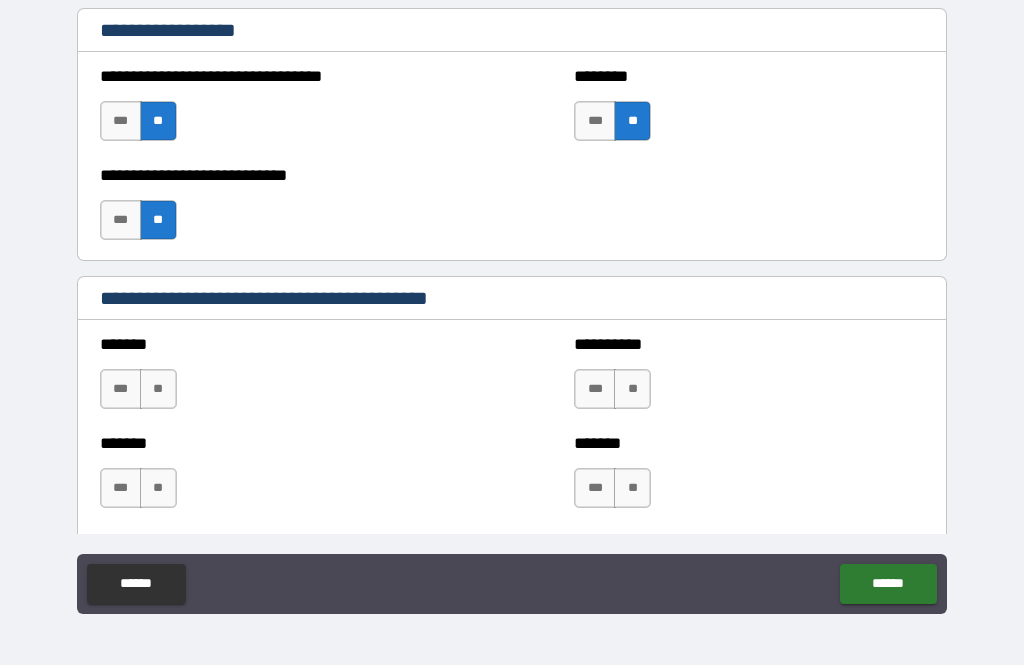 click on "**" at bounding box center (158, 389) 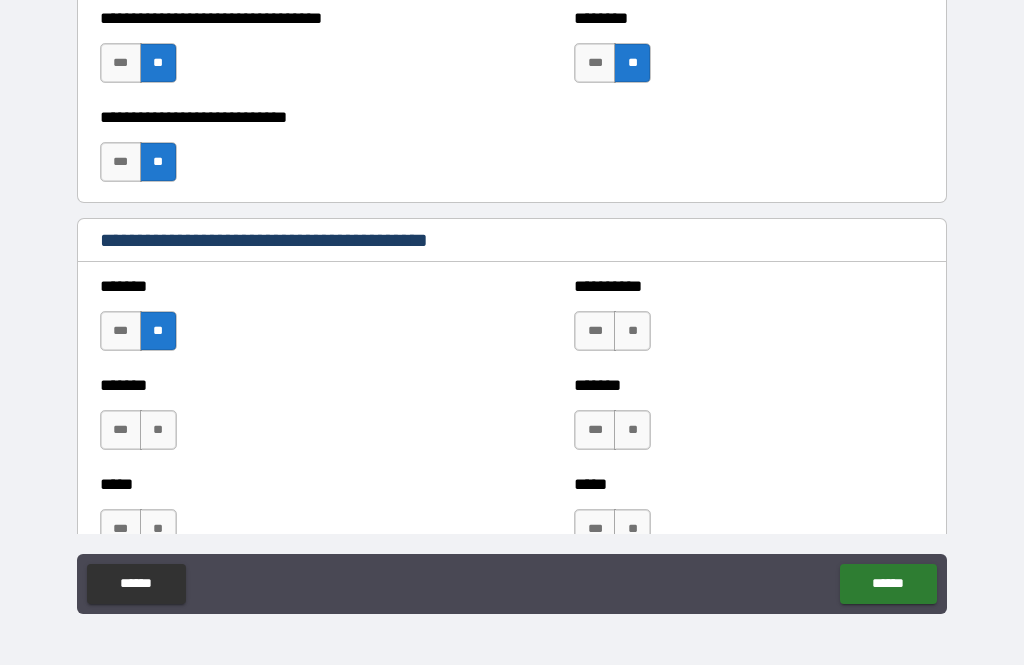 scroll, scrollTop: 1604, scrollLeft: 0, axis: vertical 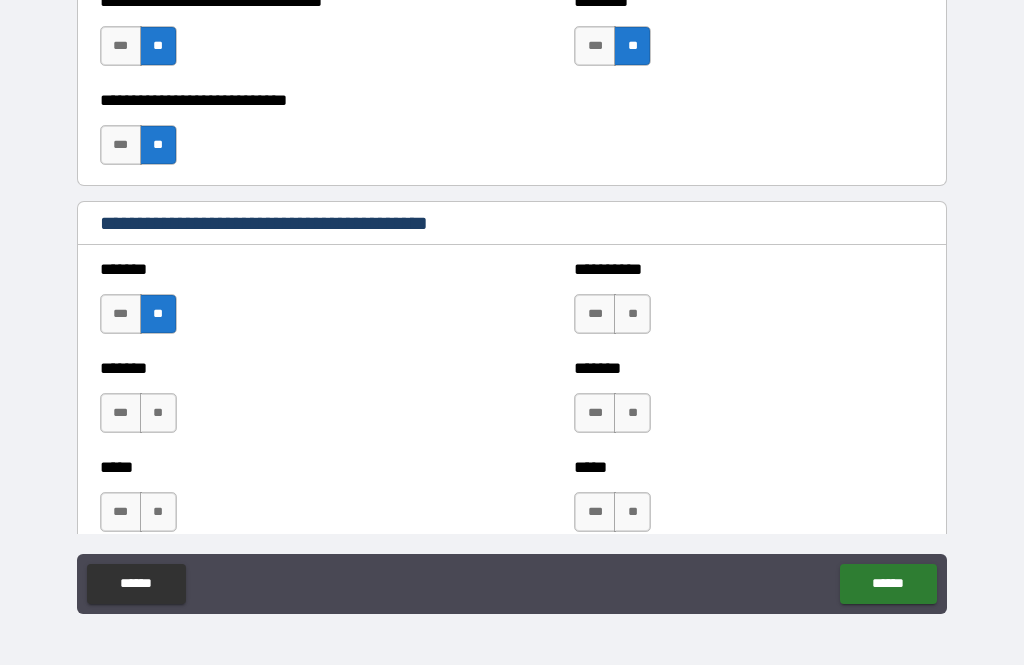 click on "******* *** **" at bounding box center (275, 403) 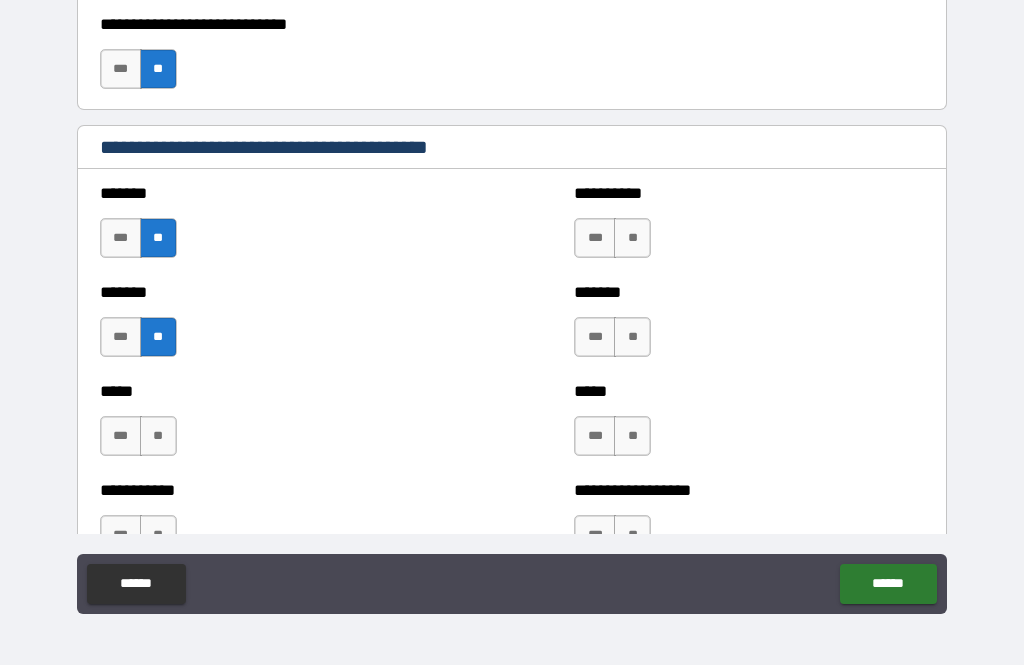 scroll, scrollTop: 1679, scrollLeft: 0, axis: vertical 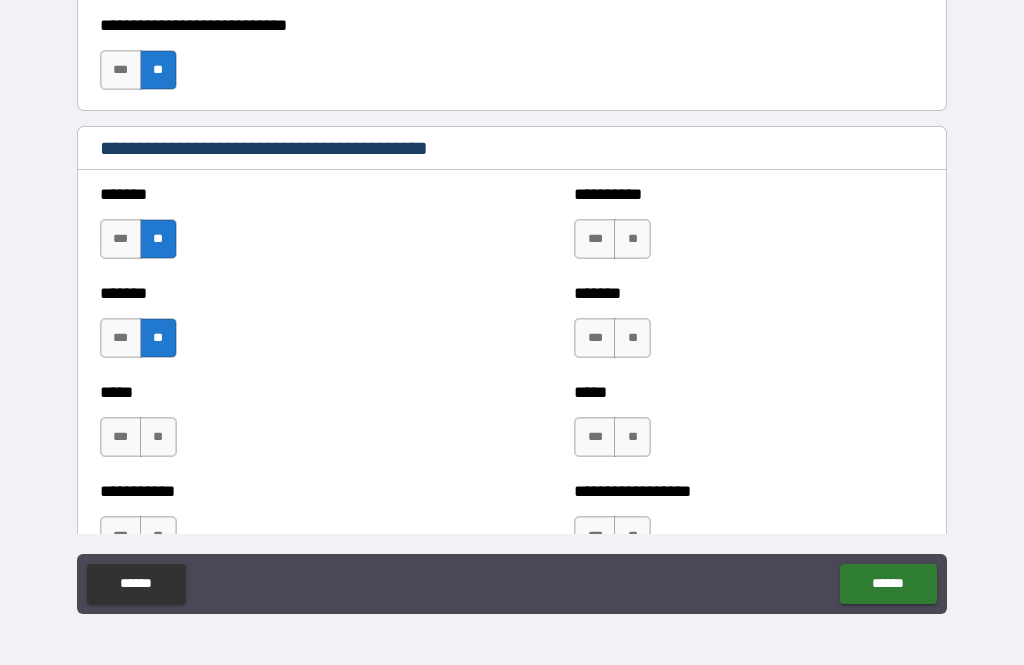 click on "**" at bounding box center [158, 437] 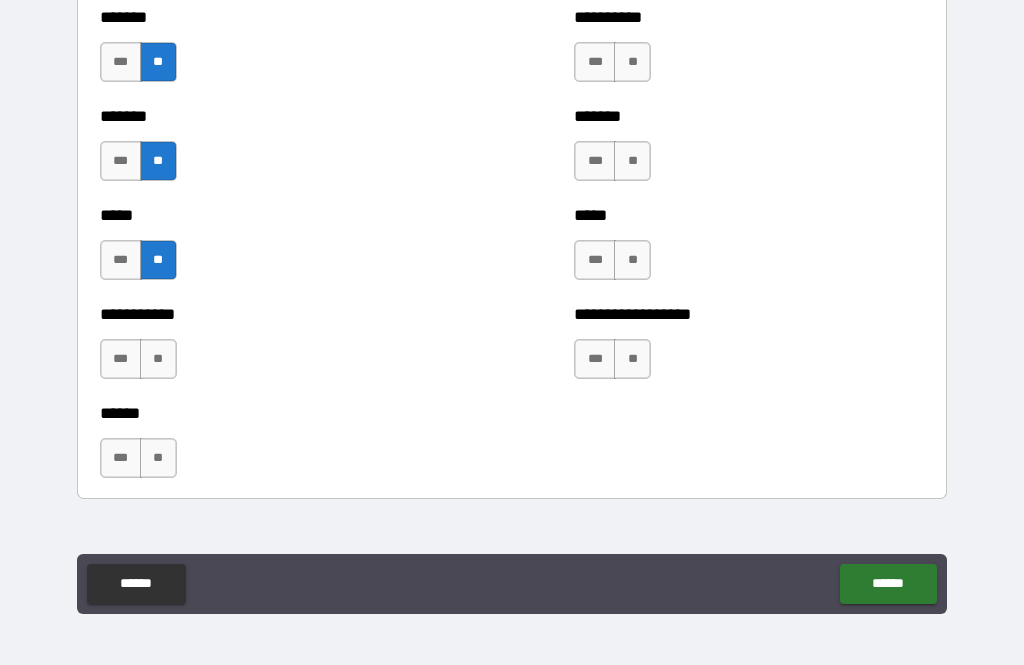 scroll, scrollTop: 1855, scrollLeft: 0, axis: vertical 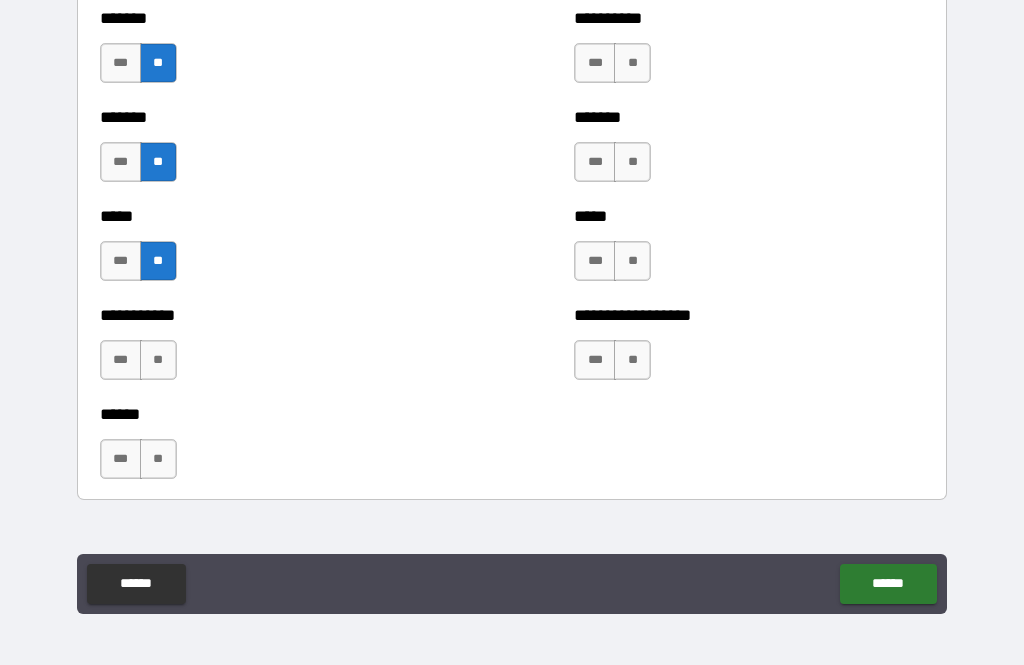 click on "**" at bounding box center [158, 360] 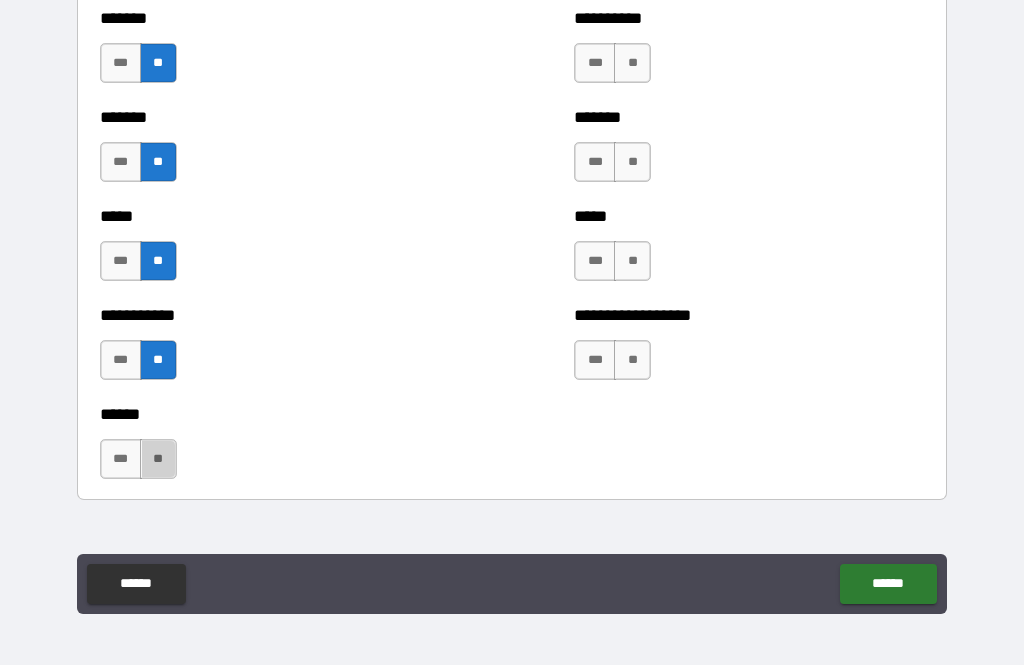 click on "**" at bounding box center [158, 459] 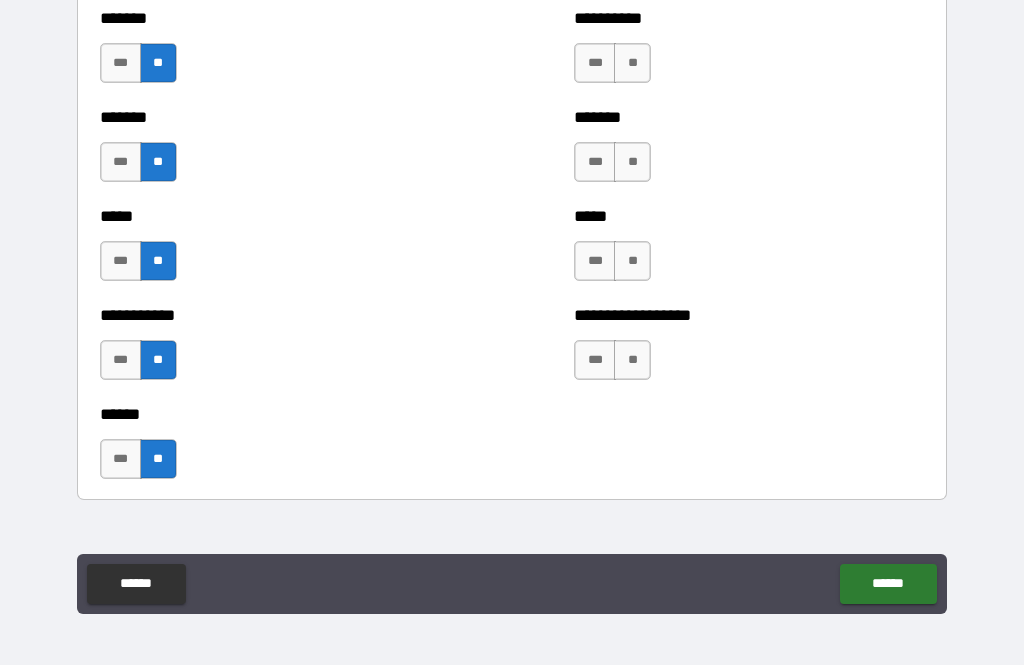 click on "******" at bounding box center [888, 584] 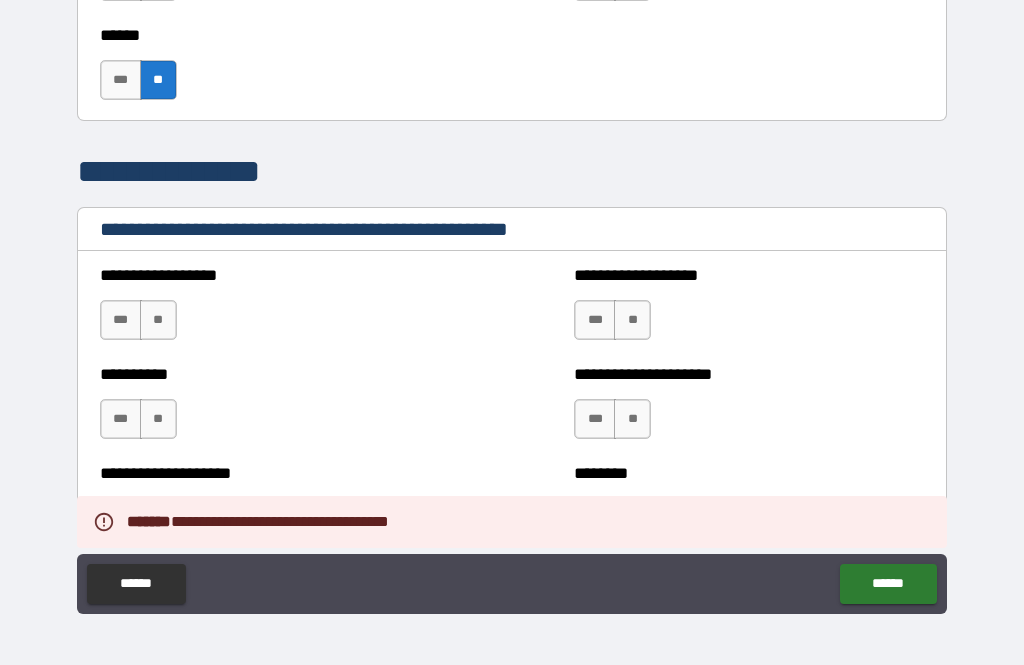 scroll, scrollTop: 2236, scrollLeft: 0, axis: vertical 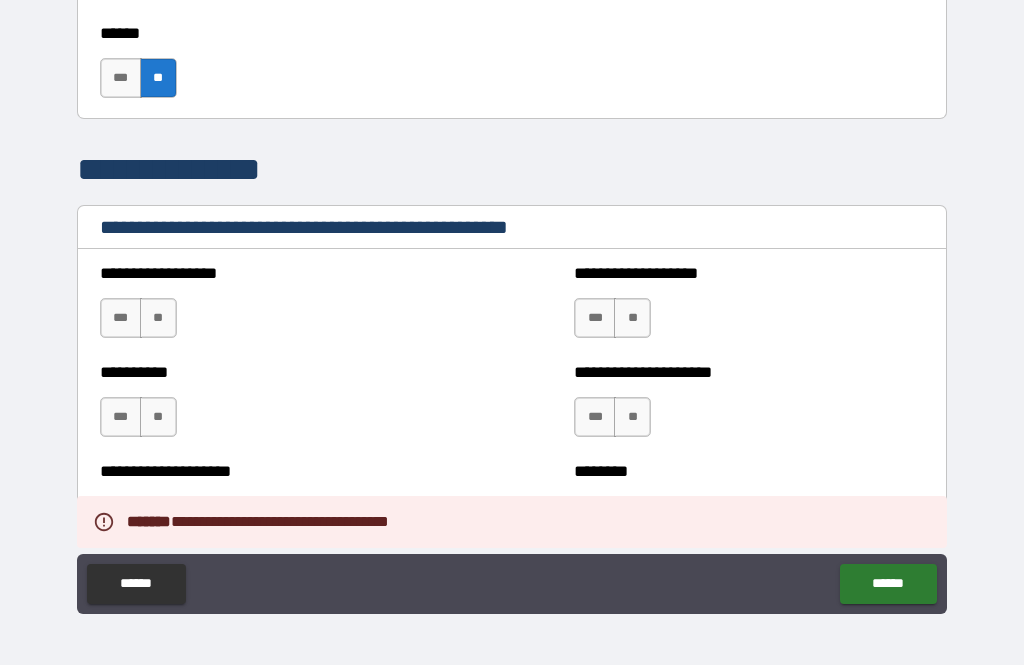 click on "**" at bounding box center [158, 318] 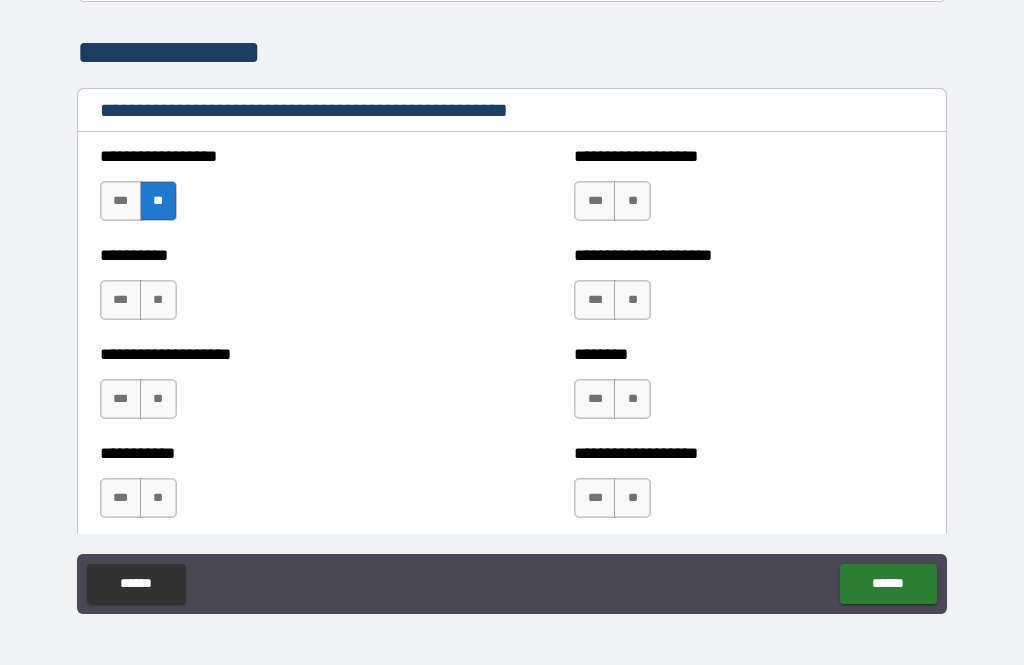 scroll, scrollTop: 2368, scrollLeft: 0, axis: vertical 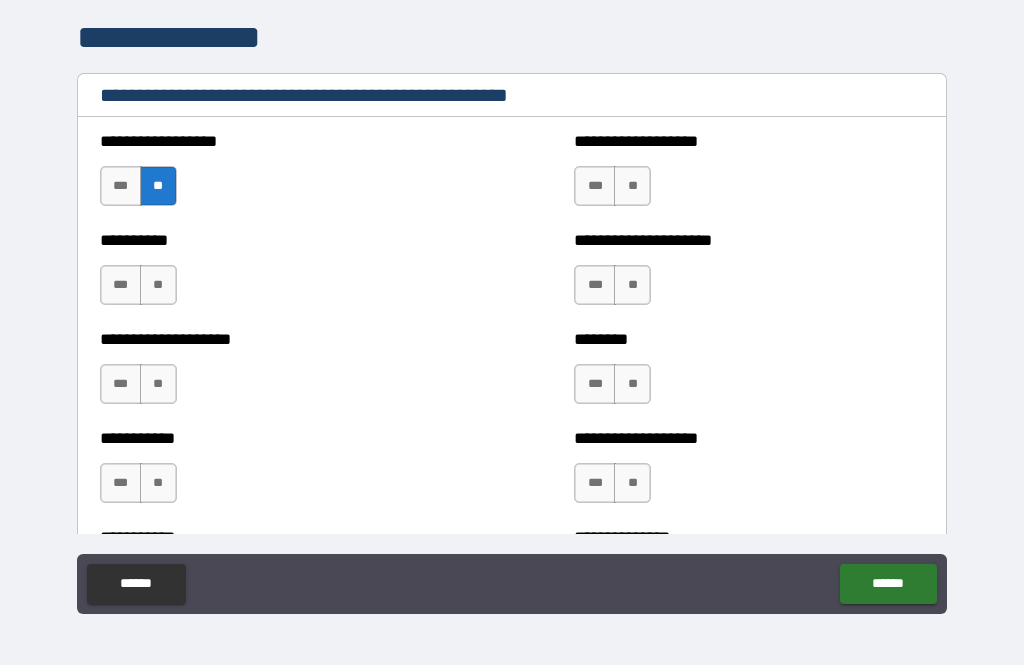 click on "**" at bounding box center [158, 285] 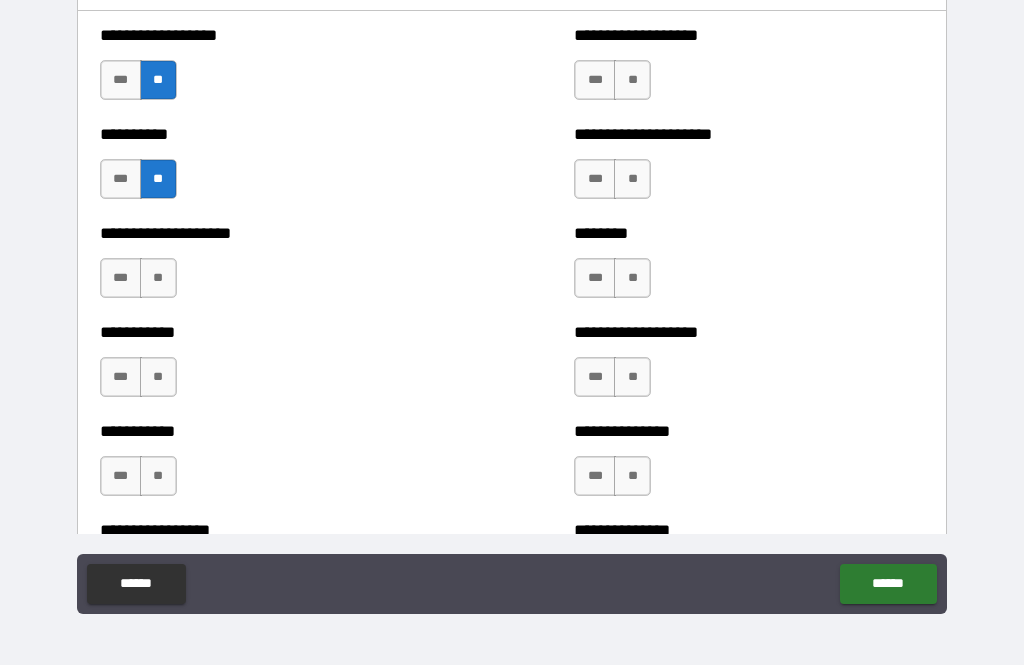 scroll, scrollTop: 2475, scrollLeft: 0, axis: vertical 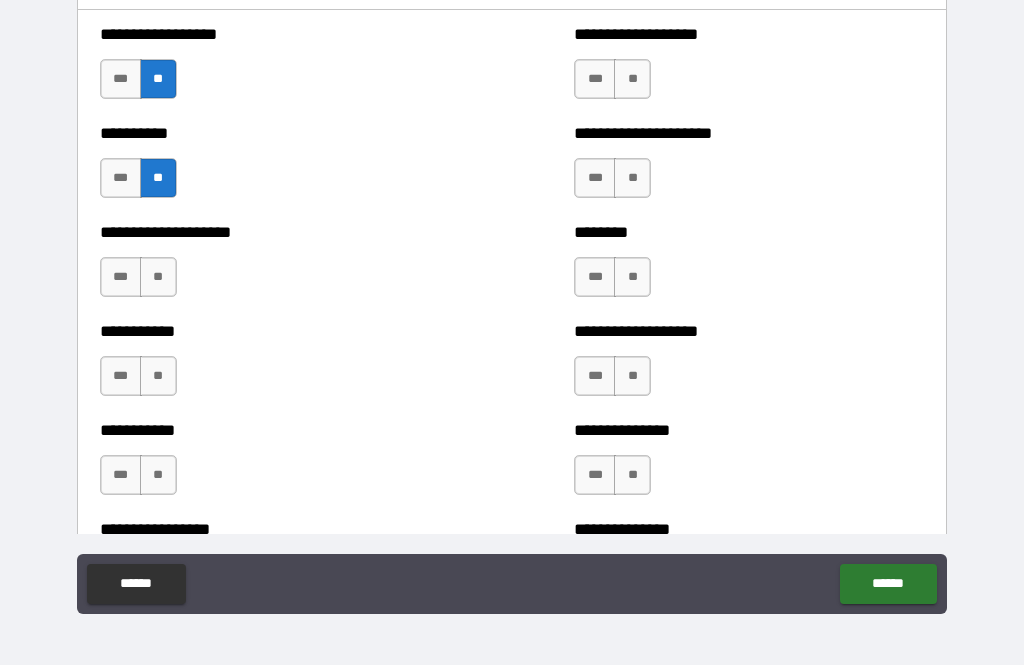 click on "**" at bounding box center [158, 277] 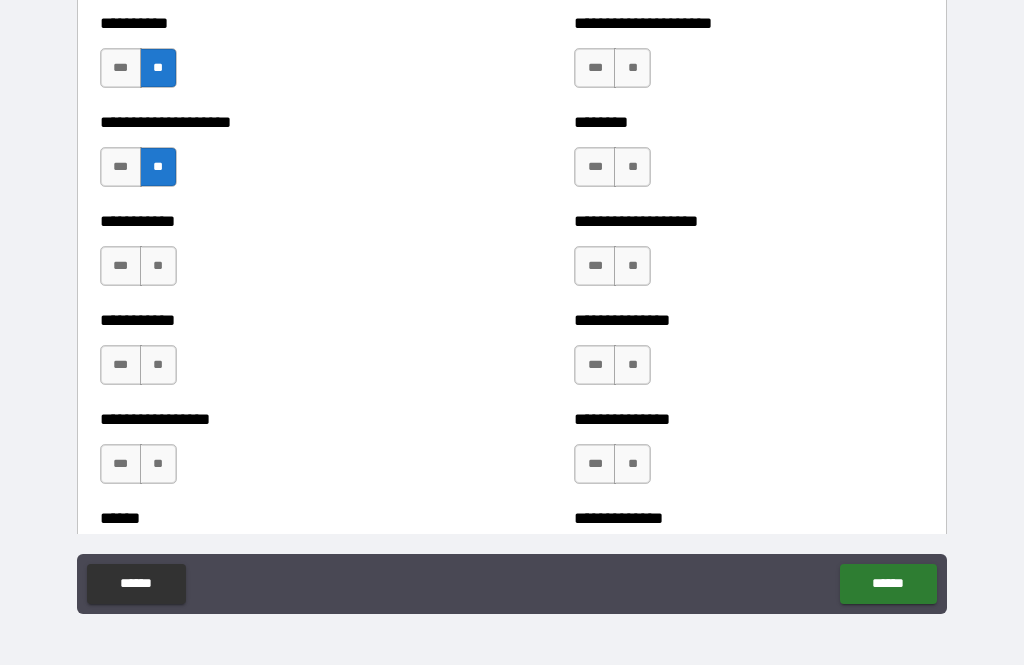 scroll, scrollTop: 2586, scrollLeft: 0, axis: vertical 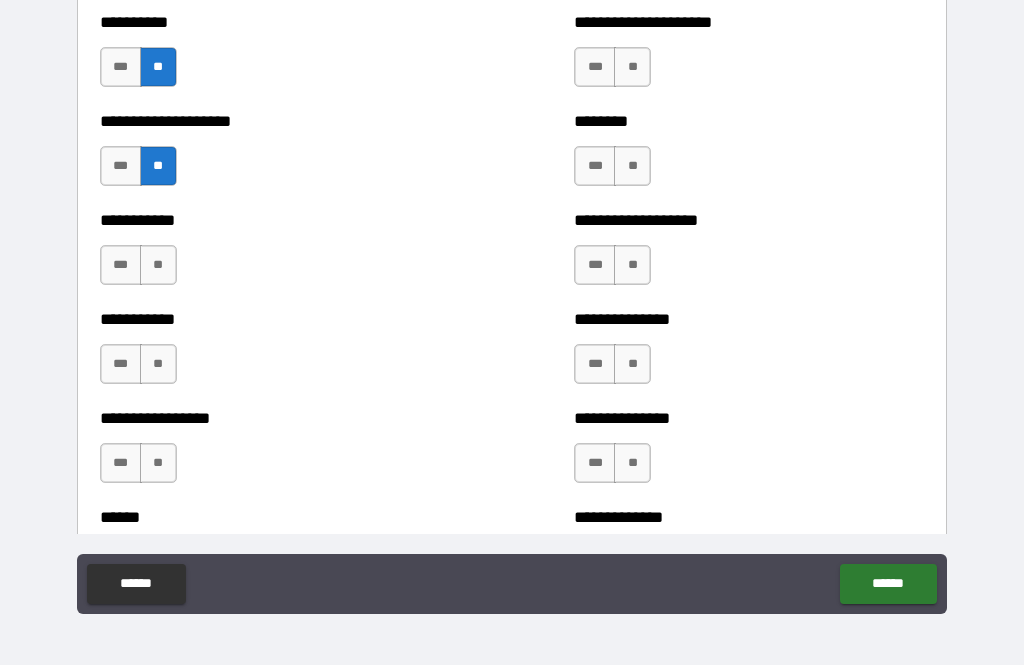 click on "**" at bounding box center [158, 265] 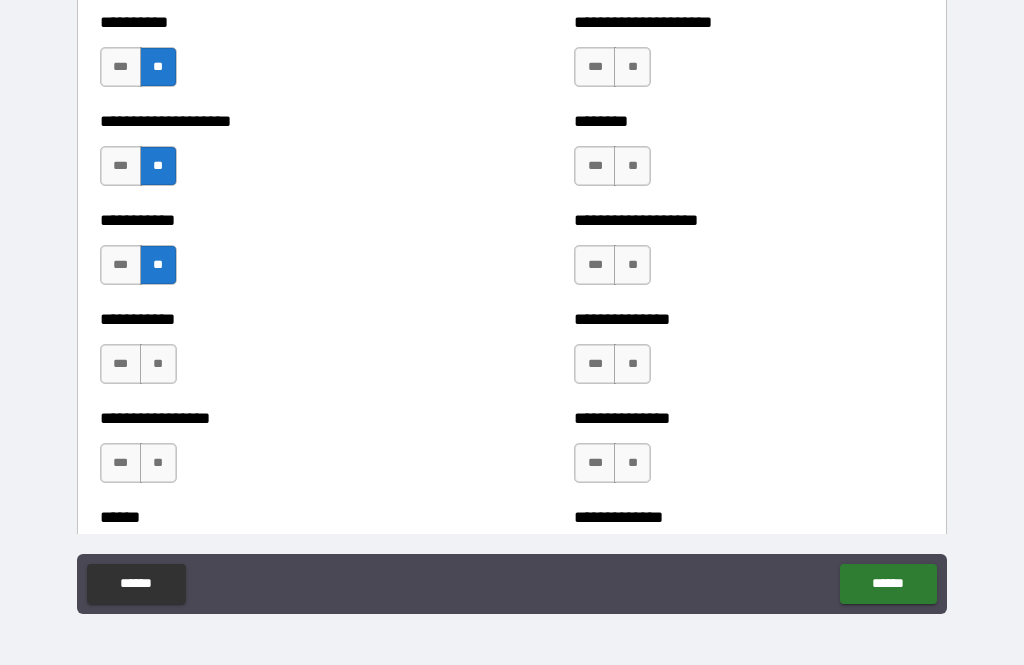 click on "**" at bounding box center [158, 364] 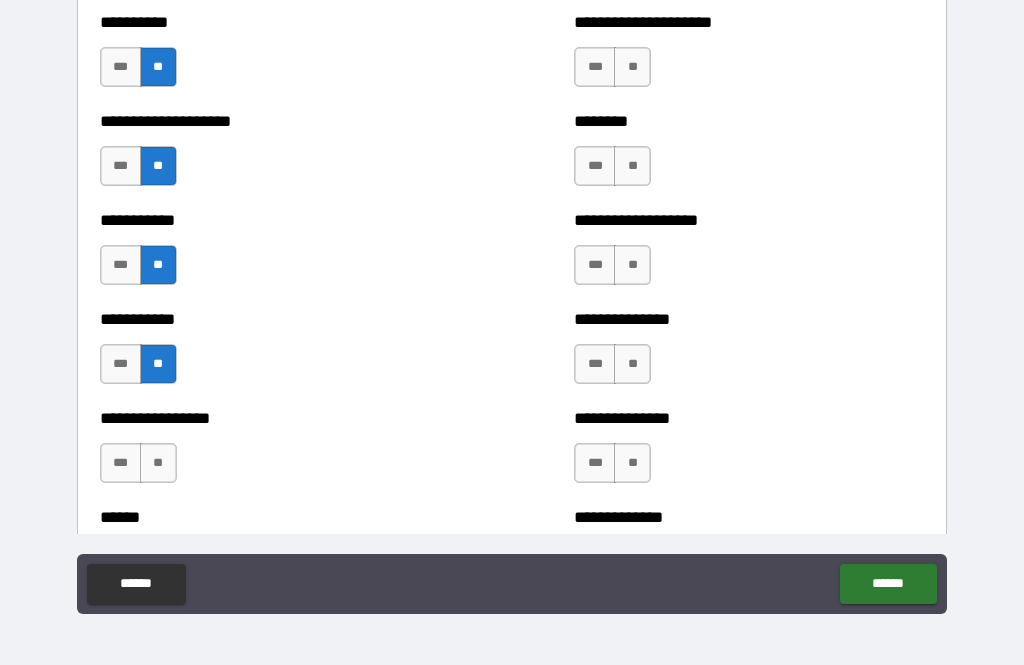 click on "*** **" at bounding box center (141, 468) 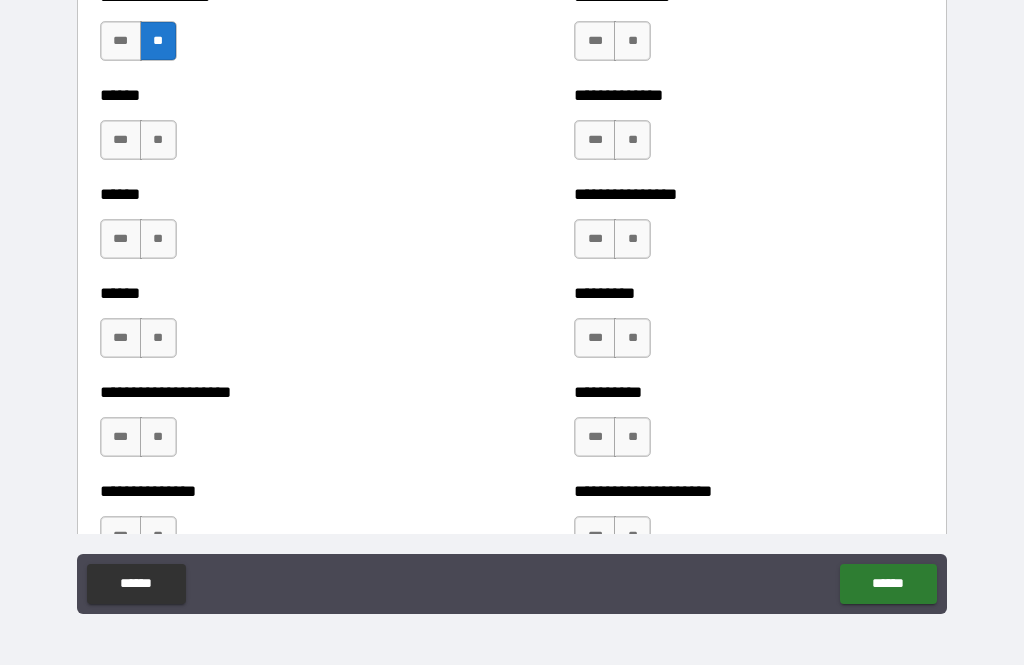 scroll, scrollTop: 3010, scrollLeft: 0, axis: vertical 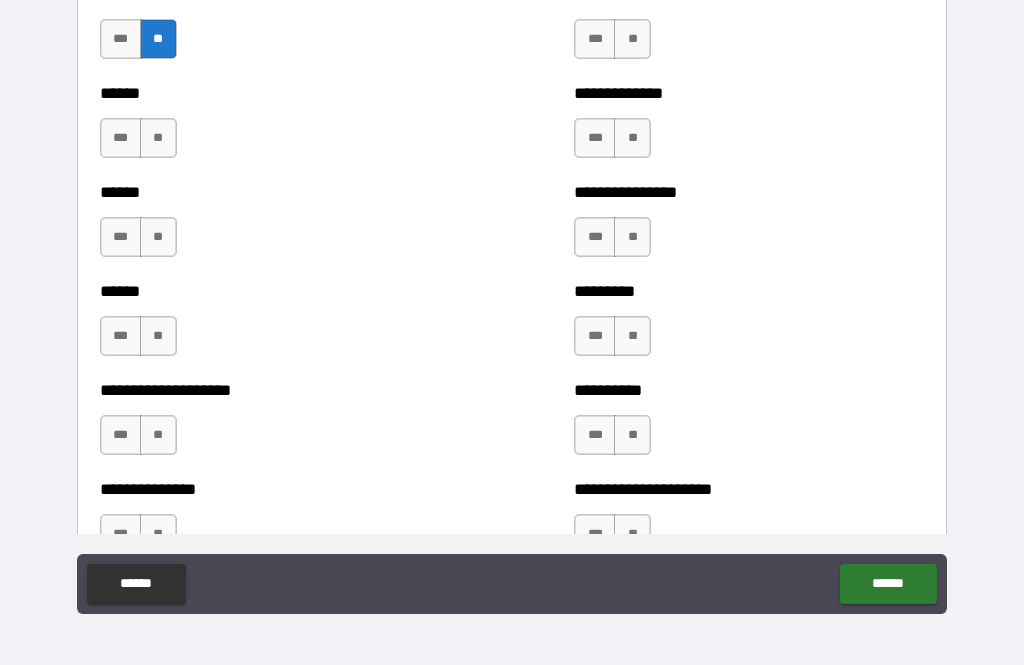 click on "**" at bounding box center [158, 138] 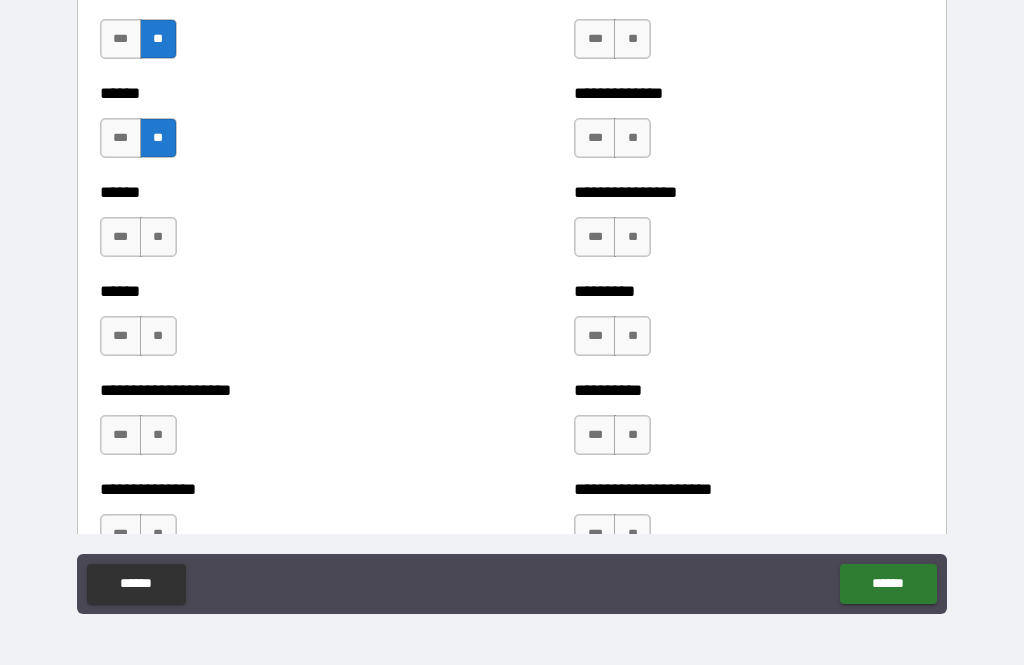 click on "**" at bounding box center (158, 237) 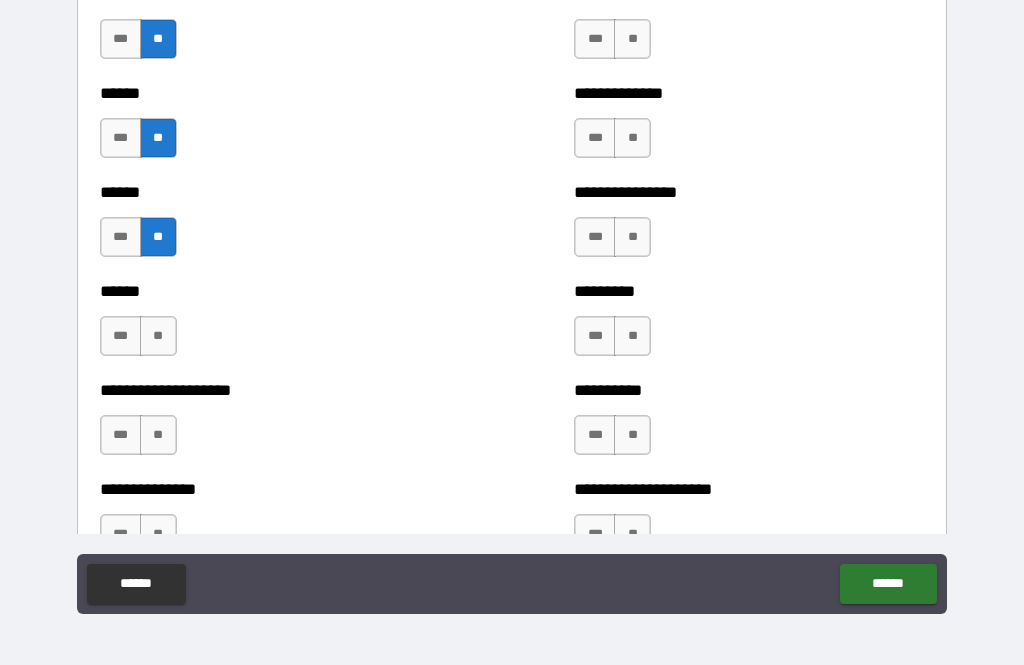 click on "**" at bounding box center (158, 336) 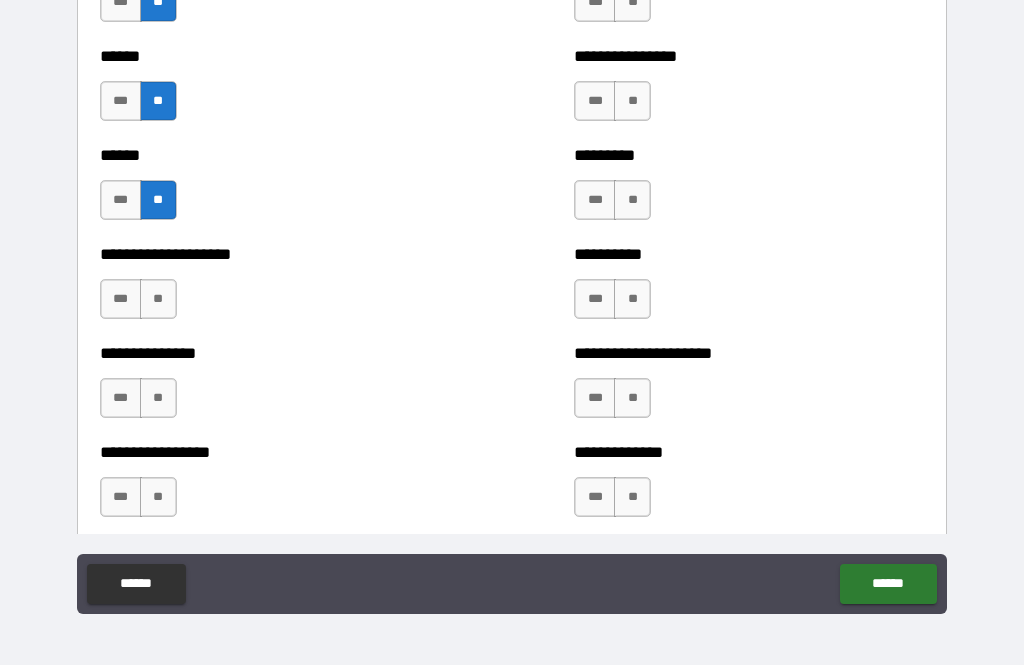 scroll, scrollTop: 3144, scrollLeft: 0, axis: vertical 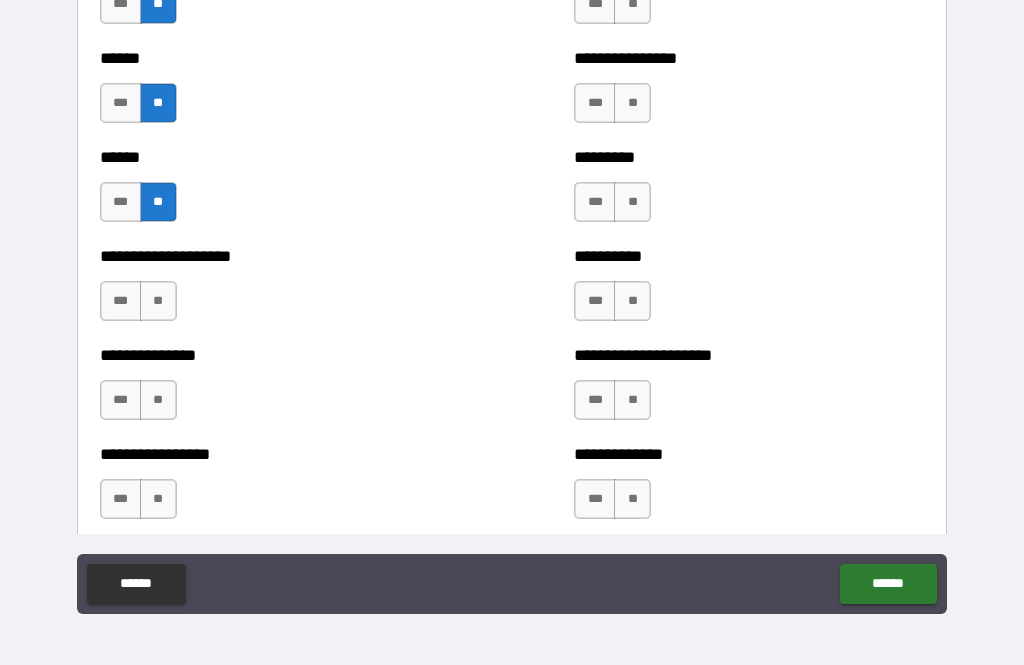 click on "**" at bounding box center (158, 301) 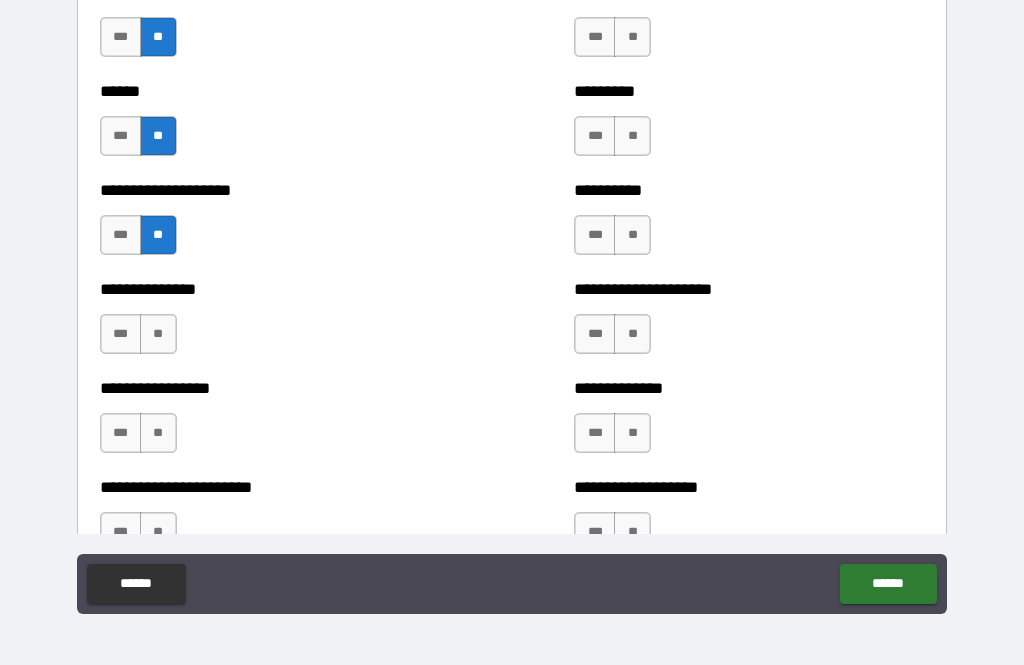 scroll, scrollTop: 3210, scrollLeft: 0, axis: vertical 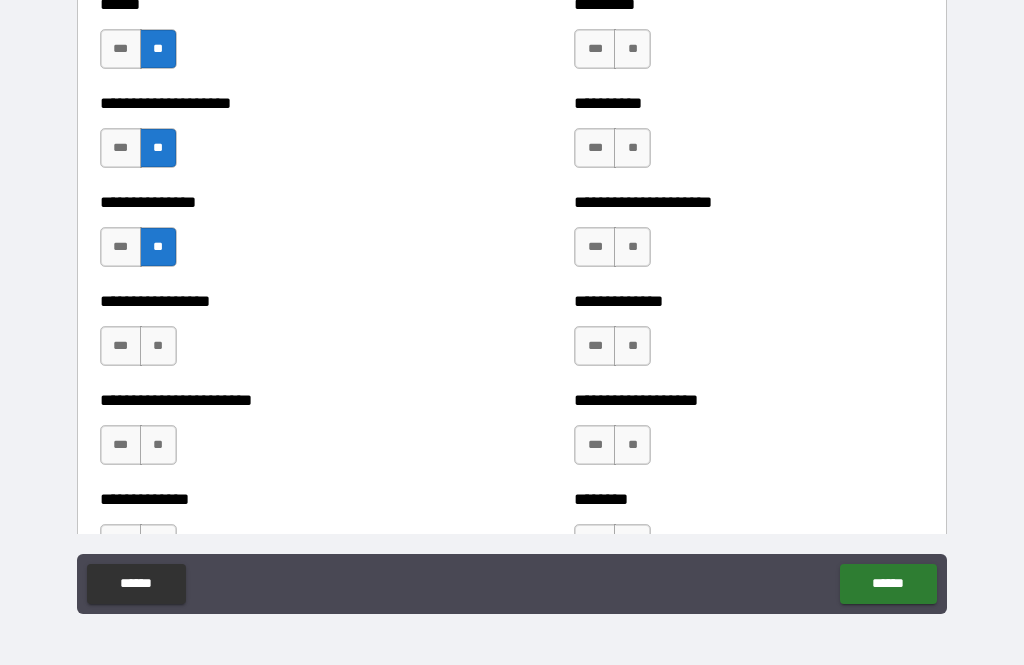 click on "**" at bounding box center (158, 346) 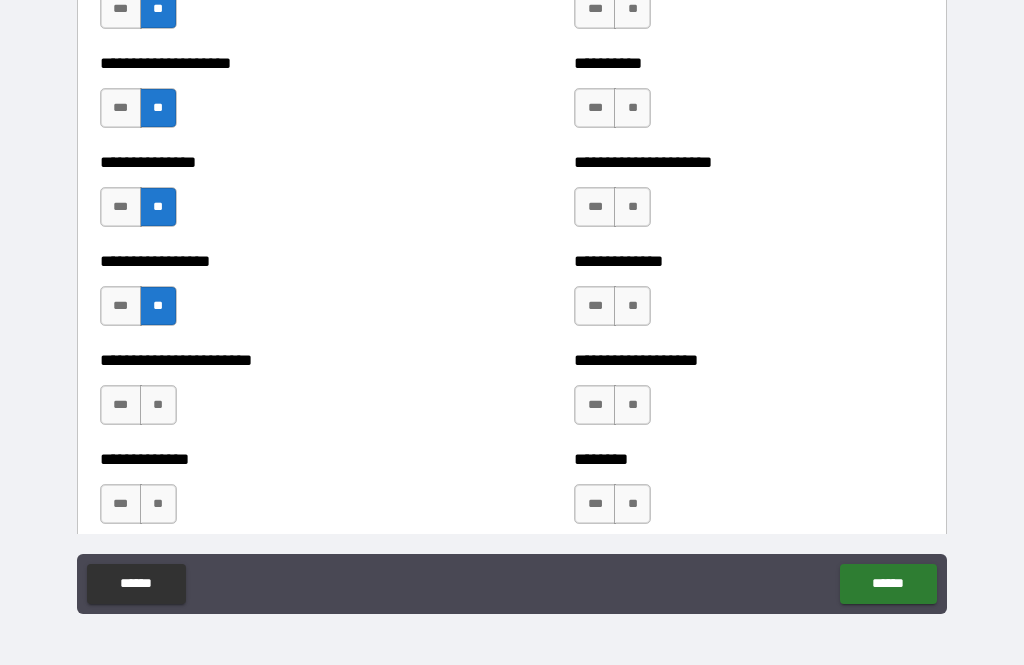 scroll, scrollTop: 3338, scrollLeft: 0, axis: vertical 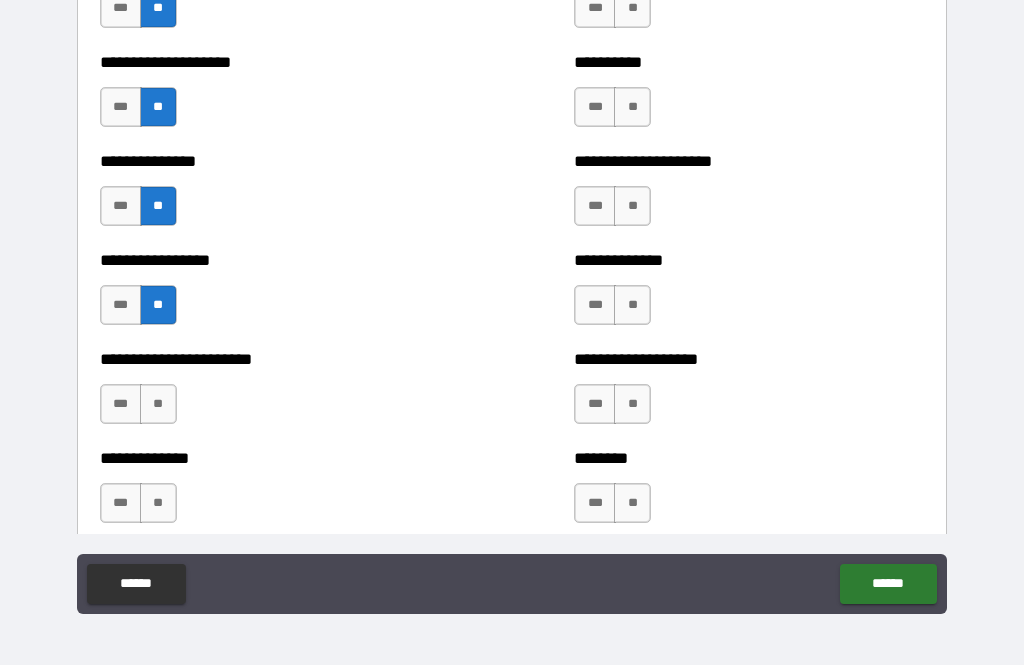 click on "**" at bounding box center (158, 404) 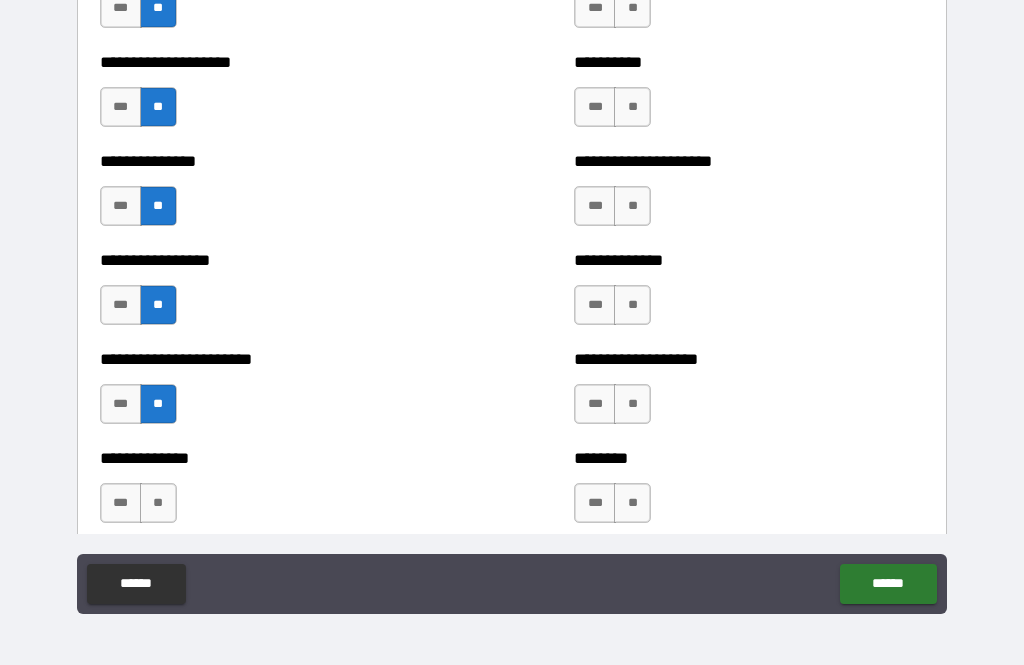 scroll, scrollTop: 3457, scrollLeft: 0, axis: vertical 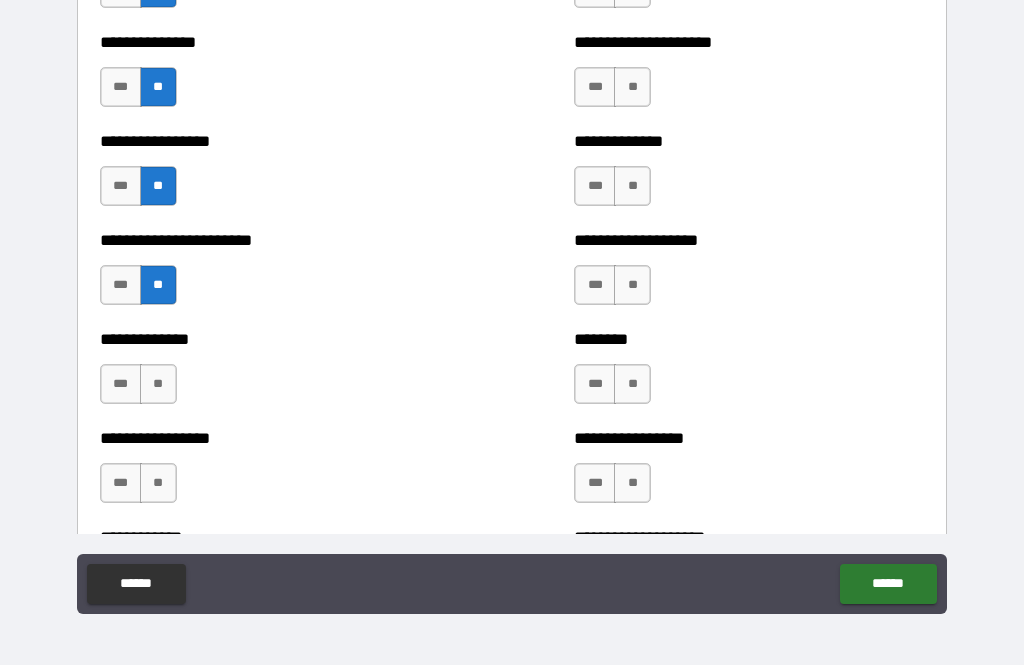 click on "**" at bounding box center [158, 384] 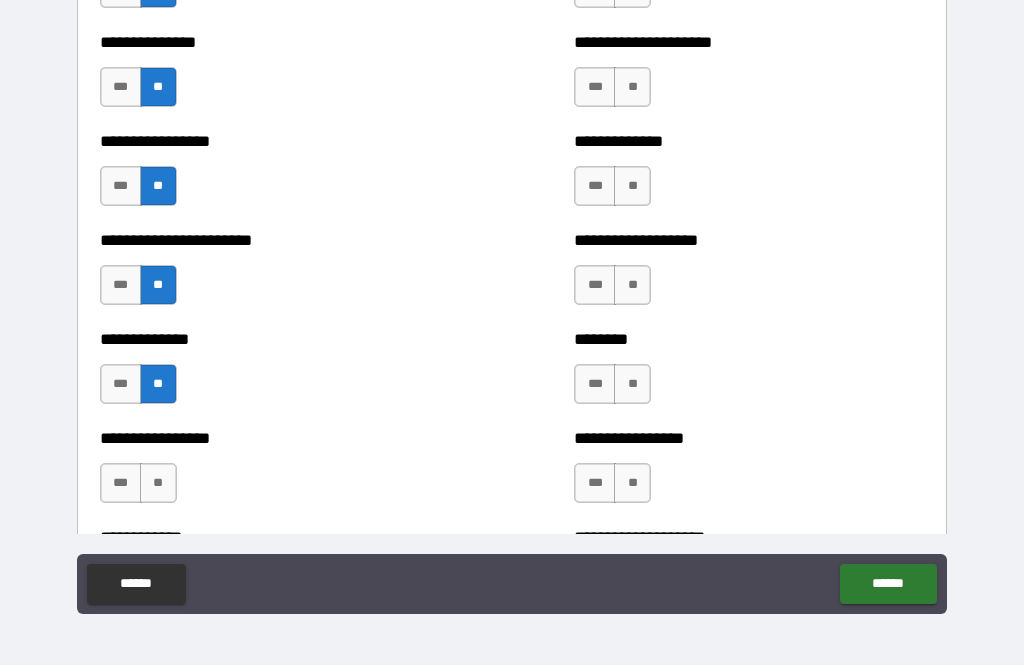 click on "*** **" at bounding box center [141, 488] 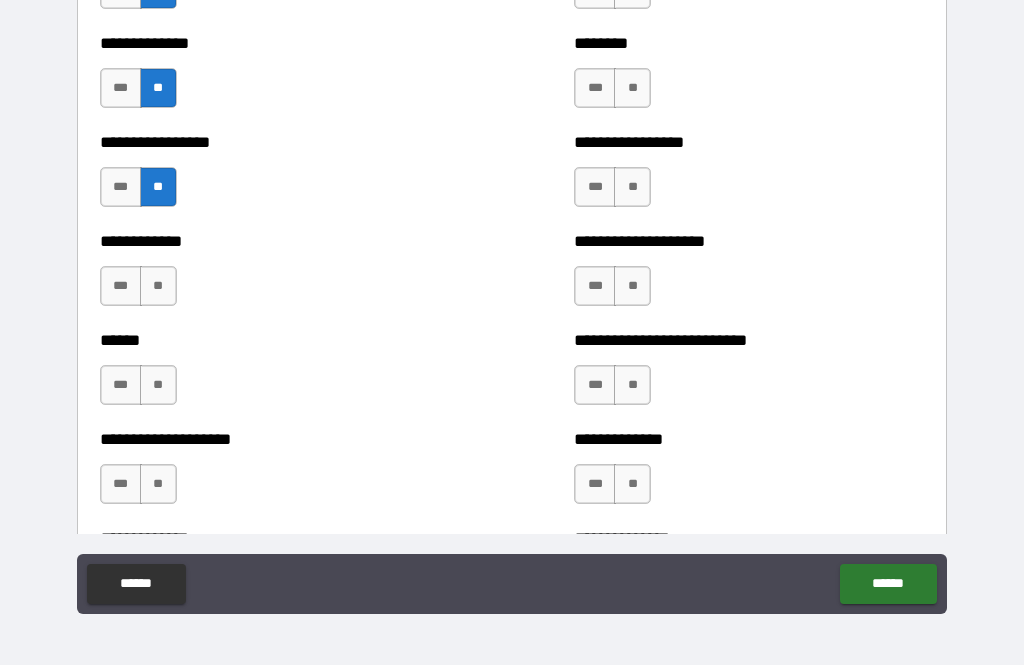 scroll, scrollTop: 3754, scrollLeft: 0, axis: vertical 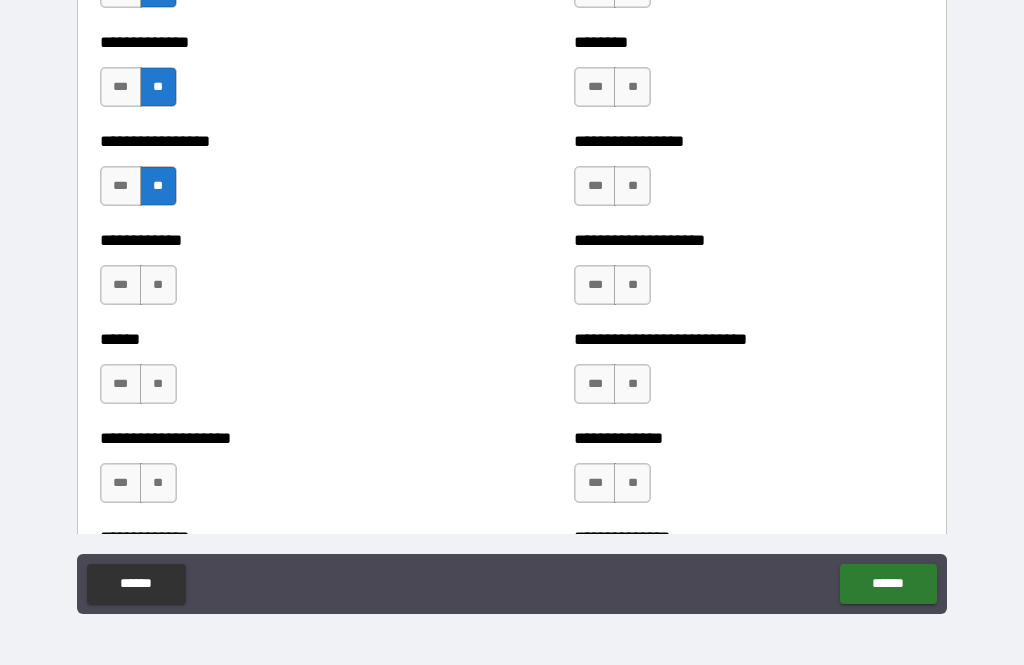 click on "**" at bounding box center [158, 285] 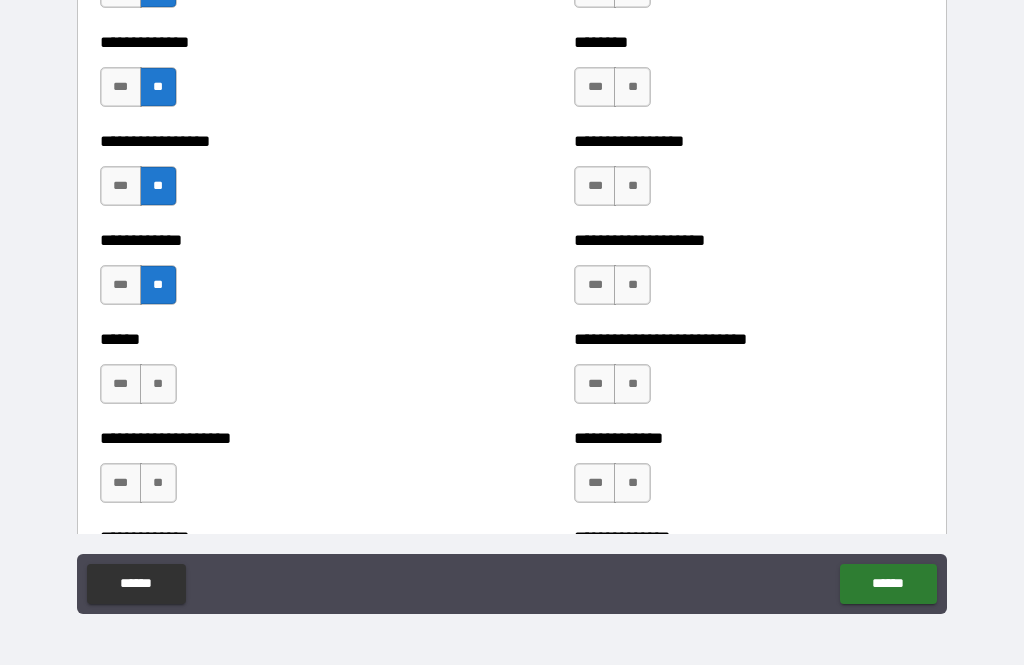 click on "**" at bounding box center [158, 384] 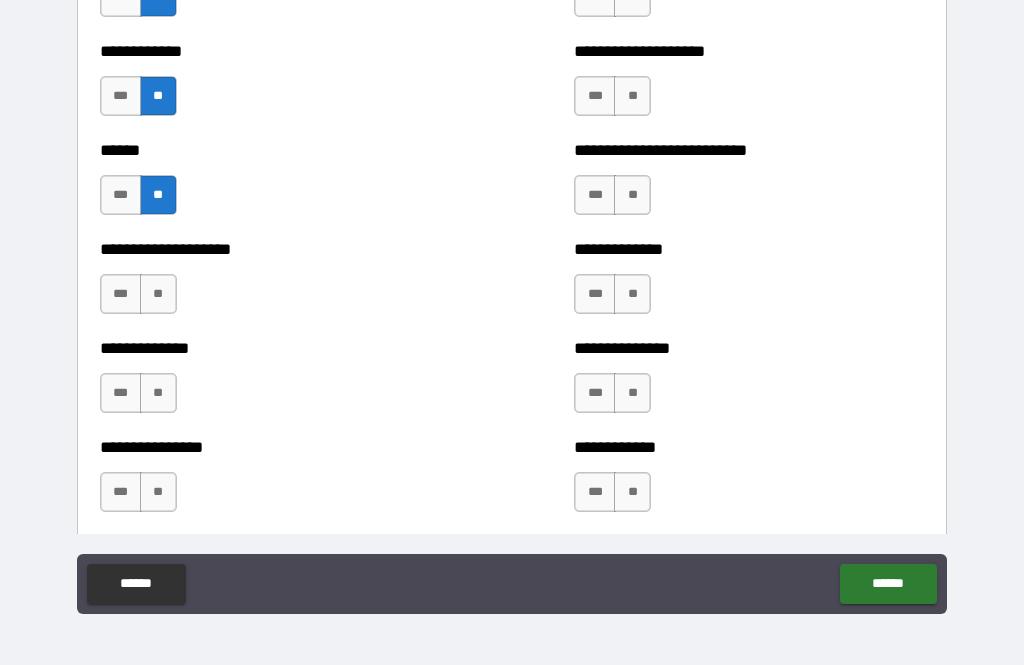 scroll, scrollTop: 3938, scrollLeft: 0, axis: vertical 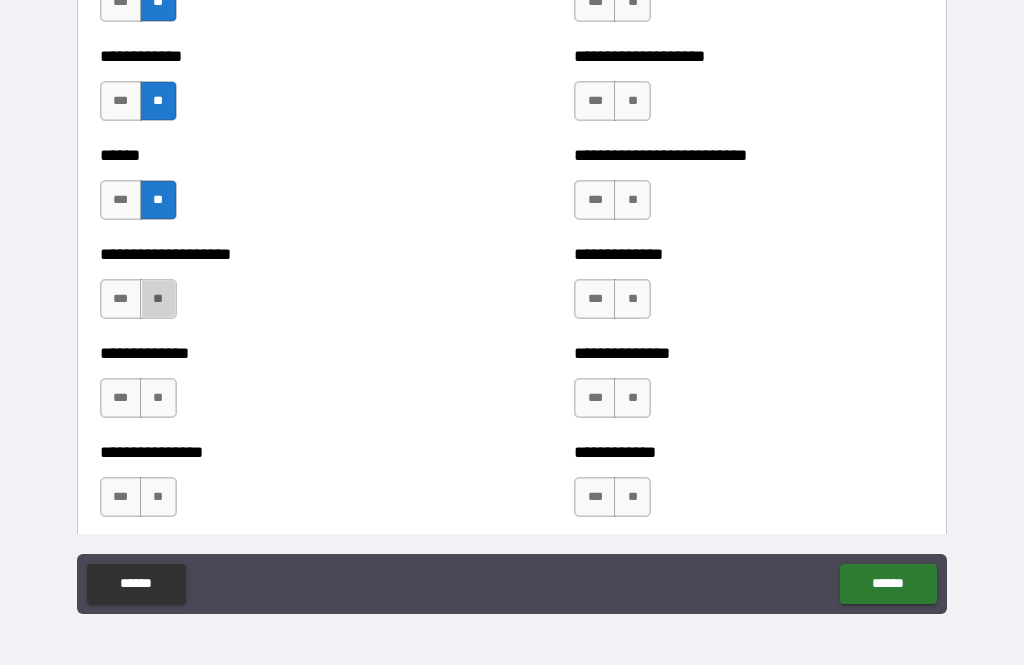 click on "**" at bounding box center [158, 299] 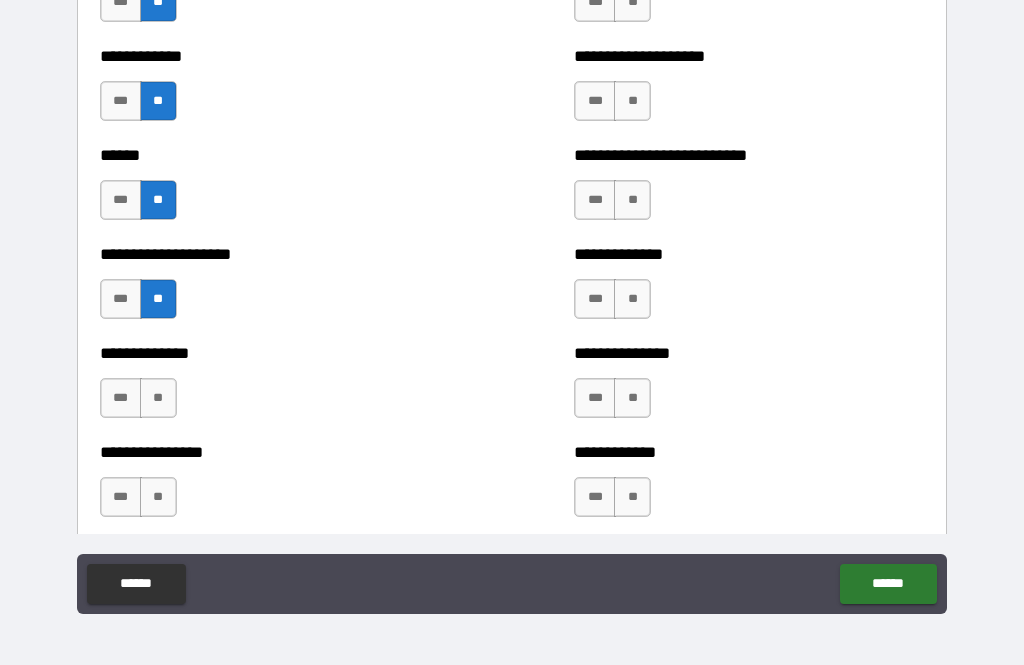 click on "**" at bounding box center (158, 398) 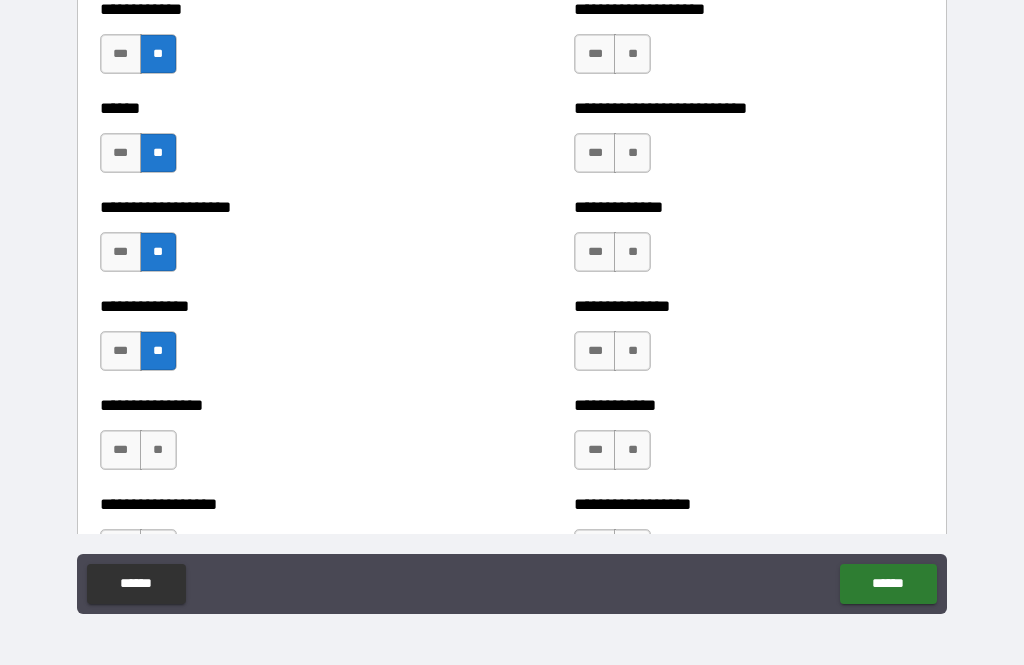 scroll, scrollTop: 4004, scrollLeft: 0, axis: vertical 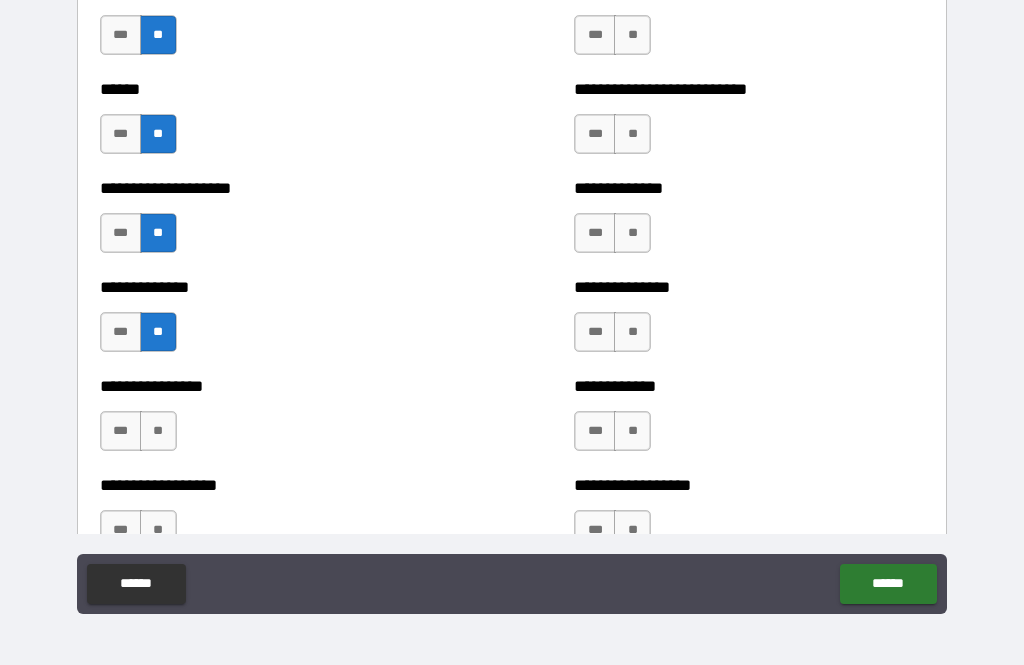 click on "**" at bounding box center (158, 431) 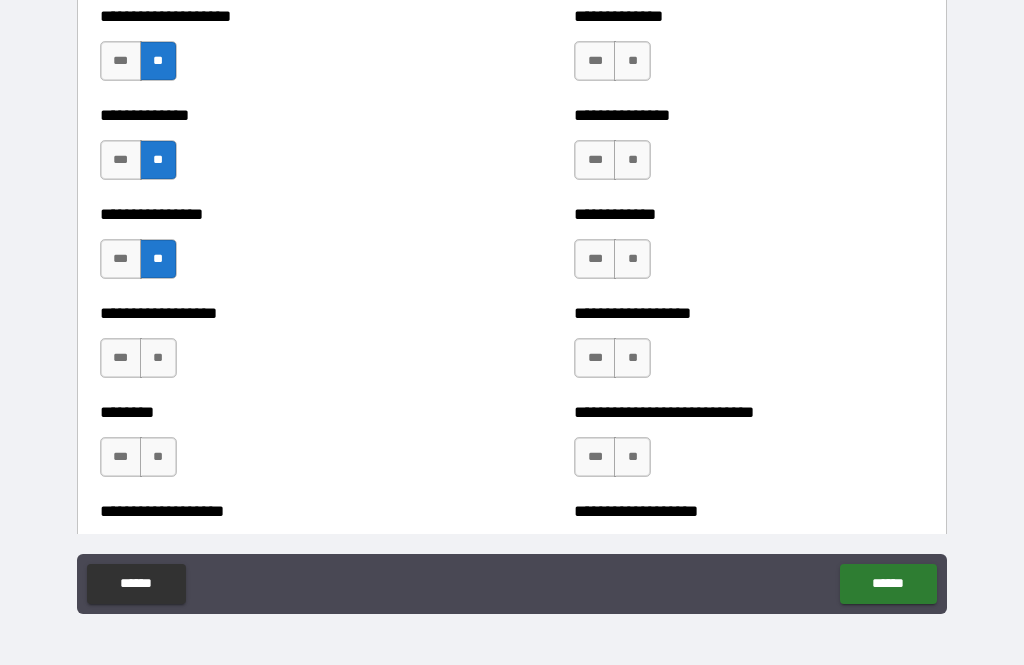 scroll, scrollTop: 4207, scrollLeft: 0, axis: vertical 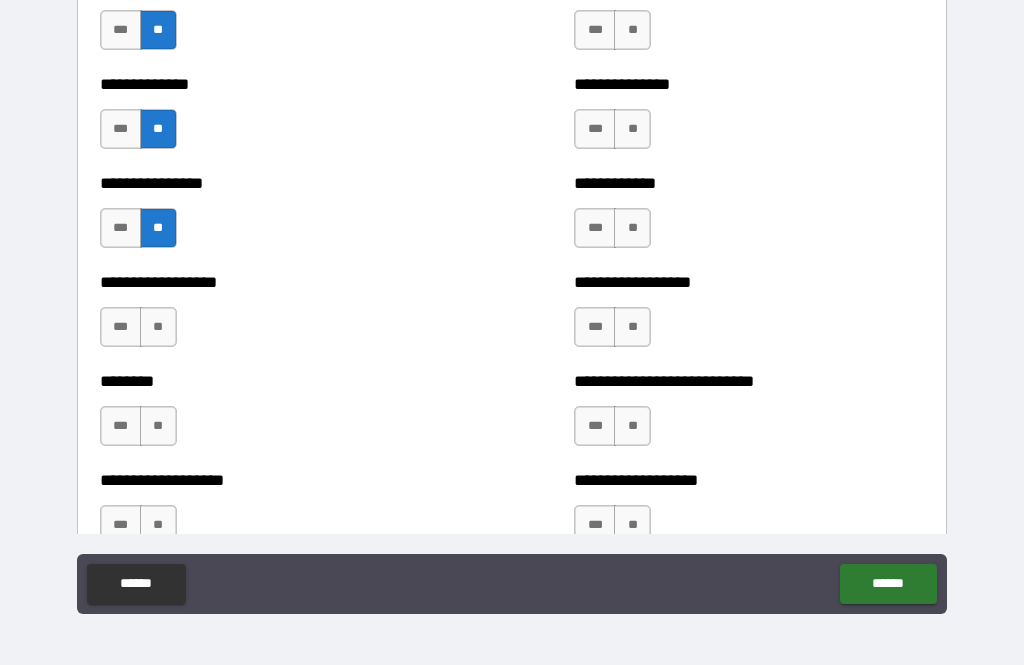 click on "**" at bounding box center [158, 327] 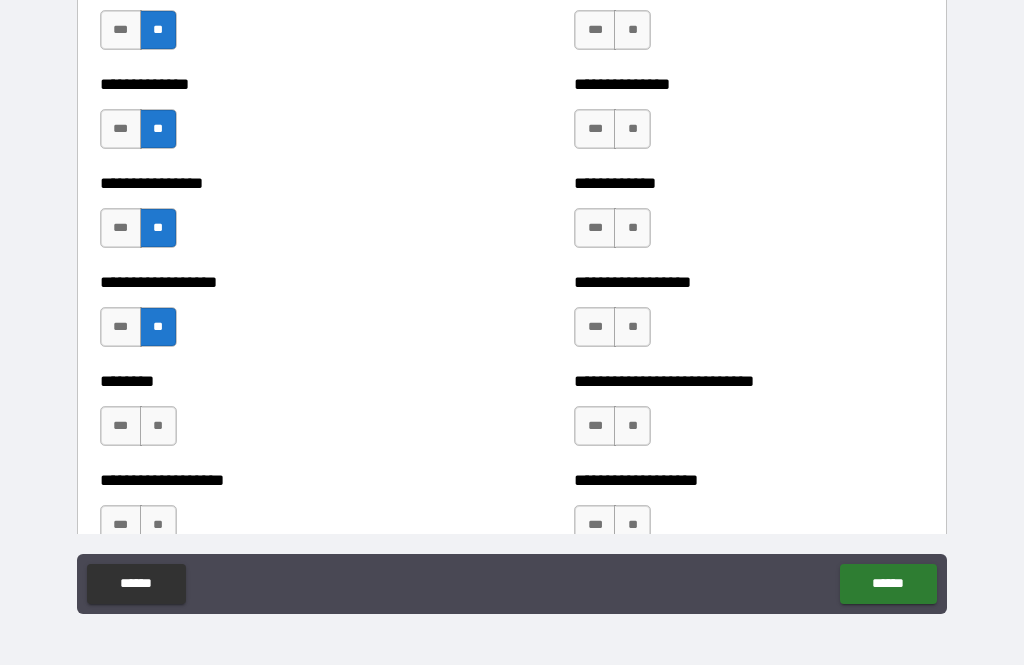 scroll, scrollTop: 4254, scrollLeft: 0, axis: vertical 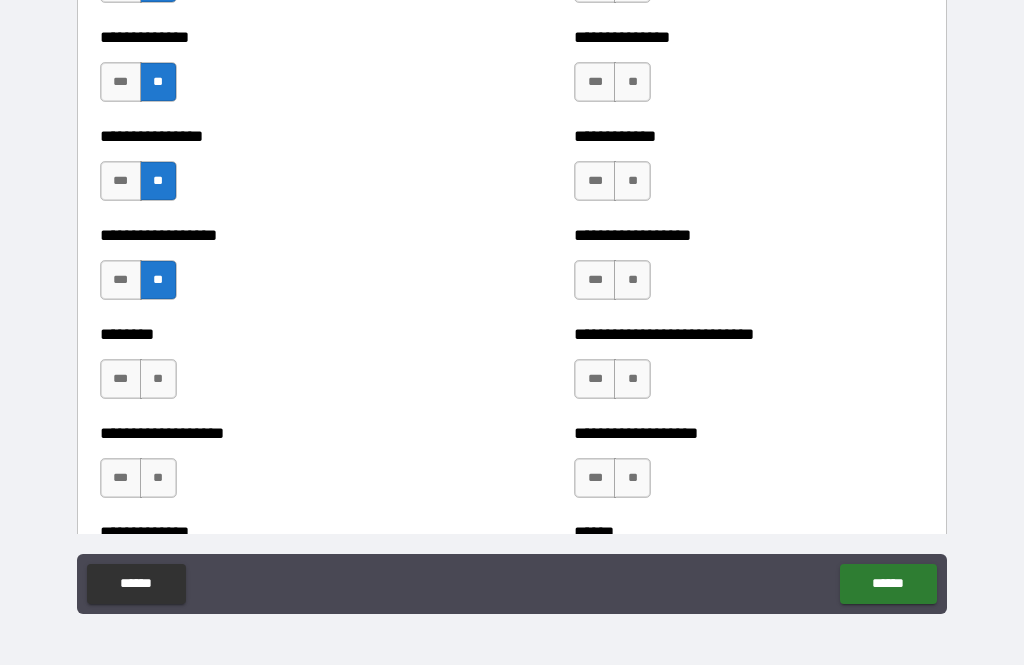 click on "**" at bounding box center (158, 379) 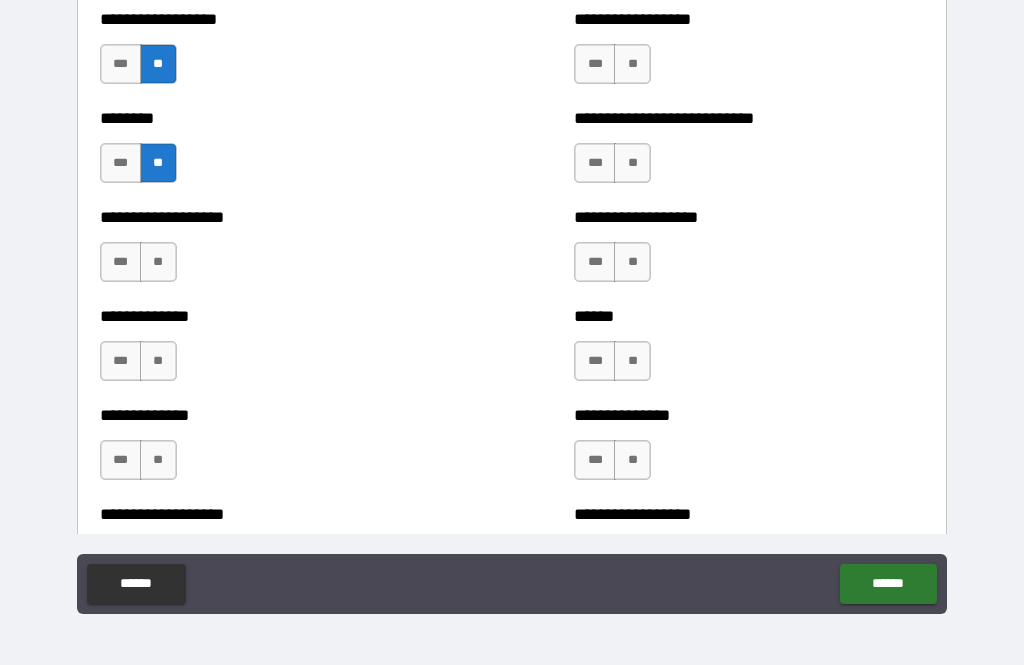 scroll, scrollTop: 4471, scrollLeft: 0, axis: vertical 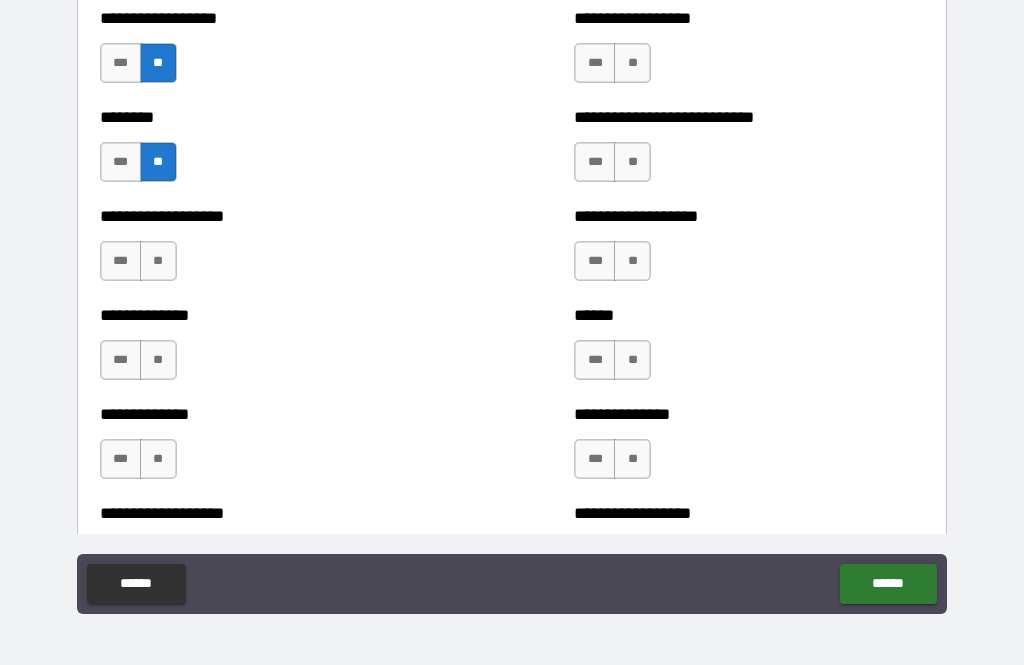 click on "**" at bounding box center (158, 261) 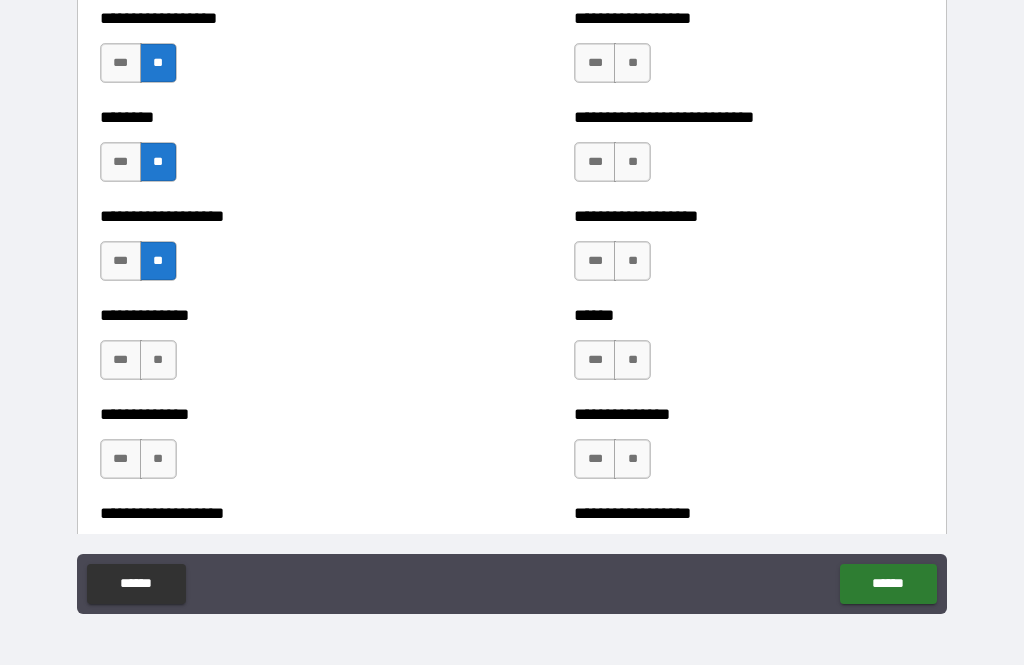 click on "**" at bounding box center (158, 360) 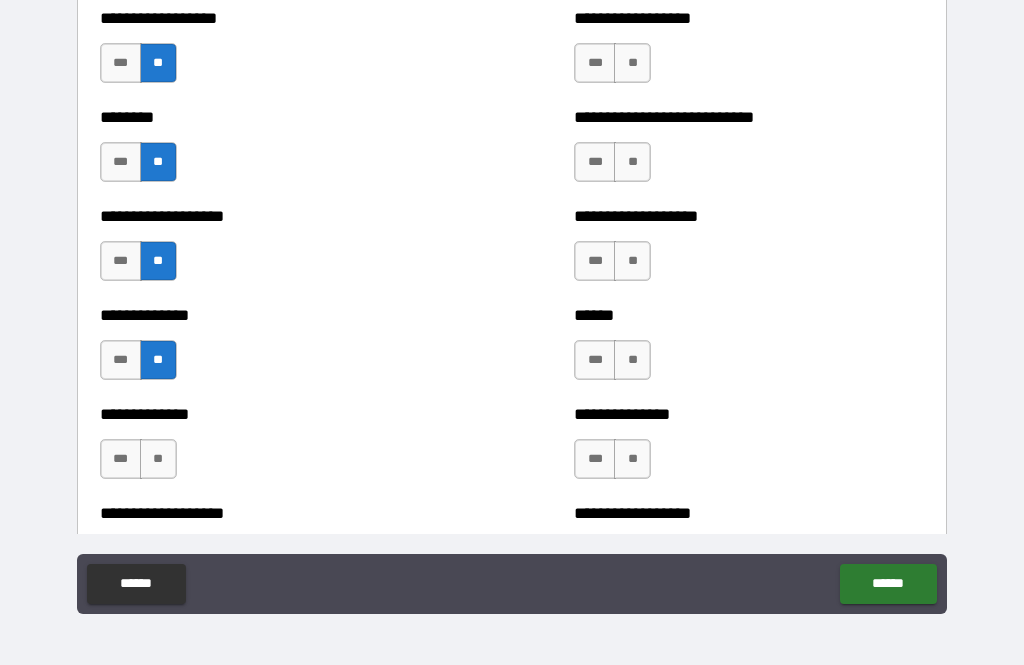 click on "**********" at bounding box center [275, 449] 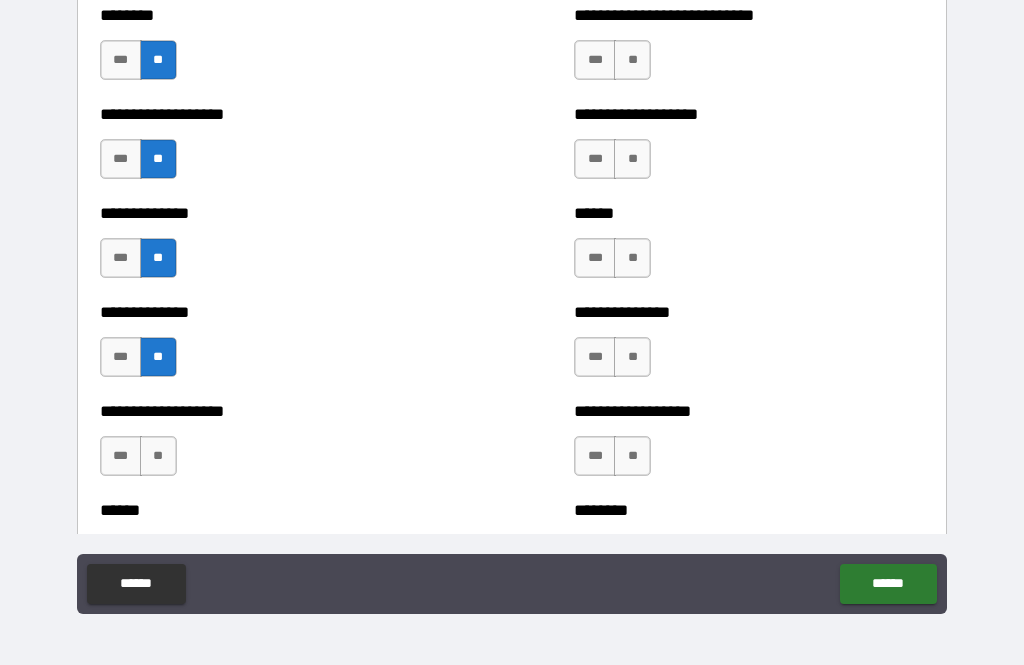 scroll, scrollTop: 4575, scrollLeft: 0, axis: vertical 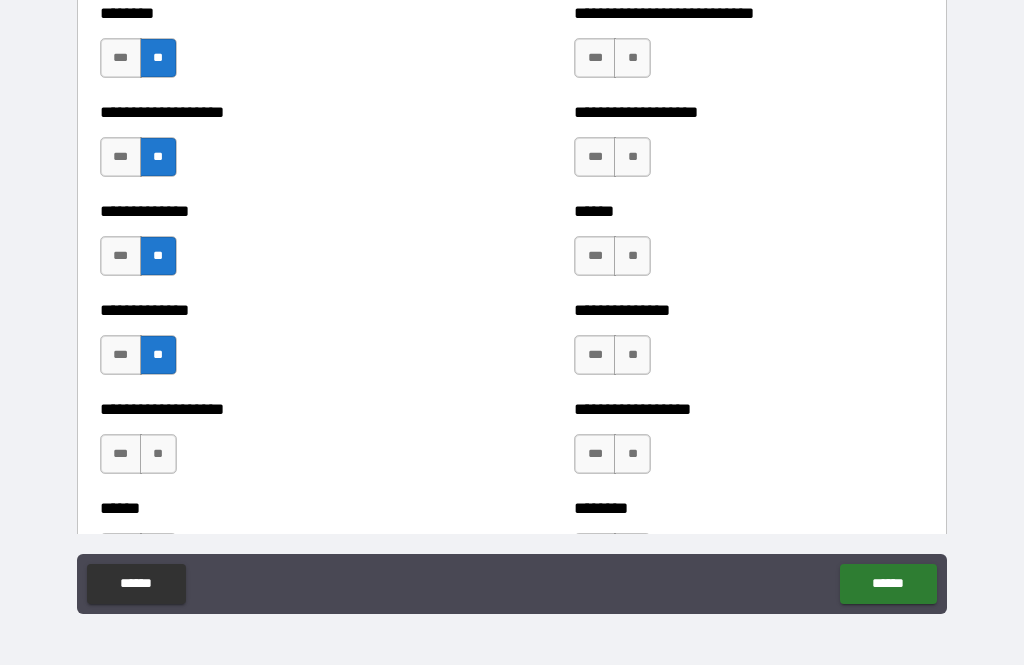 click on "**" at bounding box center [158, 454] 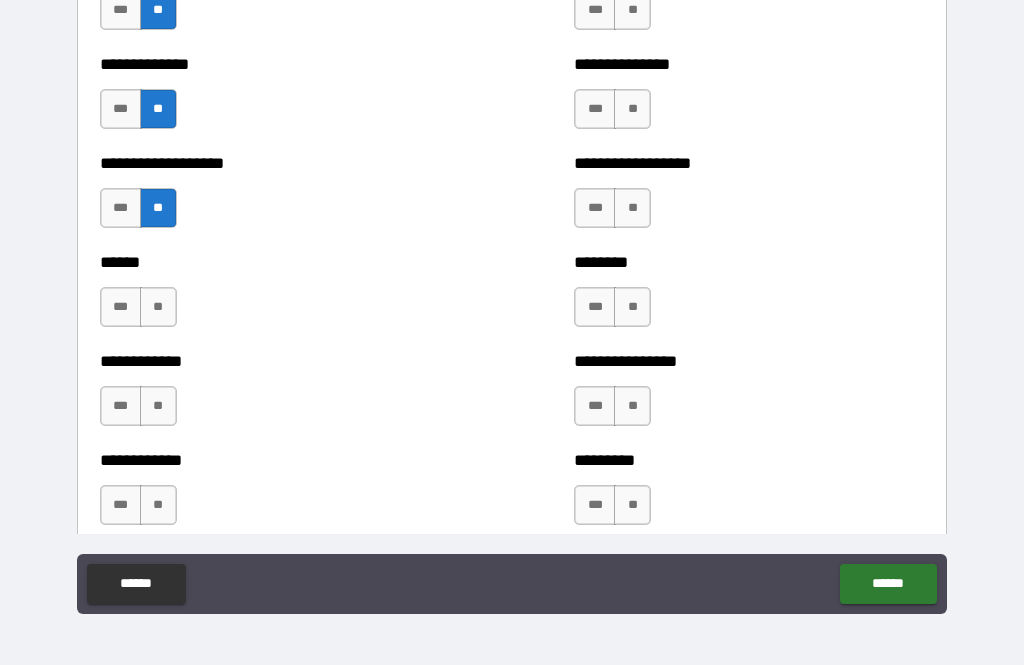 scroll, scrollTop: 4836, scrollLeft: 0, axis: vertical 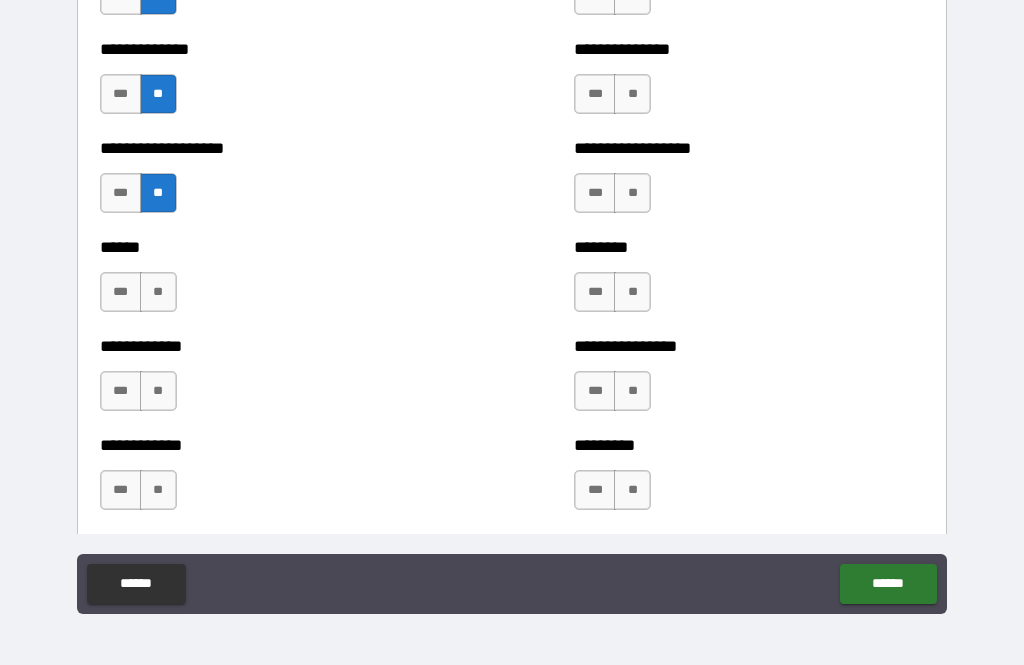 click on "**" at bounding box center (158, 292) 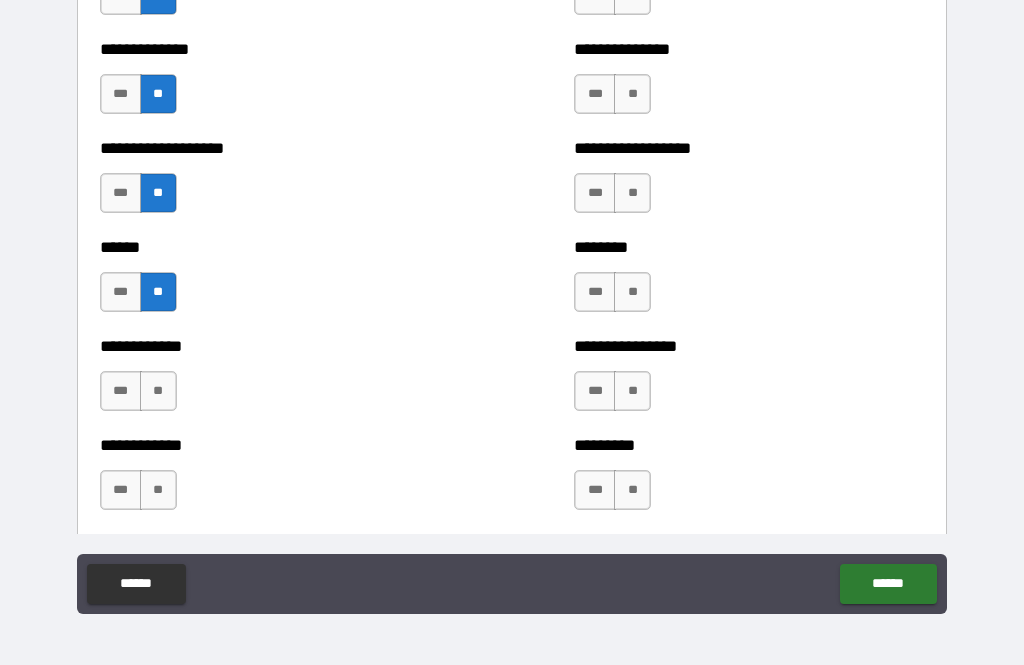 click on "**" at bounding box center [158, 391] 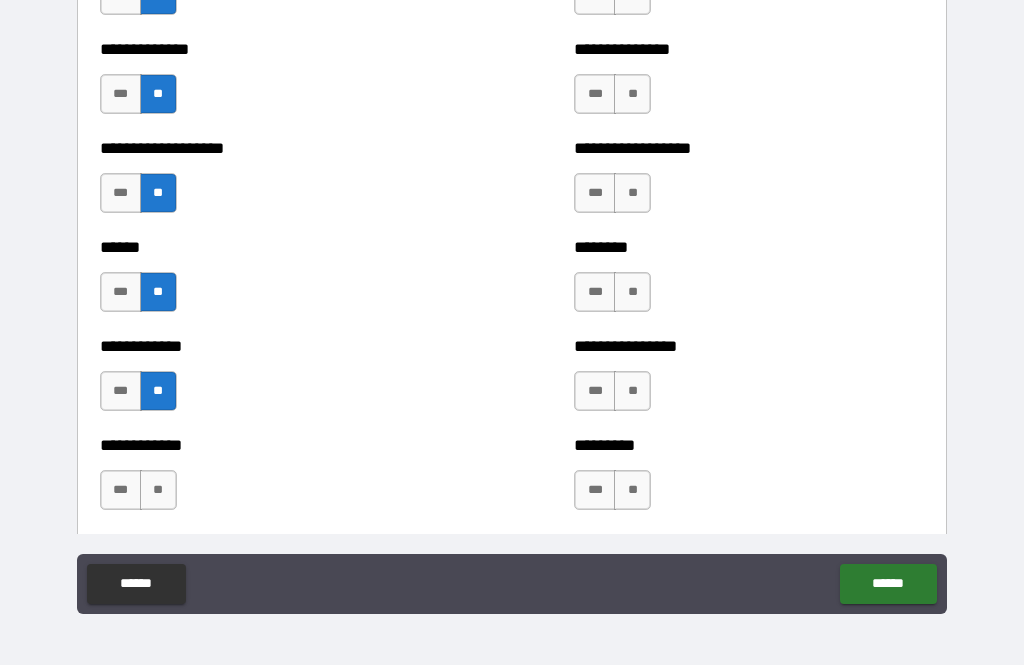 click on "**********" at bounding box center [275, 480] 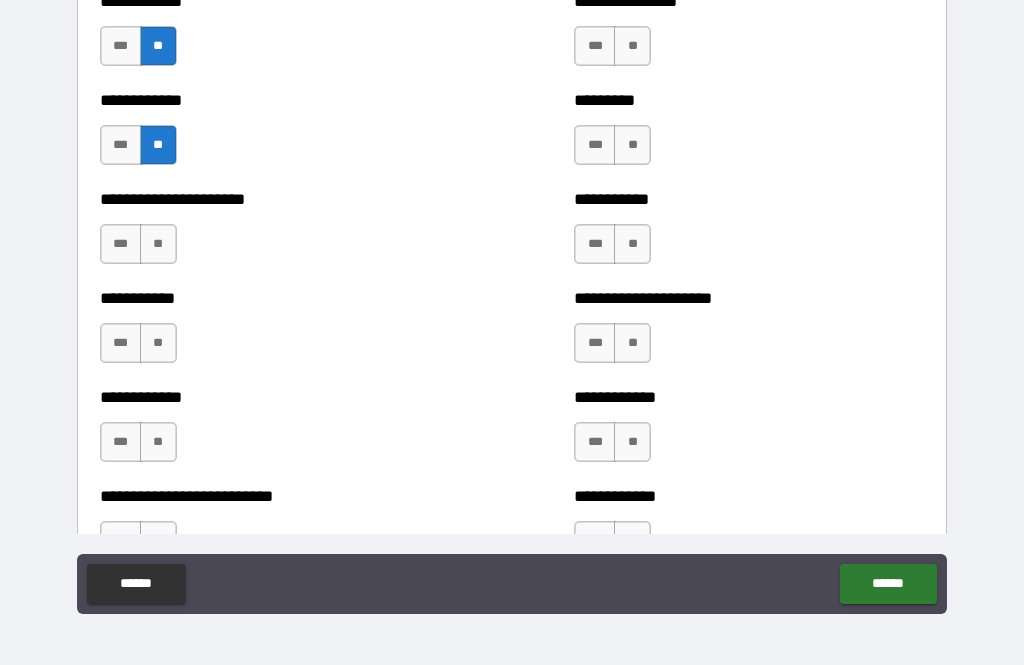 scroll, scrollTop: 5186, scrollLeft: 0, axis: vertical 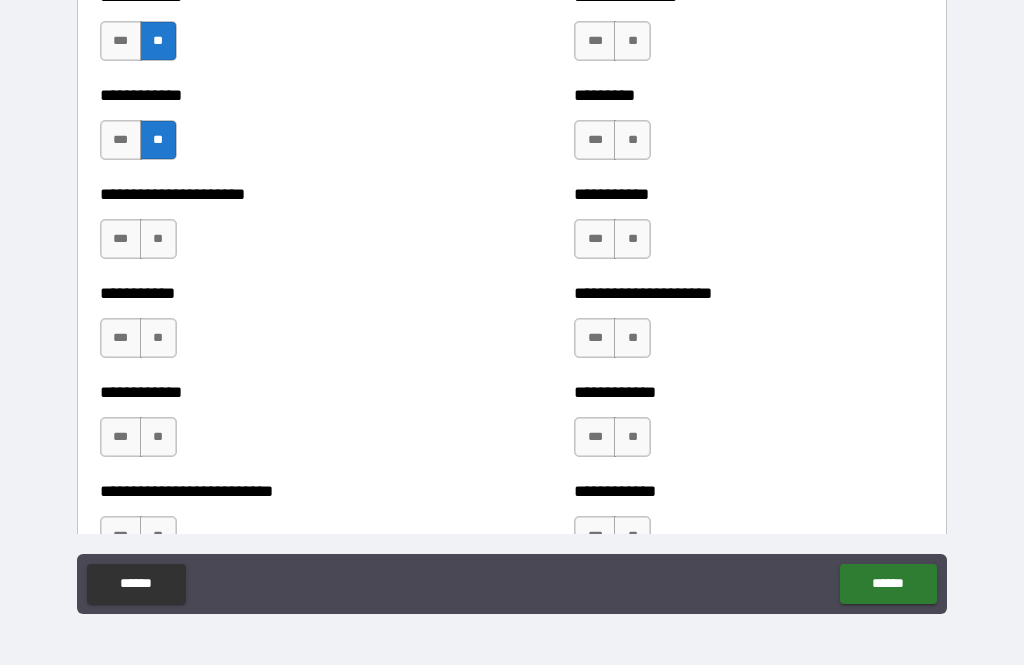 click on "**" at bounding box center [158, 239] 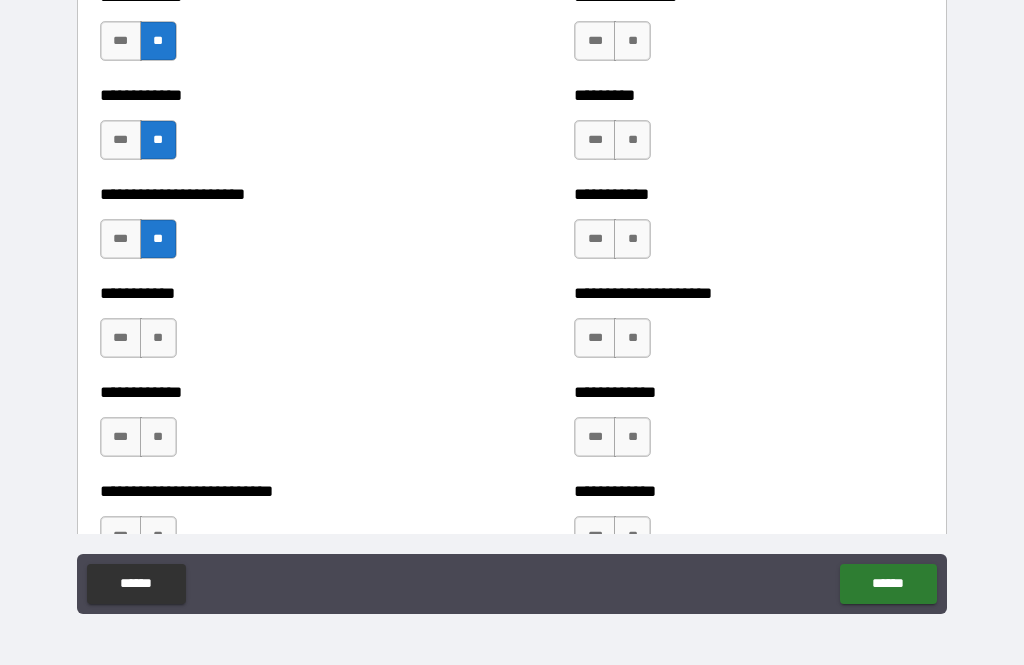 click on "**" at bounding box center (158, 338) 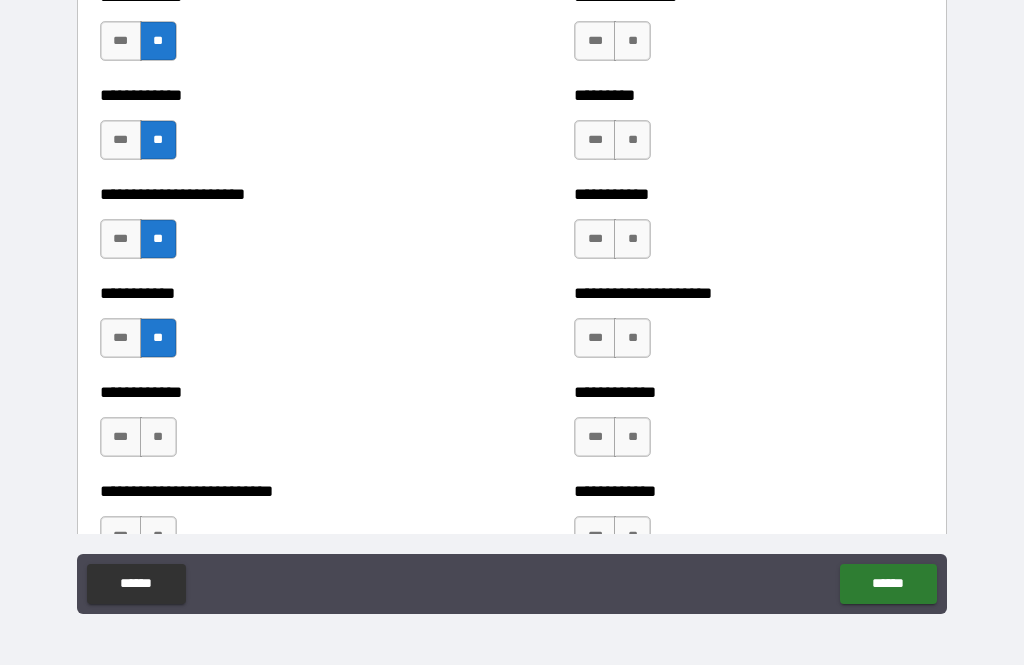 click on "**" at bounding box center (158, 437) 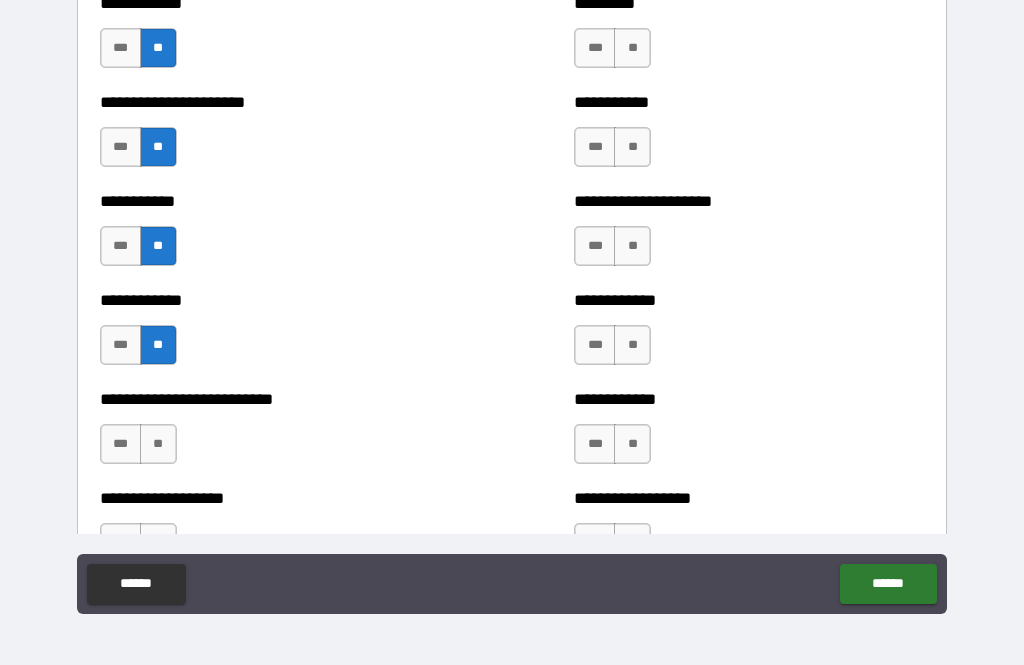 scroll, scrollTop: 5387, scrollLeft: 0, axis: vertical 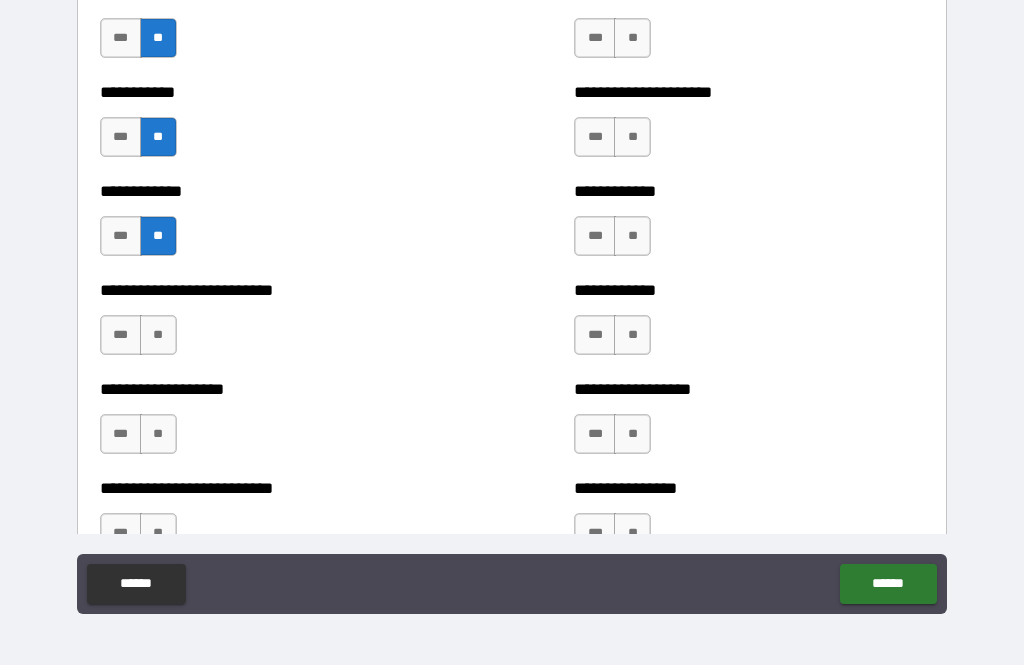 click on "**" at bounding box center (158, 335) 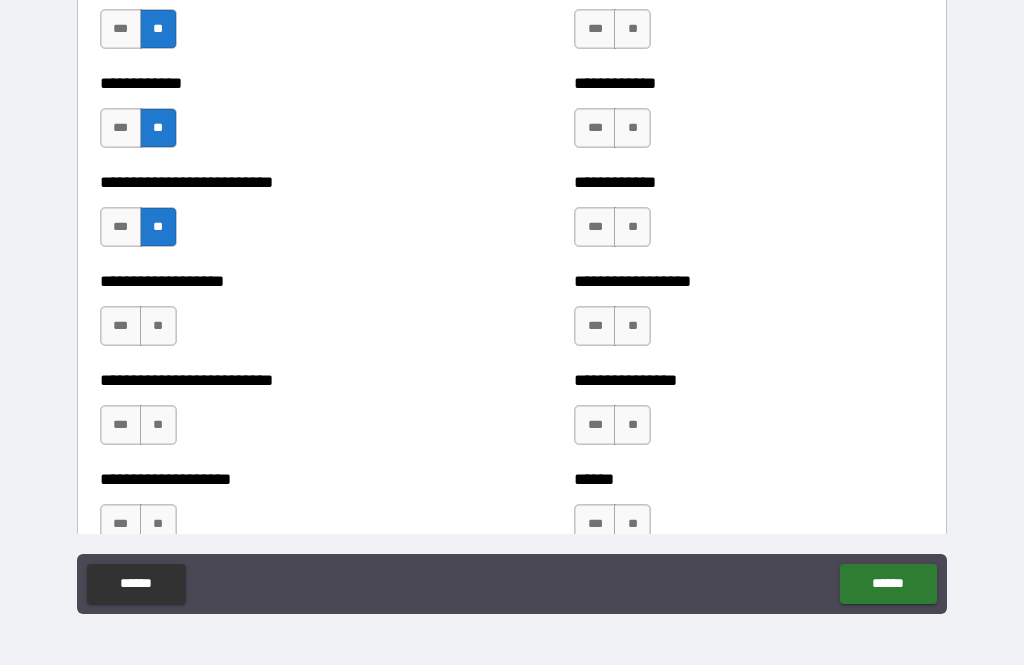 scroll, scrollTop: 5495, scrollLeft: 0, axis: vertical 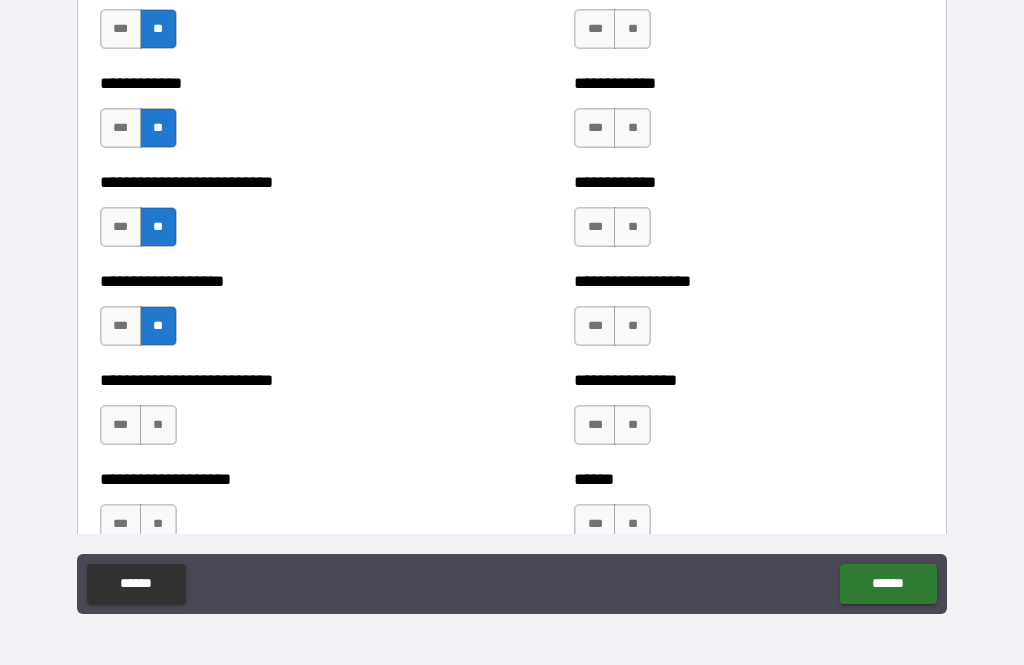 click on "**" at bounding box center (158, 425) 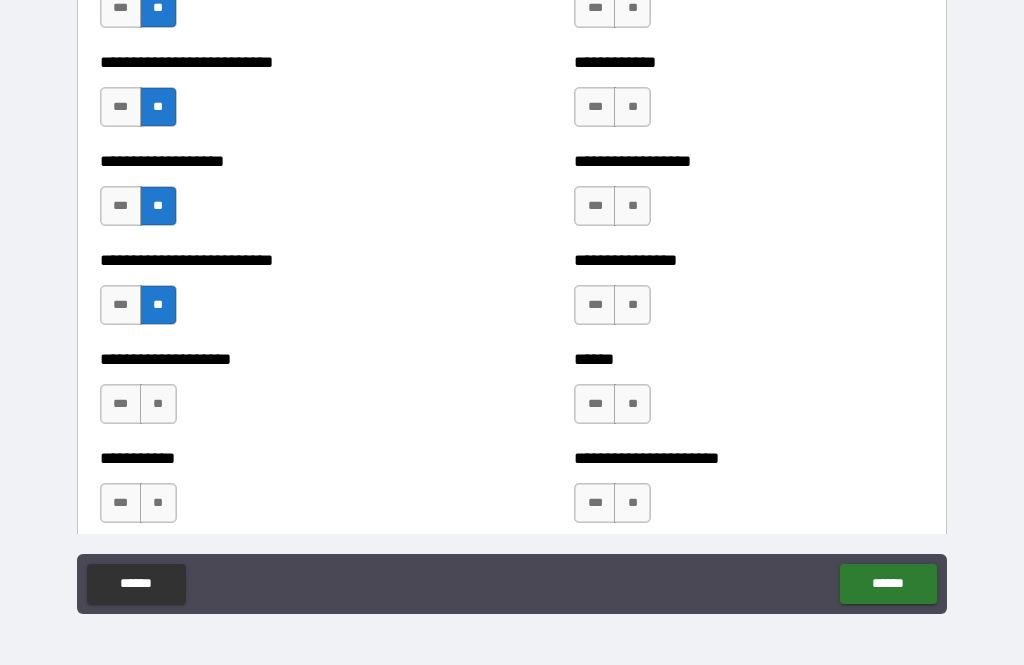 click on "**" at bounding box center [158, 404] 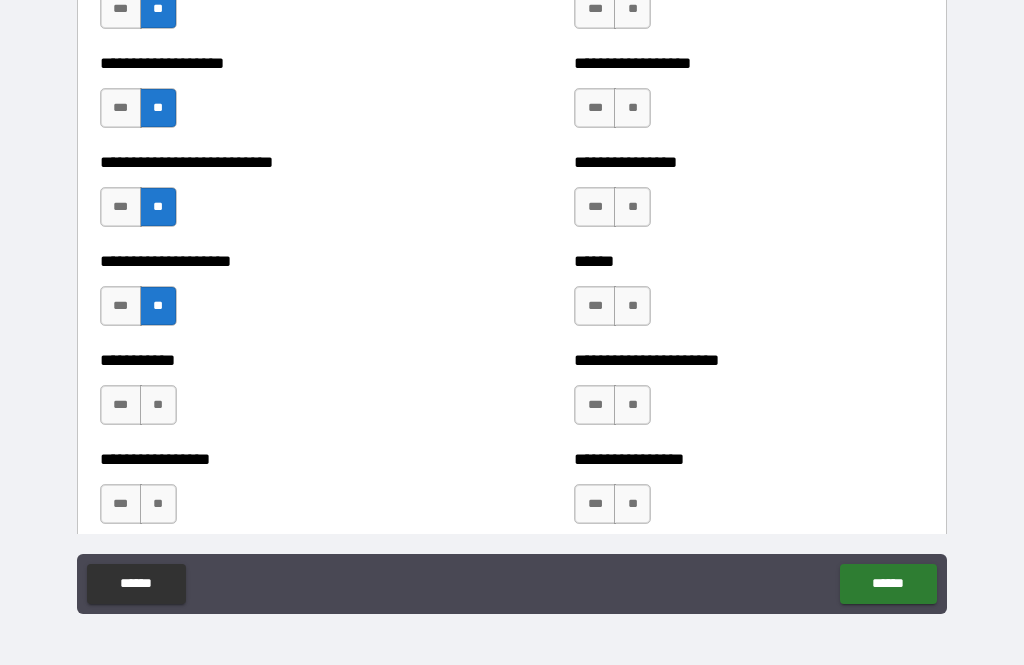 scroll, scrollTop: 5733, scrollLeft: 0, axis: vertical 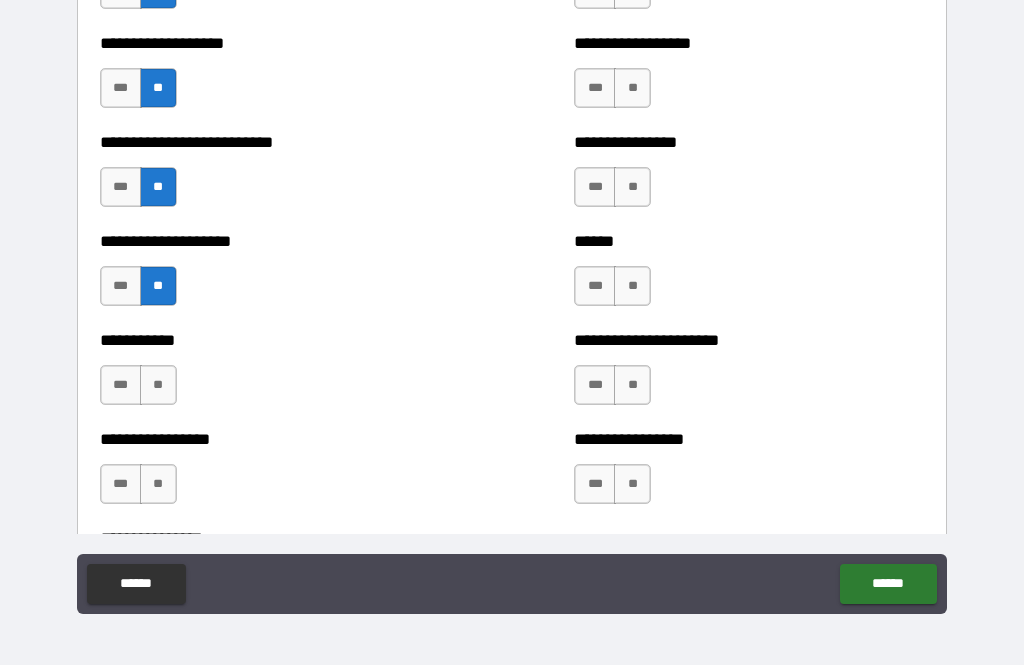 click on "**" at bounding box center (158, 385) 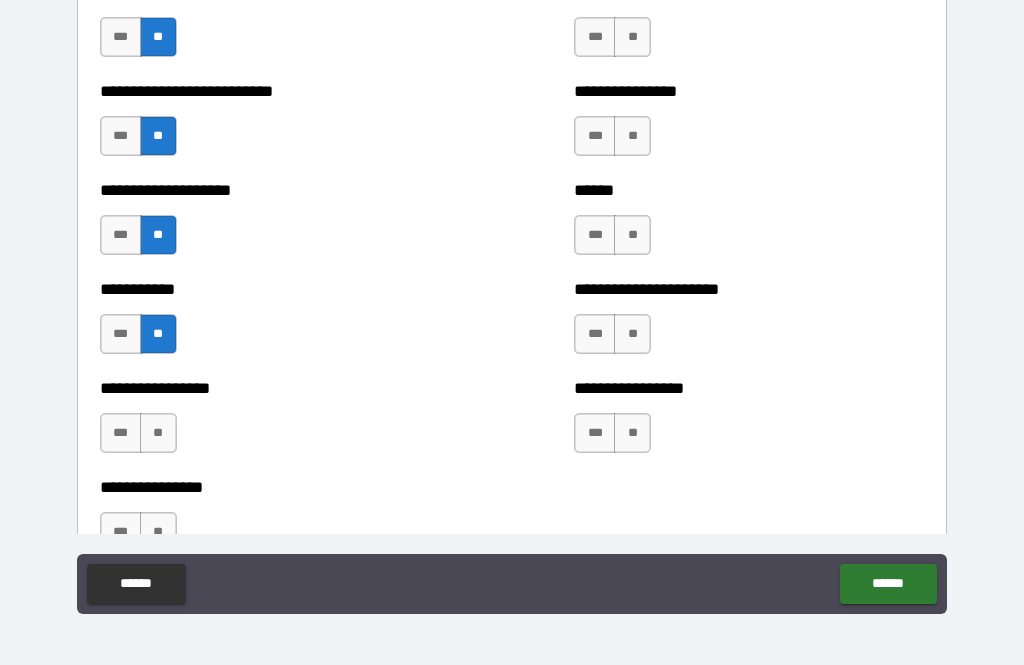 scroll, scrollTop: 5791, scrollLeft: 0, axis: vertical 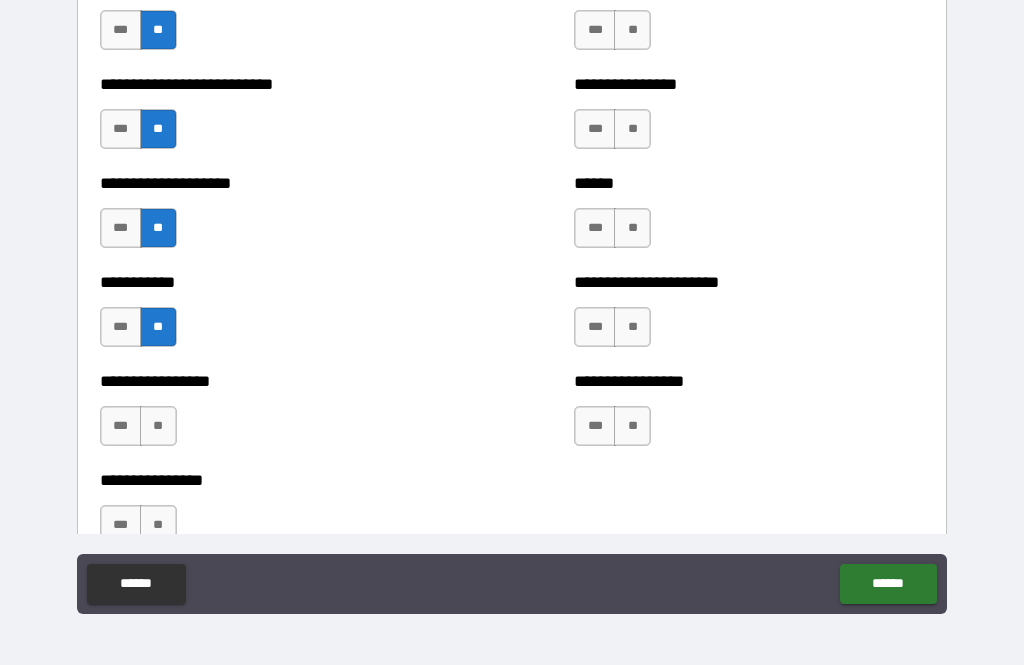 click on "**" at bounding box center (158, 426) 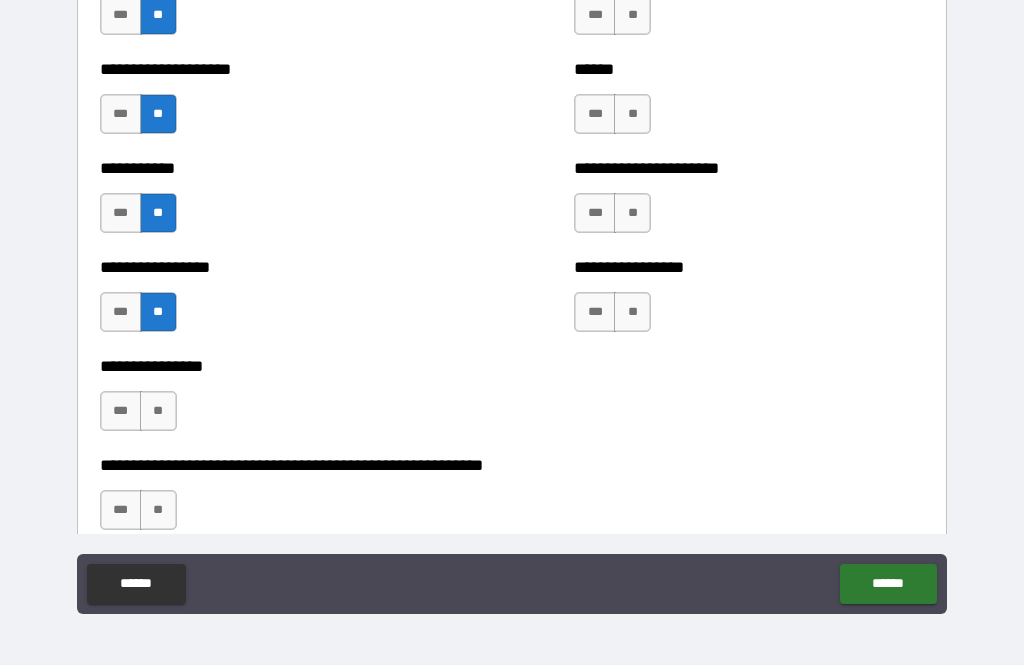scroll, scrollTop: 5913, scrollLeft: 0, axis: vertical 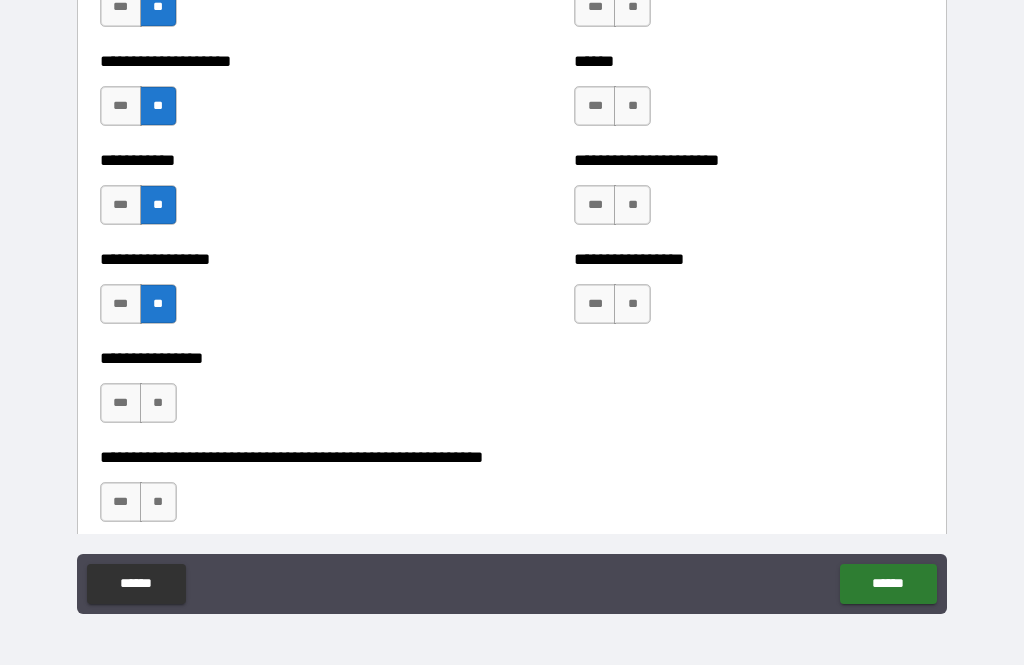 click on "**" at bounding box center (158, 403) 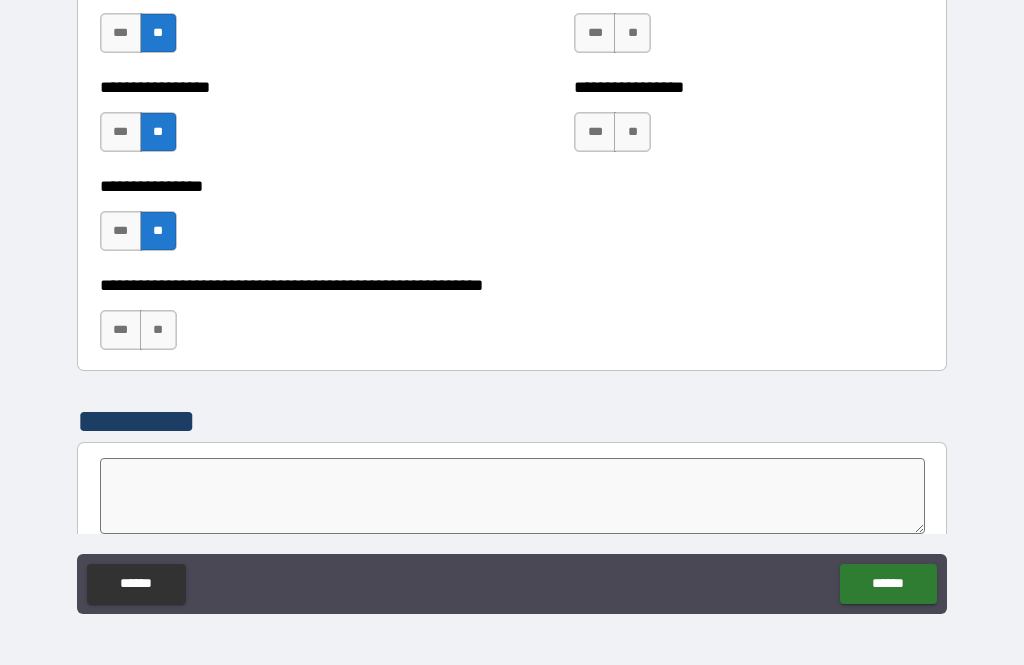 scroll, scrollTop: 6105, scrollLeft: 0, axis: vertical 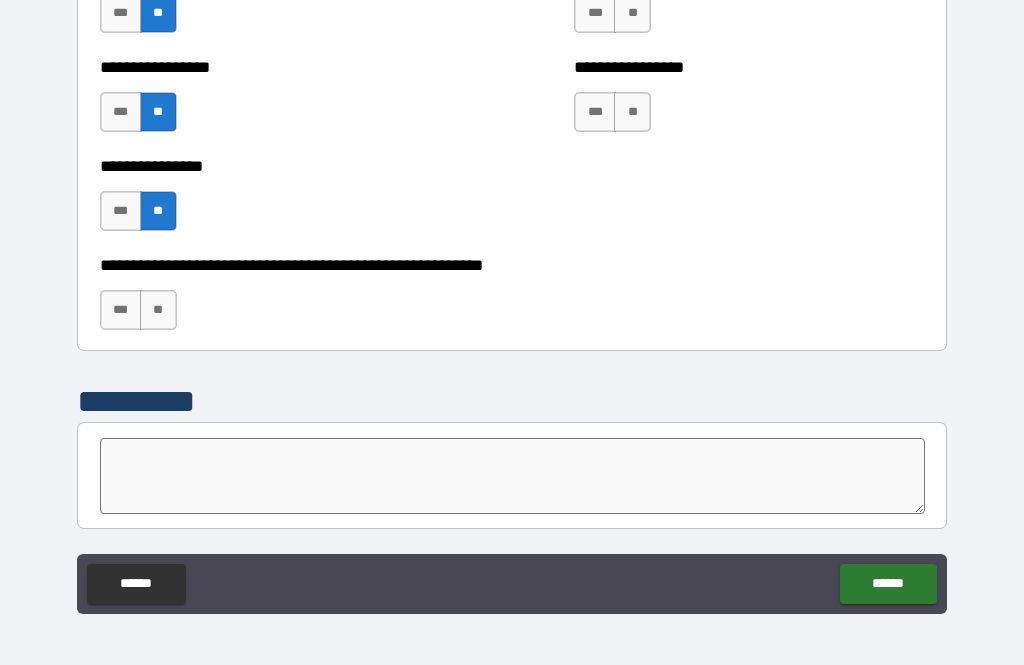 click on "**" at bounding box center [158, 310] 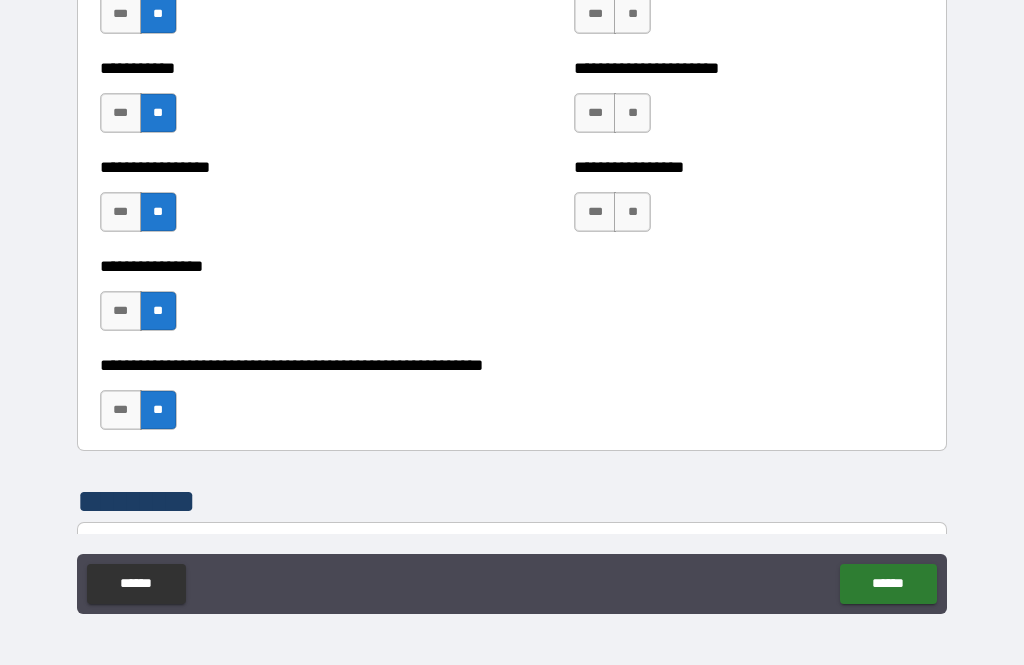 scroll, scrollTop: 6002, scrollLeft: 0, axis: vertical 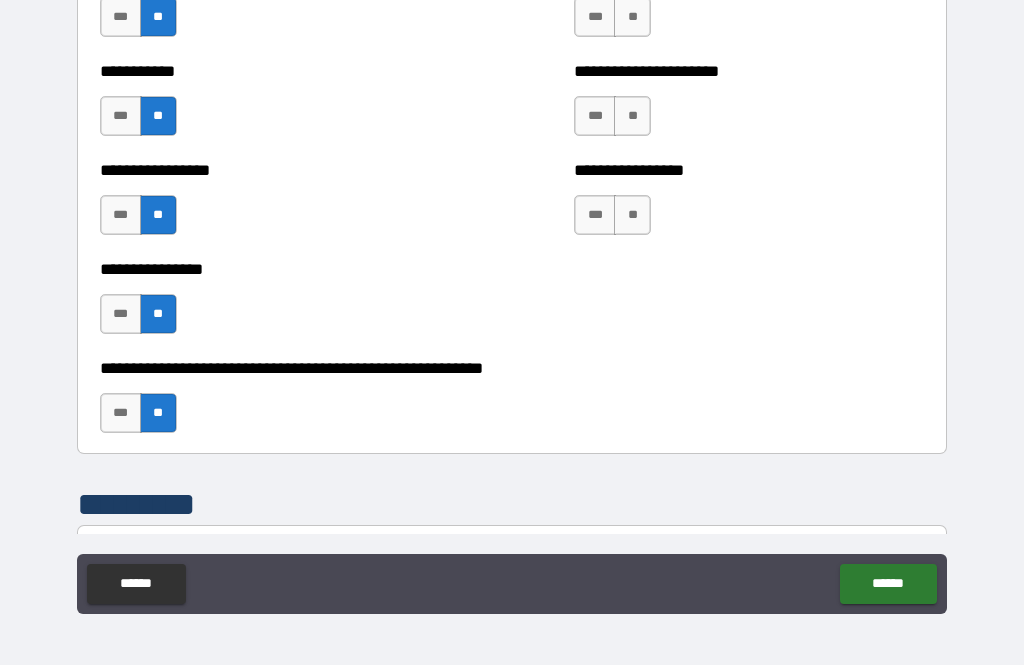 click on "**" at bounding box center [632, 215] 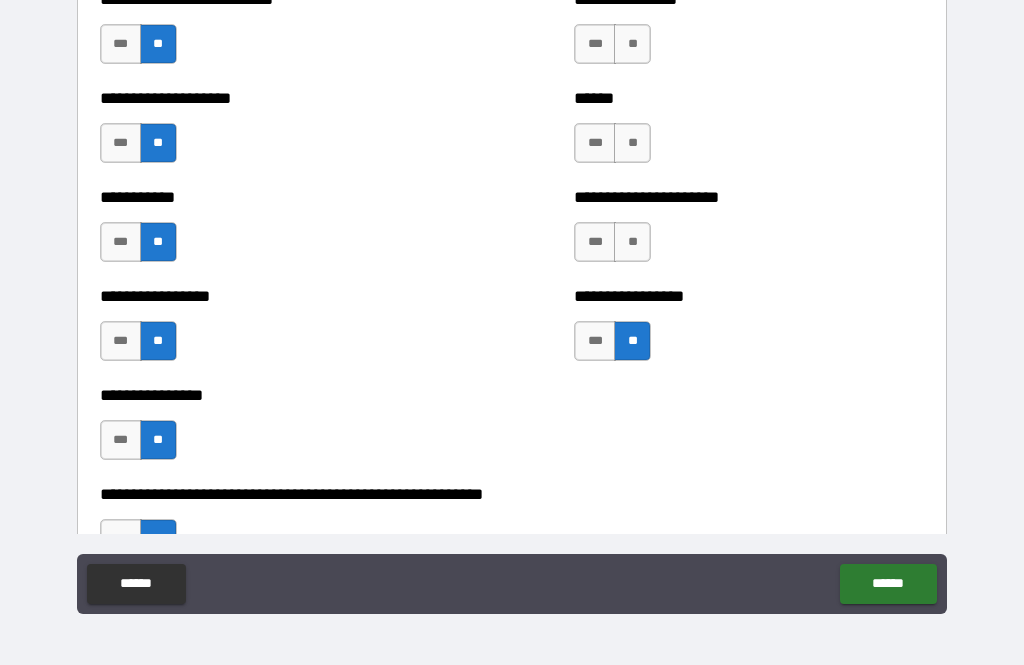 scroll, scrollTop: 5878, scrollLeft: 0, axis: vertical 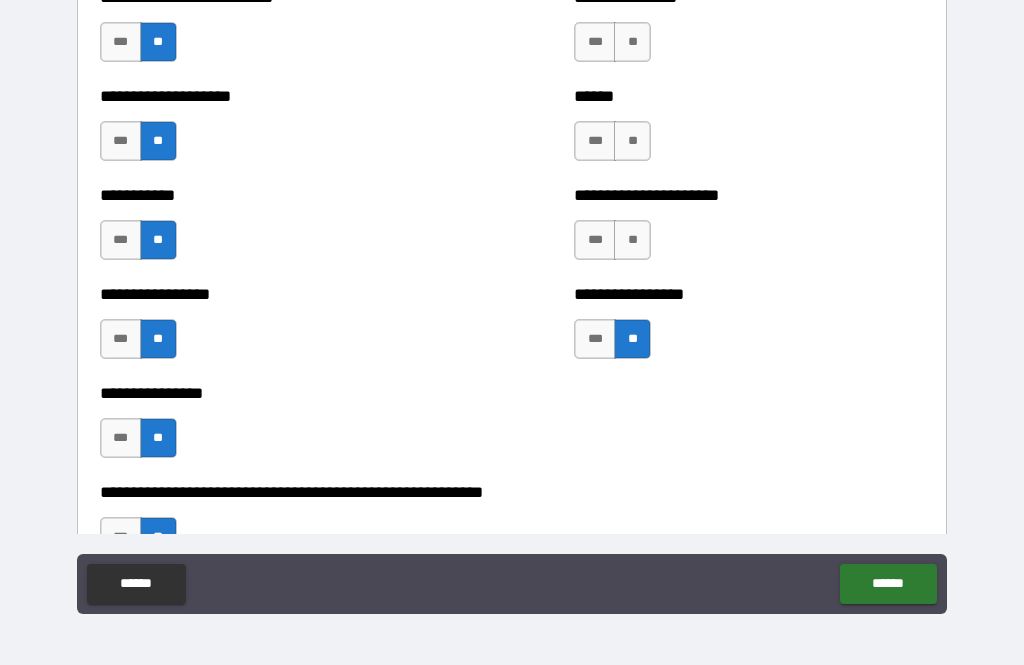 click on "**" at bounding box center (632, 240) 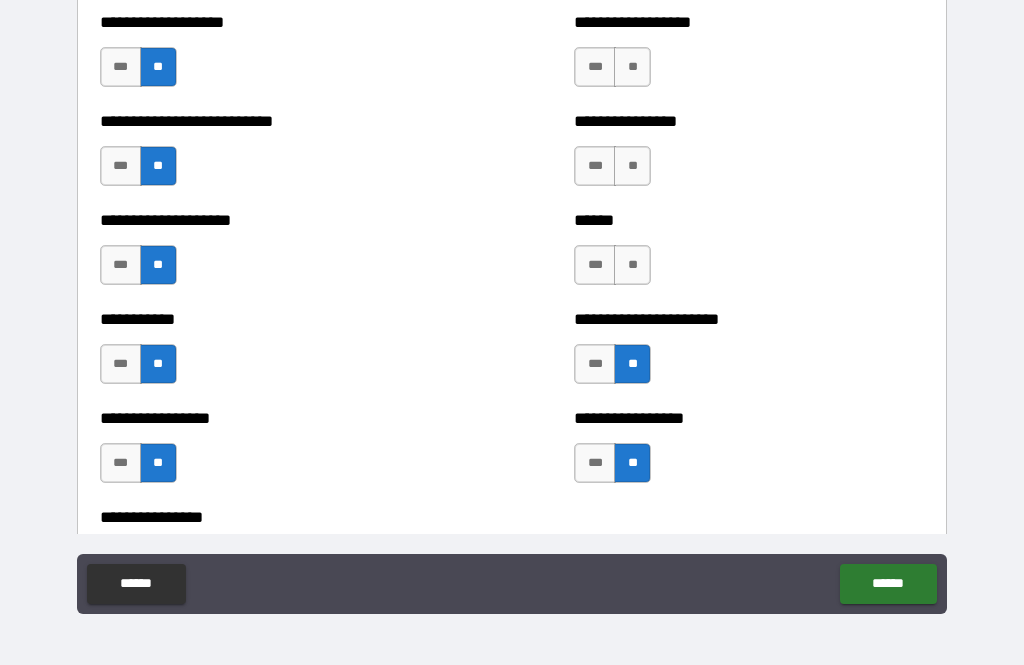 scroll, scrollTop: 5747, scrollLeft: 0, axis: vertical 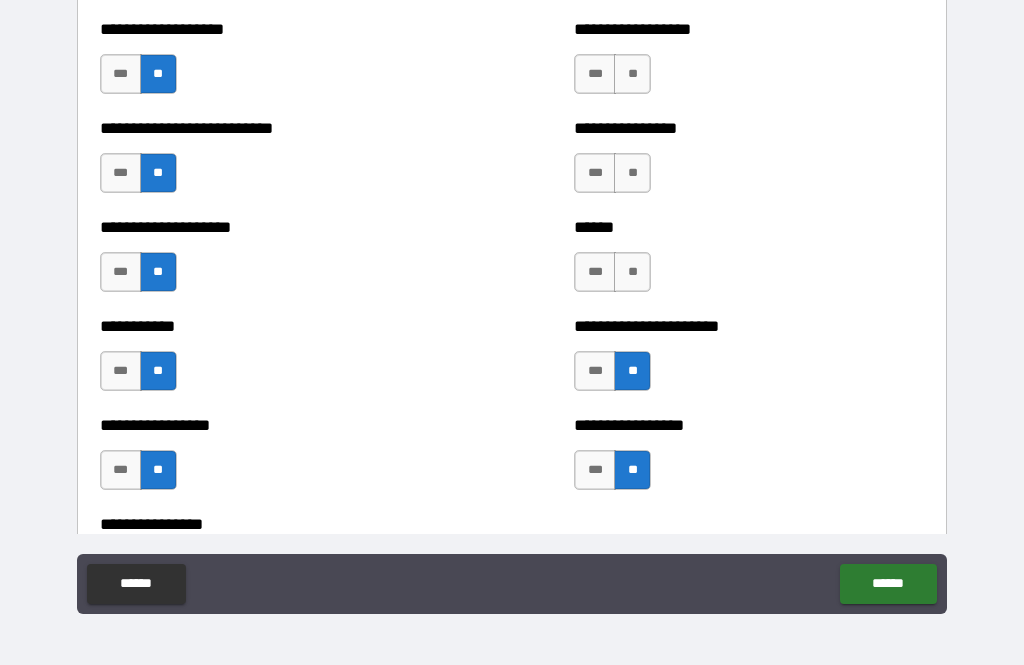 click on "**" at bounding box center [632, 272] 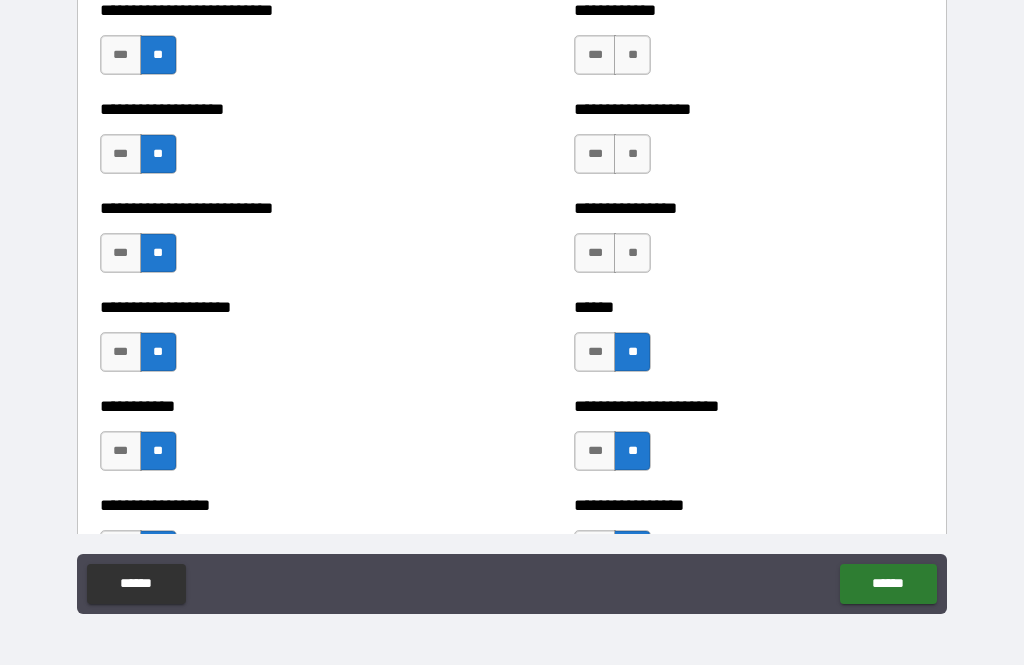 scroll, scrollTop: 5666, scrollLeft: 0, axis: vertical 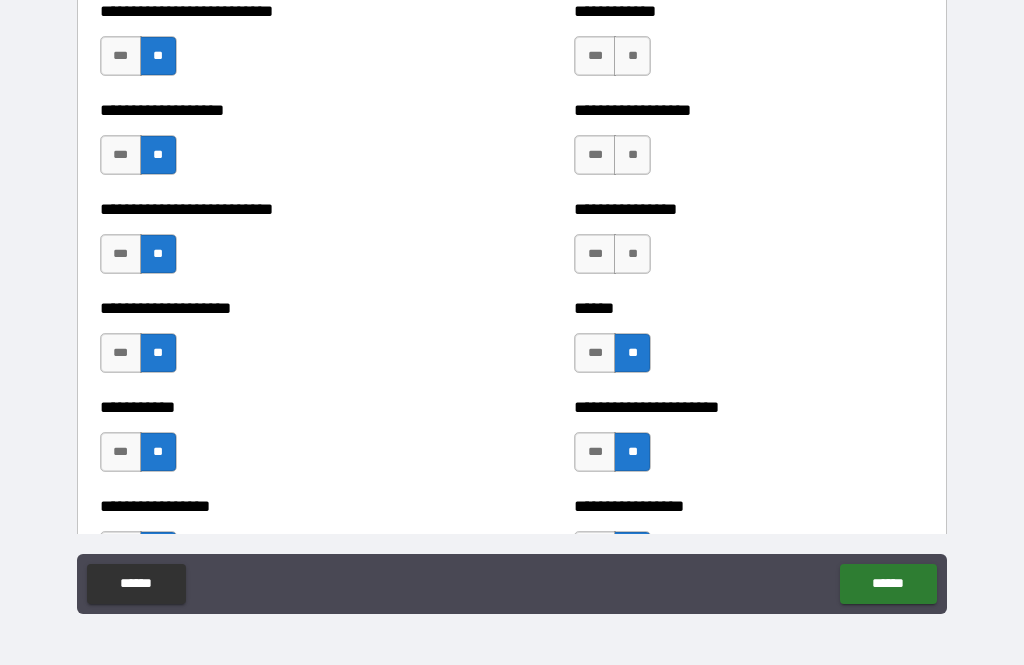 click on "**" at bounding box center [632, 254] 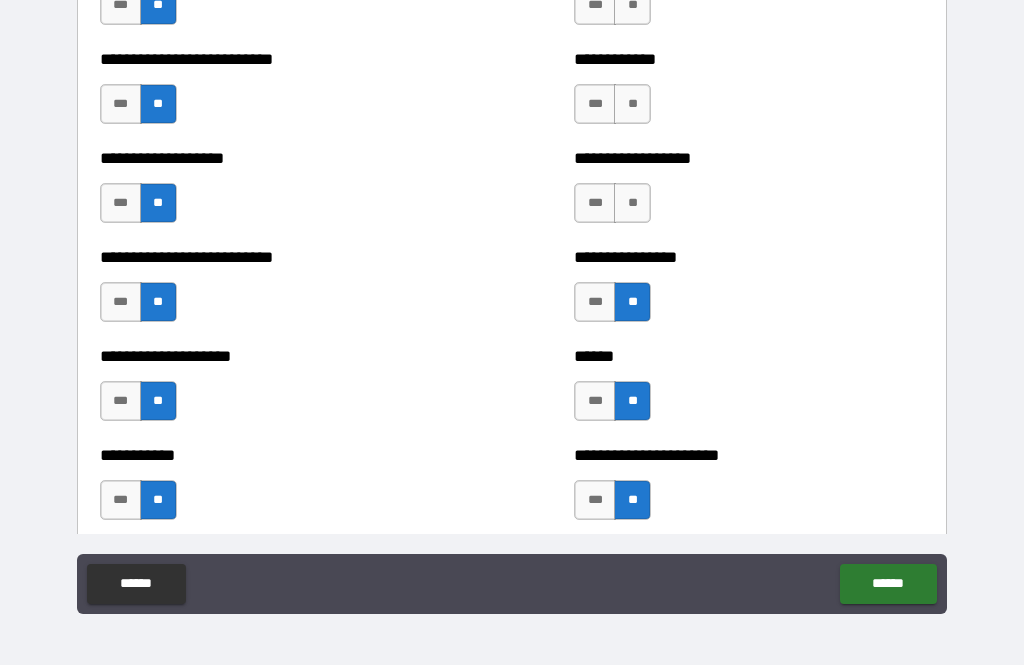 scroll, scrollTop: 5593, scrollLeft: 0, axis: vertical 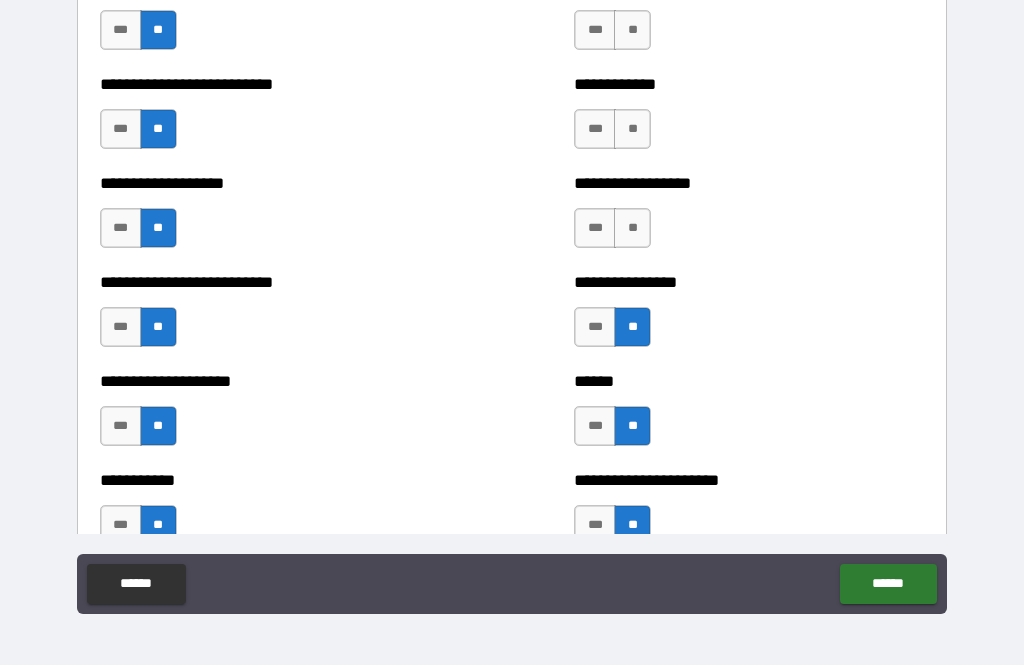 click on "**********" at bounding box center (749, 282) 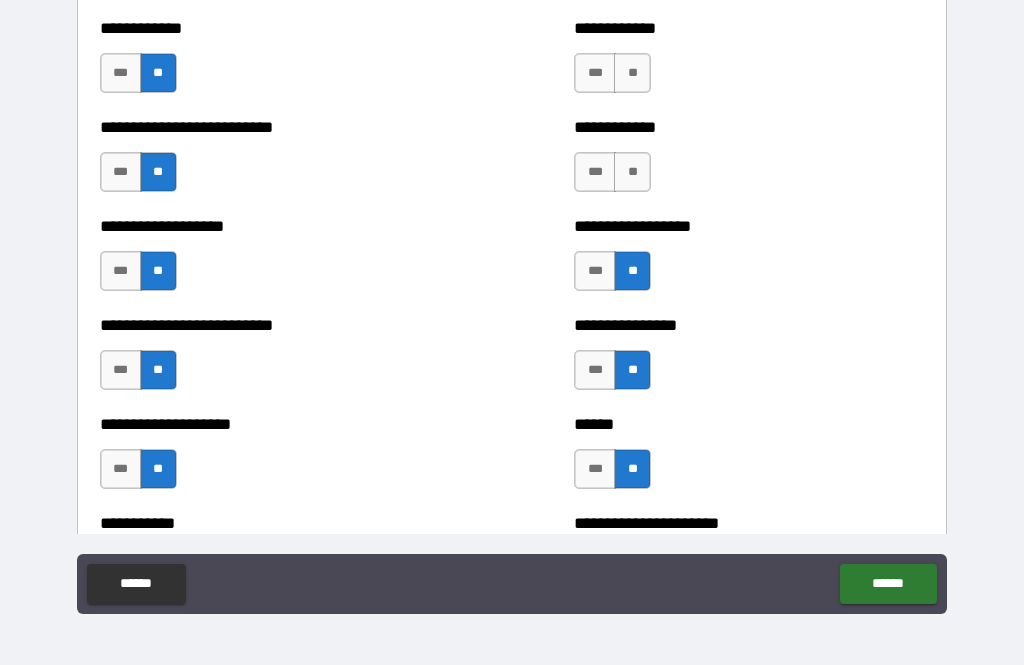 scroll, scrollTop: 5551, scrollLeft: 0, axis: vertical 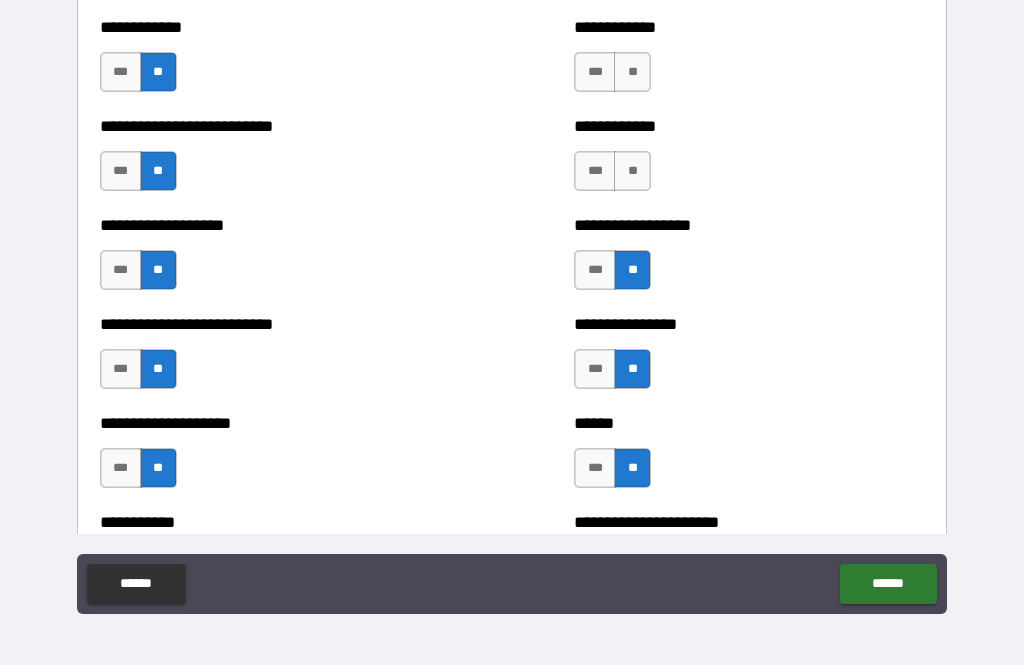 click on "**" at bounding box center [632, 171] 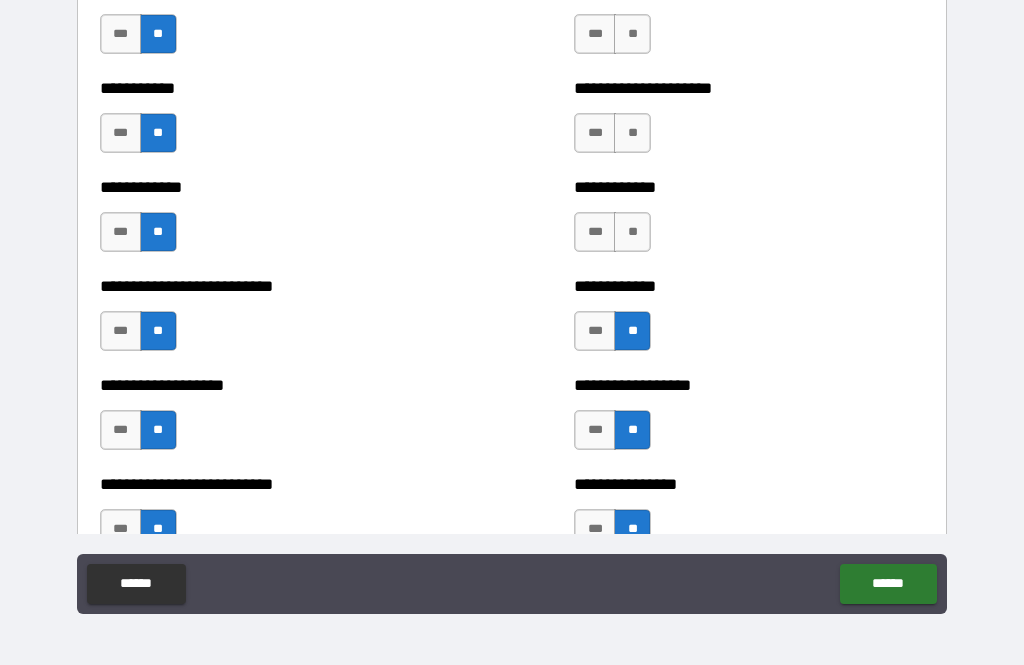 scroll, scrollTop: 5395, scrollLeft: 0, axis: vertical 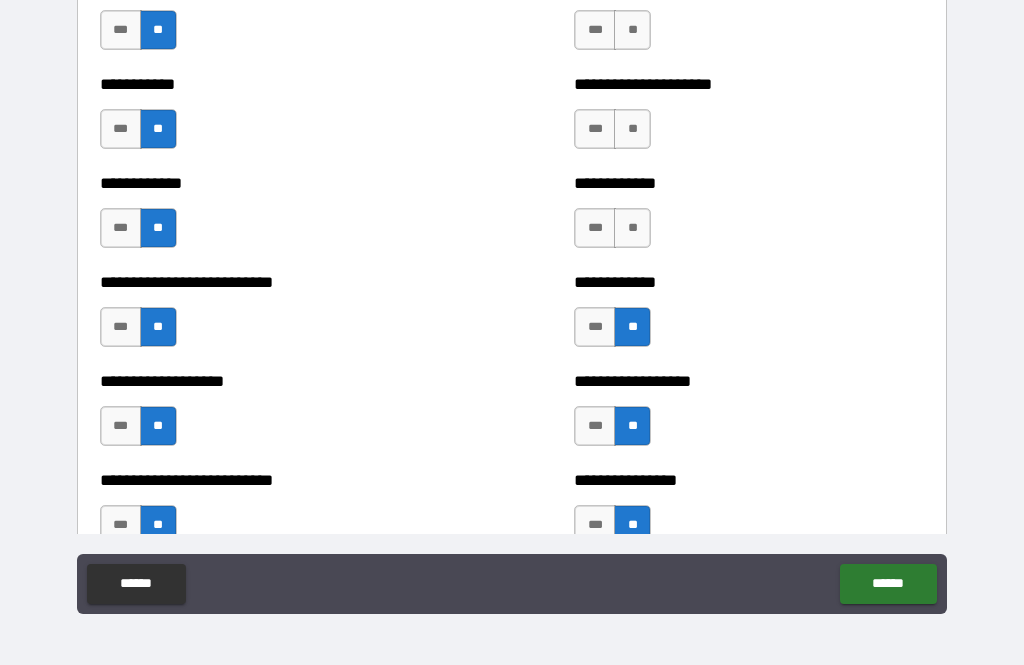 click on "**" at bounding box center (632, 228) 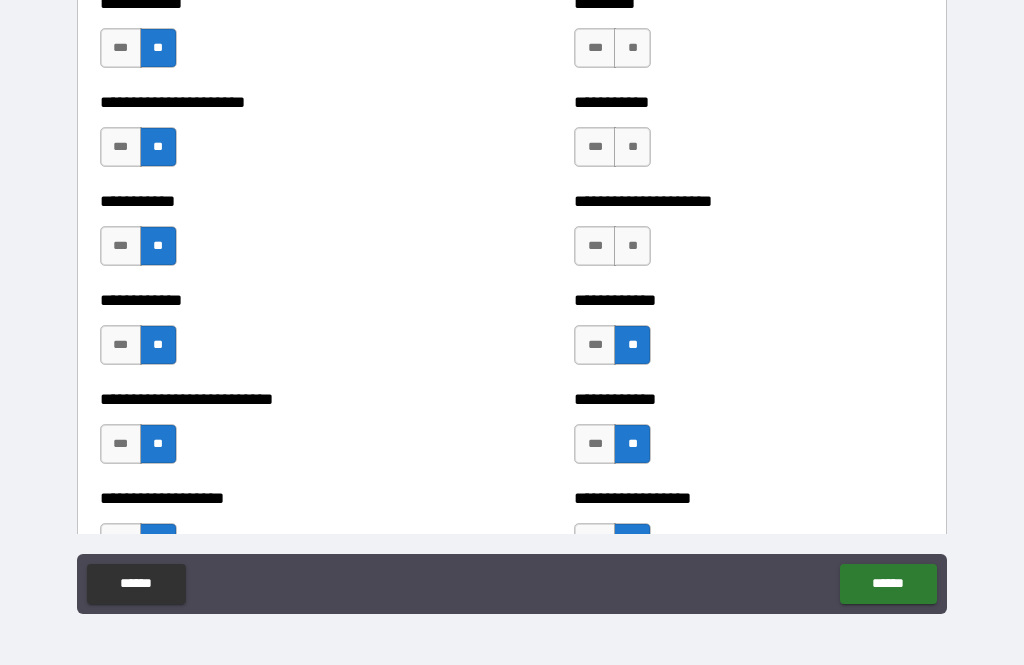 scroll, scrollTop: 5295, scrollLeft: 0, axis: vertical 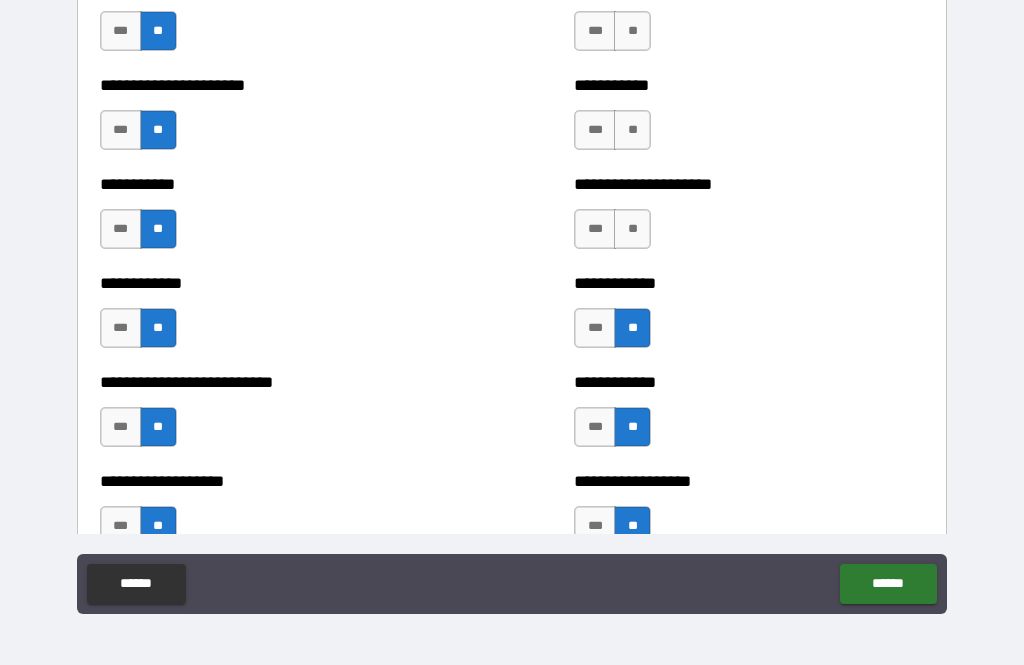 click on "**" at bounding box center (632, 229) 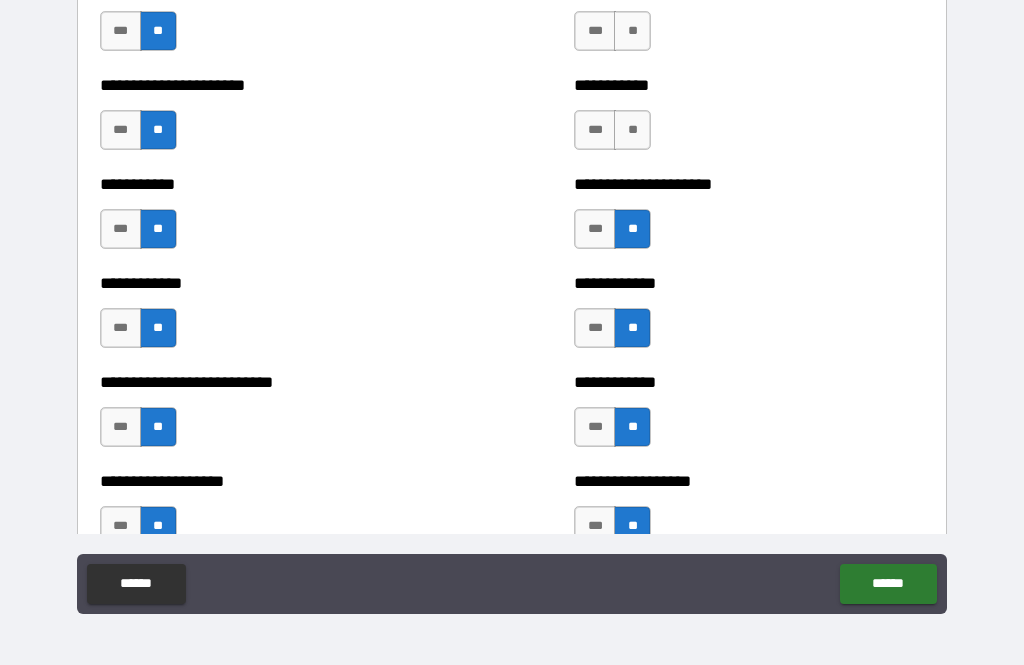 click on "**********" at bounding box center (749, 219) 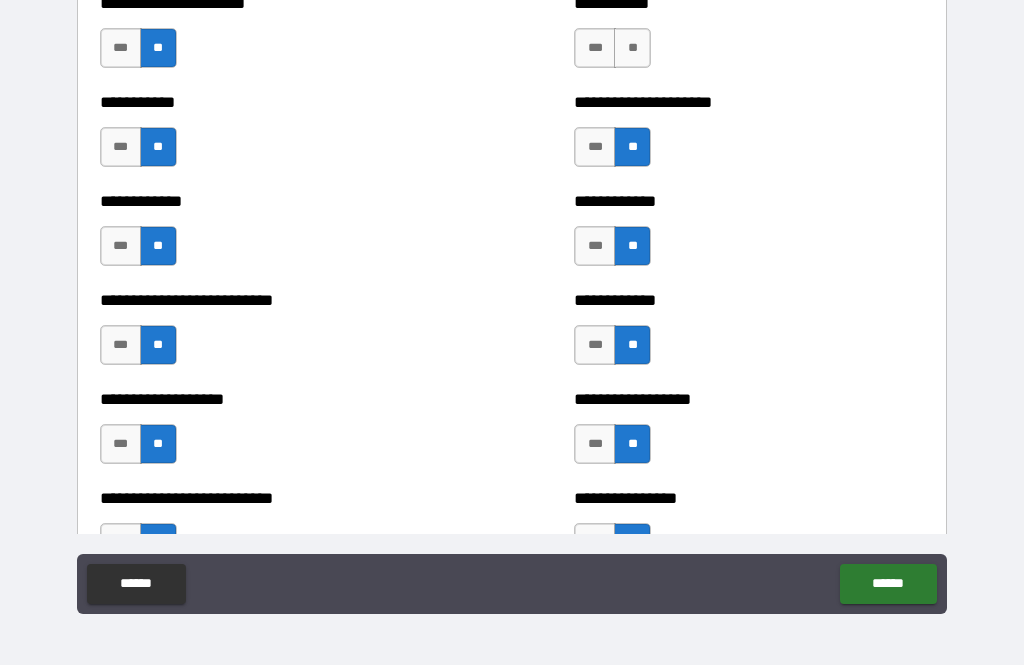 scroll, scrollTop: 5385, scrollLeft: 0, axis: vertical 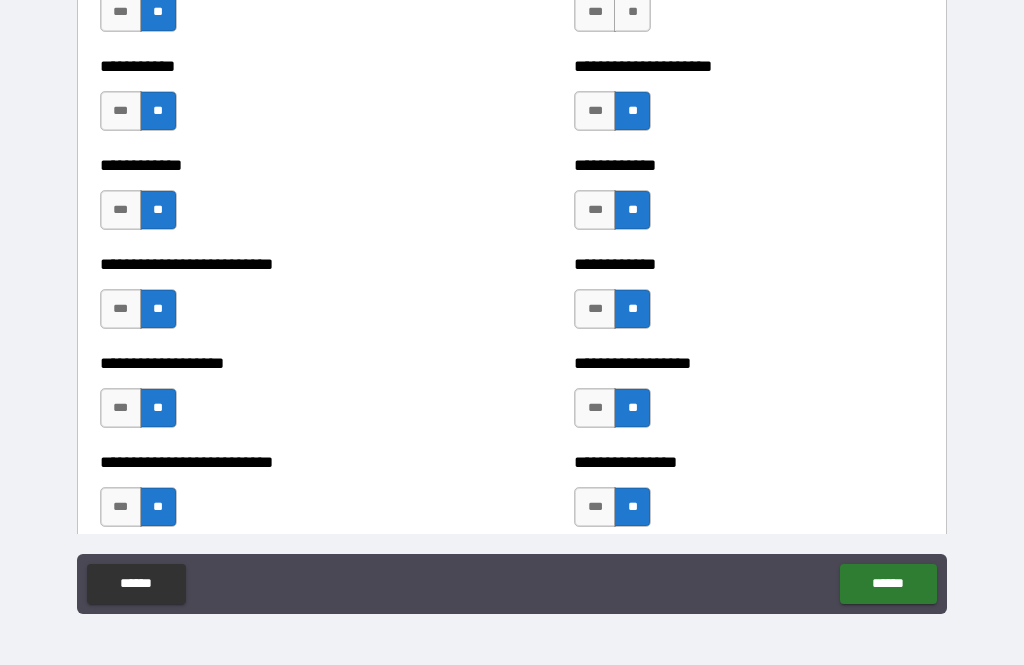 click on "**********" at bounding box center [749, 299] 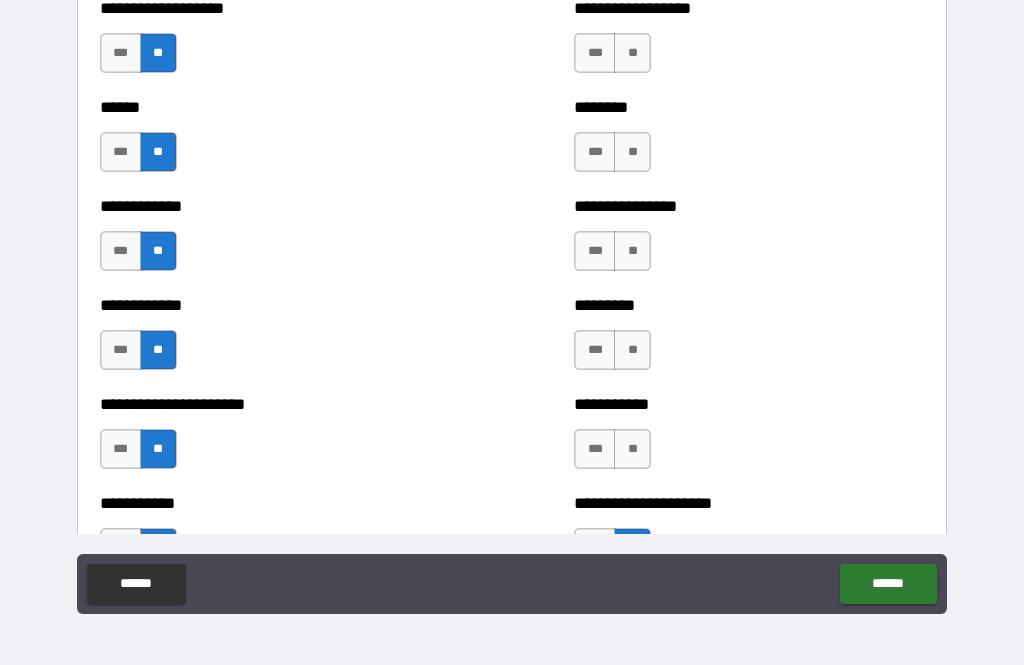 scroll, scrollTop: 4986, scrollLeft: 0, axis: vertical 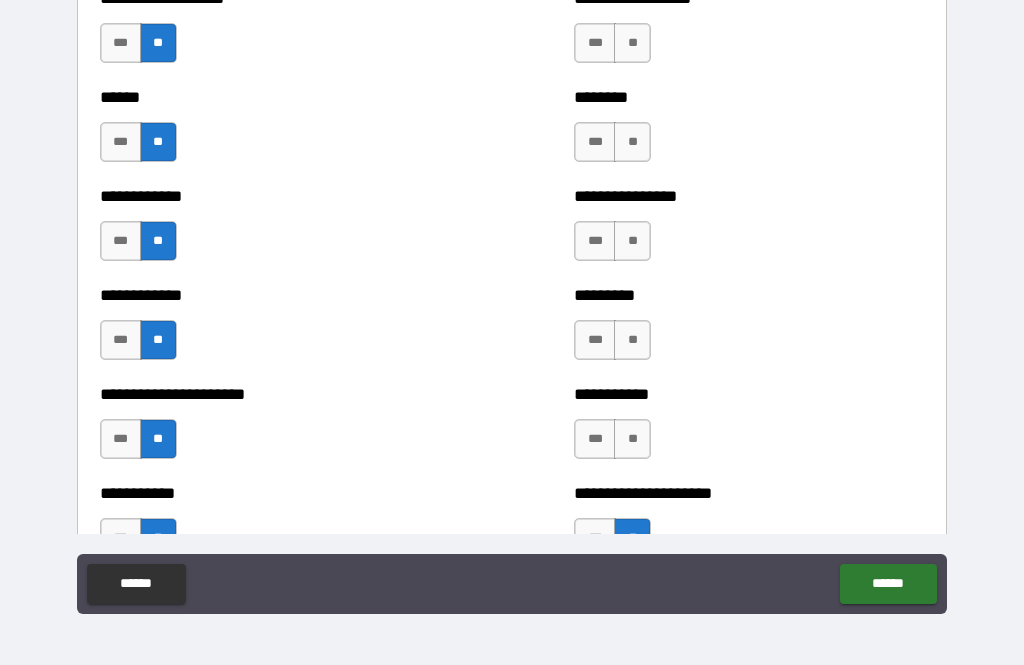 click on "**********" at bounding box center (749, 231) 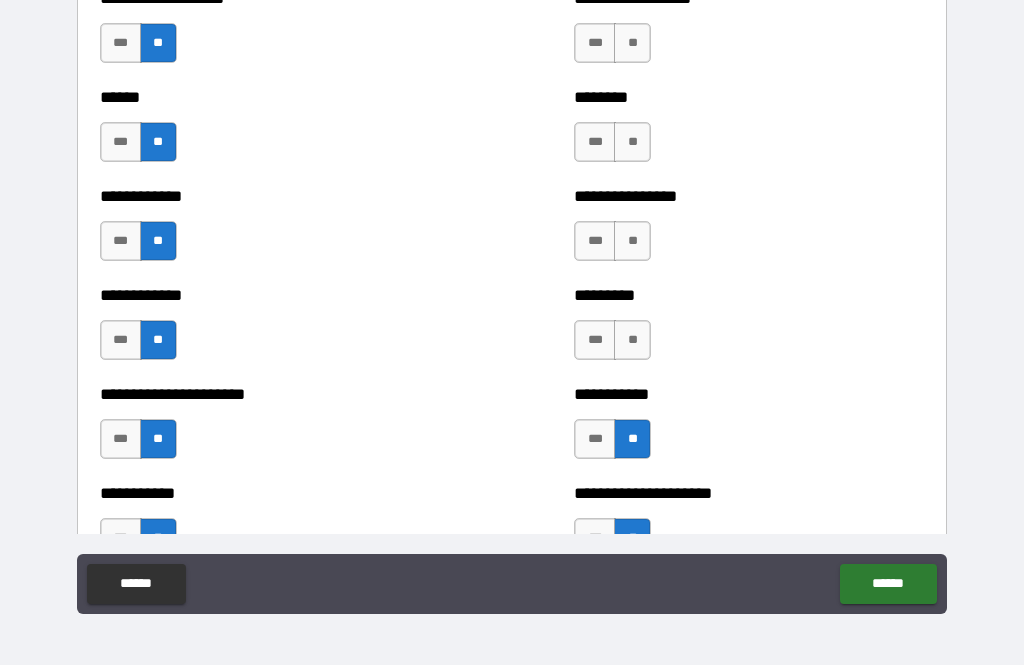 click on "**" at bounding box center [632, 340] 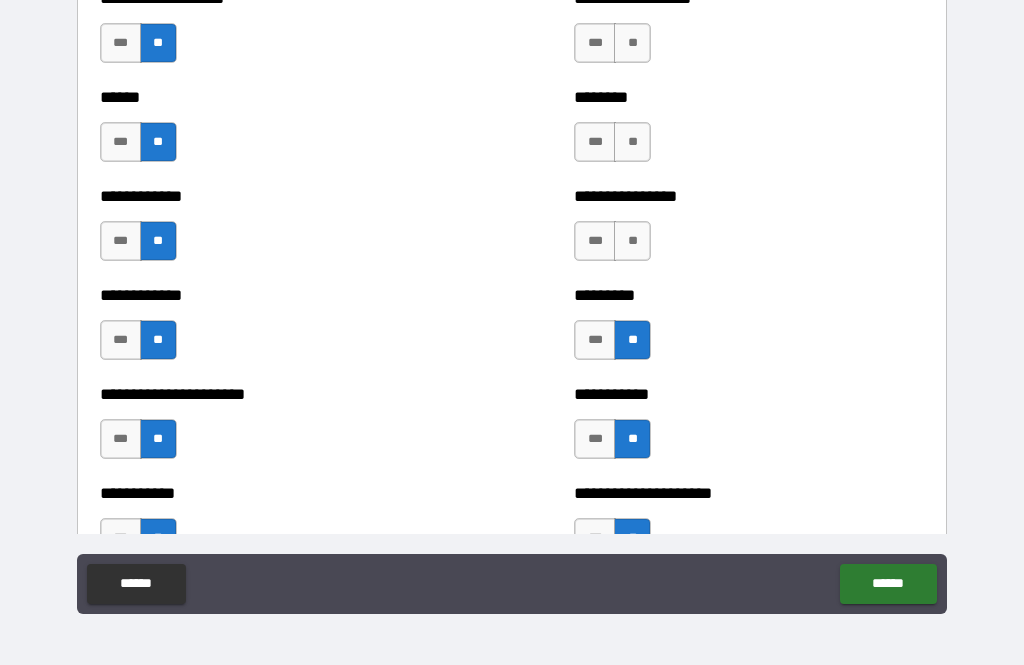 click on "**" at bounding box center [632, 241] 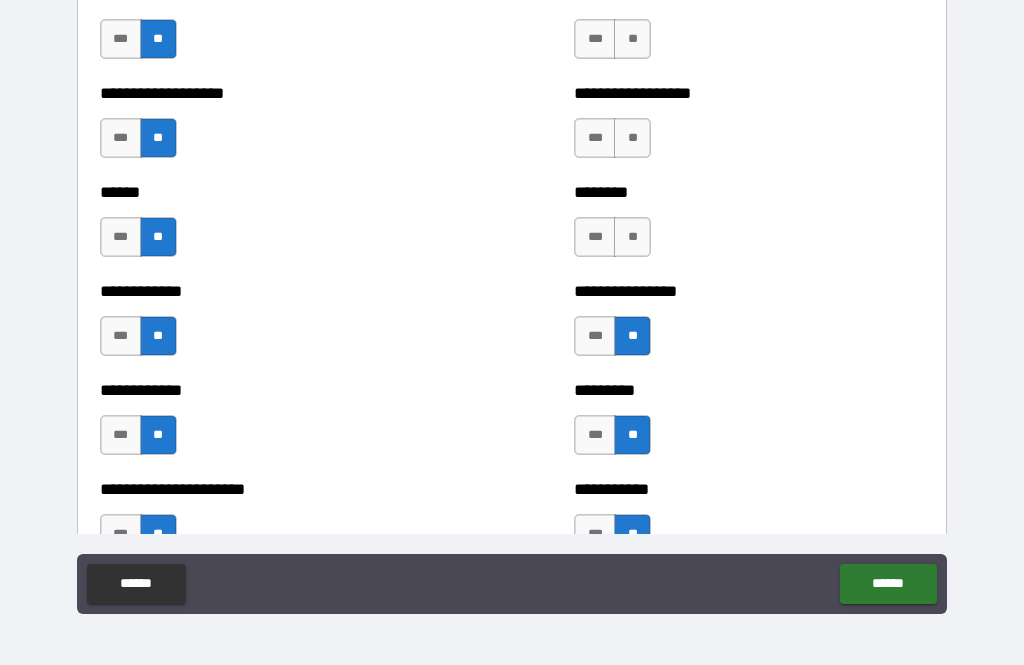 scroll, scrollTop: 4896, scrollLeft: 0, axis: vertical 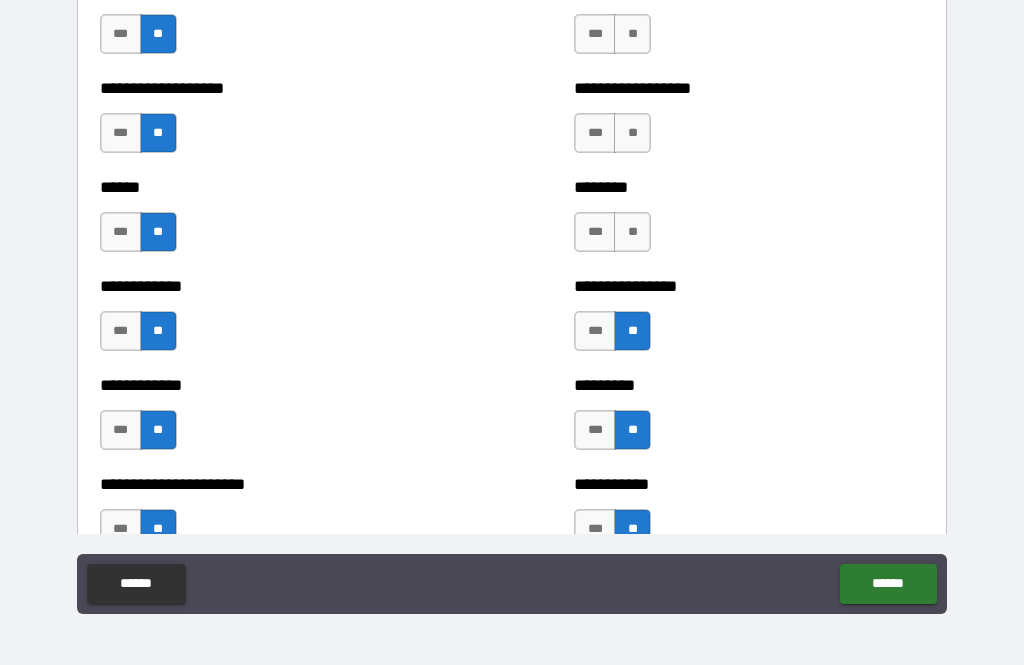 click on "**" at bounding box center (632, 232) 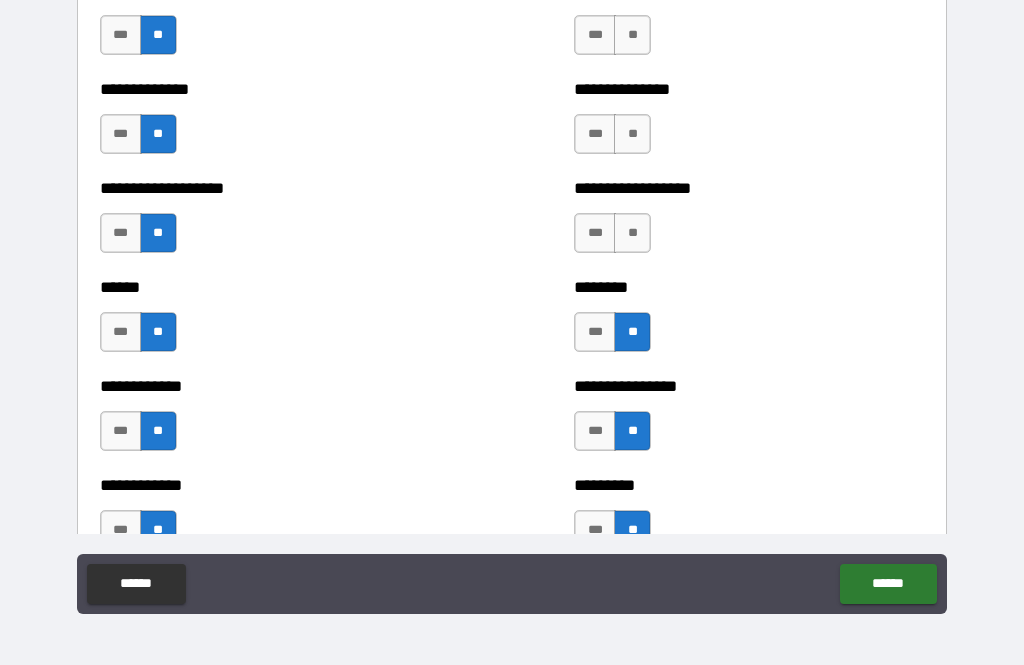 scroll, scrollTop: 4805, scrollLeft: 0, axis: vertical 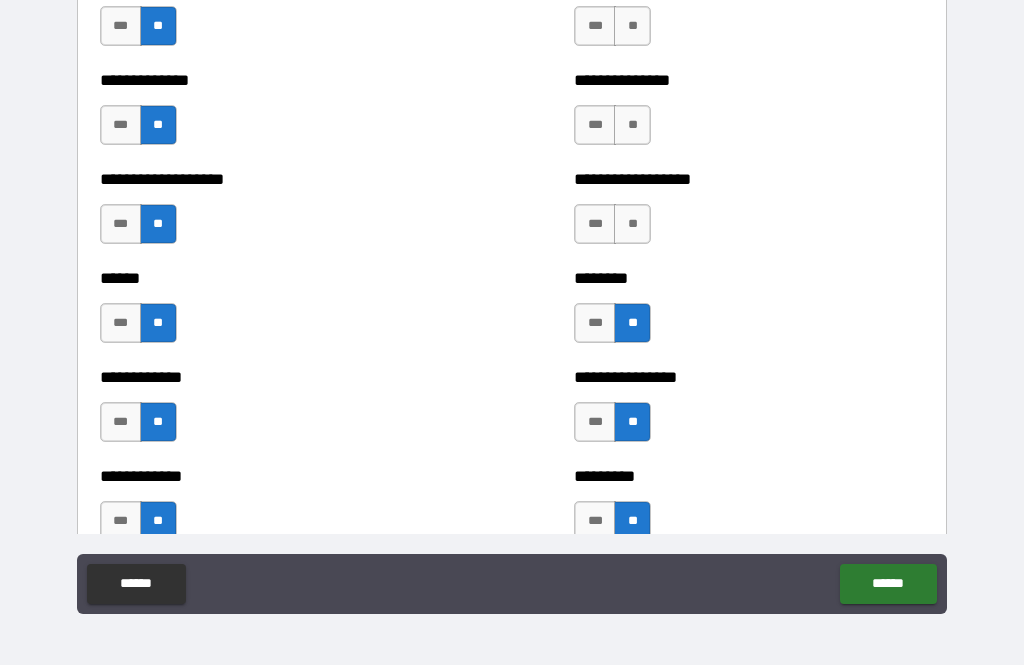 click on "**" at bounding box center (632, 224) 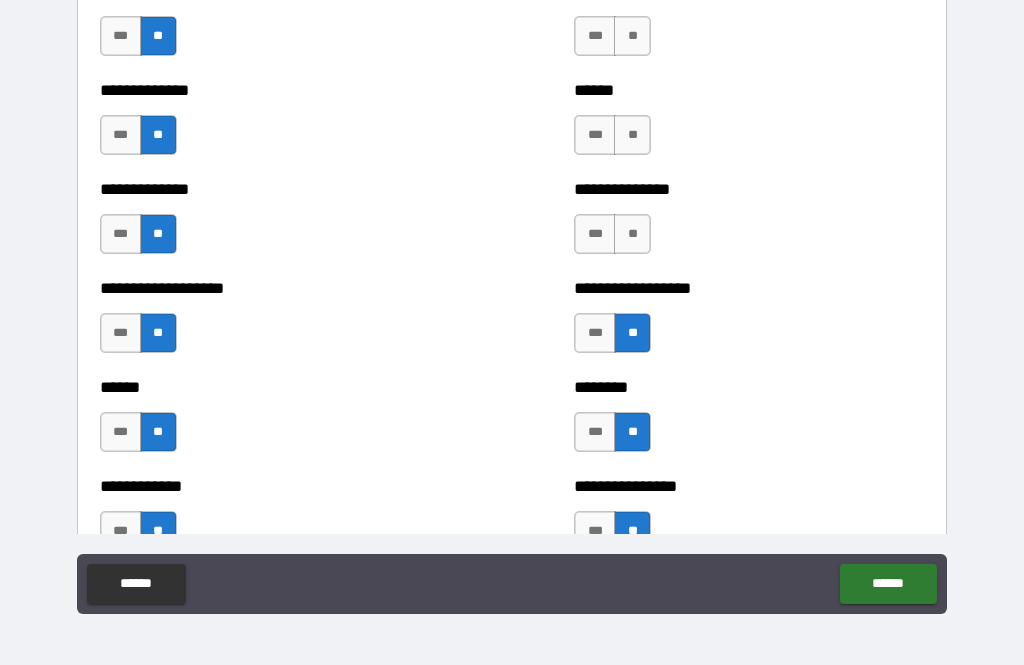 scroll, scrollTop: 4701, scrollLeft: 0, axis: vertical 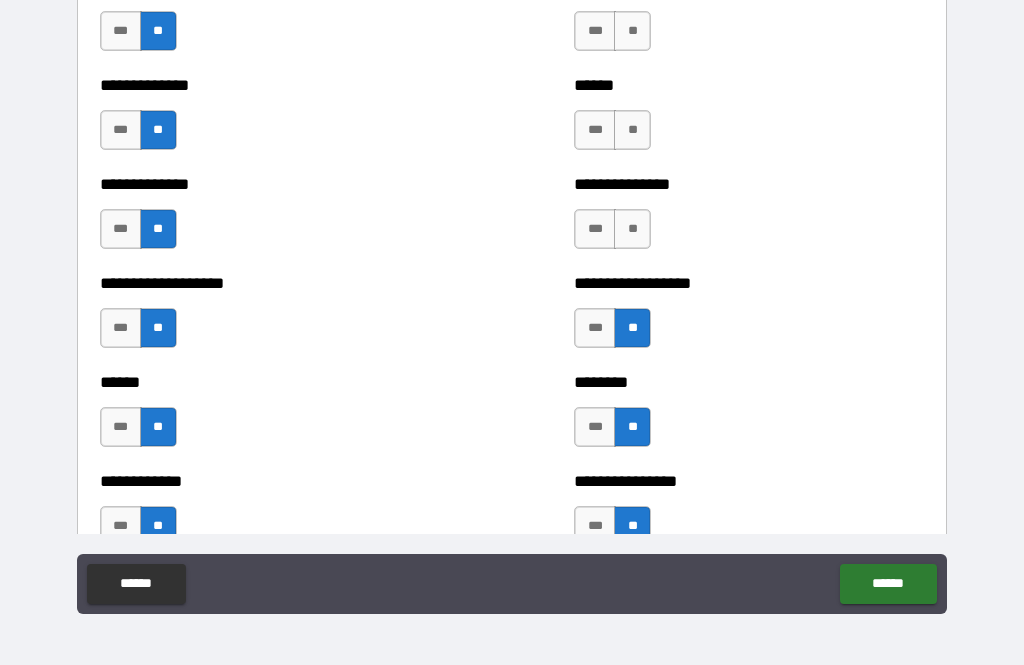click on "**" at bounding box center [632, 229] 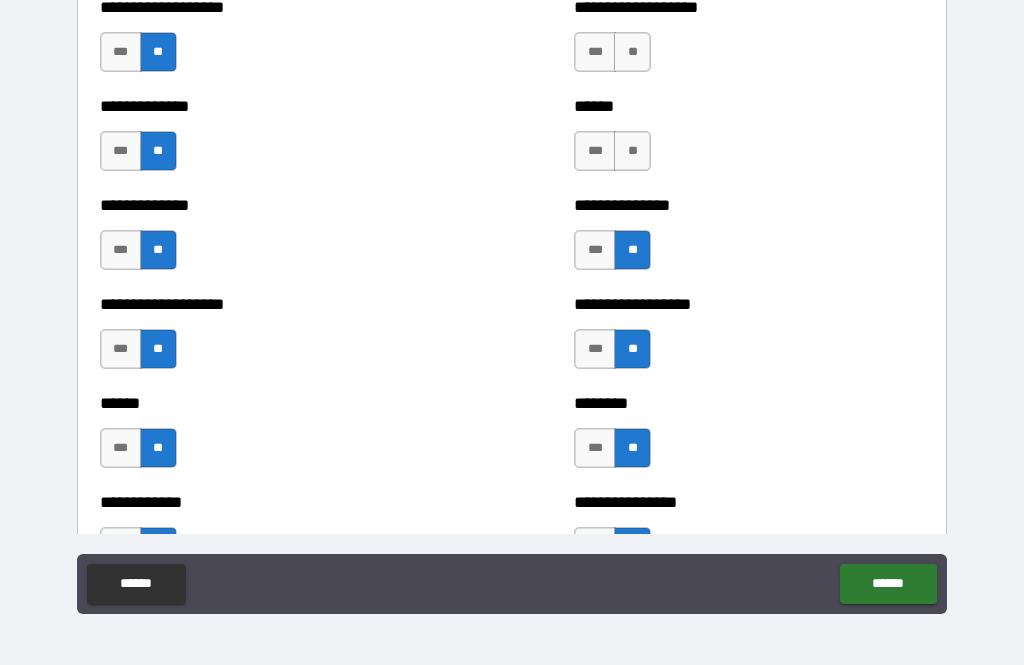 scroll, scrollTop: 4681, scrollLeft: 0, axis: vertical 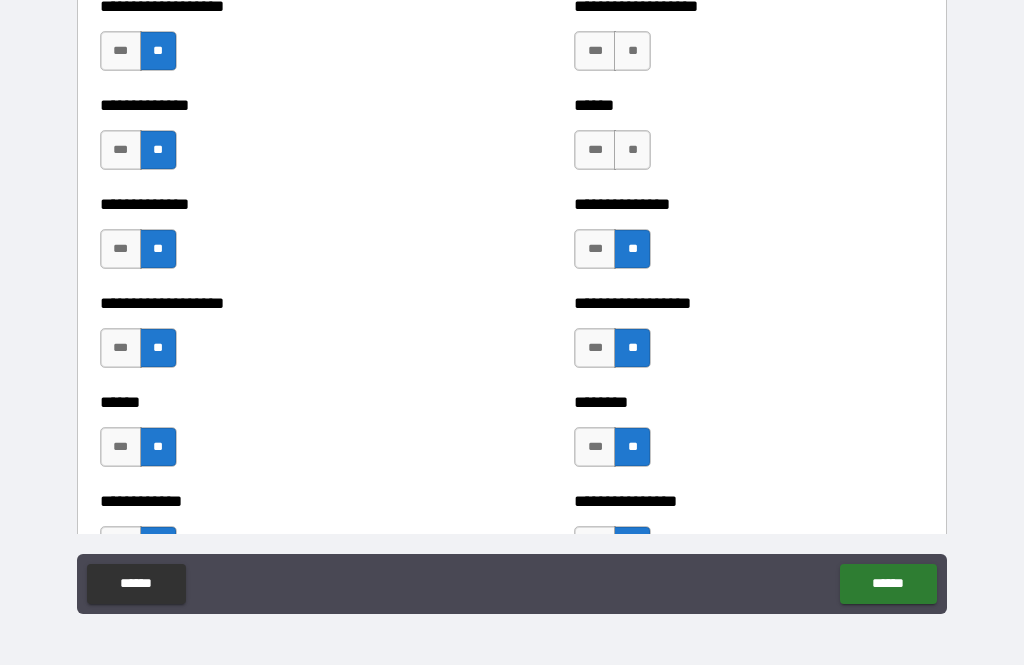 click on "***" at bounding box center [595, 150] 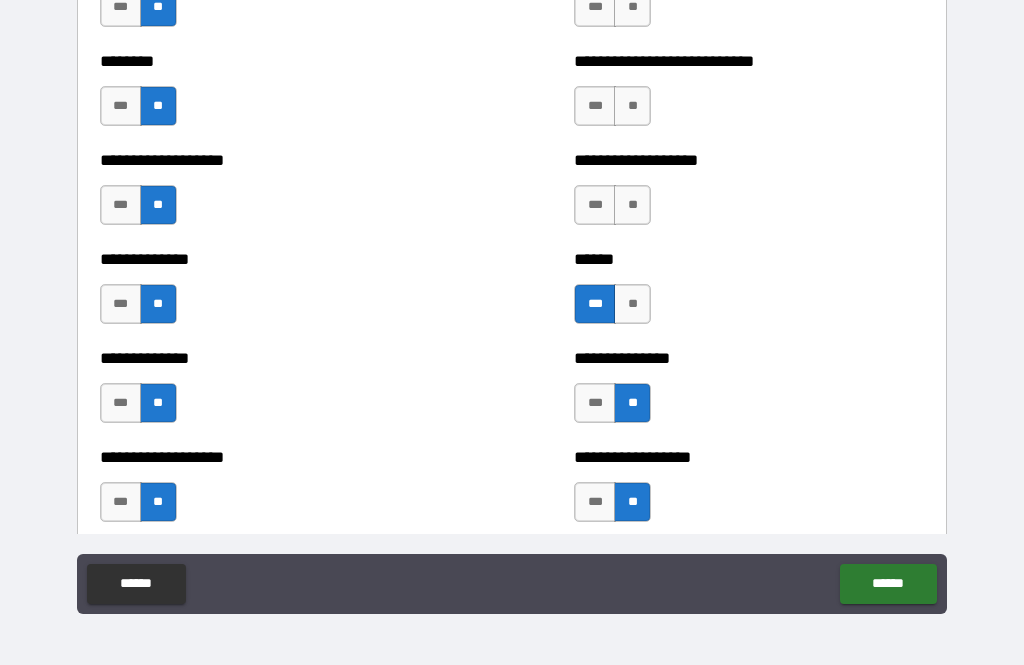 scroll, scrollTop: 4531, scrollLeft: 0, axis: vertical 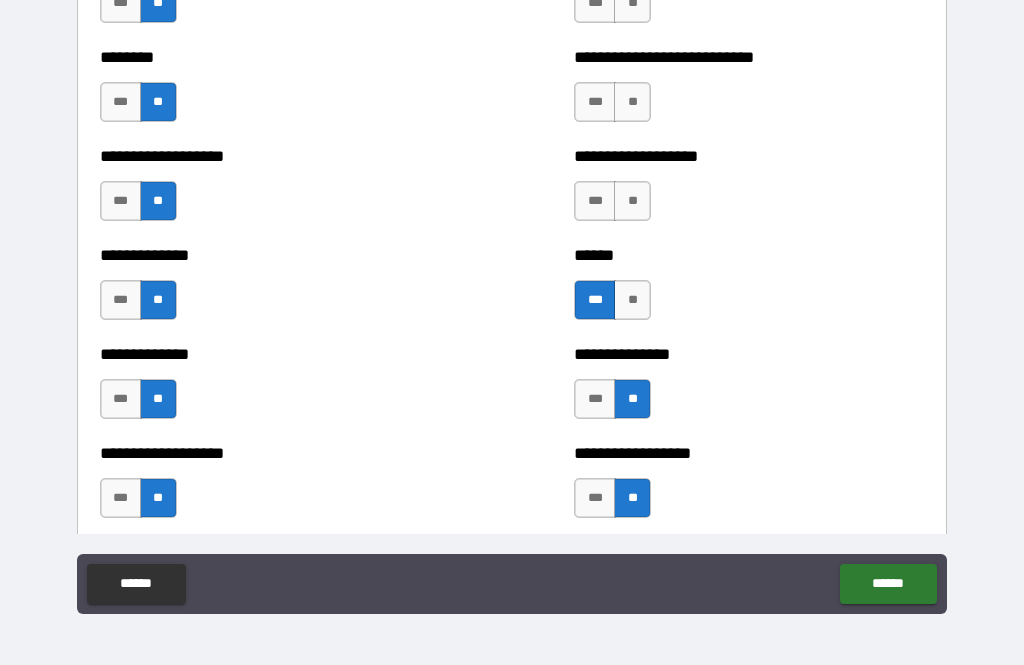 click on "**" at bounding box center [632, 201] 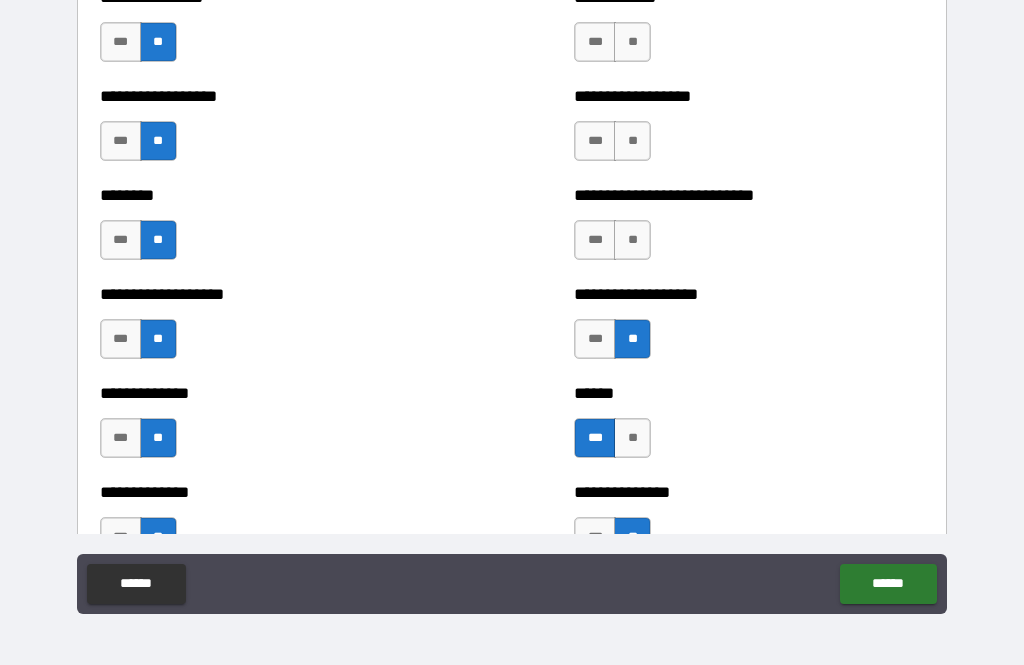 scroll, scrollTop: 4399, scrollLeft: 0, axis: vertical 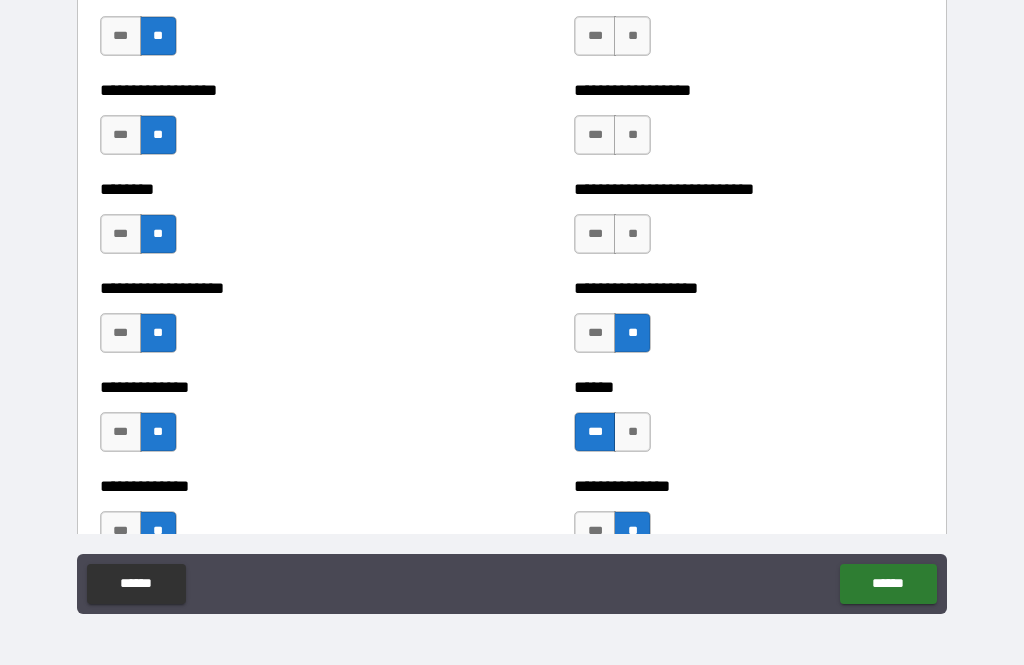 click on "**" at bounding box center [632, 234] 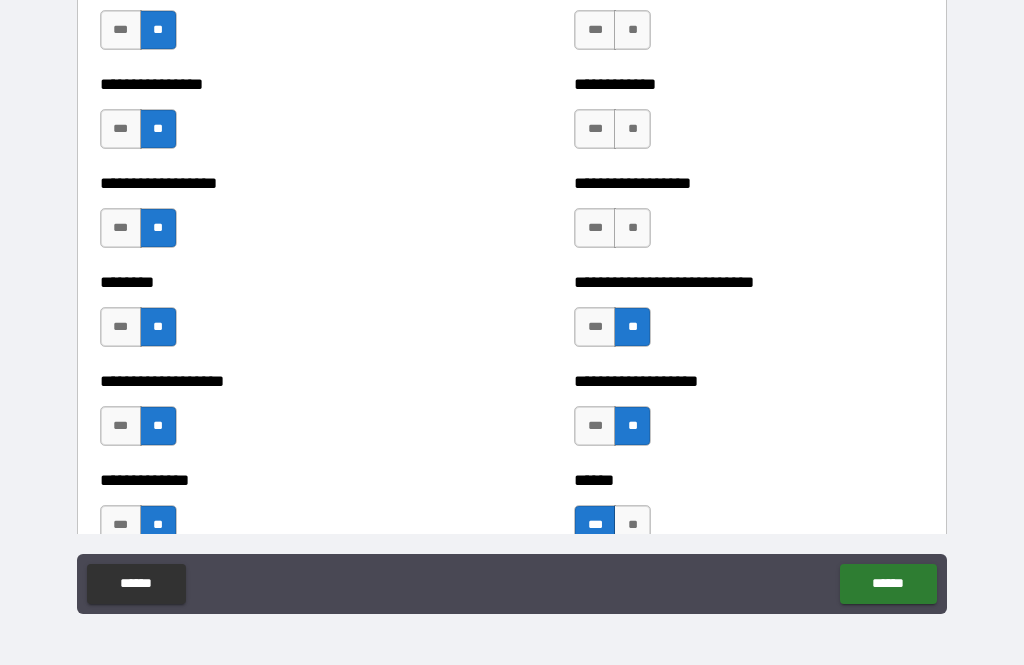 scroll, scrollTop: 4303, scrollLeft: 0, axis: vertical 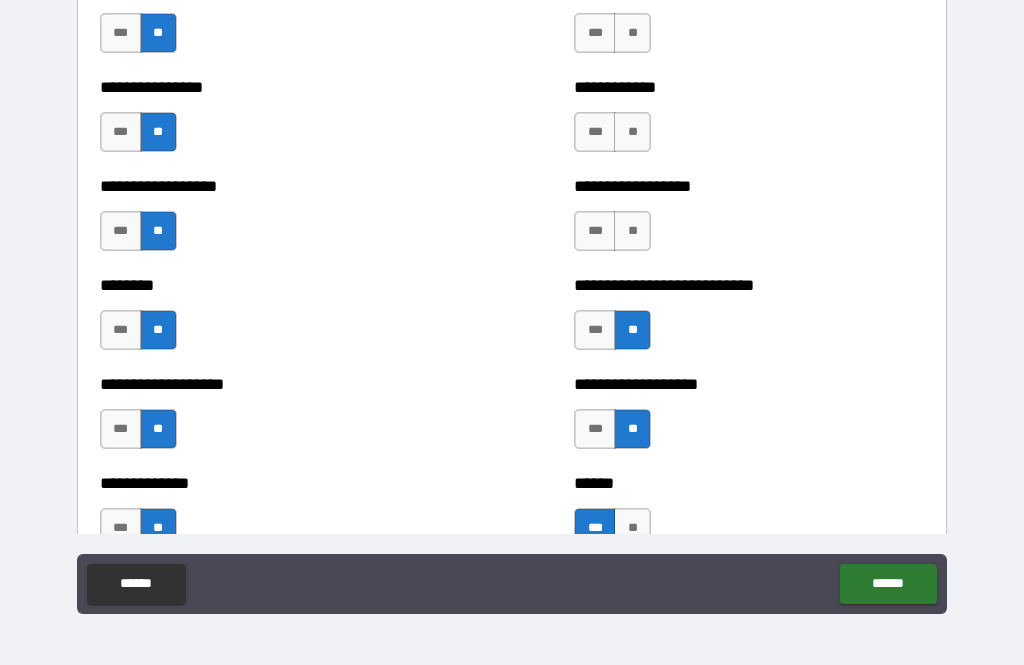 click on "**" at bounding box center [632, 231] 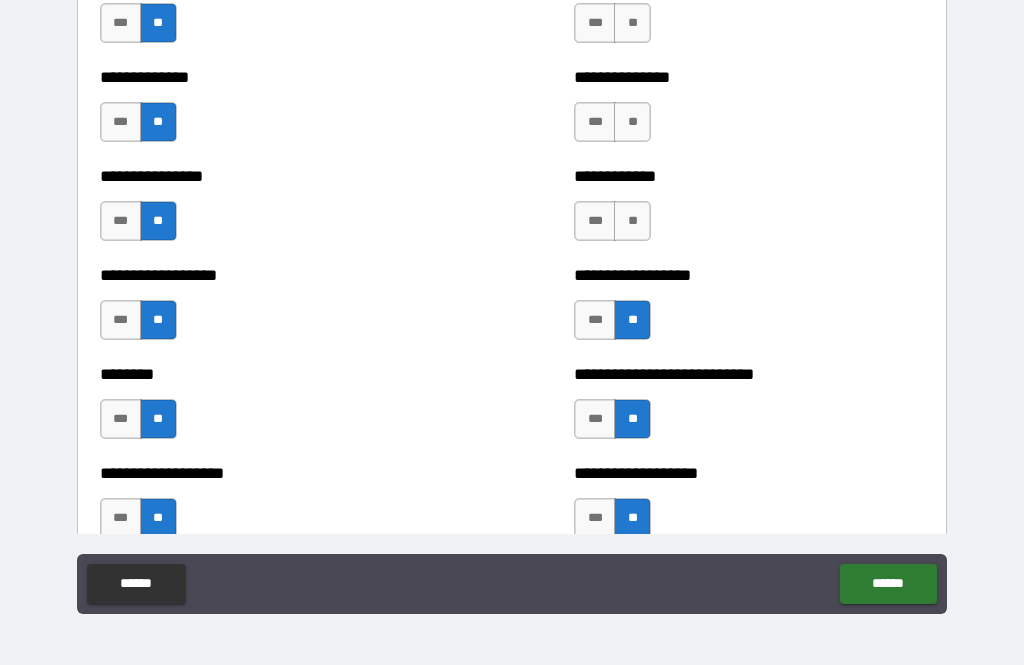 scroll, scrollTop: 4215, scrollLeft: 0, axis: vertical 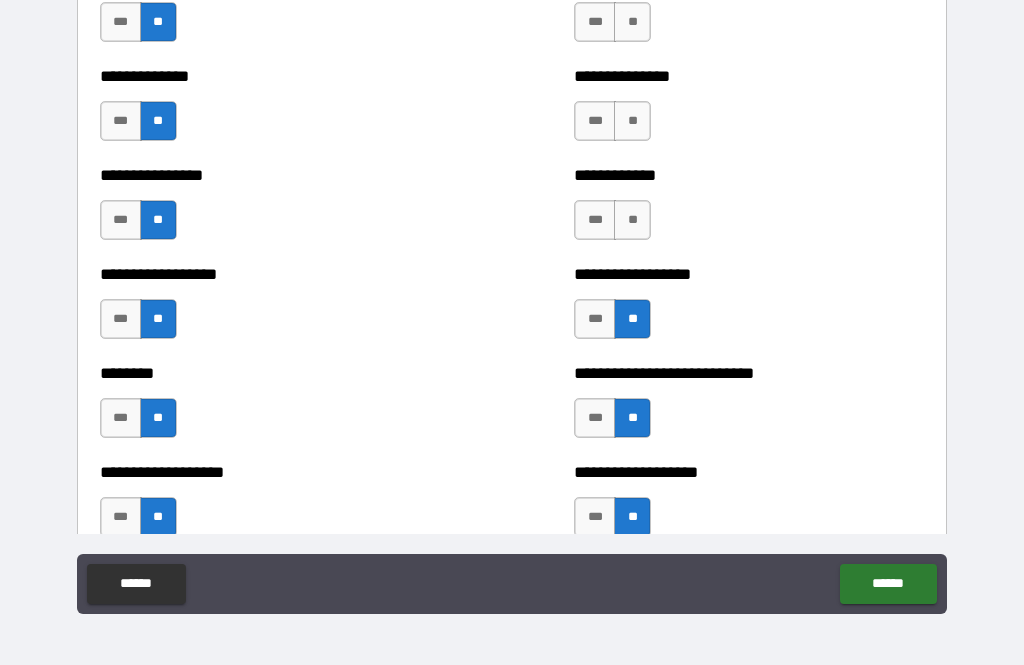 click on "**" at bounding box center [632, 220] 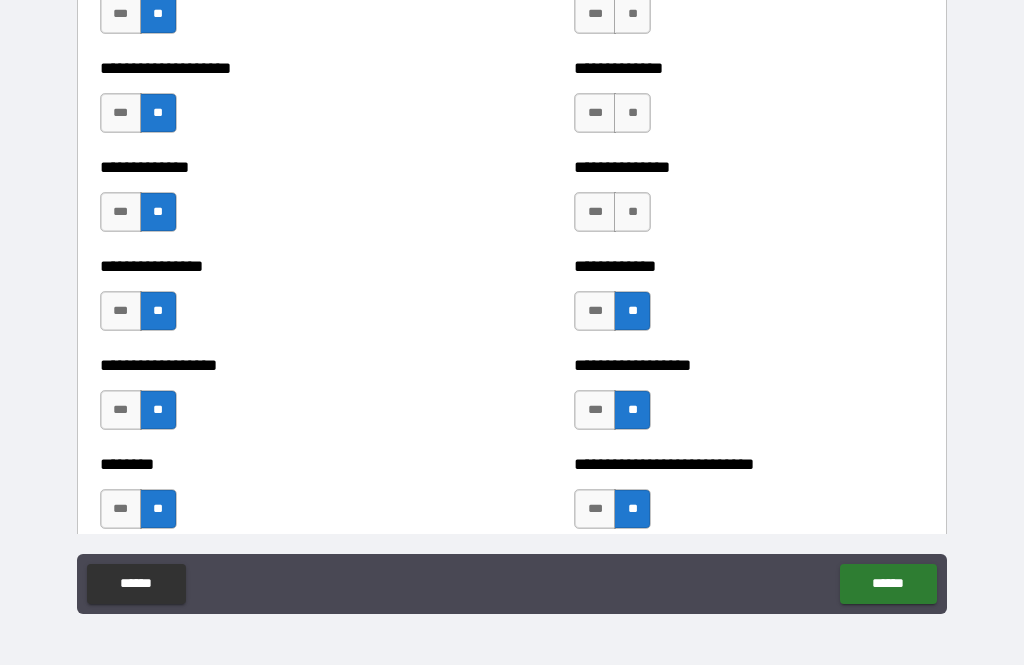scroll, scrollTop: 4125, scrollLeft: 0, axis: vertical 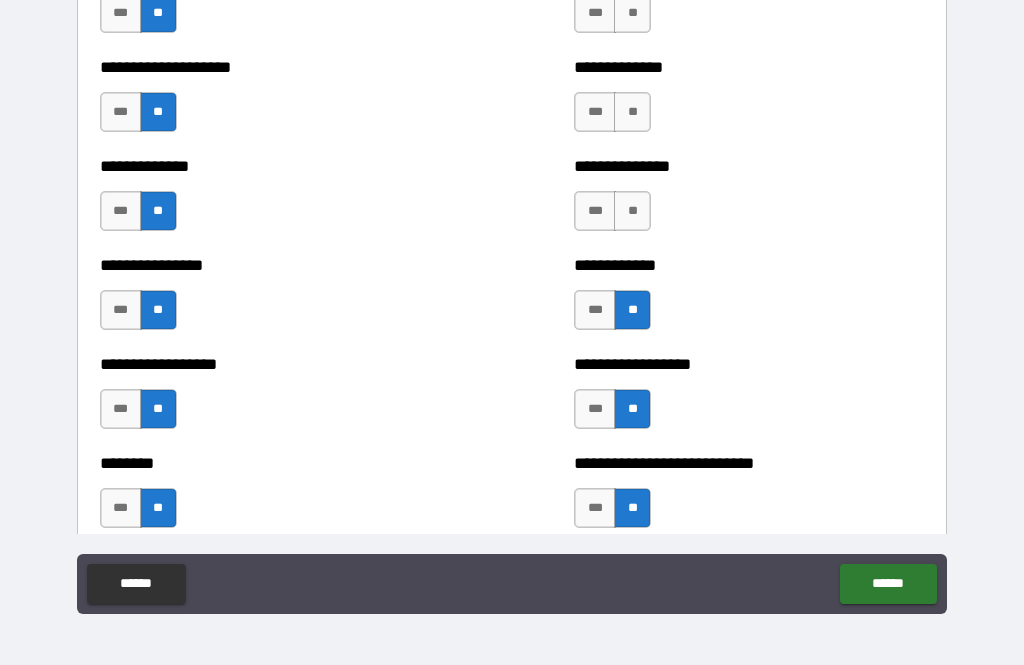 click on "**" at bounding box center (632, 211) 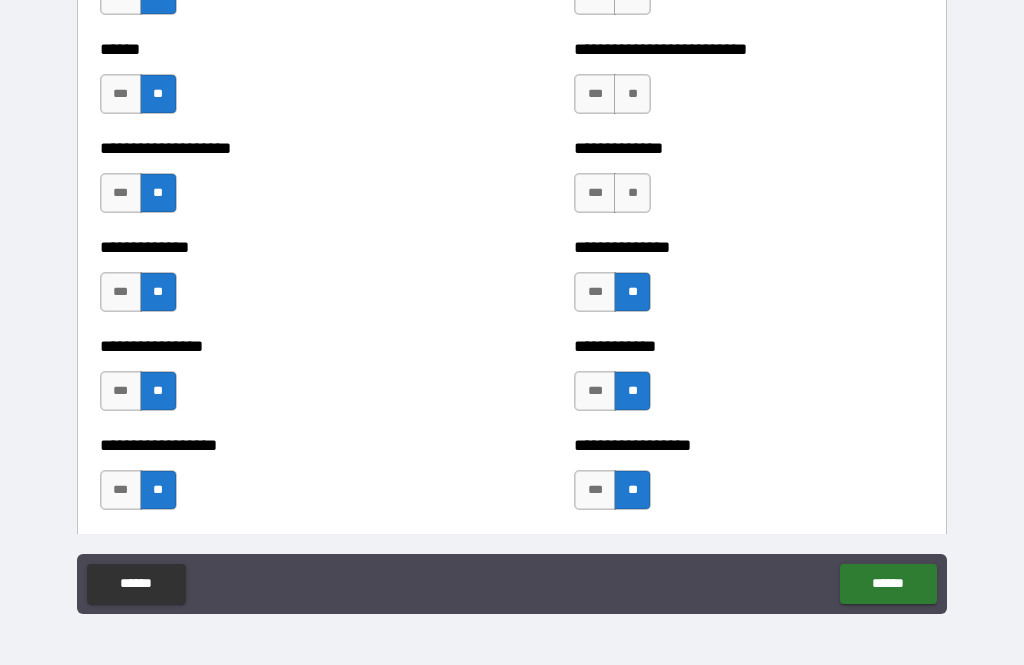 scroll, scrollTop: 4041, scrollLeft: 0, axis: vertical 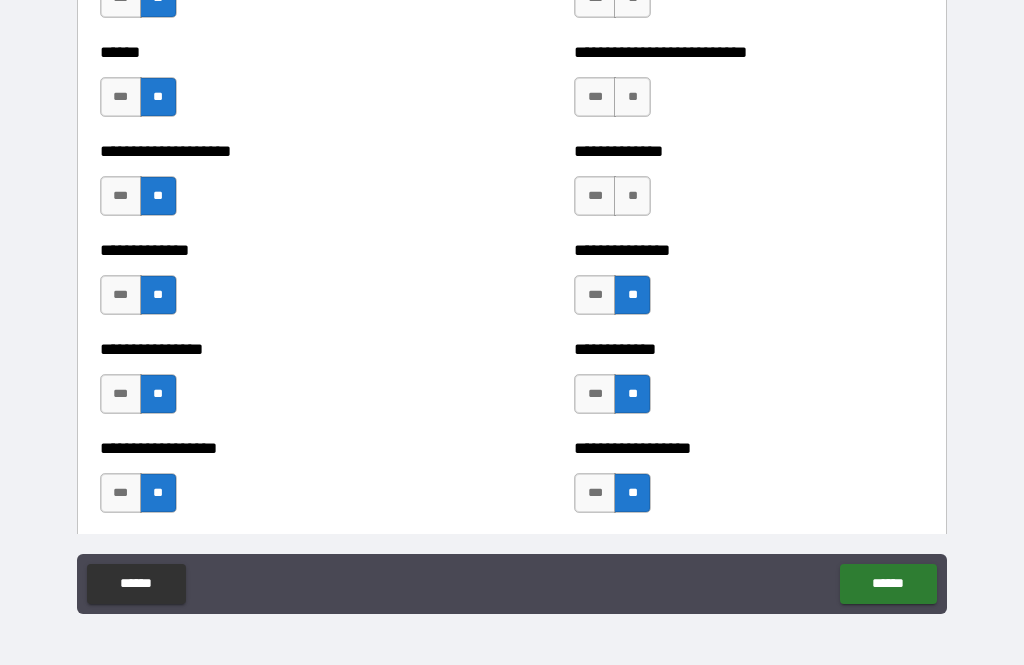 click on "**" at bounding box center [632, 196] 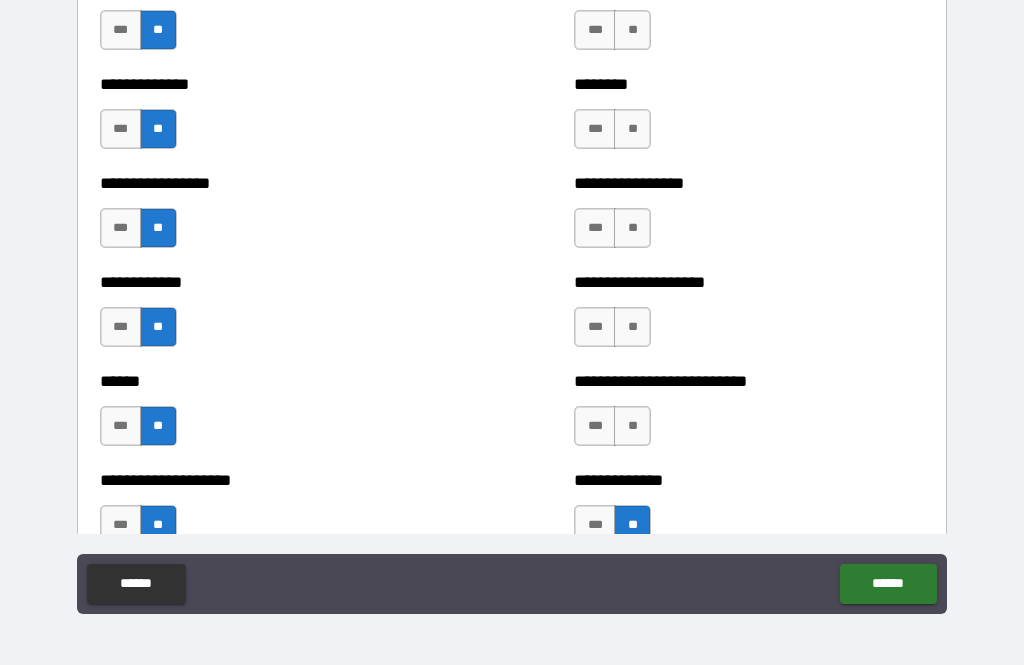 scroll, scrollTop: 3711, scrollLeft: 0, axis: vertical 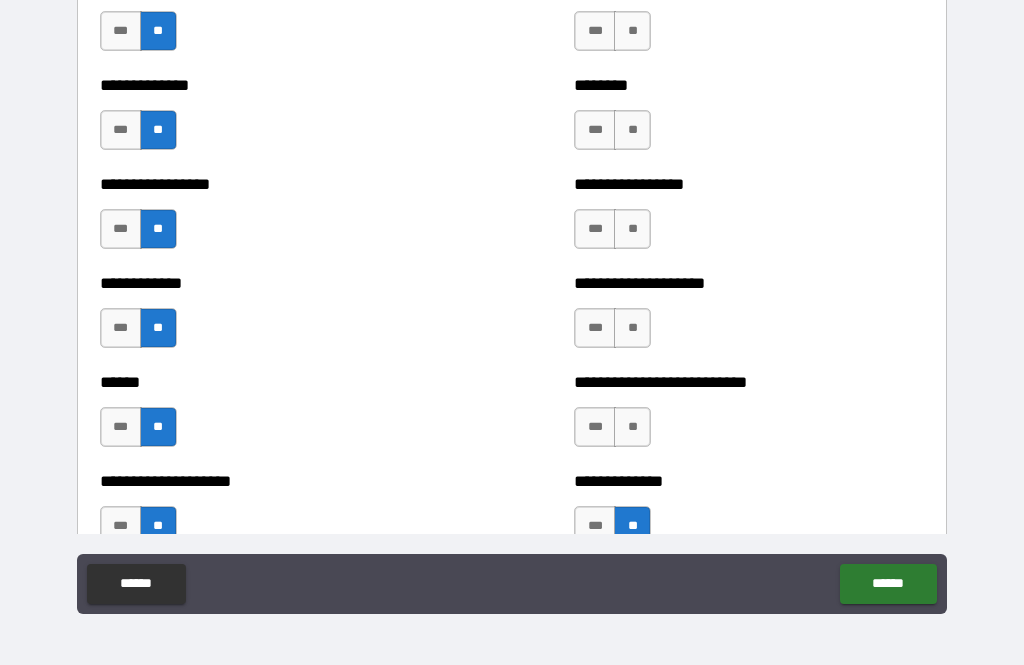 click on "**" at bounding box center [632, 427] 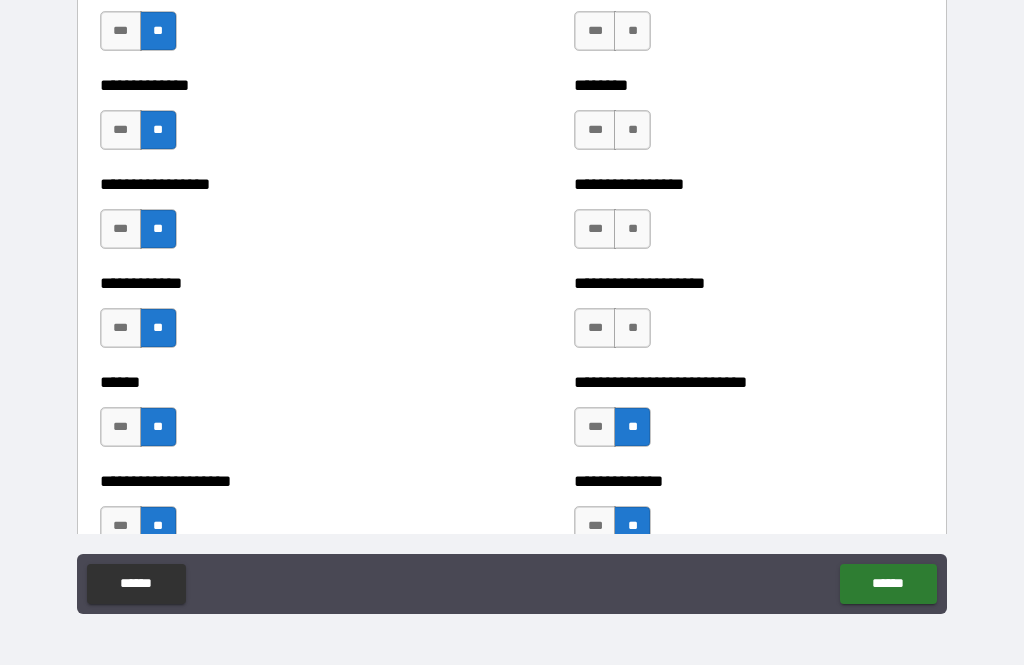 click on "**" at bounding box center (632, 328) 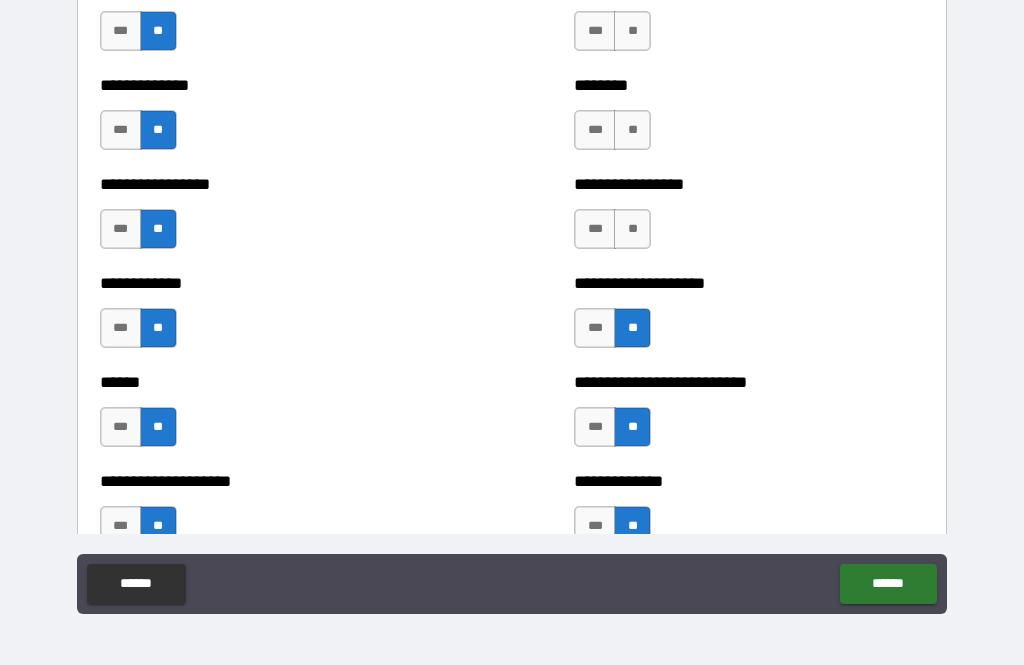 click on "**" at bounding box center [632, 229] 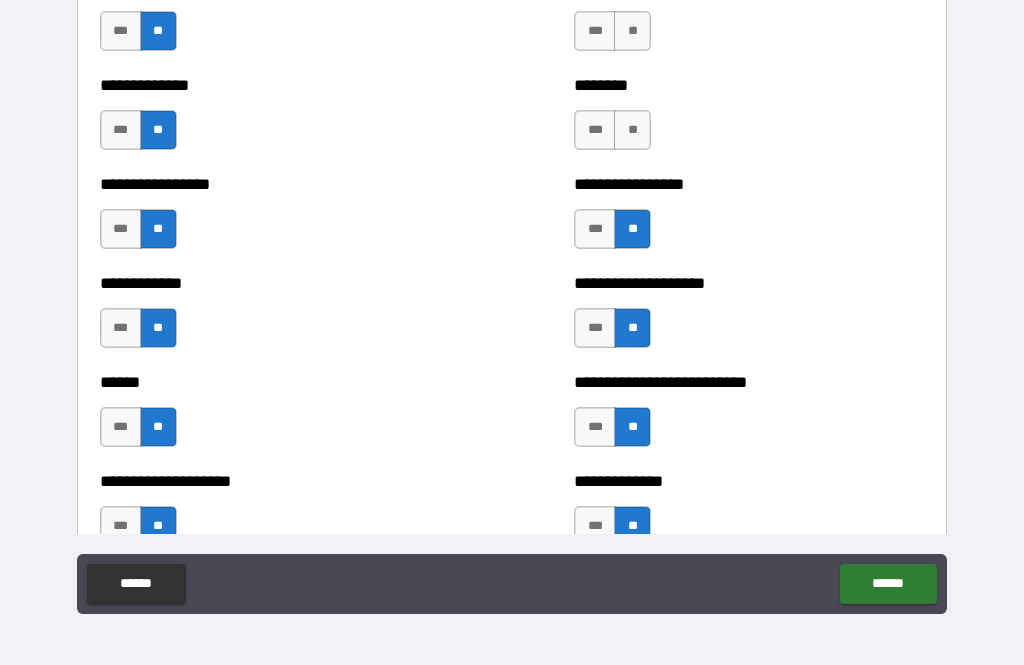 click on "**" at bounding box center (632, 130) 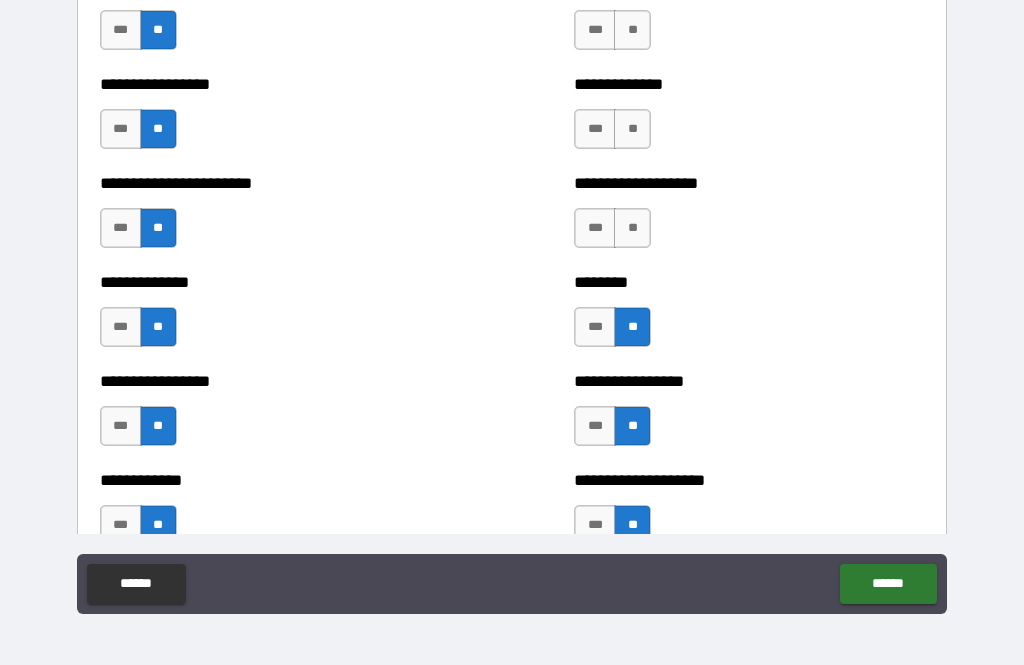 scroll, scrollTop: 3502, scrollLeft: 0, axis: vertical 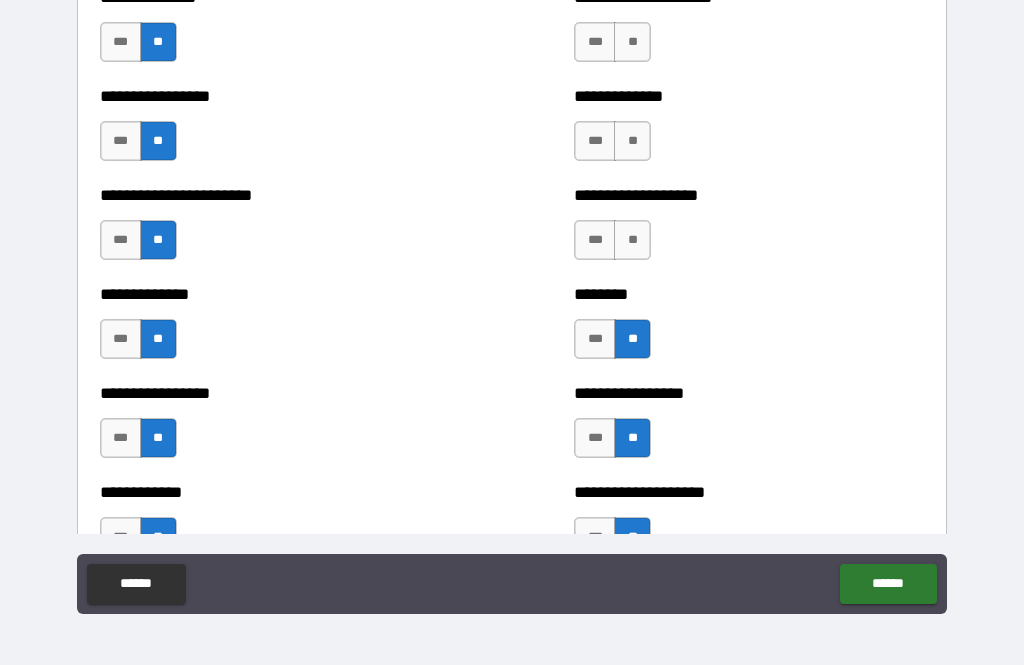 click on "**" at bounding box center [632, 240] 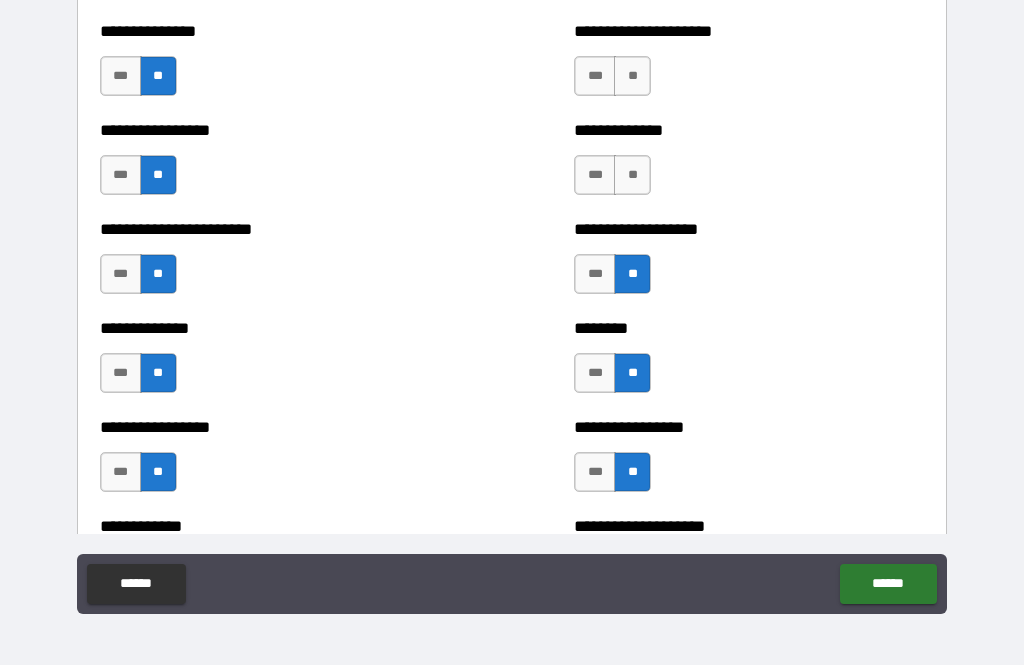 scroll, scrollTop: 3461, scrollLeft: 0, axis: vertical 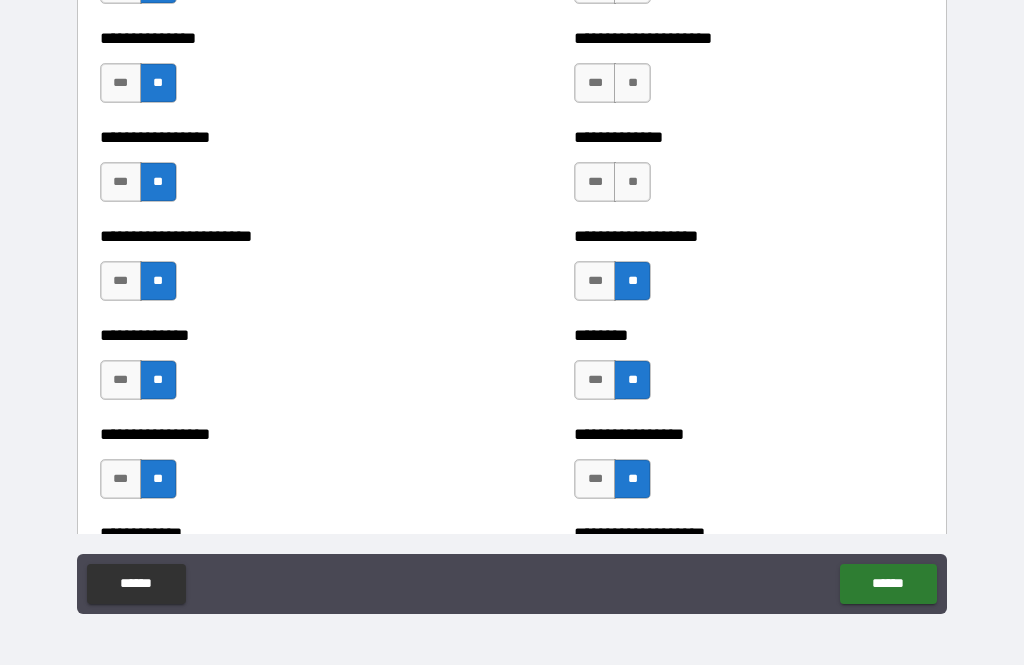 click on "**" at bounding box center (632, 182) 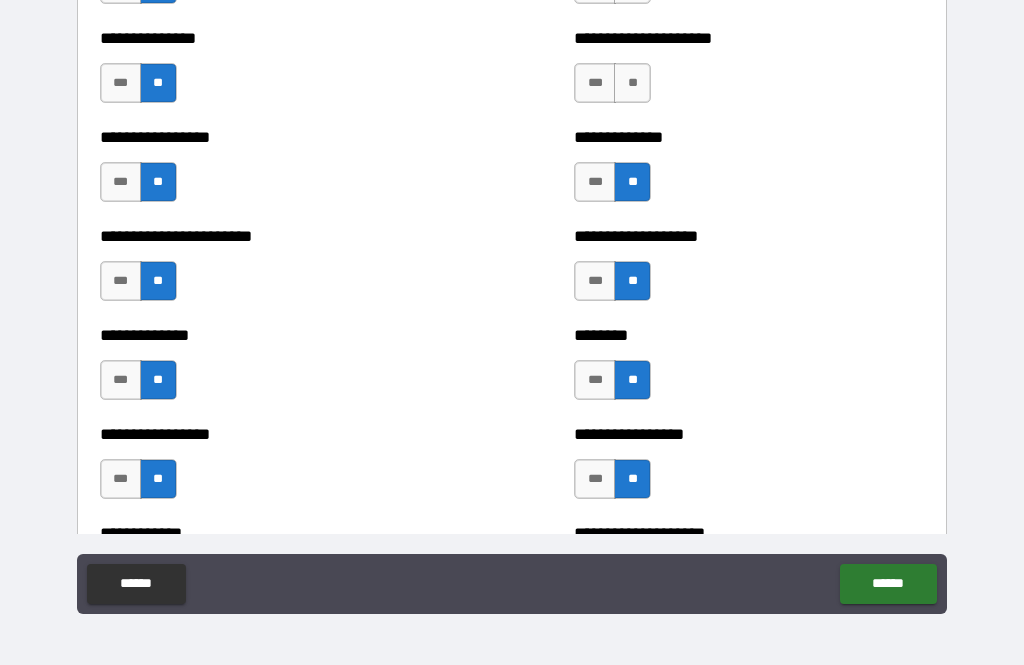 click on "**" at bounding box center (632, 83) 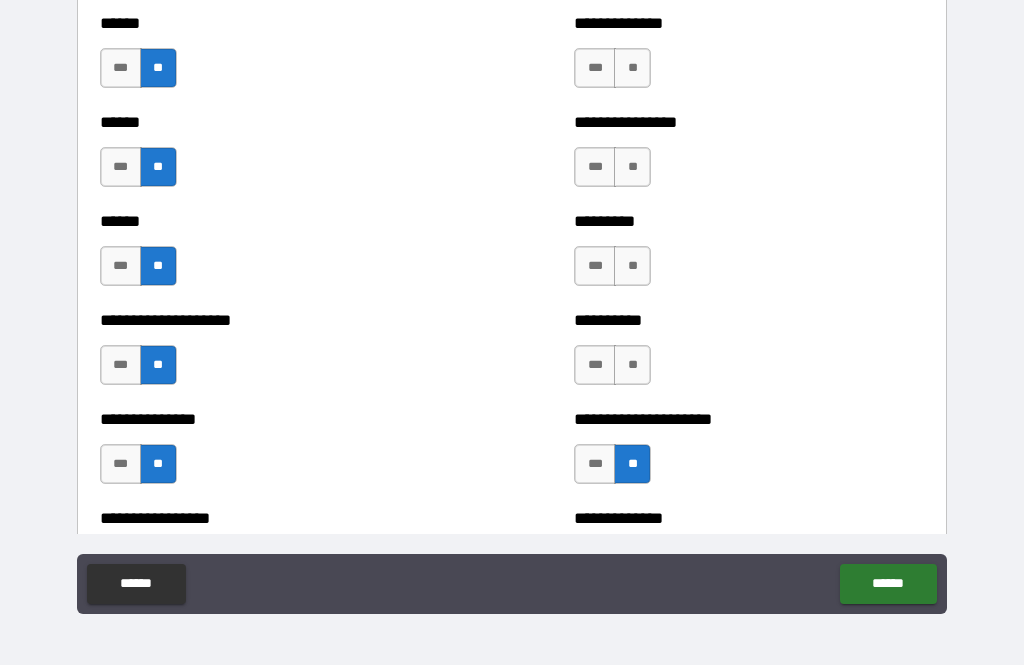 scroll, scrollTop: 3077, scrollLeft: 0, axis: vertical 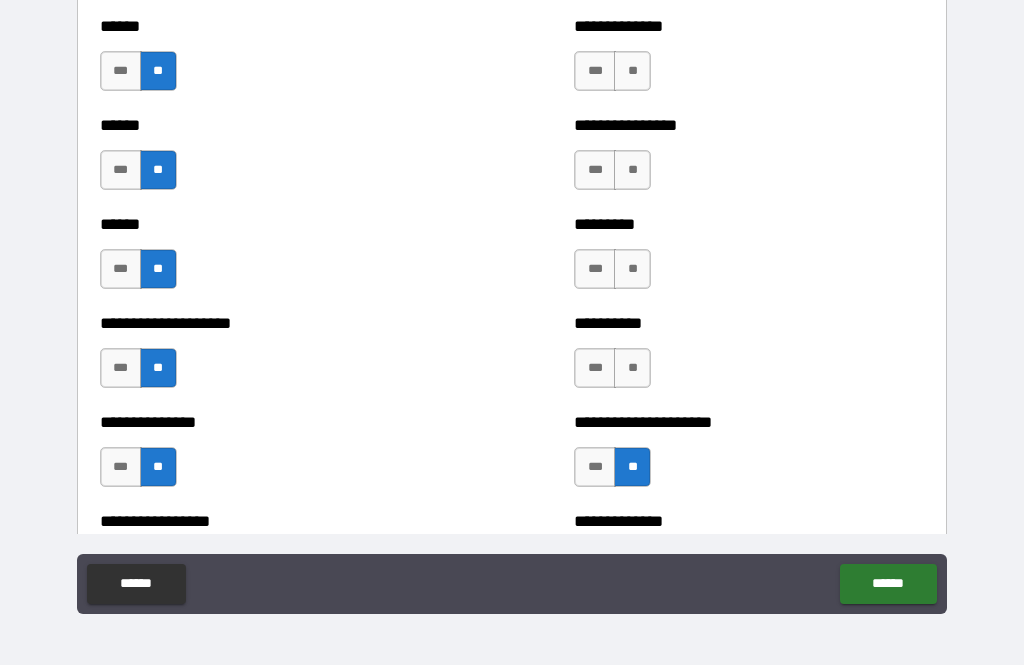 click on "*** **" at bounding box center (612, 368) 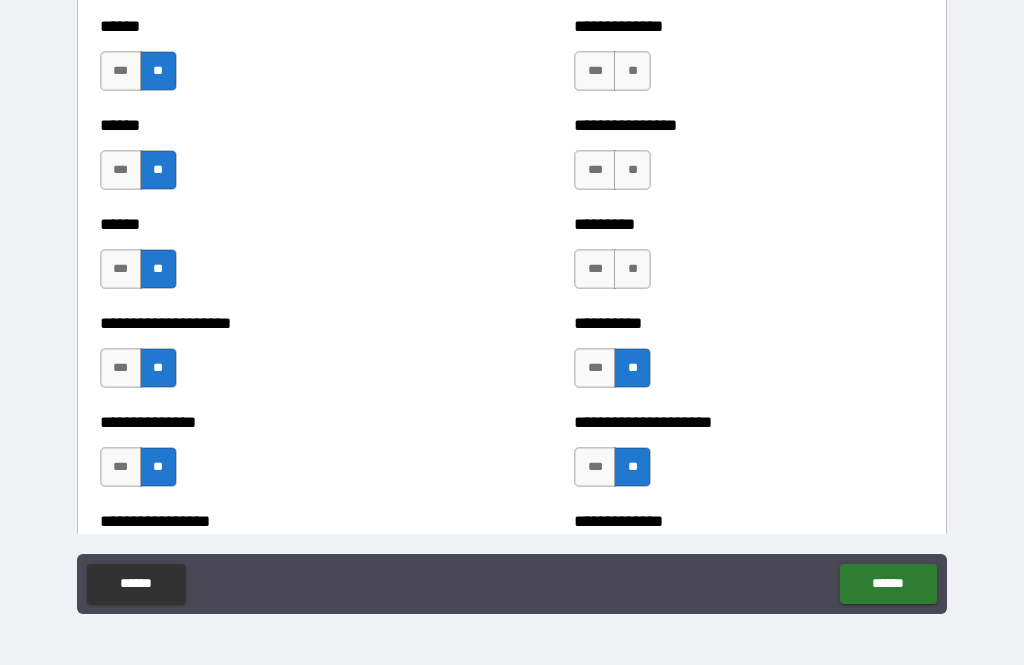 click on "********* *** **" at bounding box center [749, 259] 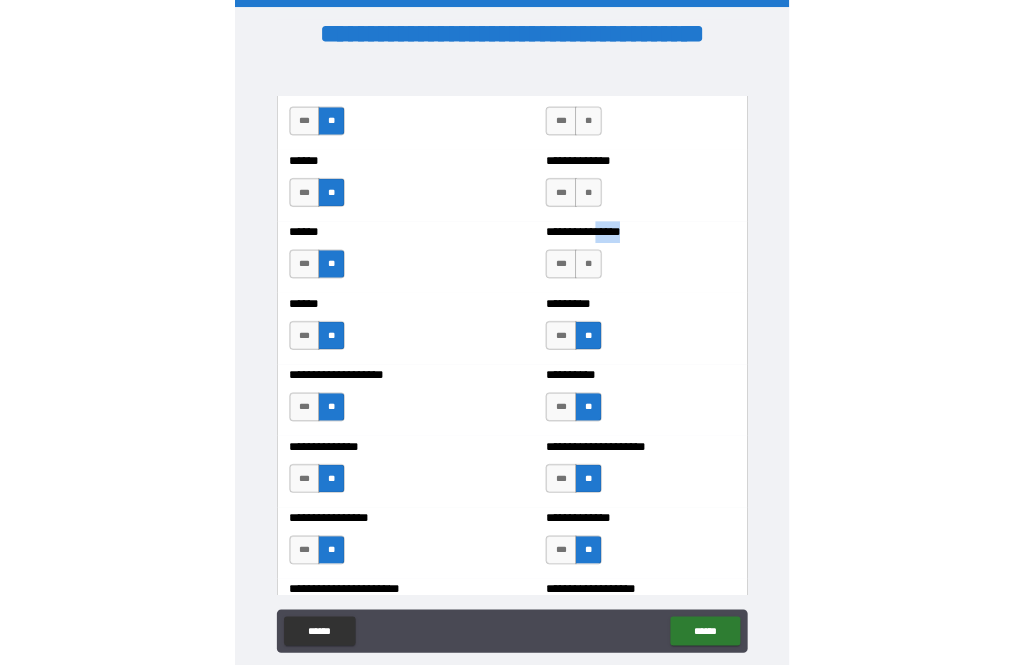 scroll, scrollTop: 64, scrollLeft: 0, axis: vertical 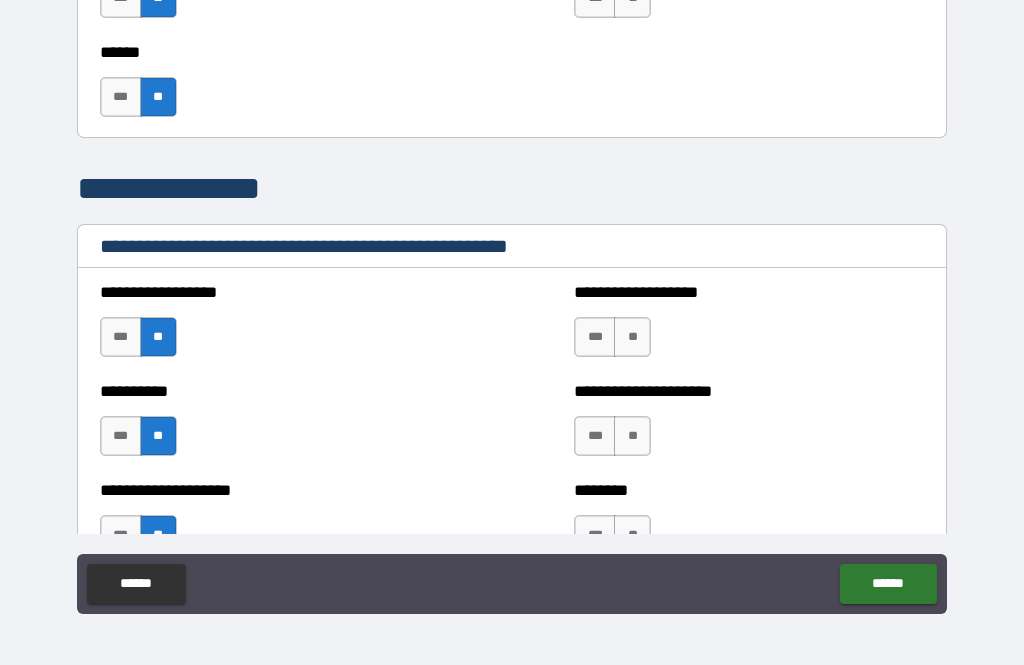 click on "**" at bounding box center [632, 337] 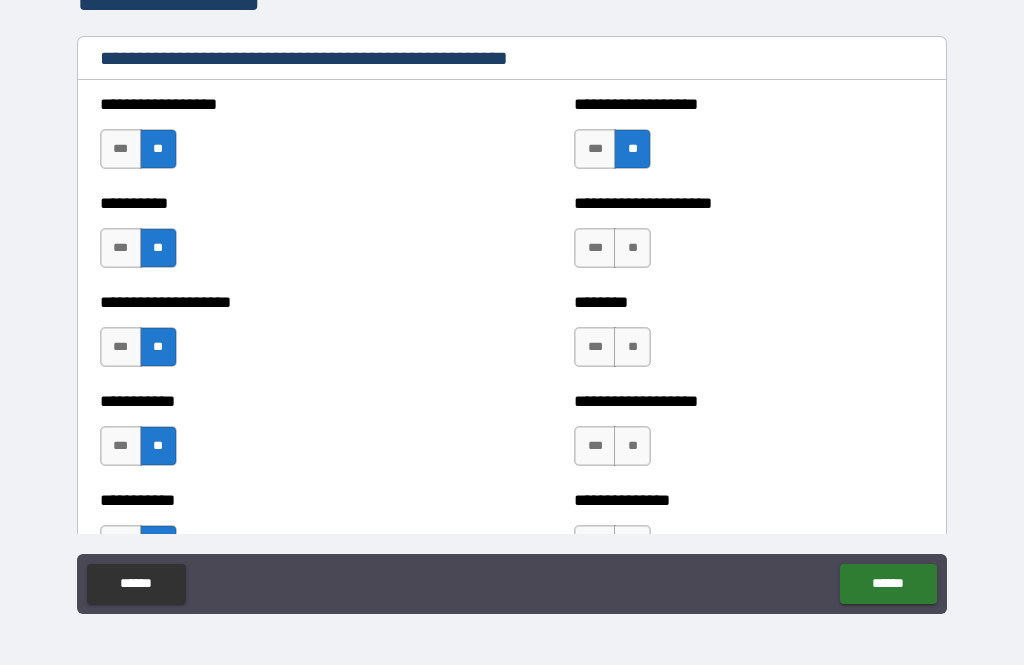 scroll, scrollTop: 2400, scrollLeft: 0, axis: vertical 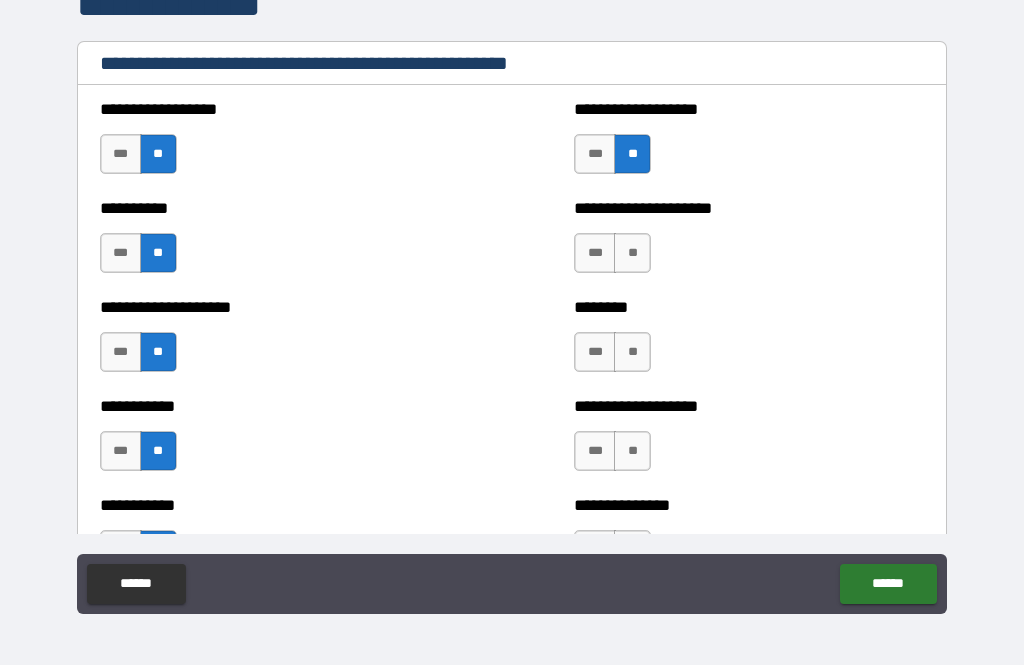 click on "**" at bounding box center [632, 253] 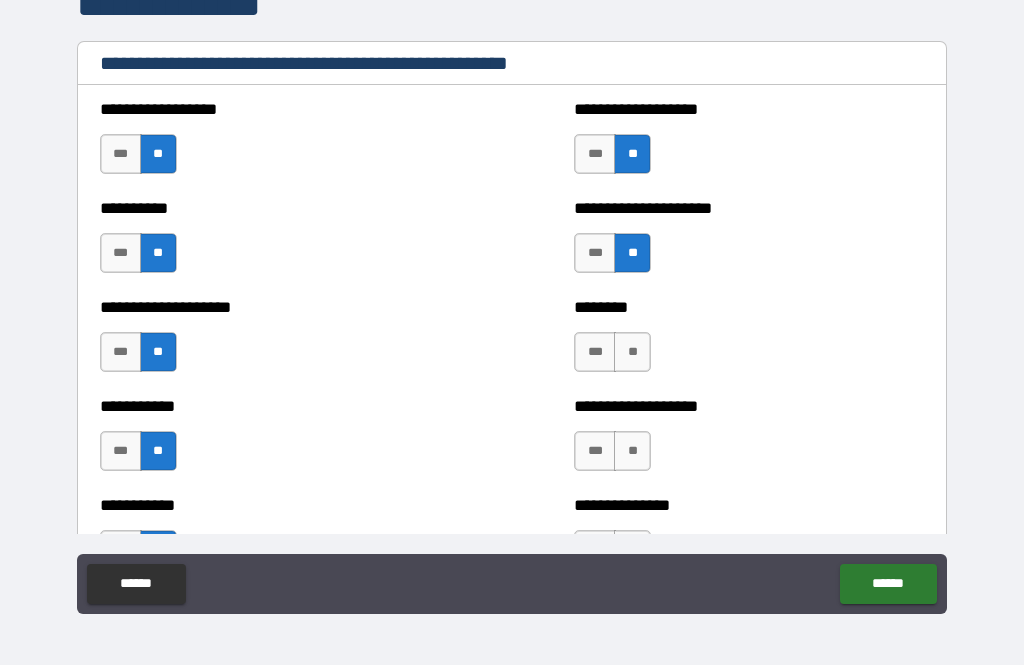 scroll, scrollTop: 2515, scrollLeft: 0, axis: vertical 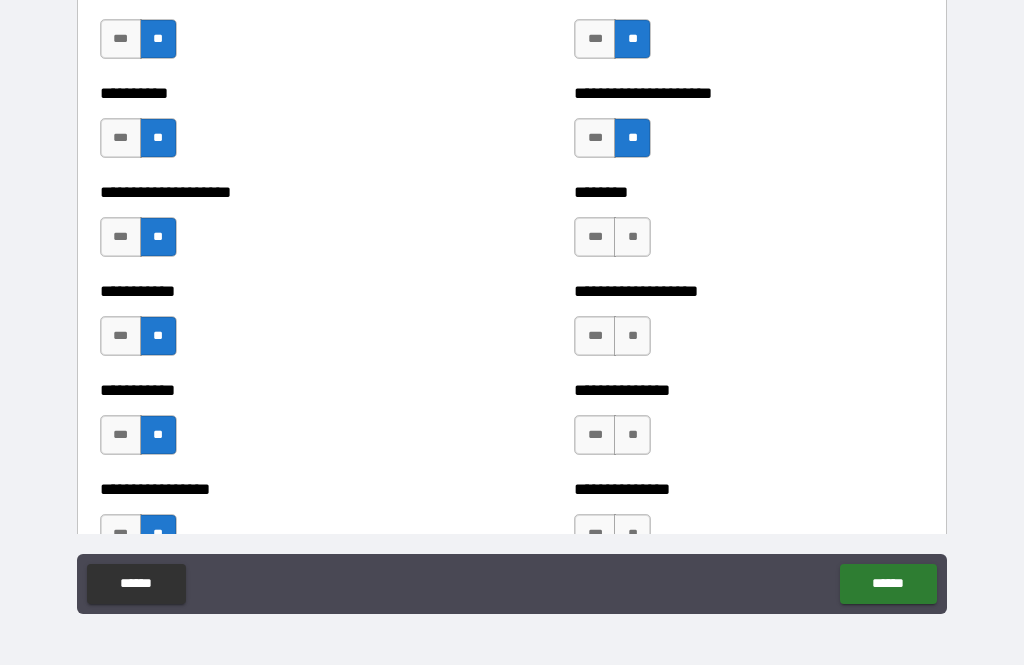 click on "**" at bounding box center [632, 237] 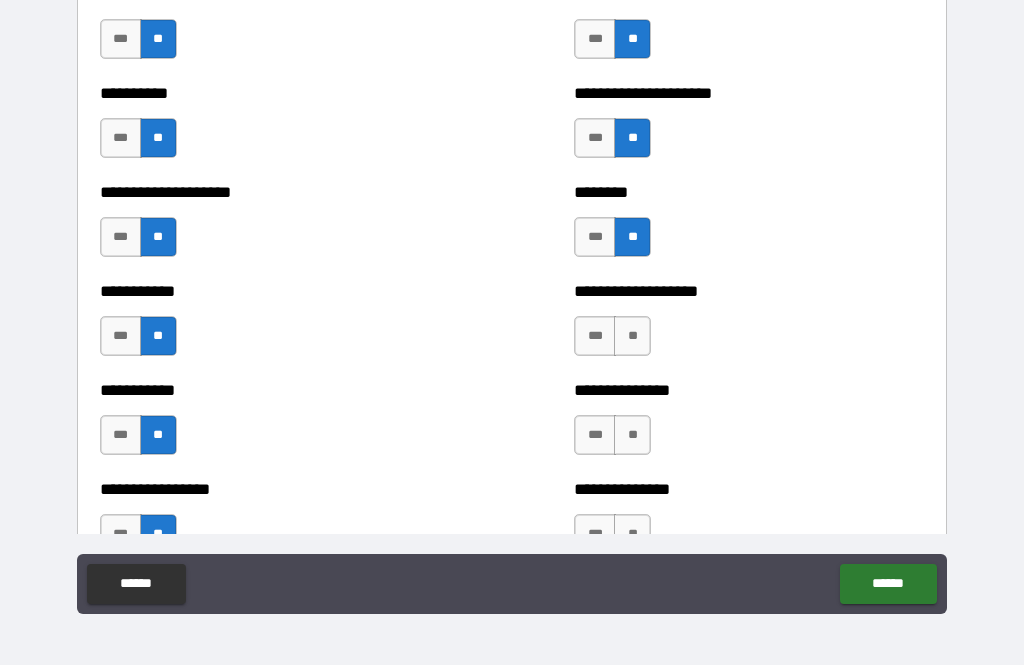scroll, scrollTop: 2643, scrollLeft: 0, axis: vertical 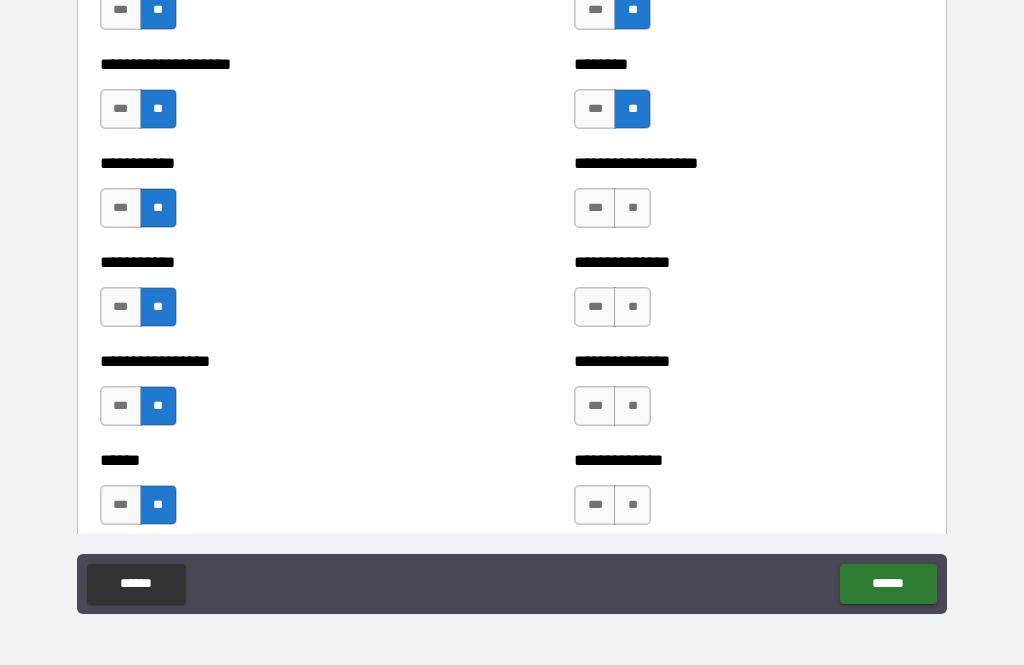 click on "**" at bounding box center (632, 208) 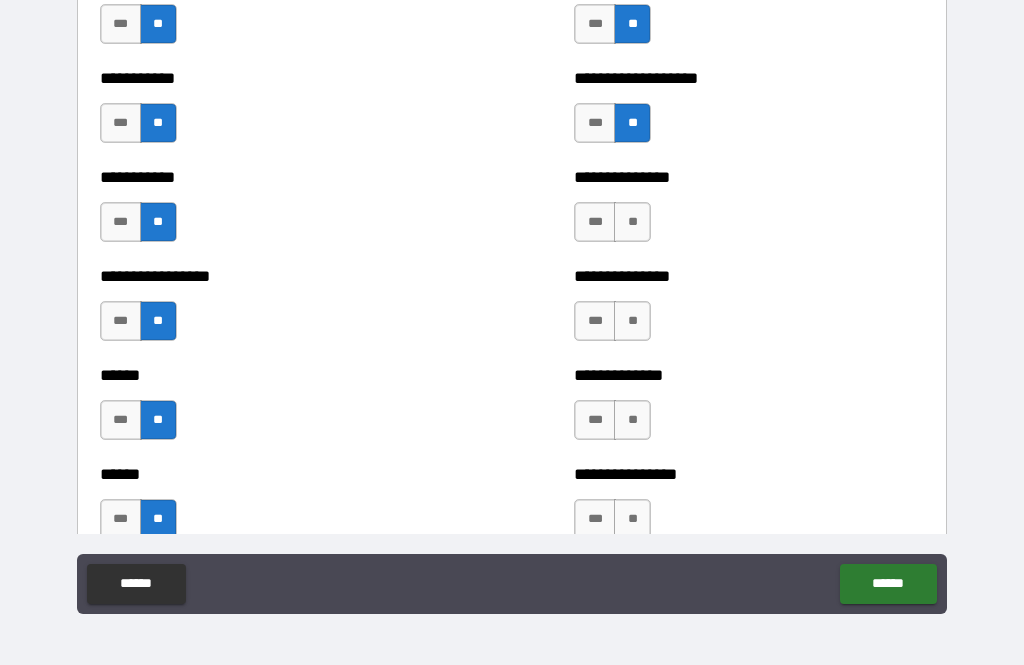 scroll, scrollTop: 2730, scrollLeft: 0, axis: vertical 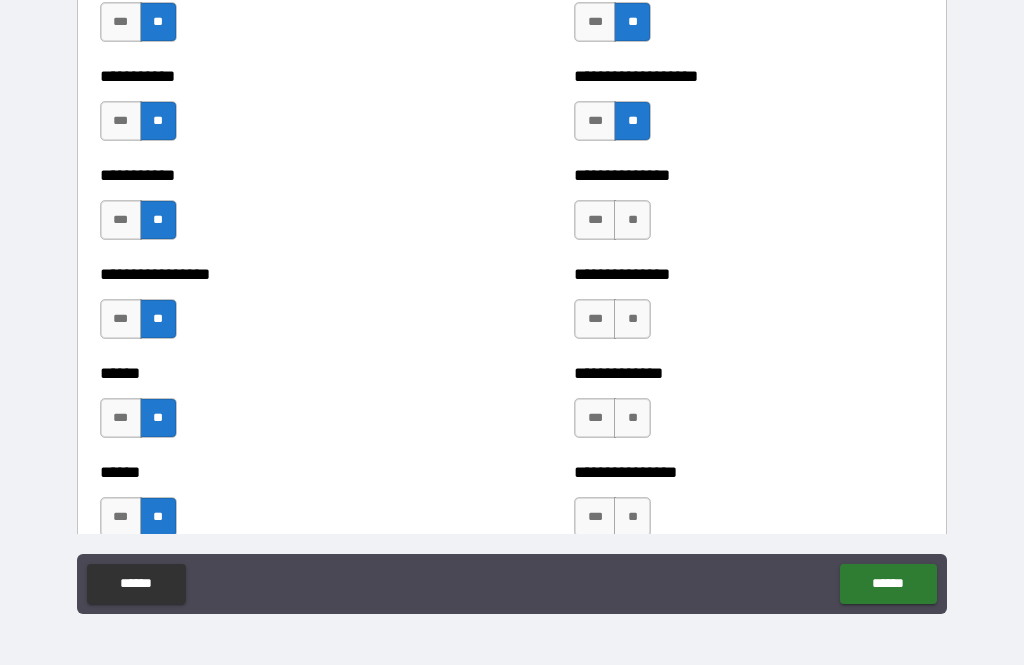 click on "**" at bounding box center [632, 220] 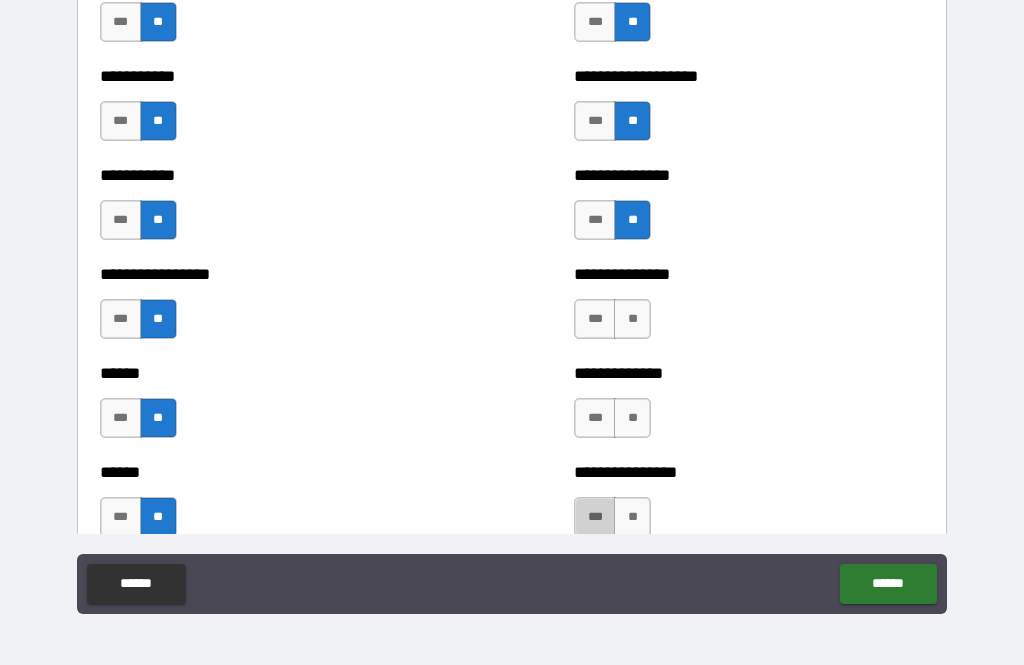 click on "**" at bounding box center [632, 418] 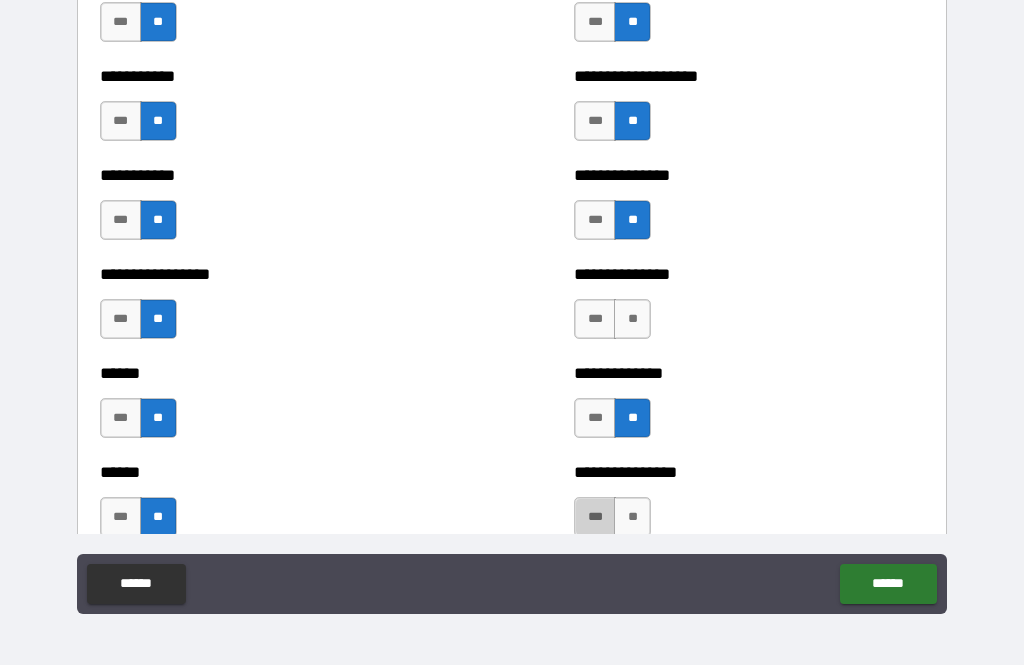 click on "**" at bounding box center [632, 319] 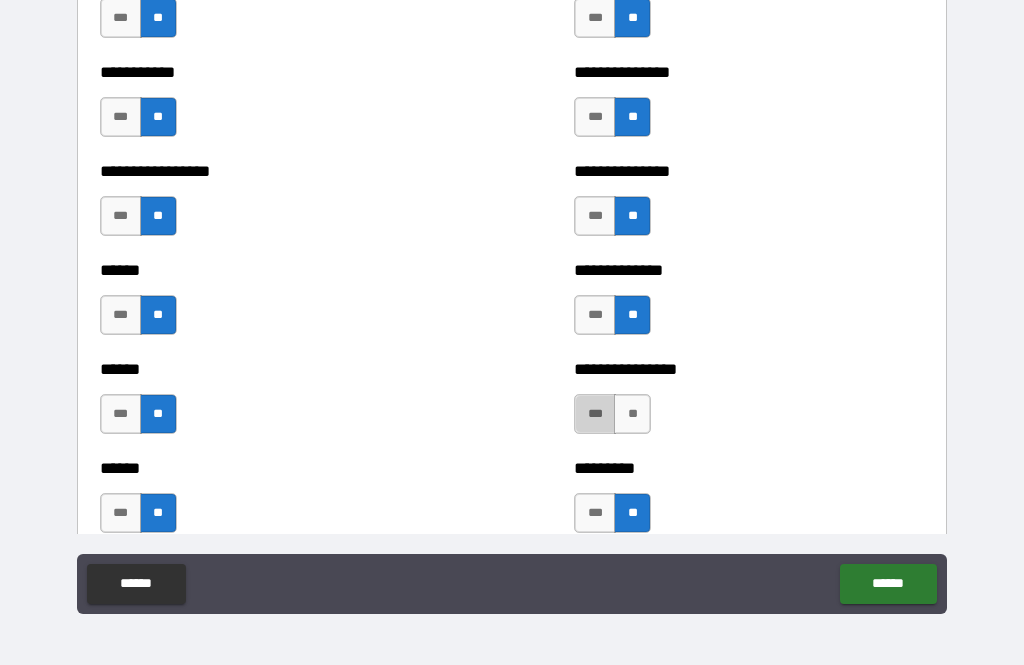 scroll, scrollTop: 2837, scrollLeft: 0, axis: vertical 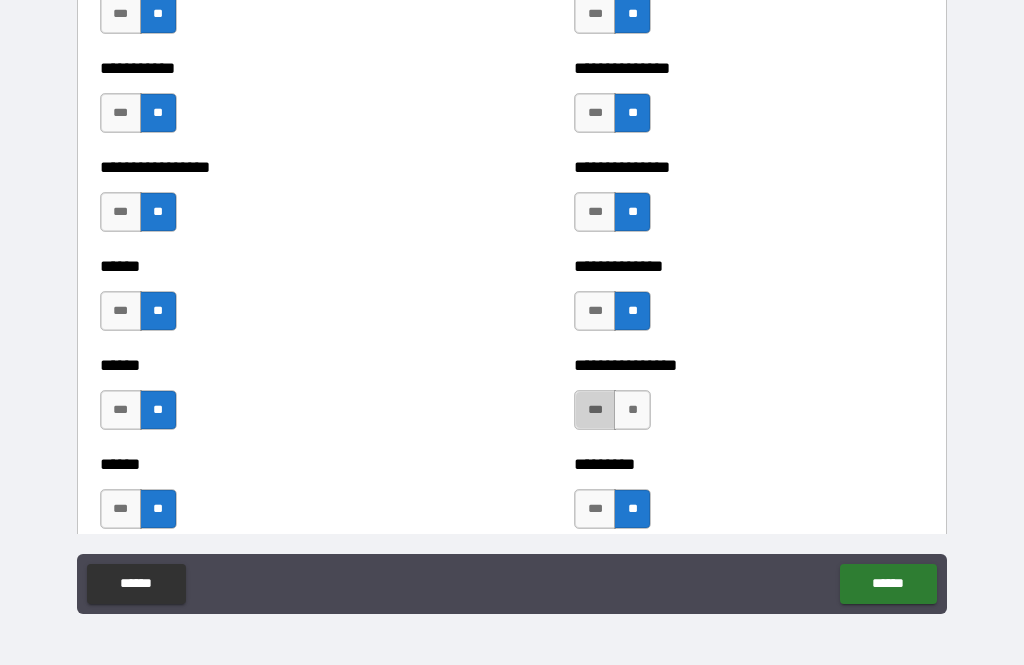 click on "**" at bounding box center [632, 410] 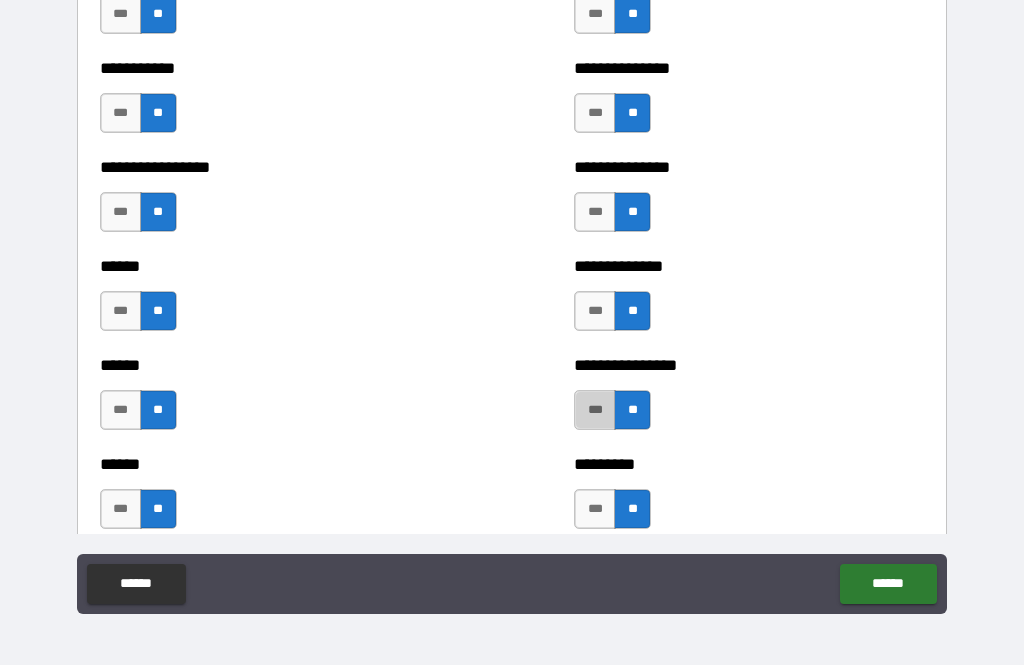 click on "******" at bounding box center (888, 584) 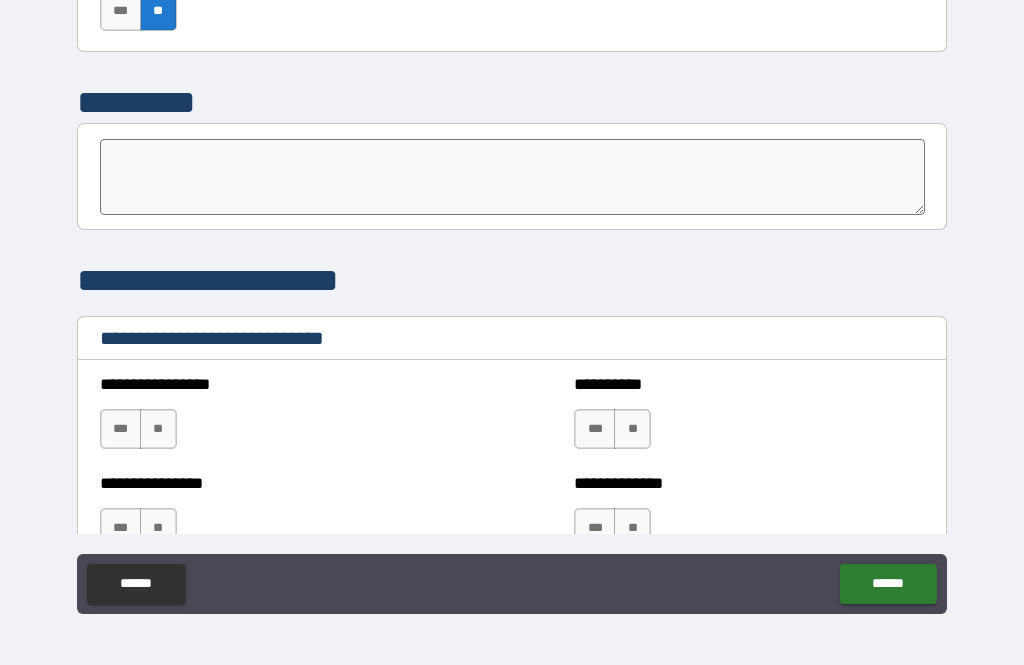 scroll, scrollTop: 6449, scrollLeft: 0, axis: vertical 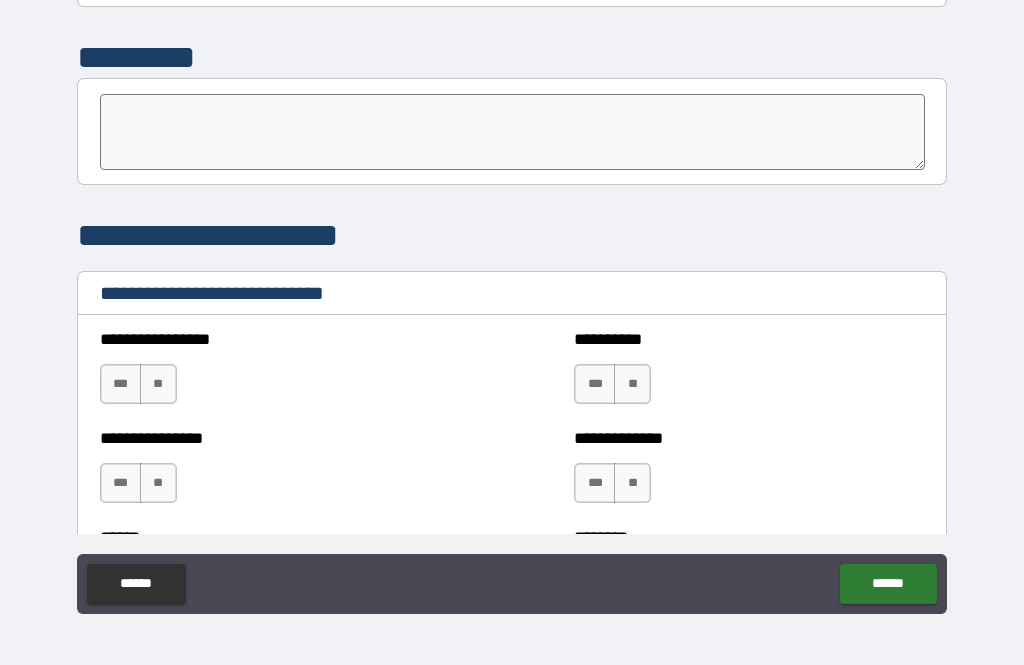 click on "***" at bounding box center [121, 384] 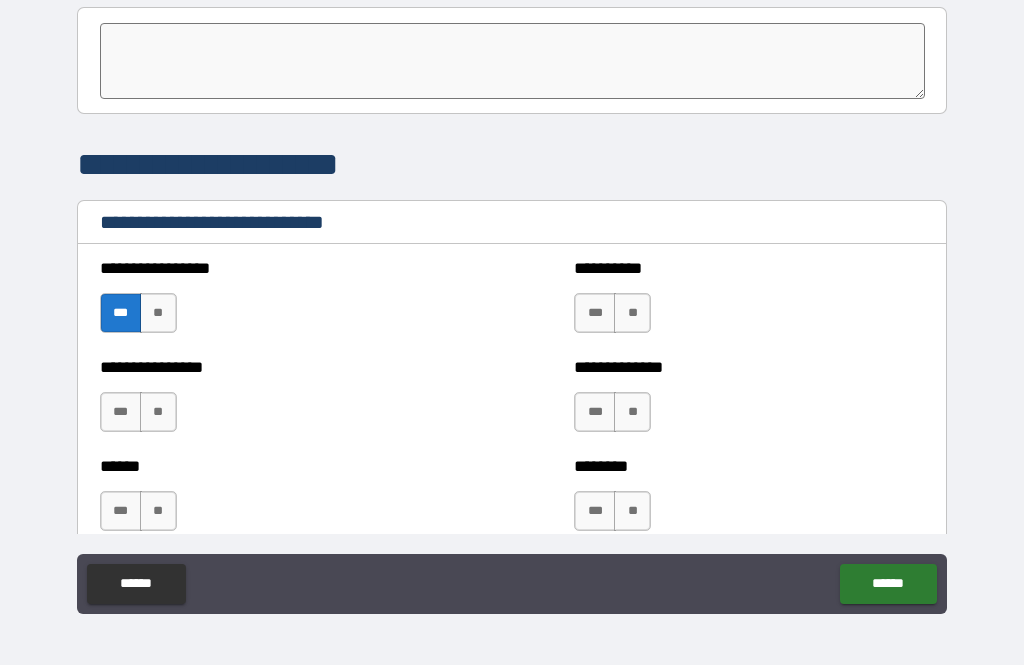 scroll, scrollTop: 6526, scrollLeft: 0, axis: vertical 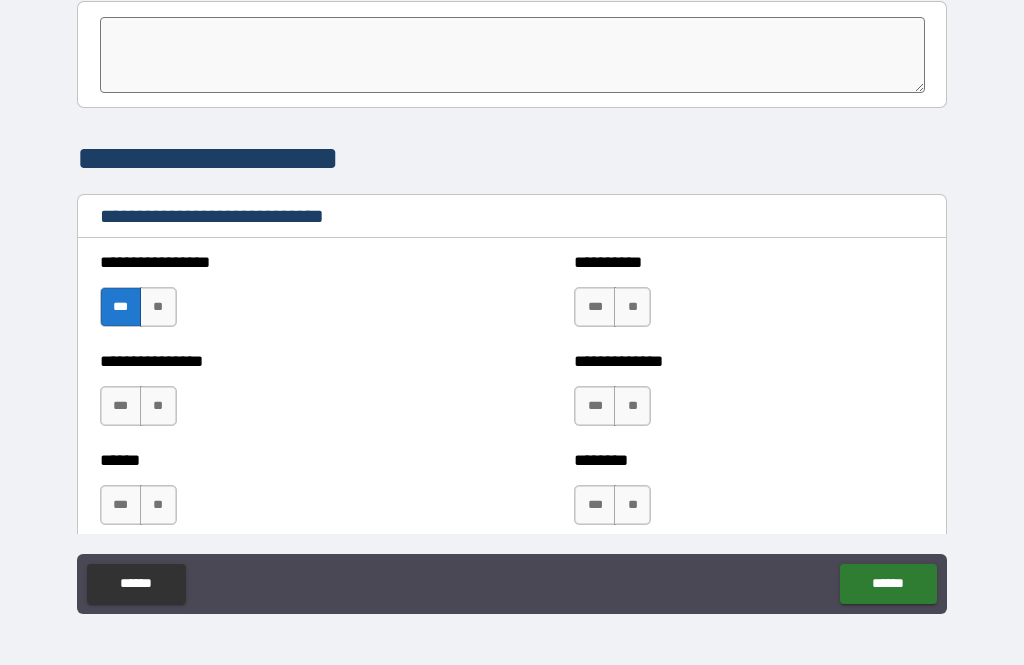 click on "***" at bounding box center (121, 406) 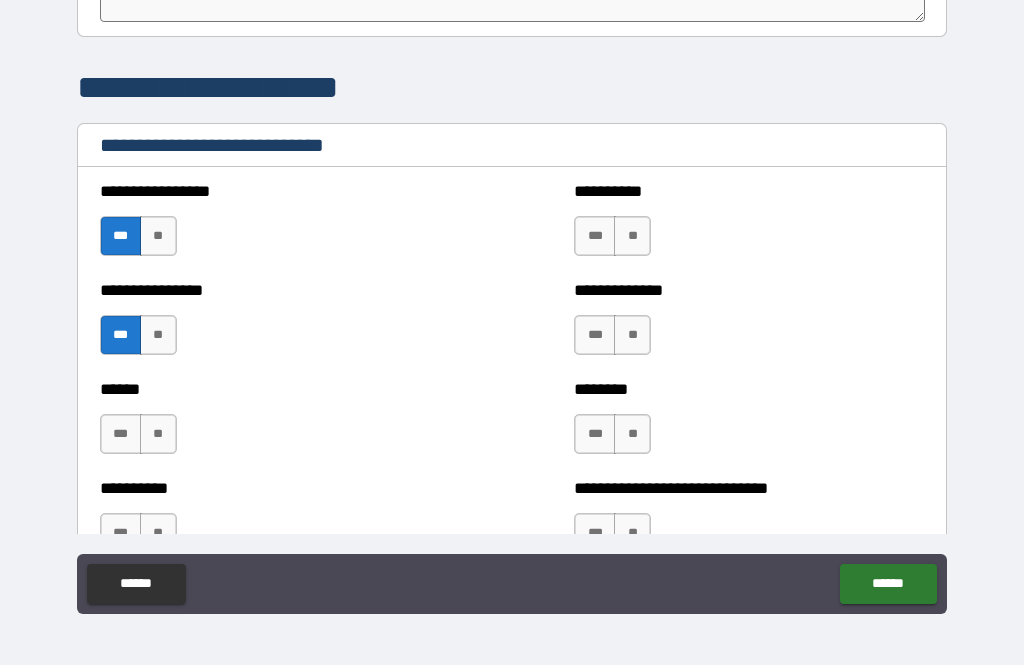 scroll, scrollTop: 6597, scrollLeft: 0, axis: vertical 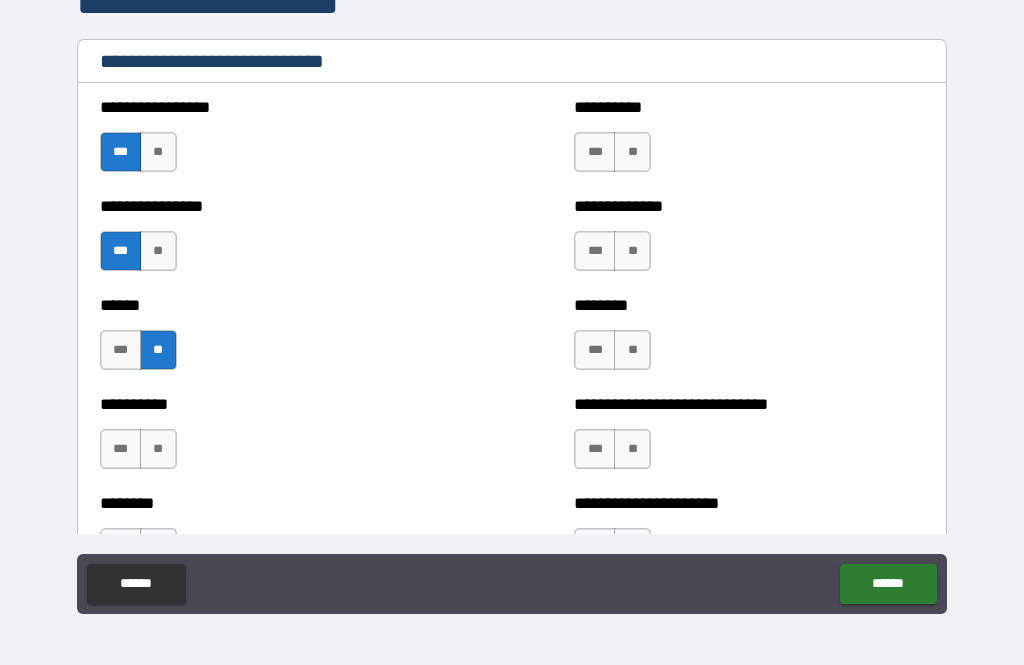 click on "**" at bounding box center (158, 449) 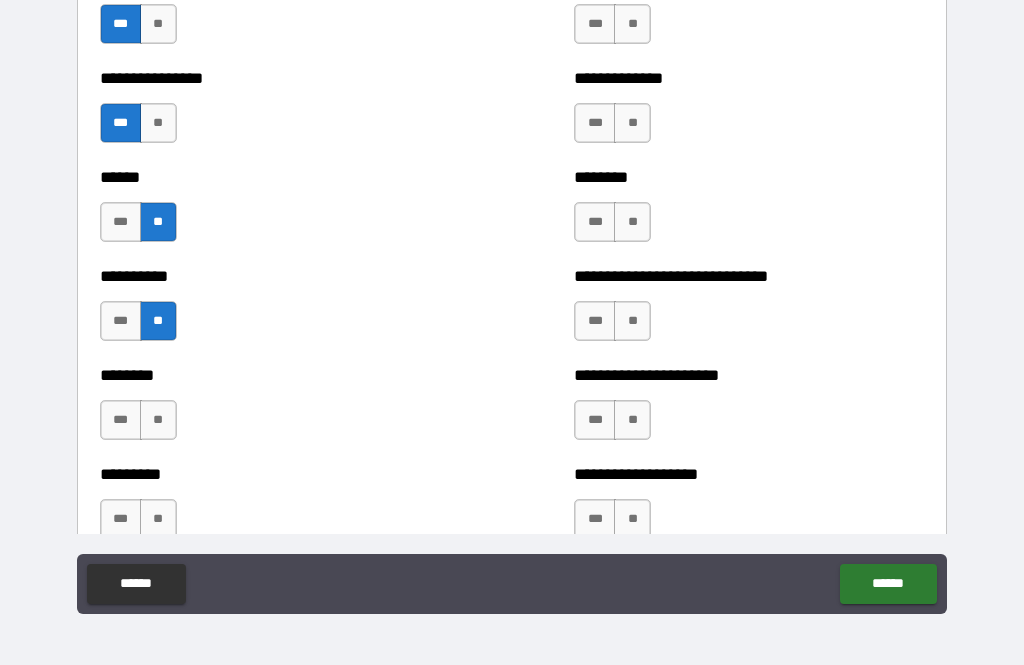 scroll, scrollTop: 6808, scrollLeft: 0, axis: vertical 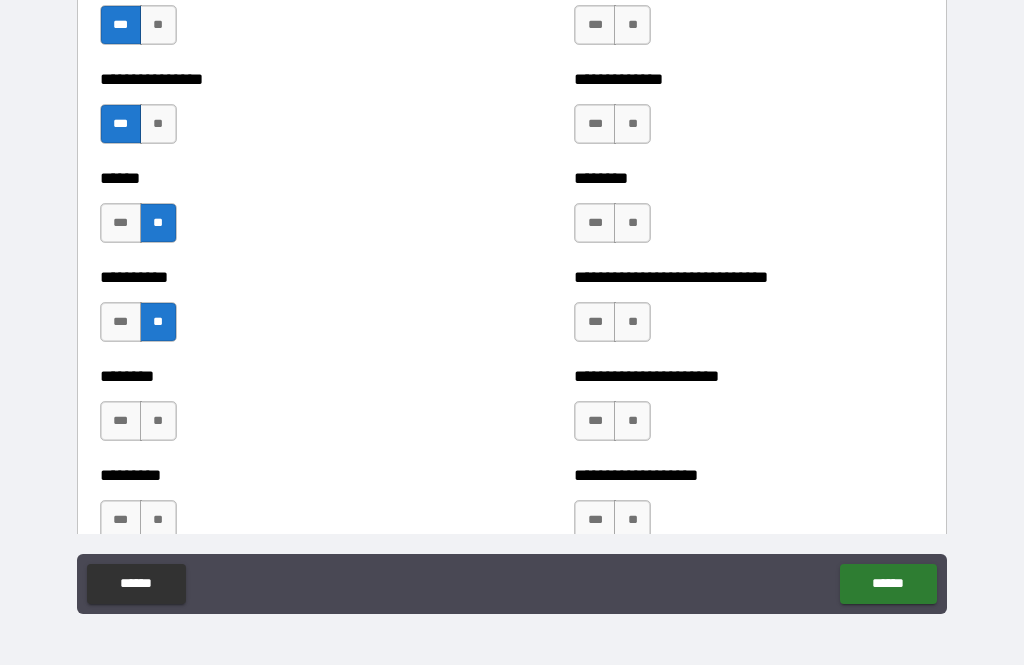click on "**" at bounding box center [158, 421] 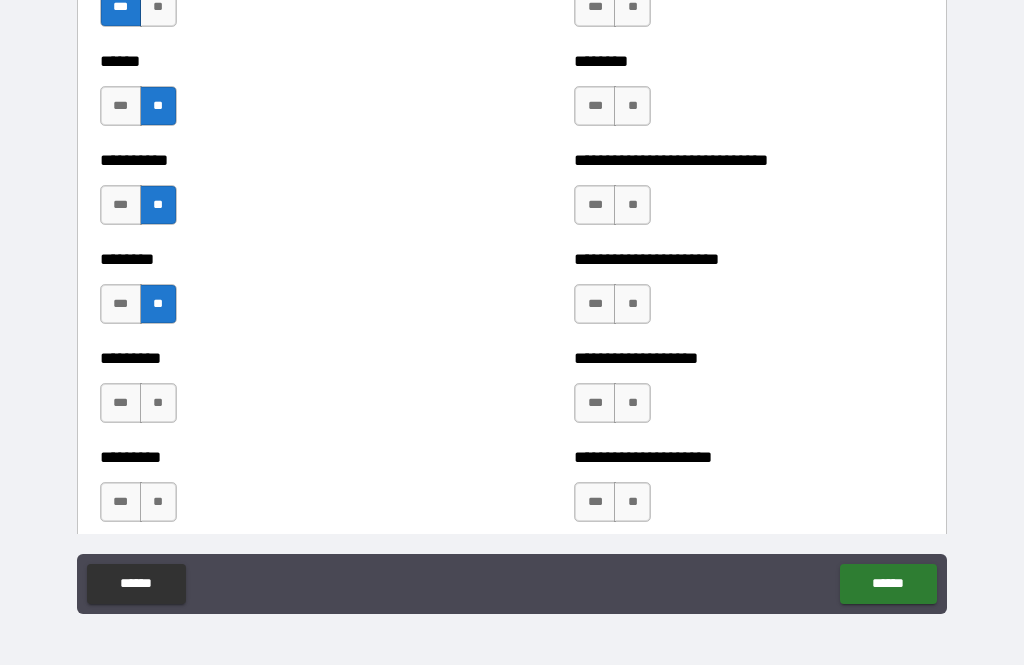 click on "**" at bounding box center [158, 403] 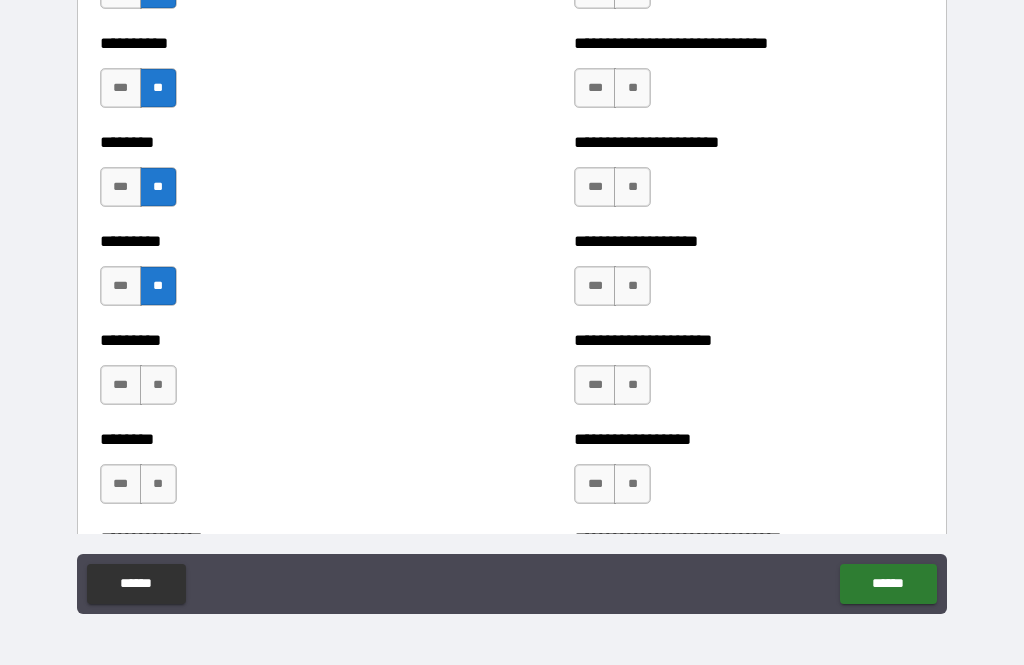 scroll, scrollTop: 7041, scrollLeft: 0, axis: vertical 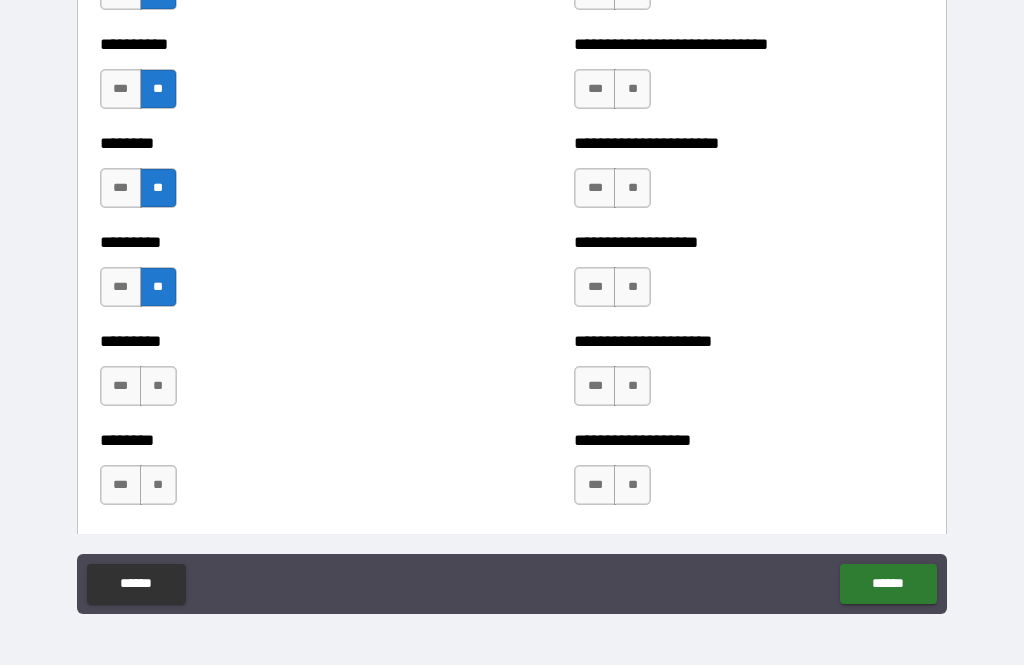 click on "**" at bounding box center [158, 386] 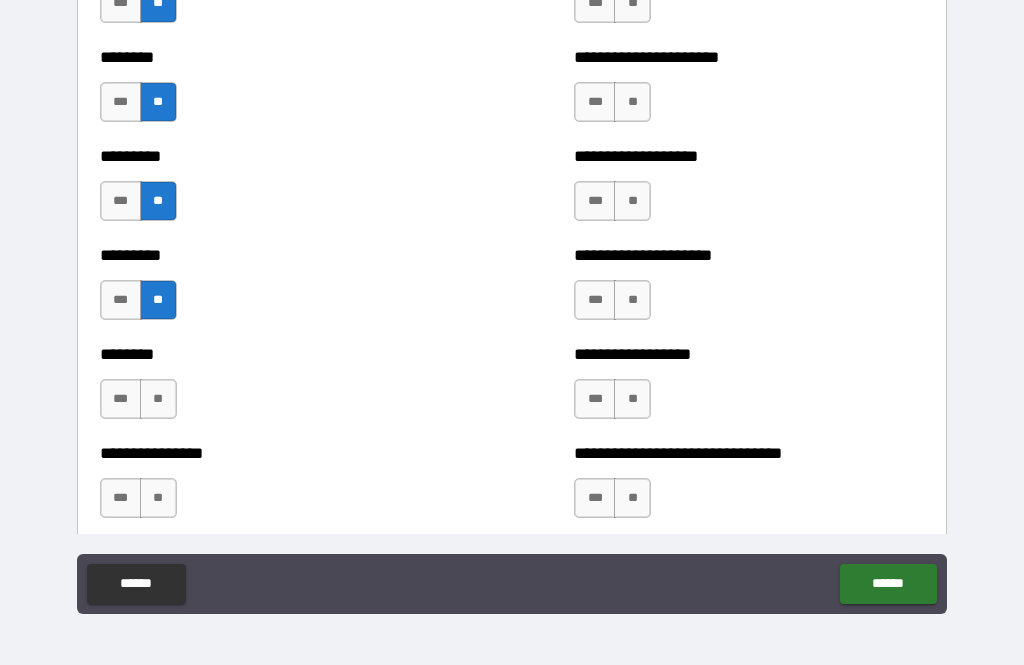 click on "**" at bounding box center (158, 399) 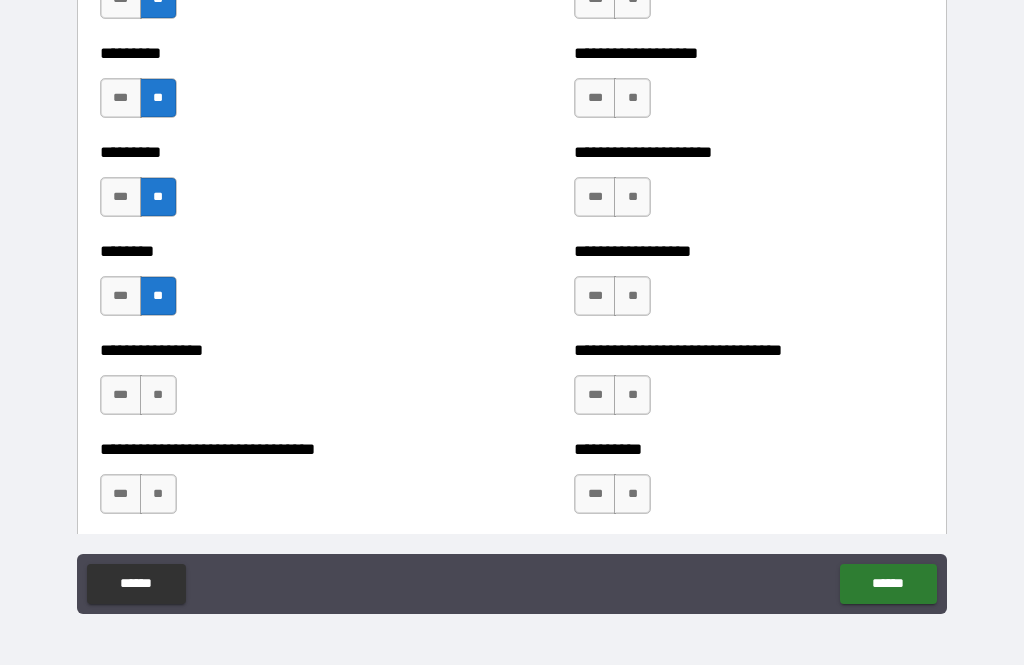 scroll, scrollTop: 7233, scrollLeft: 0, axis: vertical 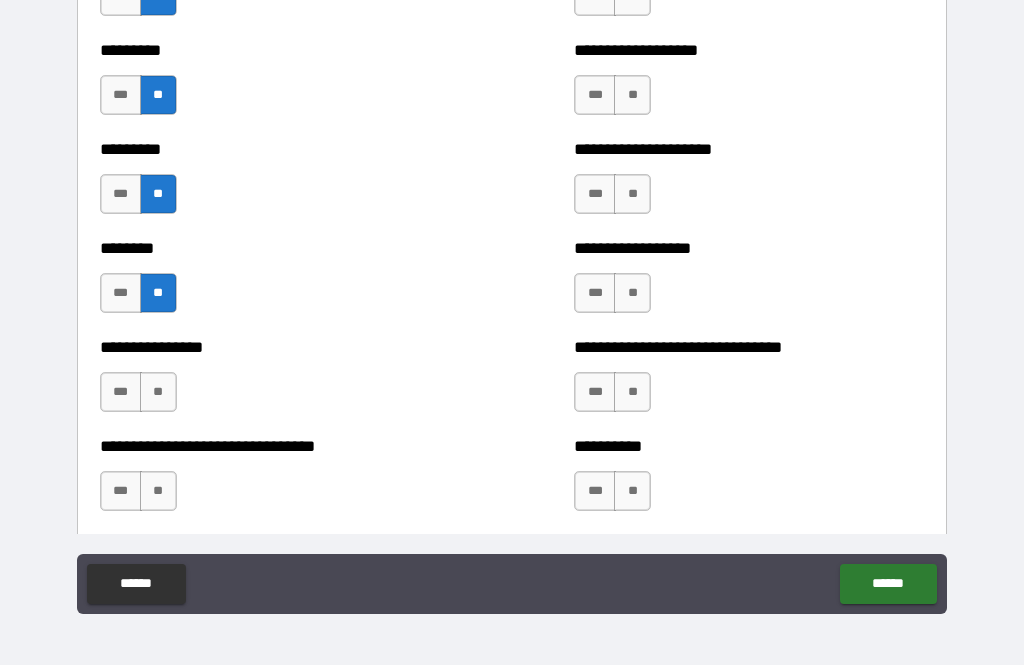 click on "**" at bounding box center [158, 392] 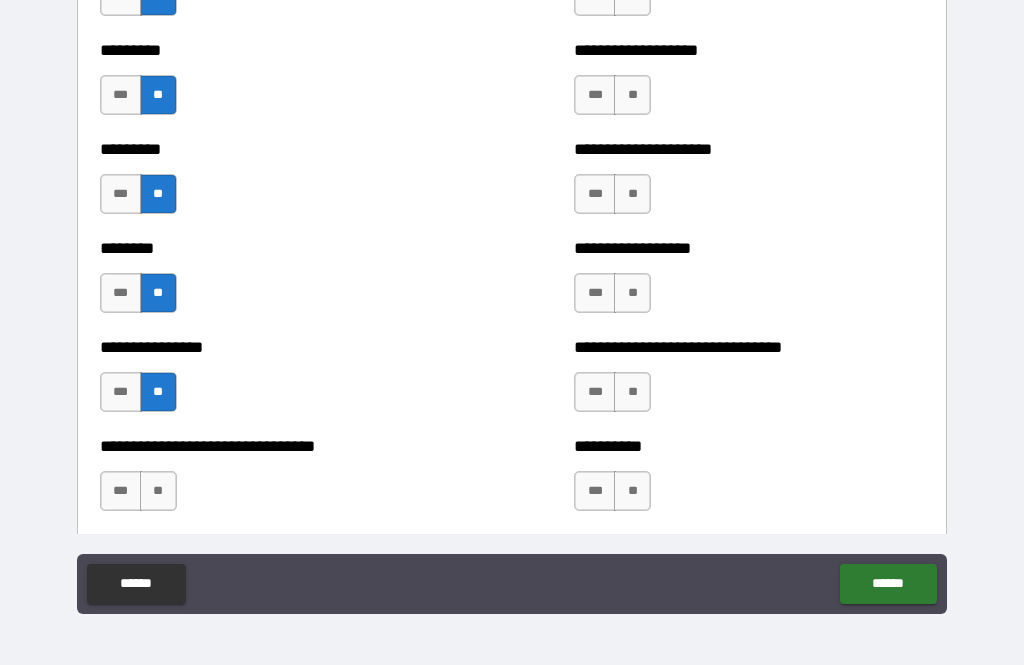 click on "**" at bounding box center [158, 491] 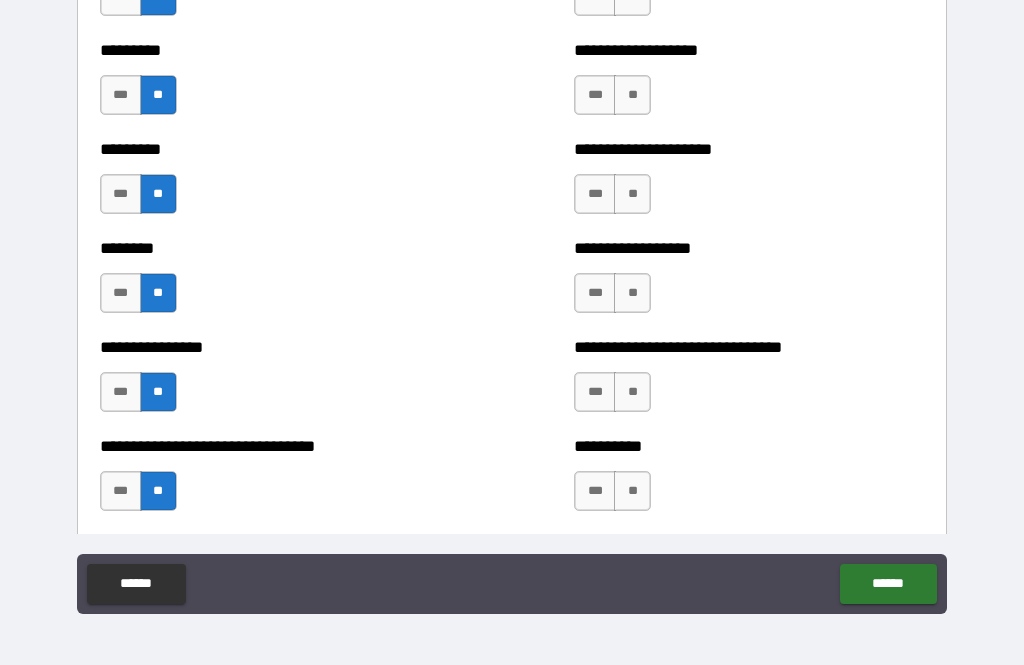 click on "**" at bounding box center [632, 491] 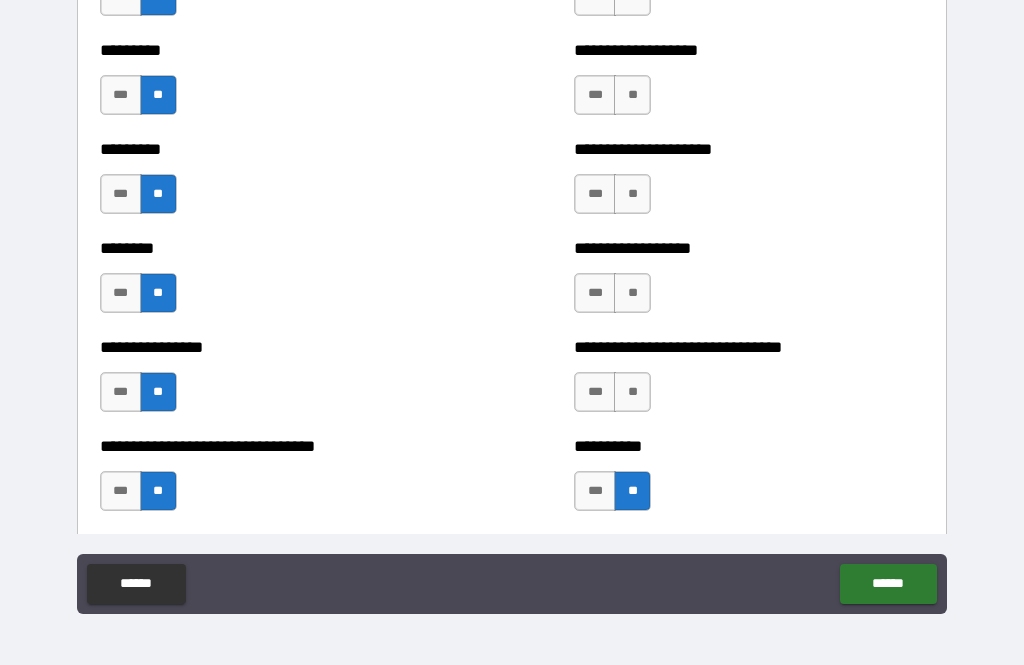 click on "**" at bounding box center [632, 392] 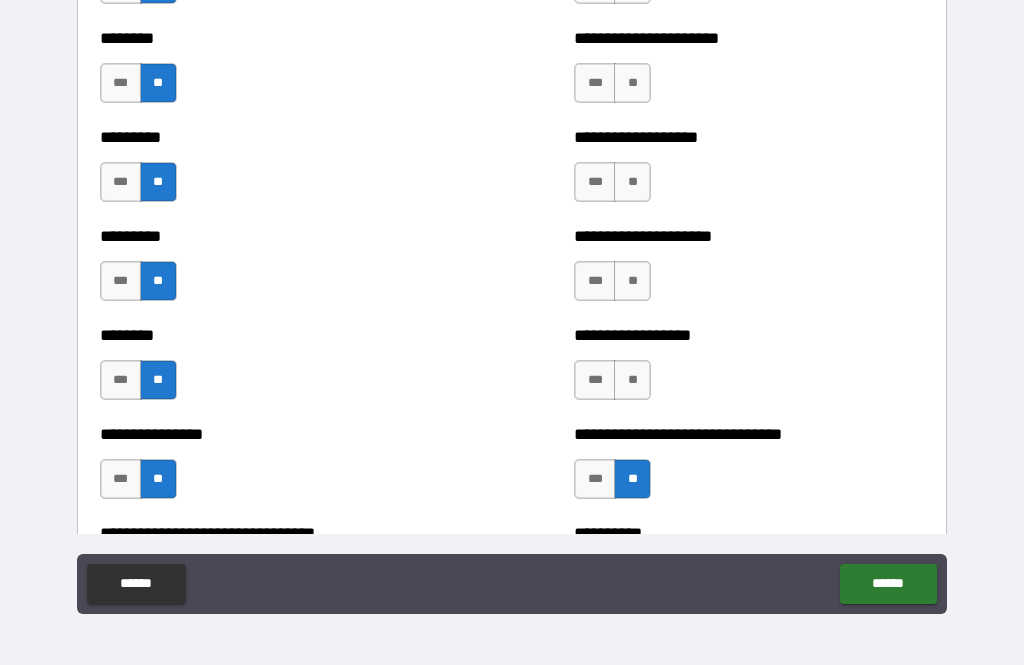 scroll, scrollTop: 7147, scrollLeft: 0, axis: vertical 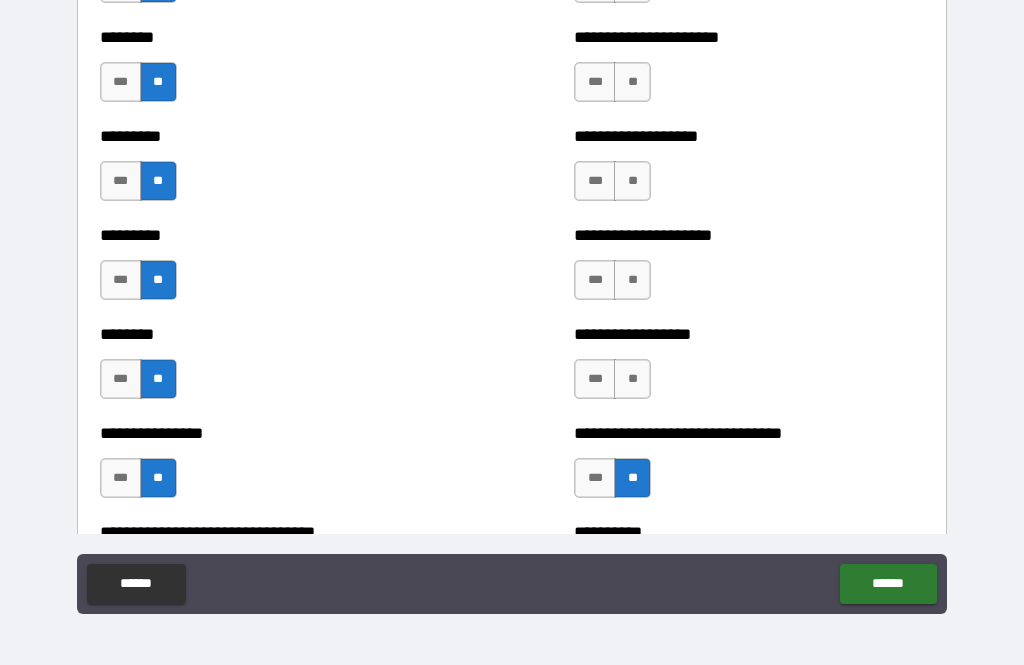 click on "**" at bounding box center [632, 379] 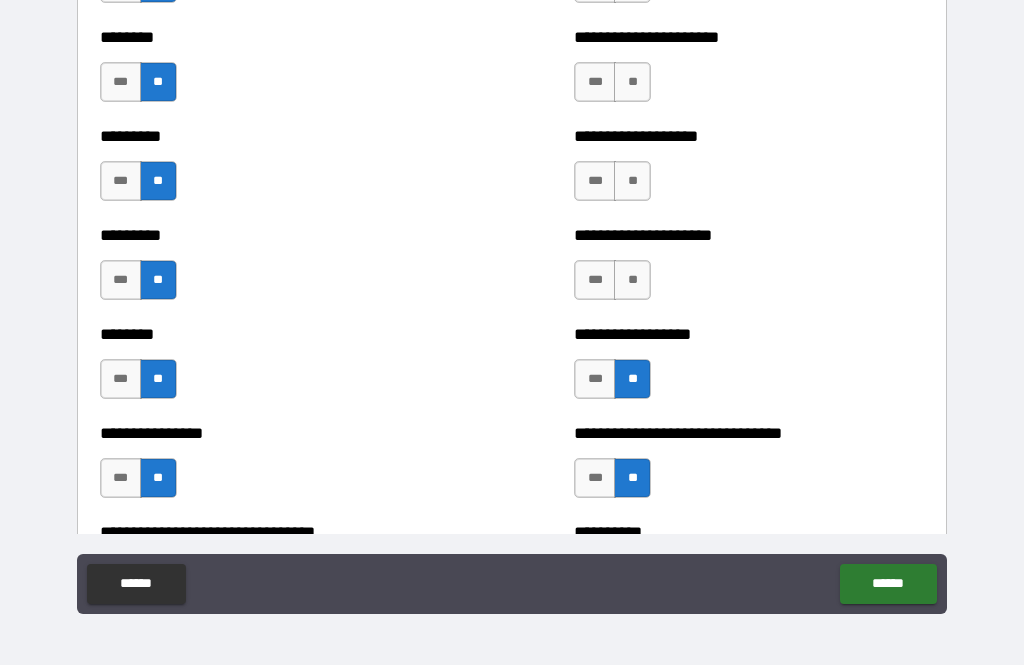 scroll, scrollTop: 7047, scrollLeft: 0, axis: vertical 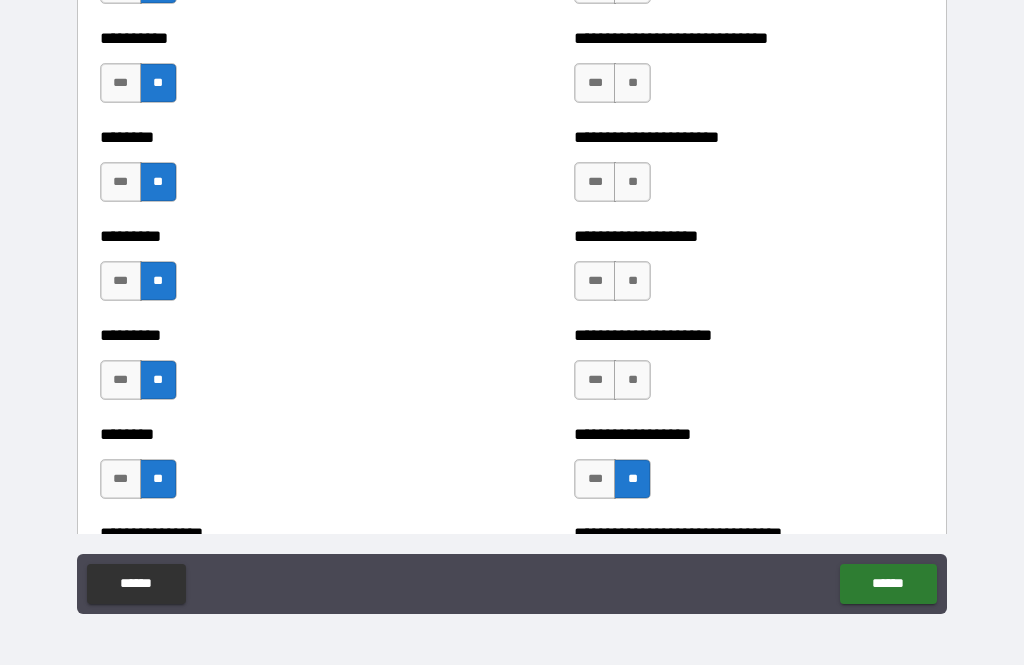 click on "**" at bounding box center (632, 380) 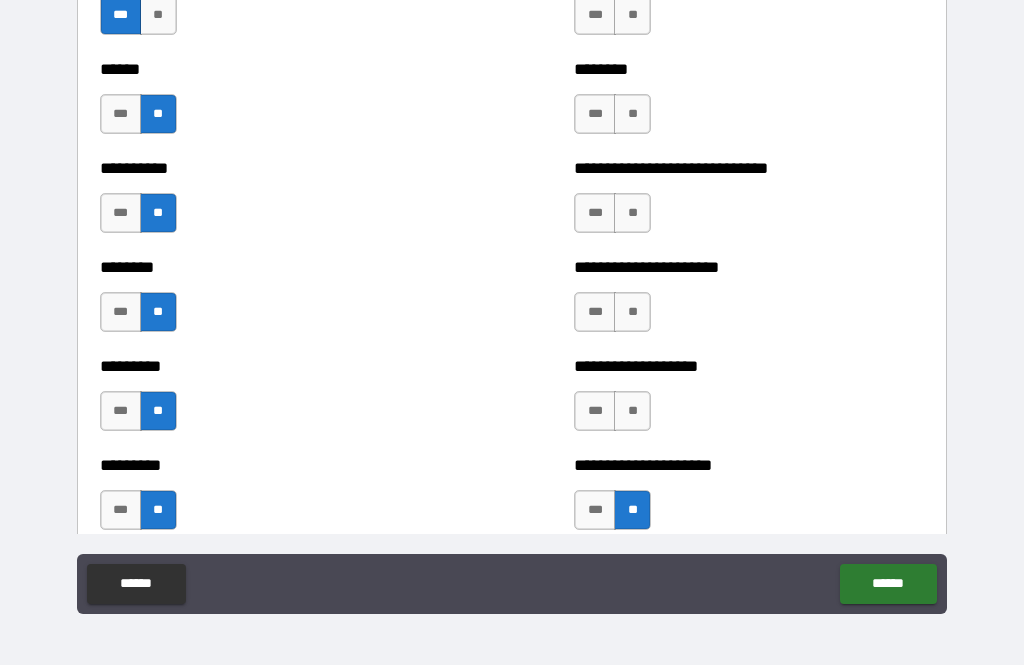 scroll, scrollTop: 6914, scrollLeft: 0, axis: vertical 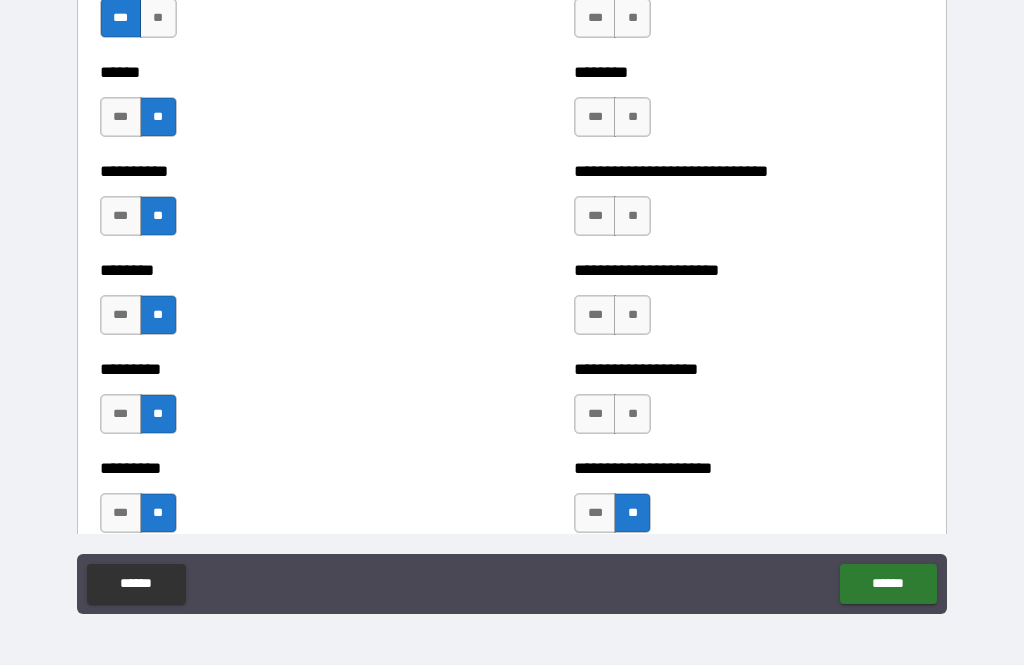 click on "**" at bounding box center [632, 414] 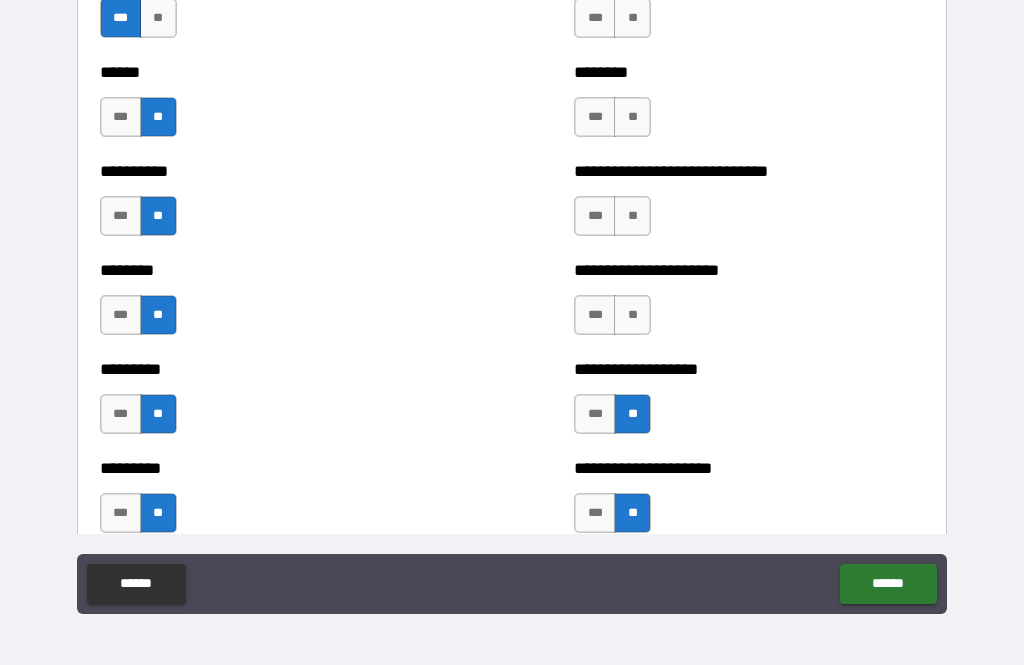 click on "***" at bounding box center [595, 315] 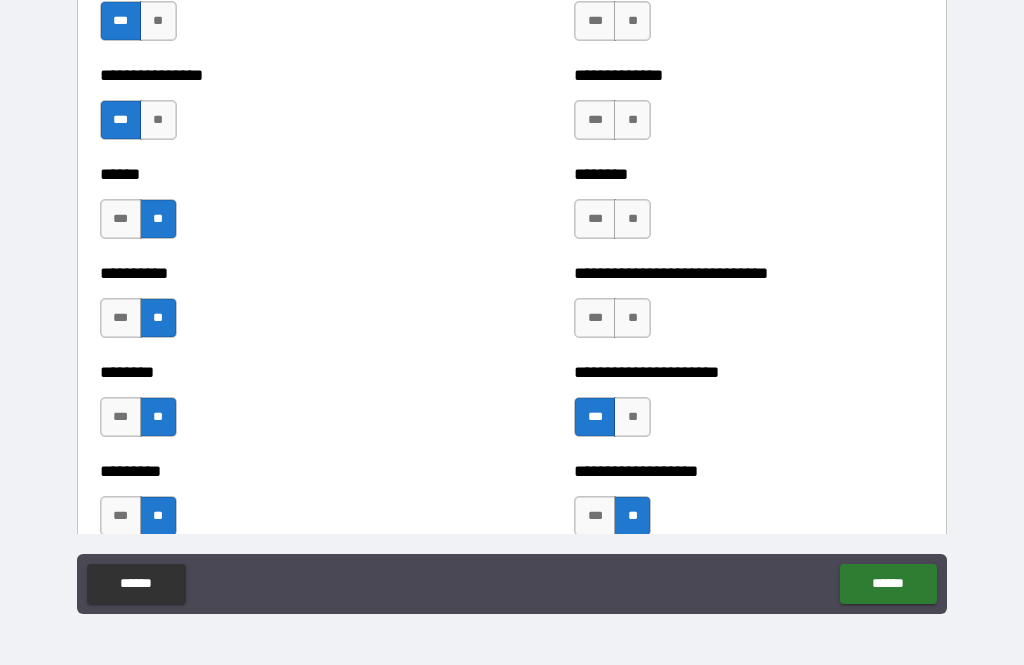 scroll, scrollTop: 6819, scrollLeft: 0, axis: vertical 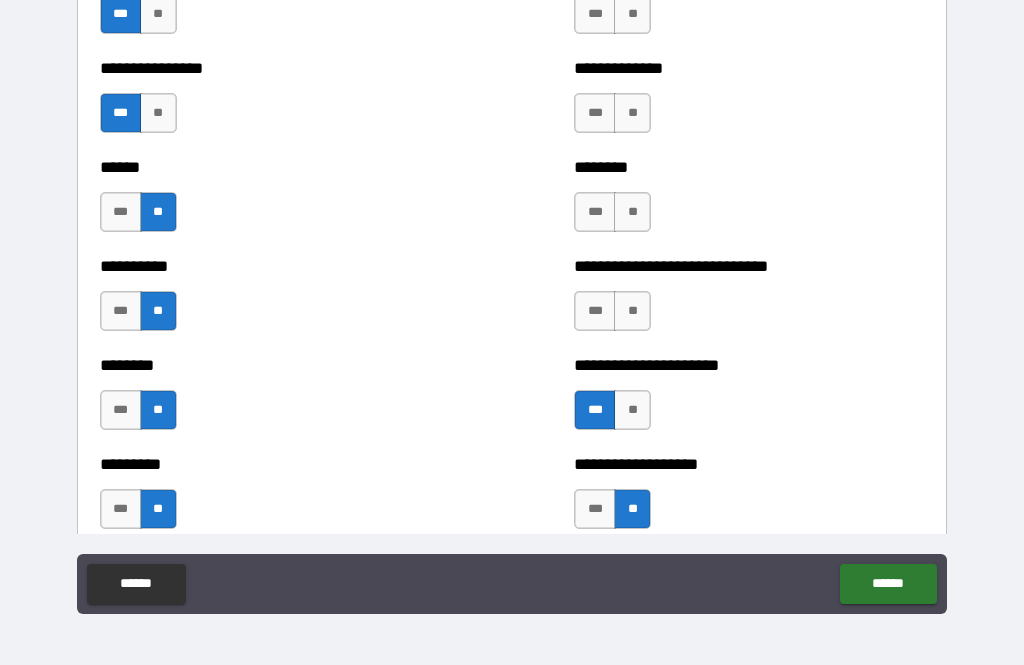 click on "***" at bounding box center [595, 311] 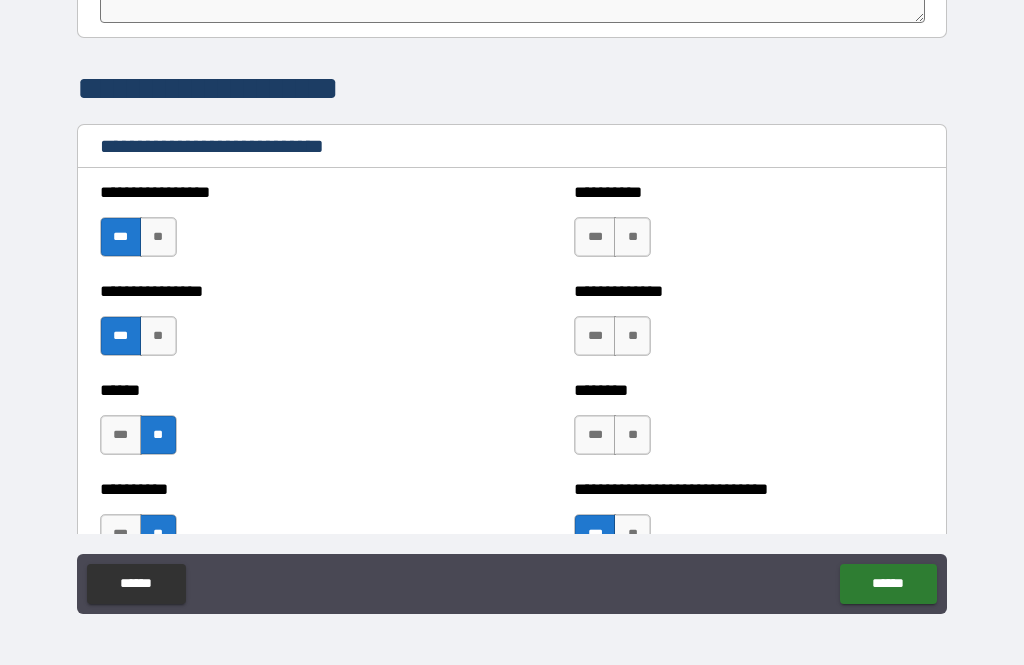 scroll, scrollTop: 6595, scrollLeft: 0, axis: vertical 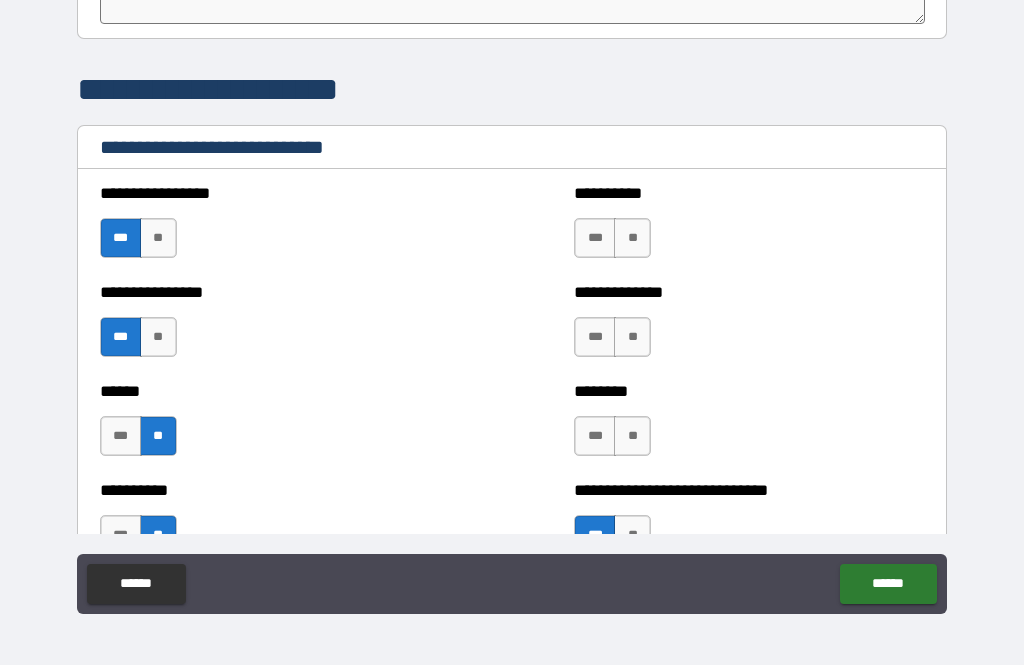 click on "***" at bounding box center (595, 238) 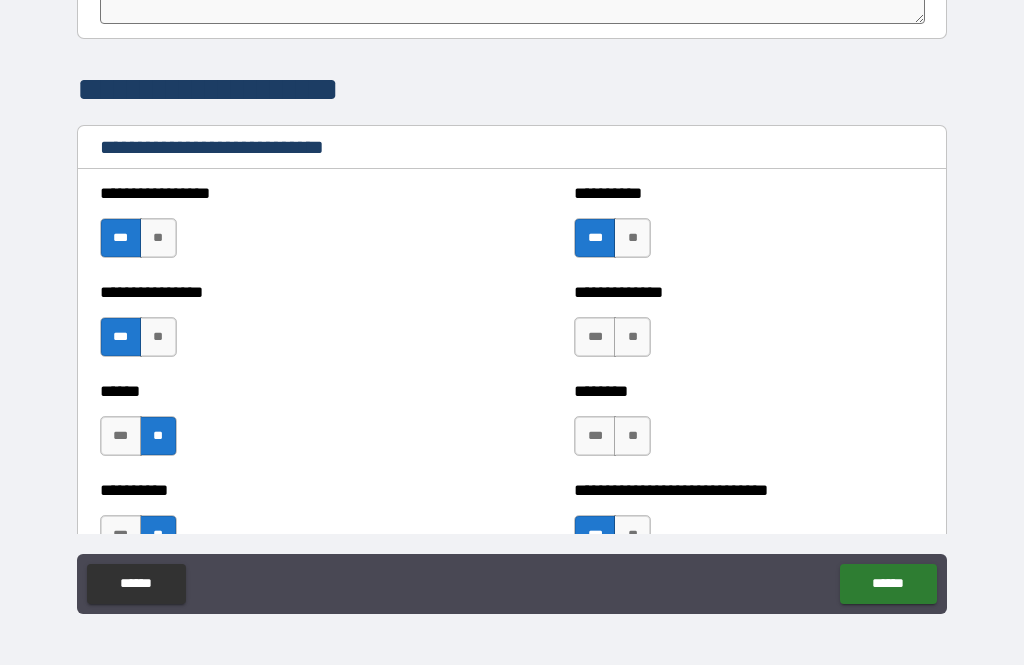 click on "***" at bounding box center [595, 337] 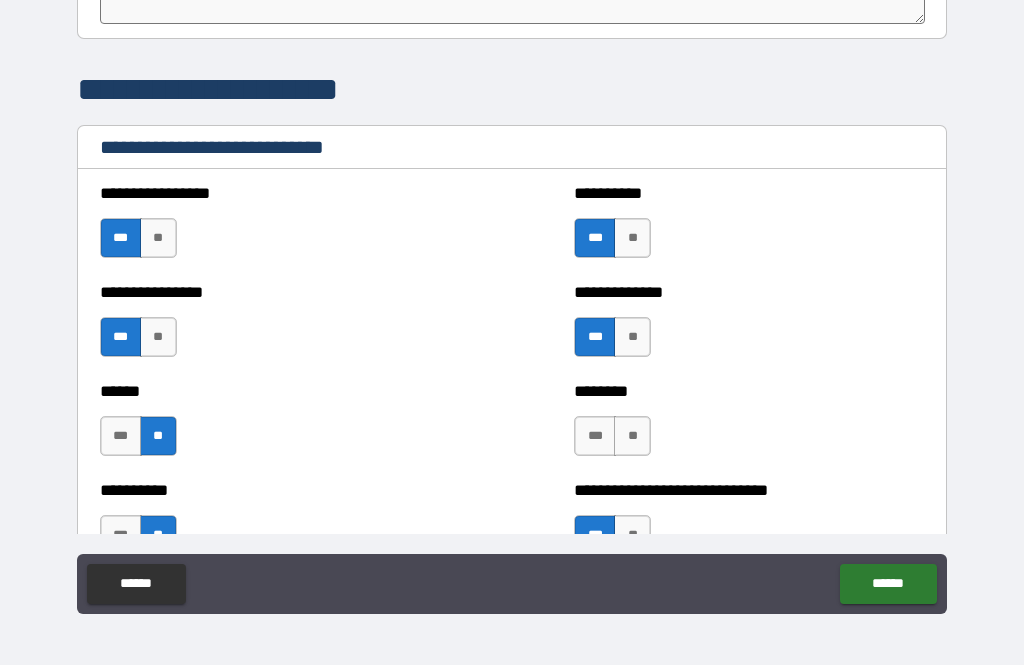 click on "**" at bounding box center [632, 436] 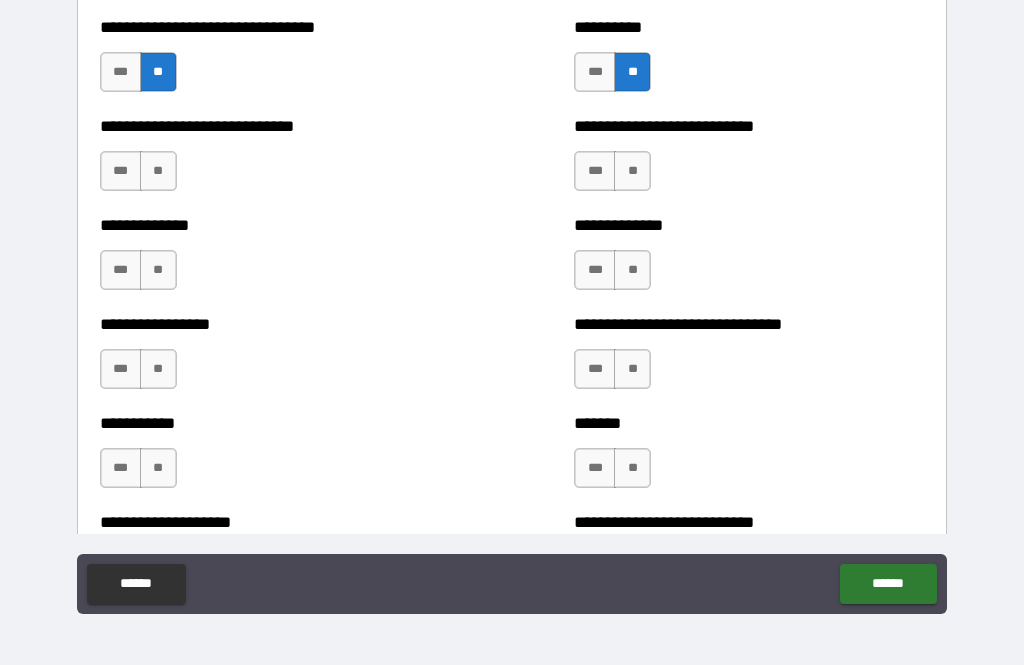 scroll, scrollTop: 7654, scrollLeft: 0, axis: vertical 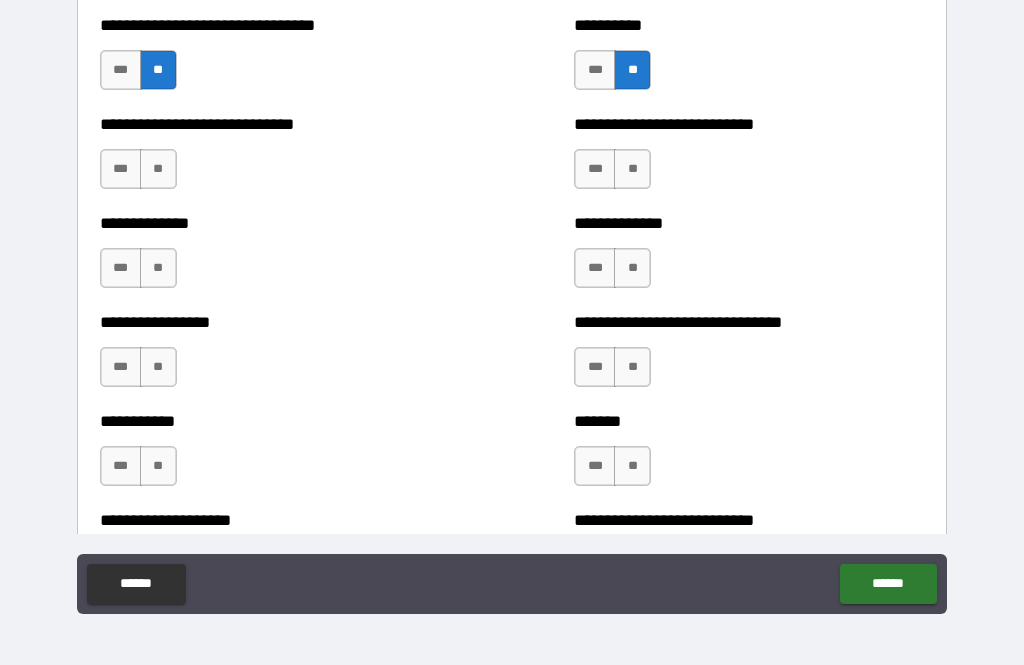 click on "**" at bounding box center (632, 169) 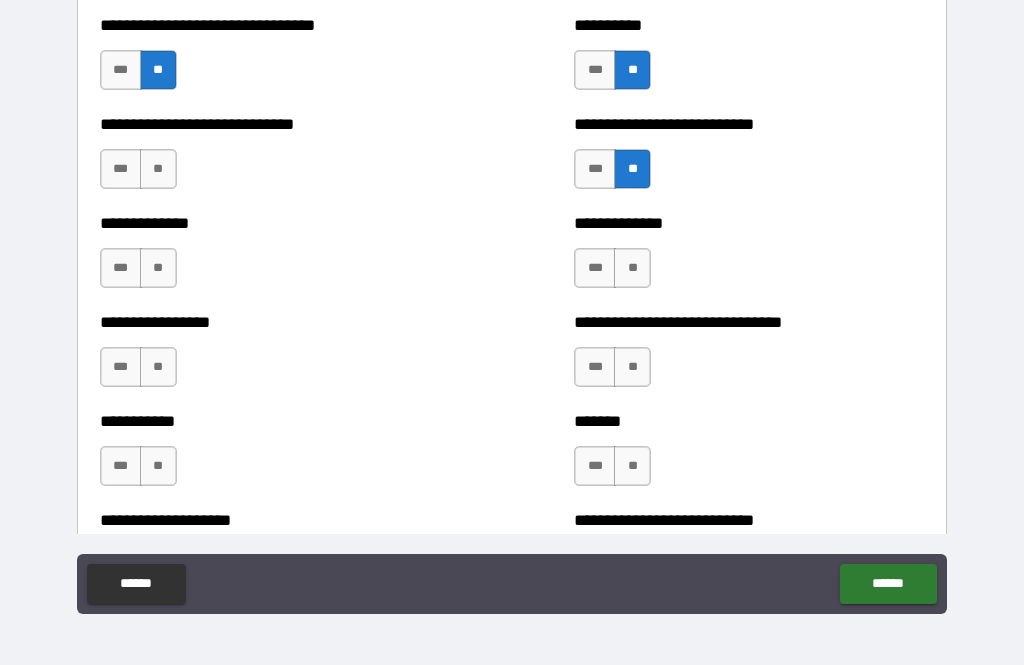 click on "**" at bounding box center [632, 268] 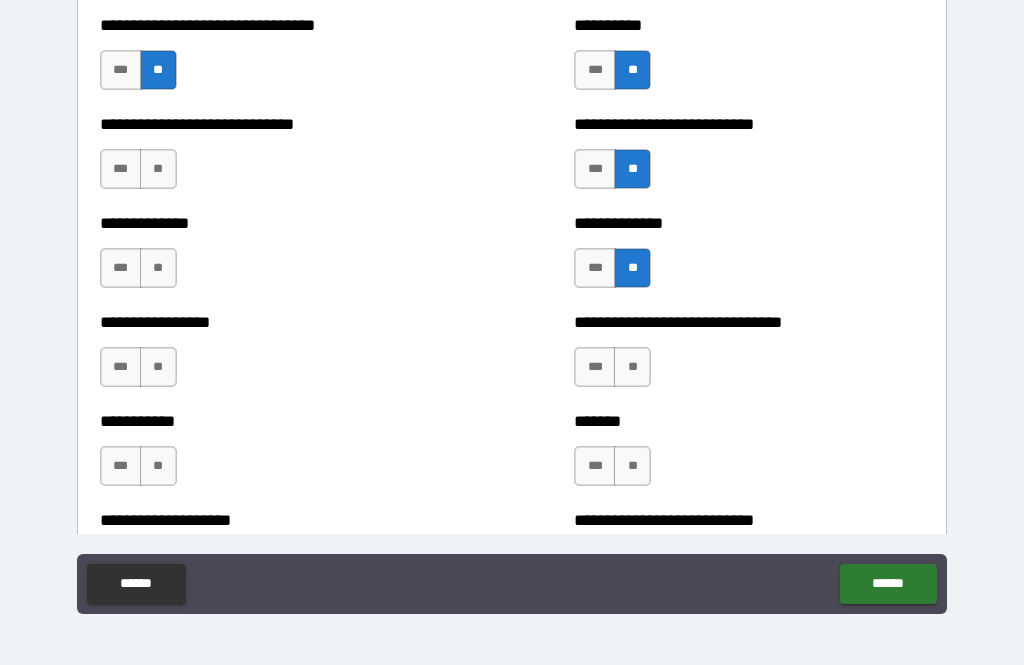 click on "**" at bounding box center (632, 367) 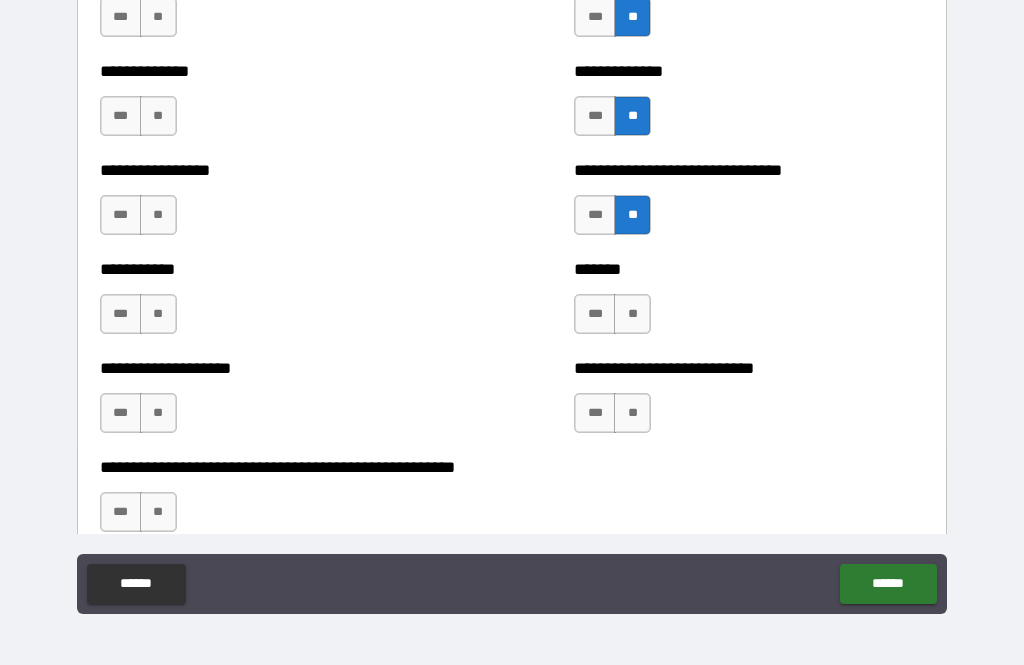 scroll, scrollTop: 7826, scrollLeft: 0, axis: vertical 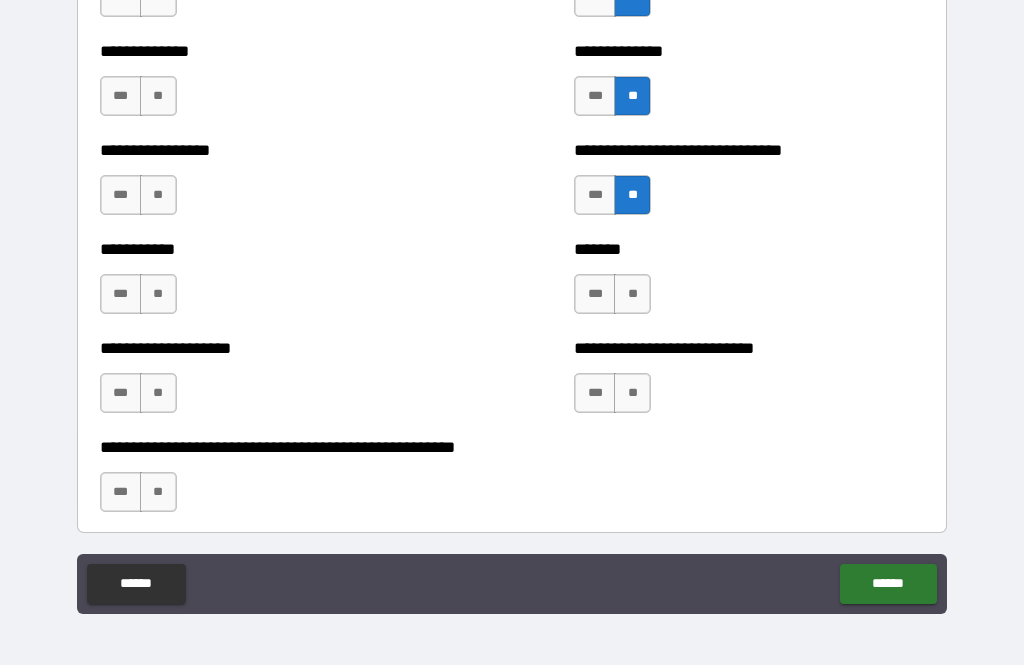 click on "**" at bounding box center [632, 294] 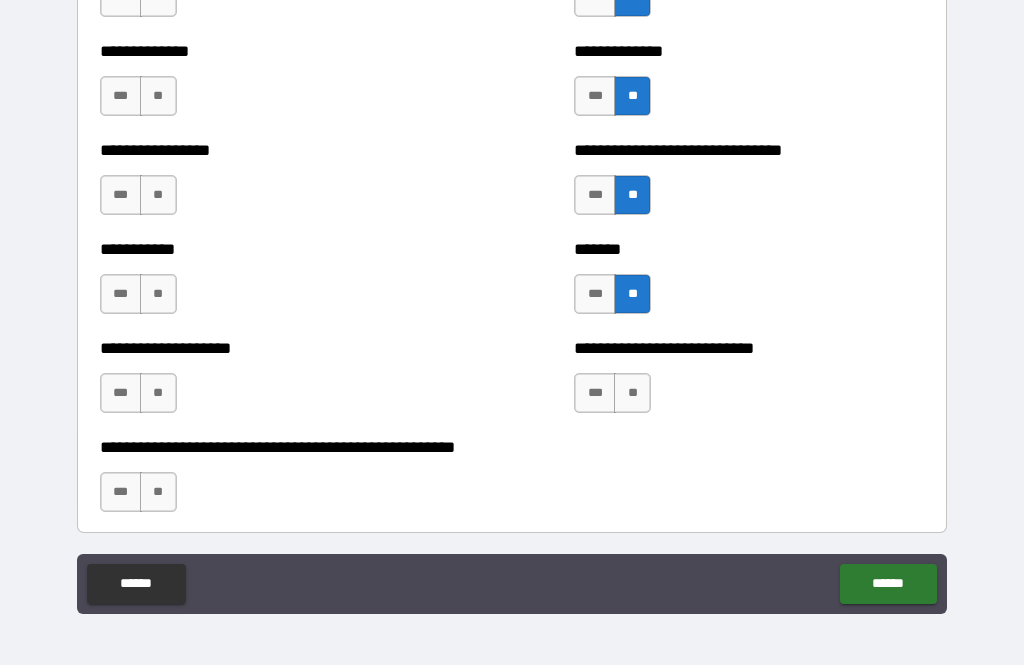 click on "**" at bounding box center (632, 393) 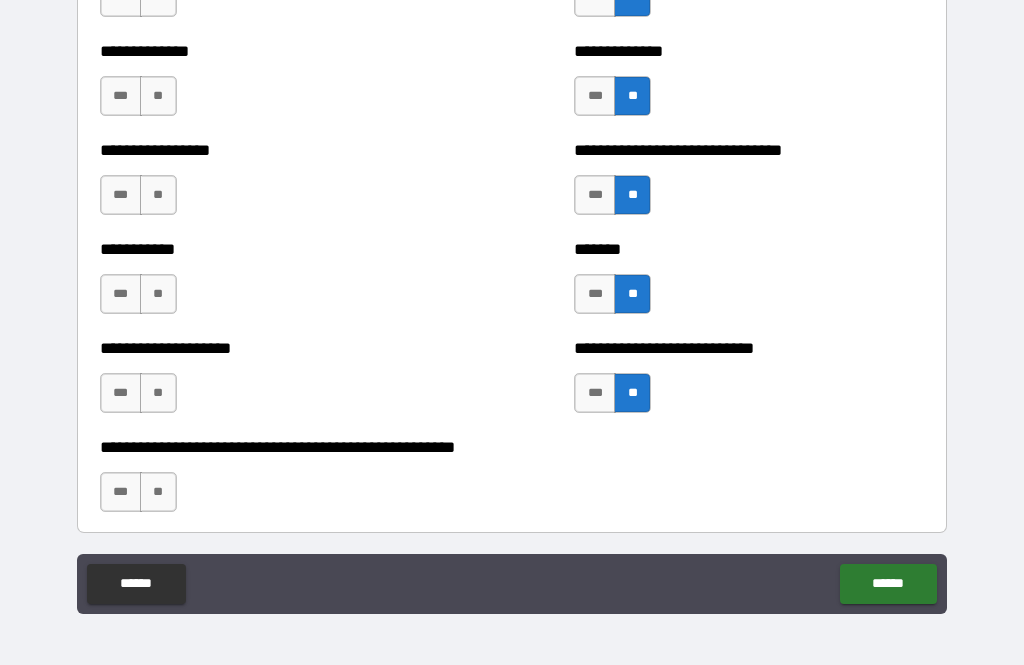 click on "**" at bounding box center [158, 492] 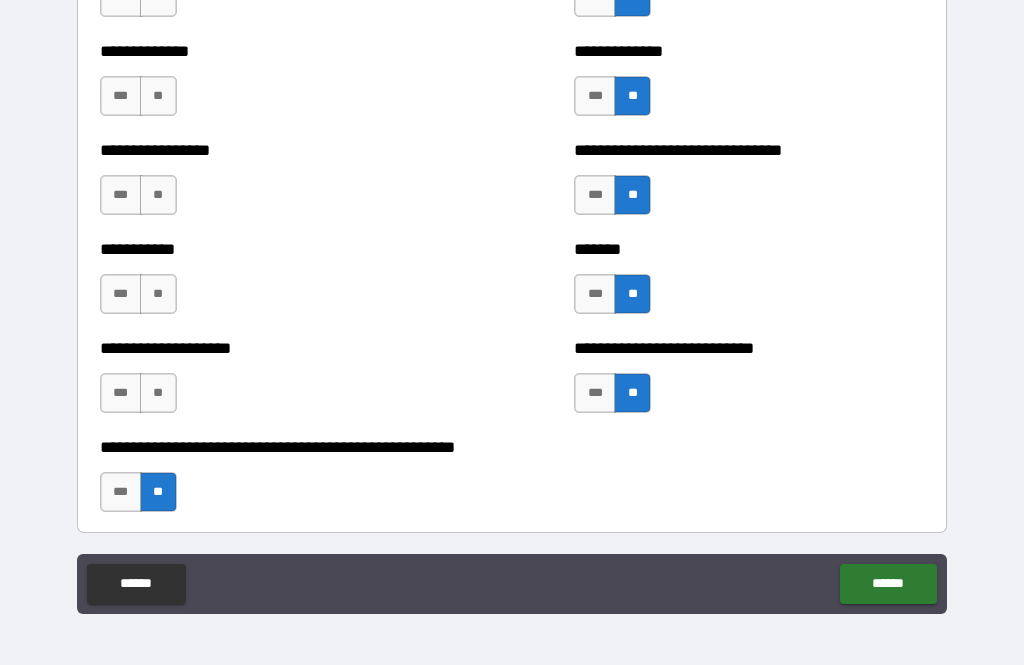 click on "**" at bounding box center [158, 393] 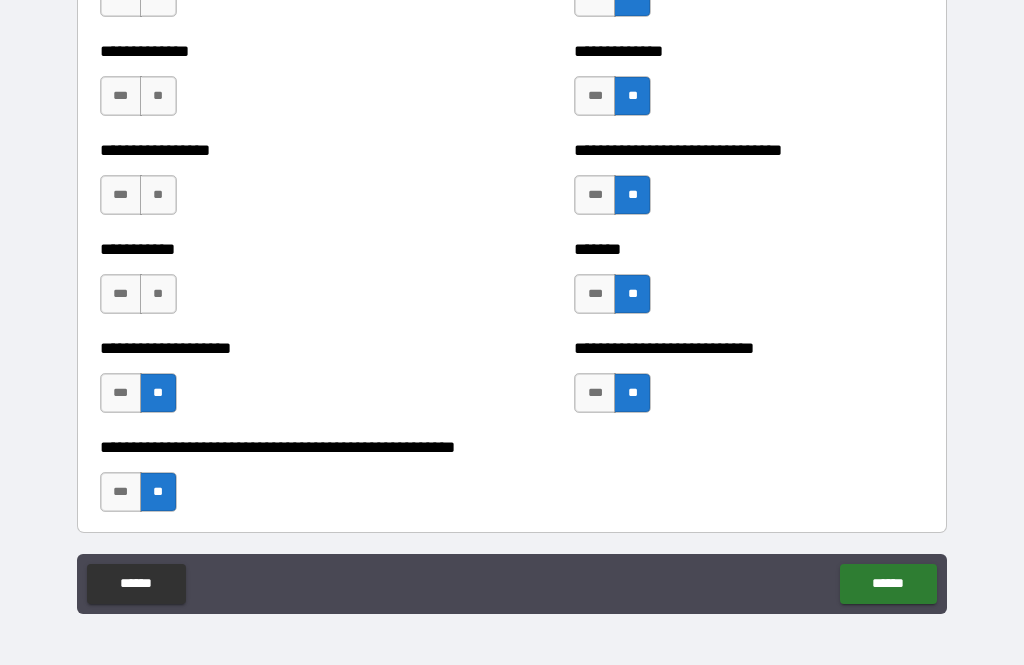 click on "**" at bounding box center (158, 294) 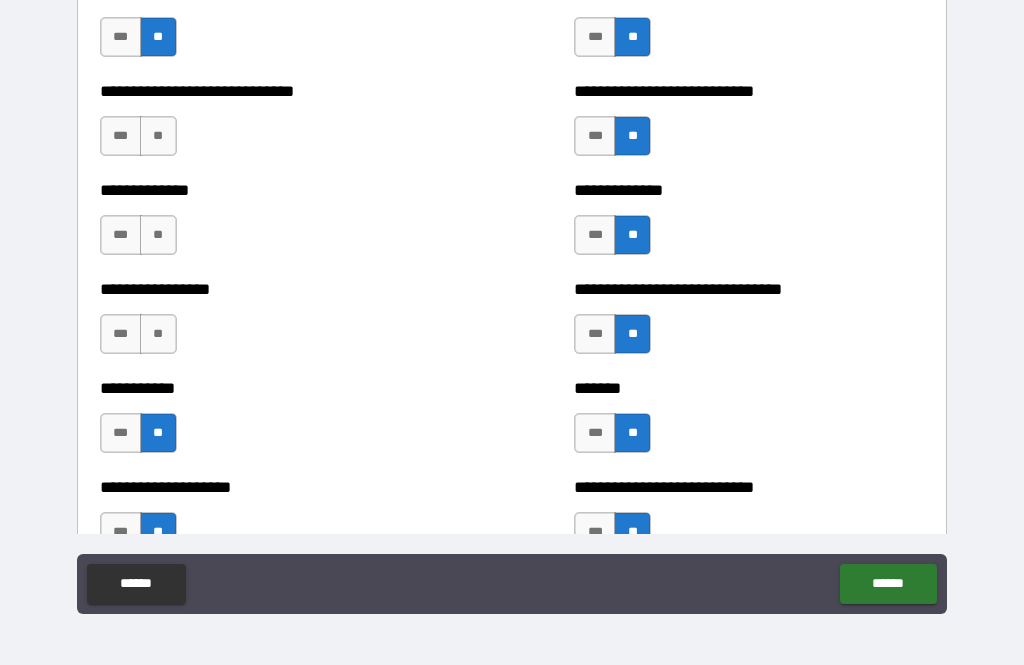scroll, scrollTop: 7683, scrollLeft: 0, axis: vertical 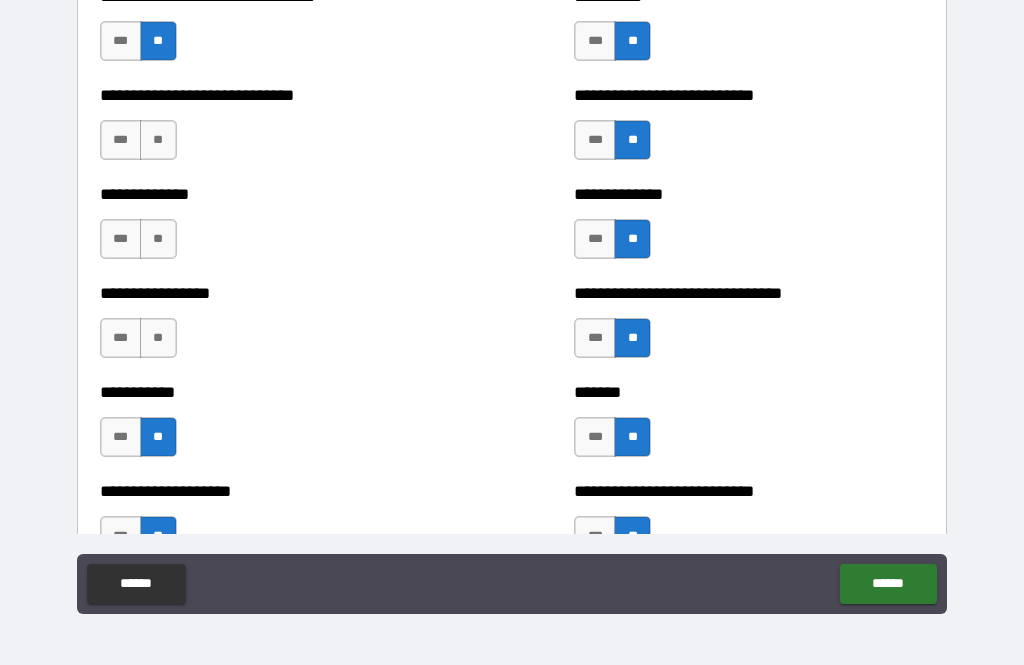 click on "**" at bounding box center [158, 338] 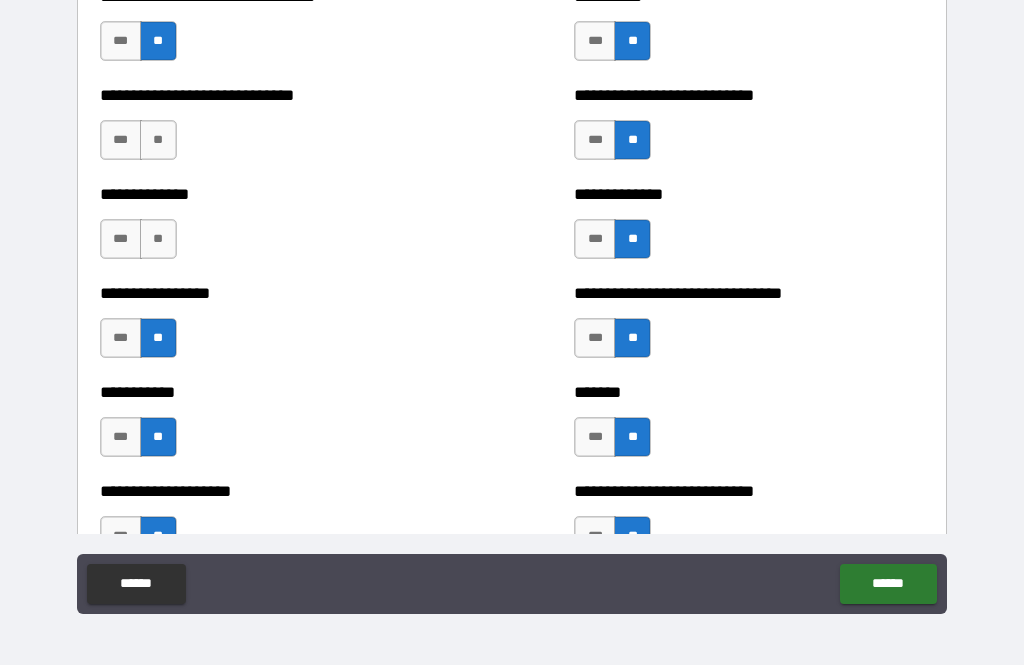 click on "**" at bounding box center [158, 239] 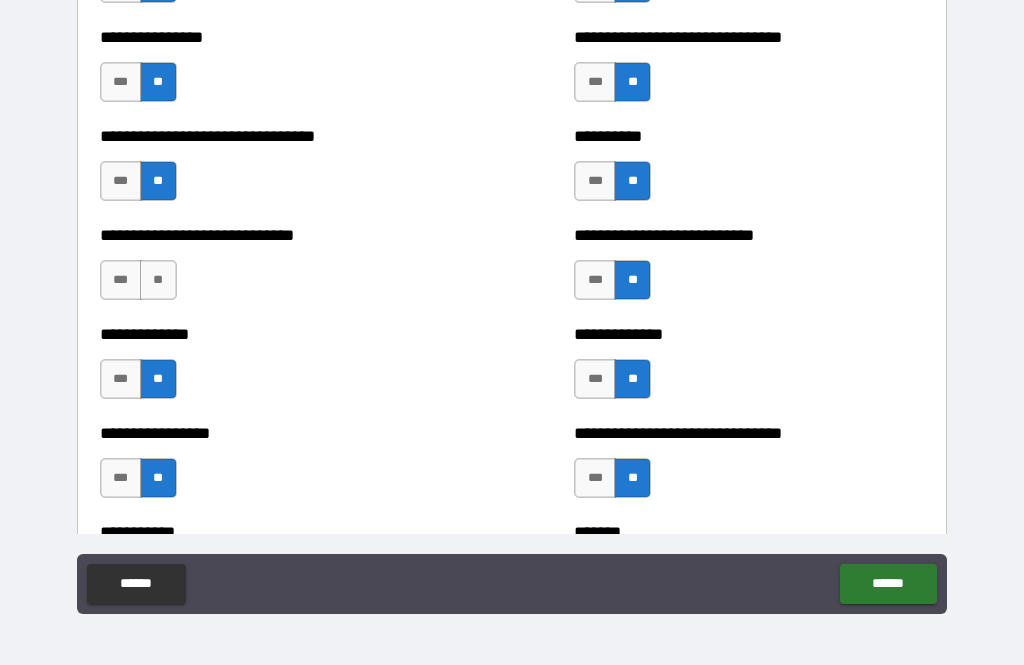 scroll, scrollTop: 7542, scrollLeft: 0, axis: vertical 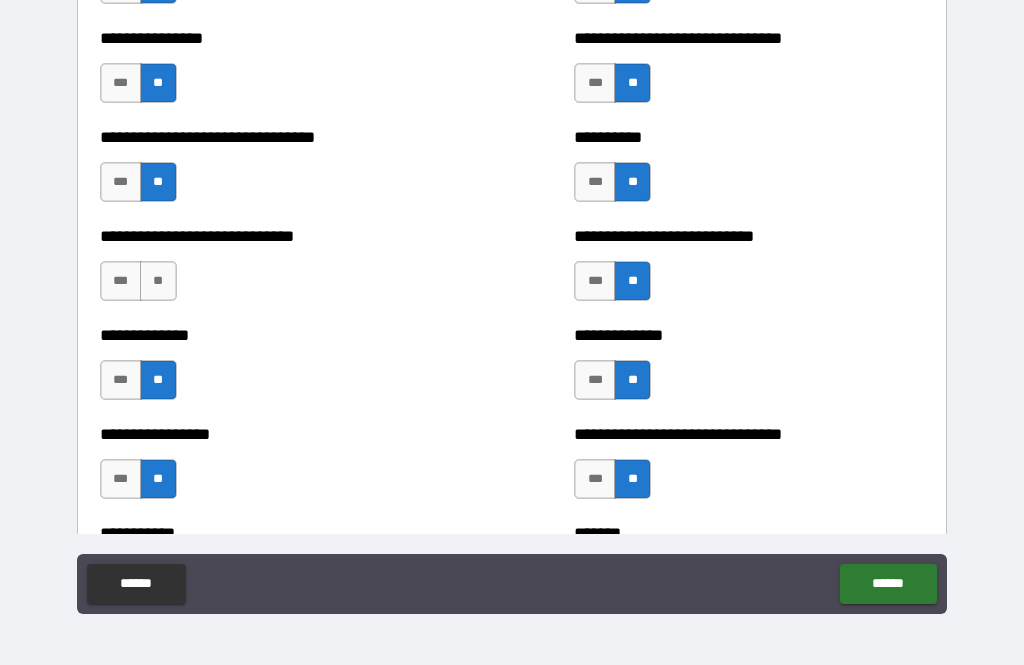 click on "**" at bounding box center (158, 281) 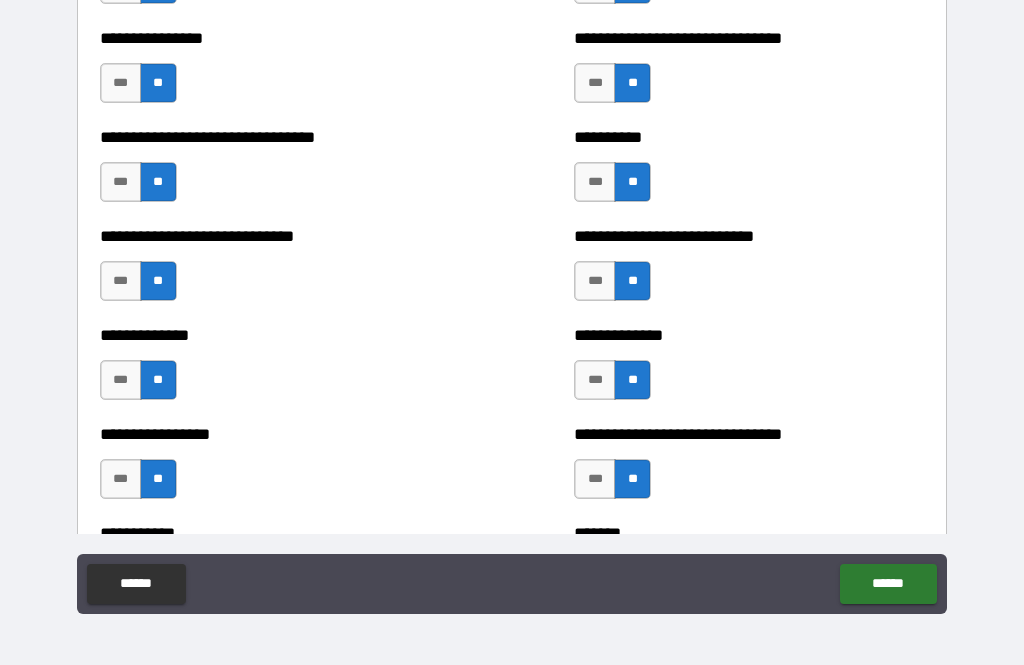 click on "***" at bounding box center (121, 281) 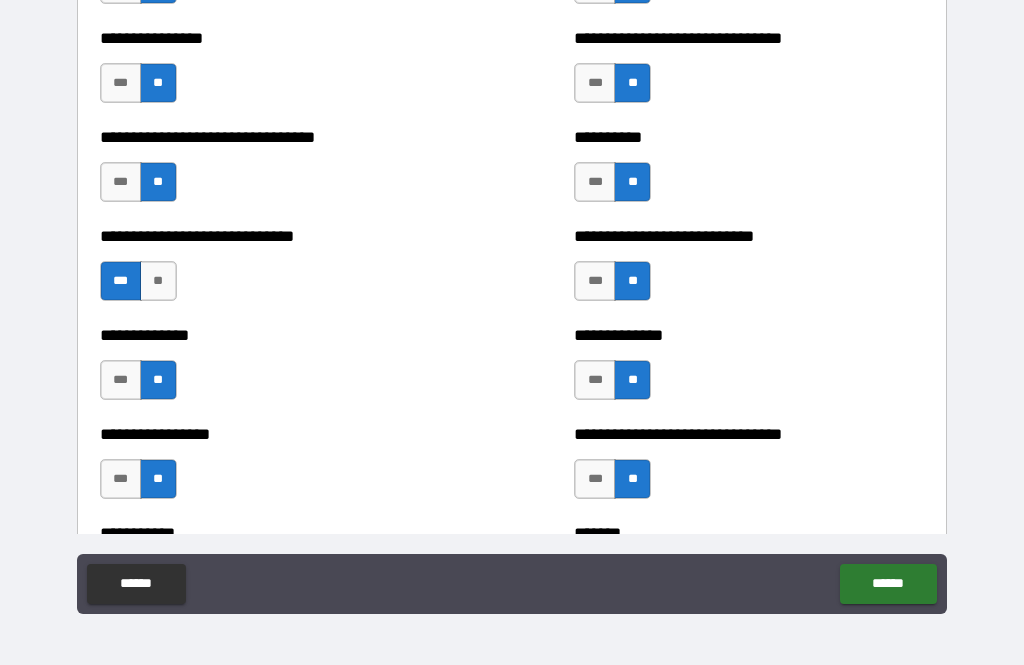 click on "******" at bounding box center [888, 584] 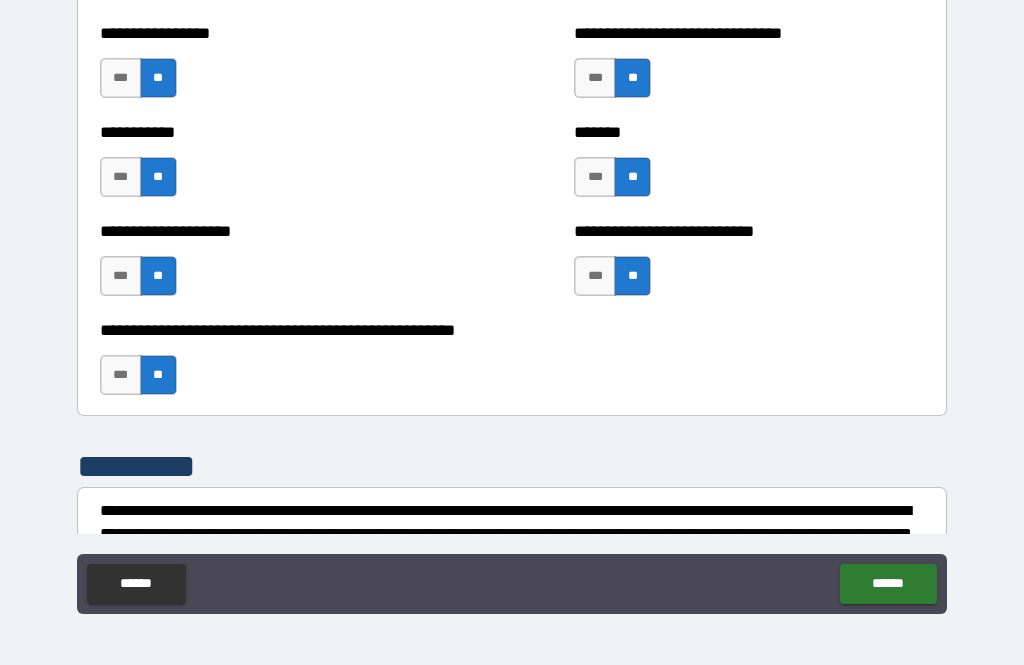 click on "******" at bounding box center (888, 584) 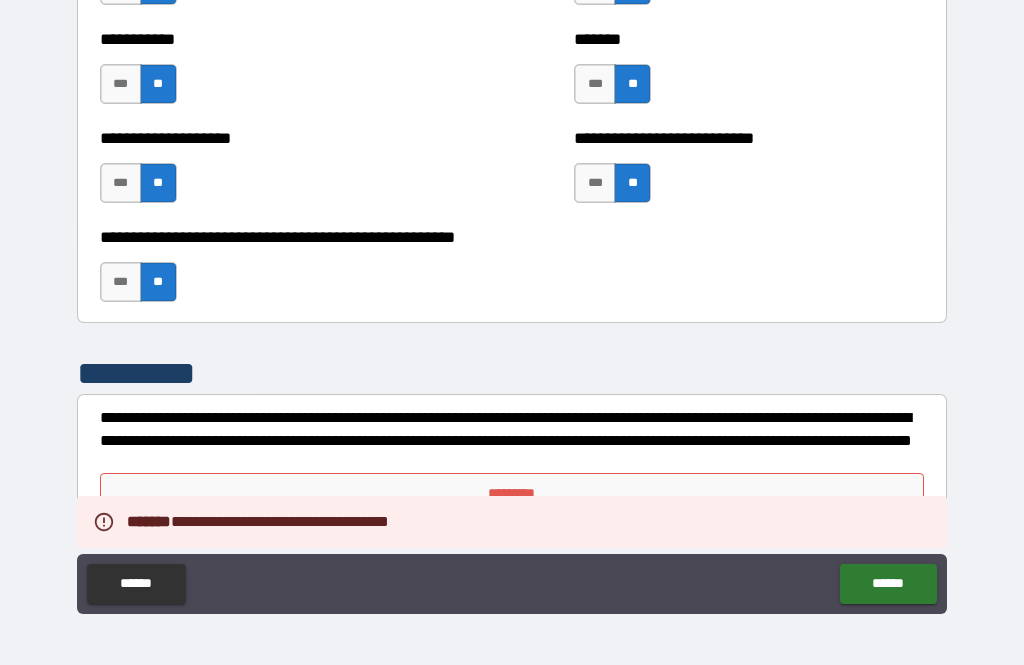 scroll, scrollTop: 8036, scrollLeft: 0, axis: vertical 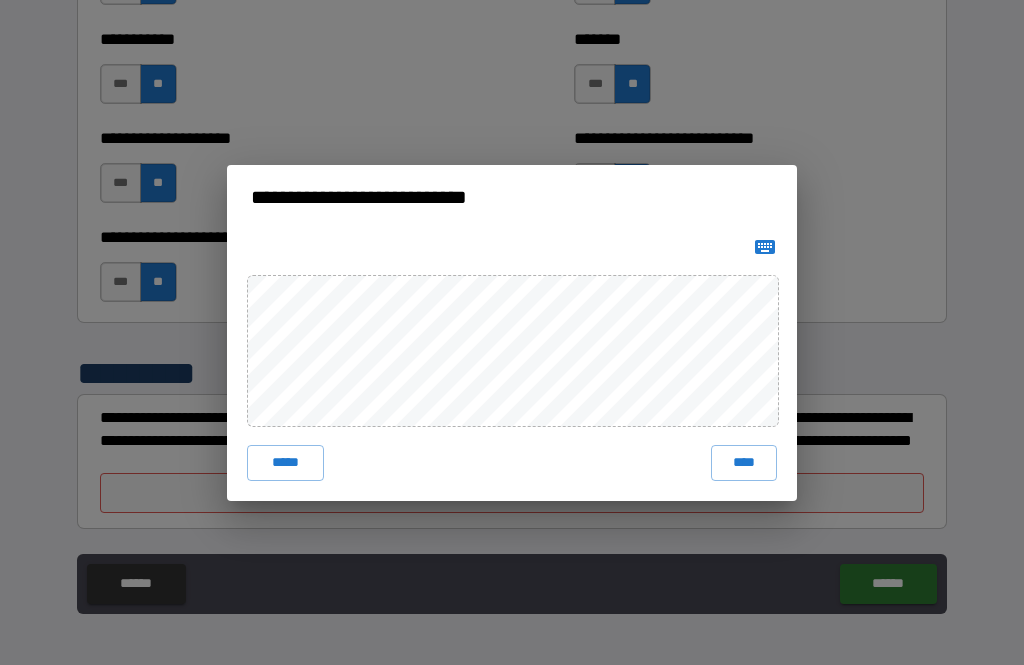 click on "****" at bounding box center [744, 463] 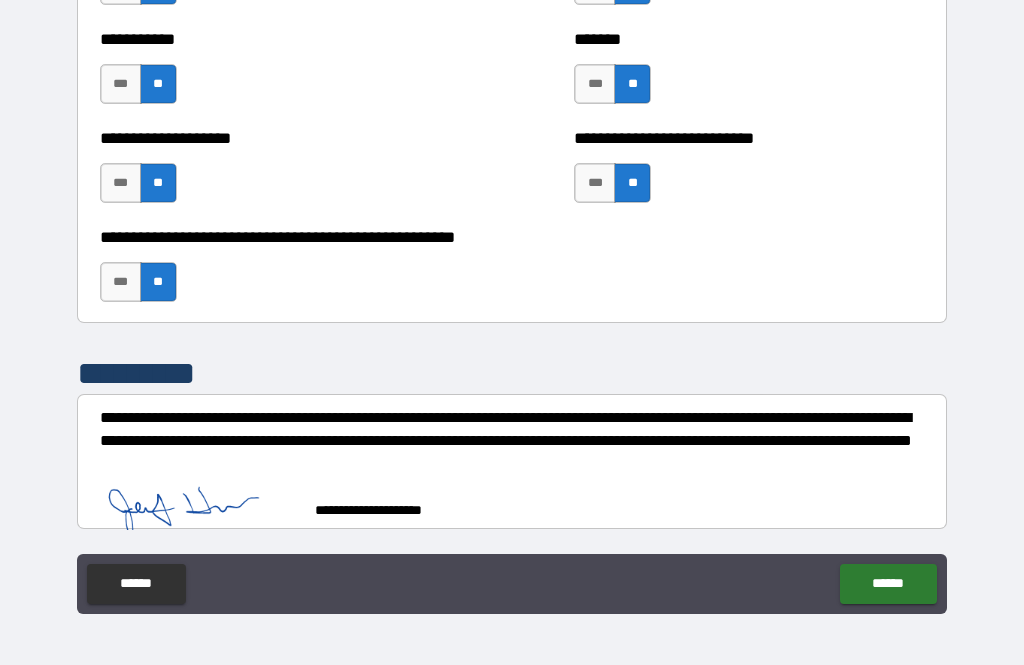 scroll, scrollTop: 8026, scrollLeft: 0, axis: vertical 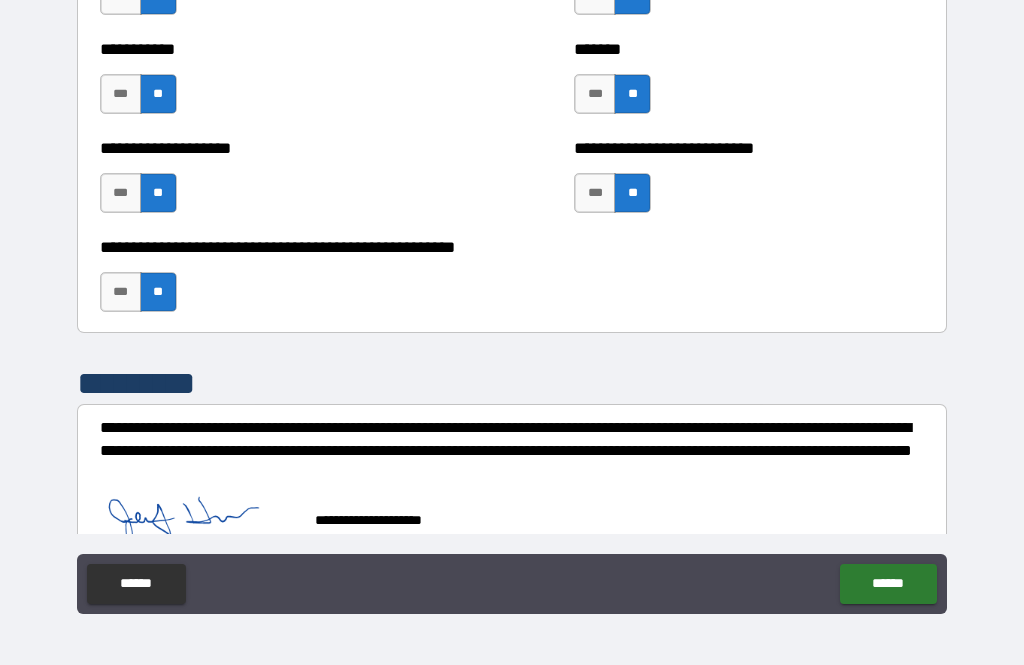 click on "******" at bounding box center [888, 584] 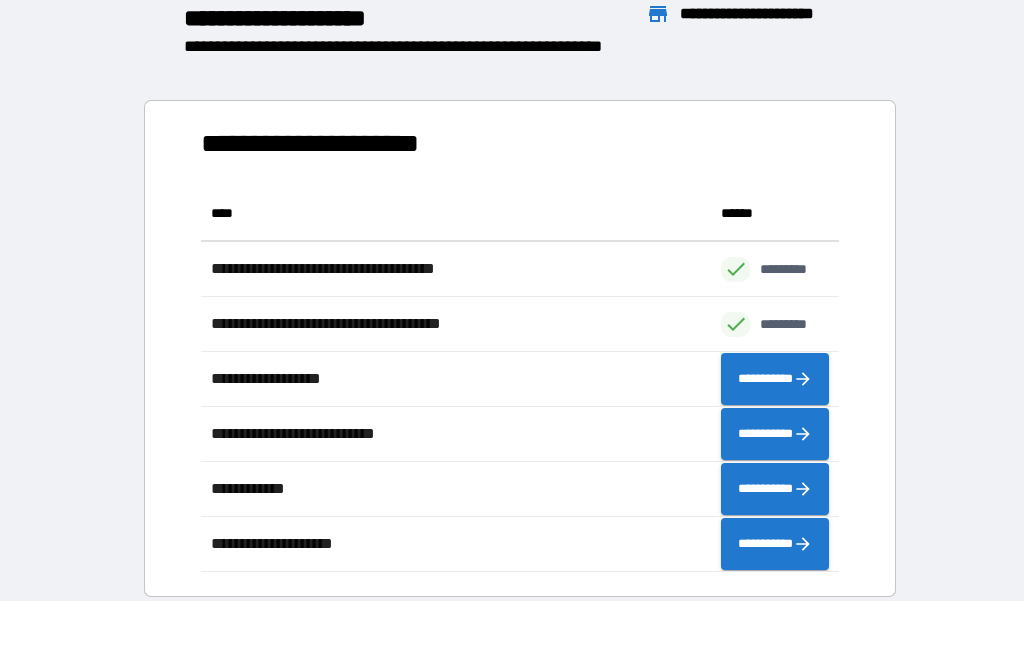 scroll, scrollTop: 386, scrollLeft: 638, axis: both 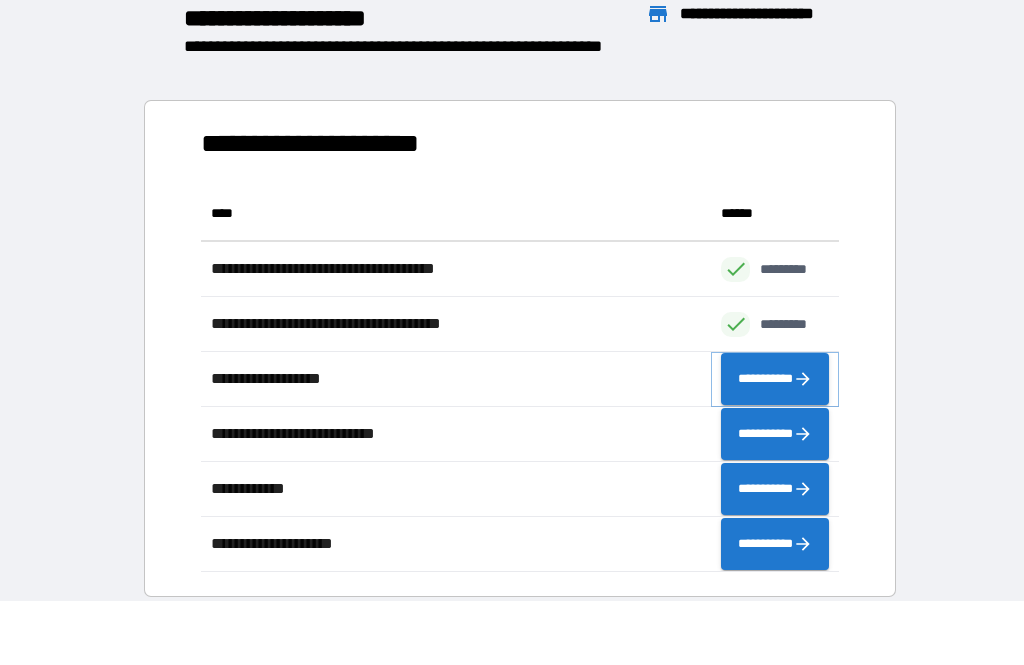 click 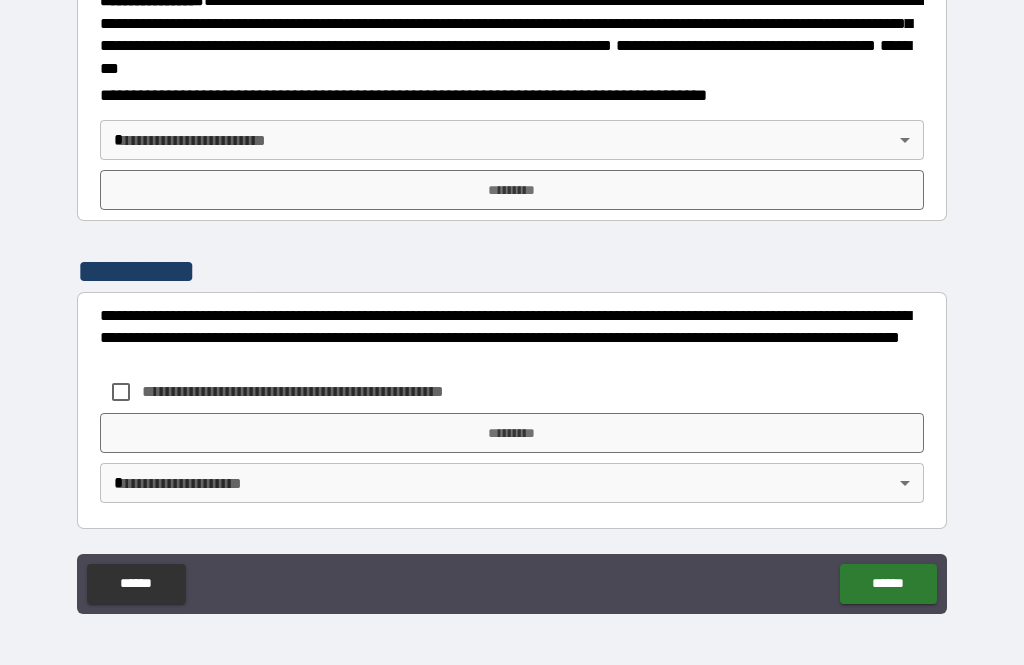 scroll, scrollTop: 2299, scrollLeft: 0, axis: vertical 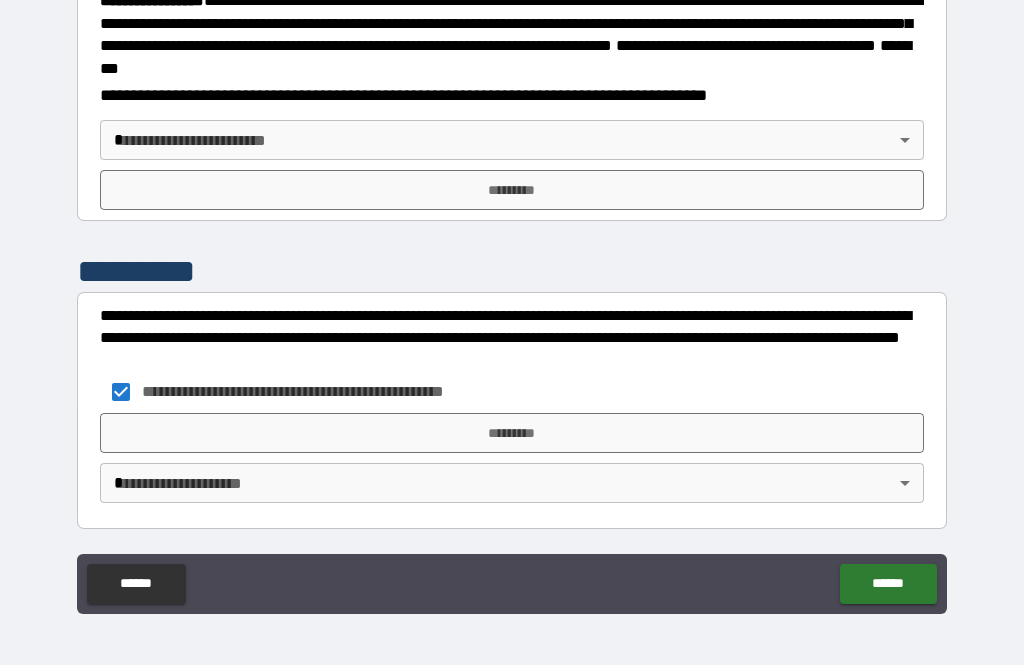 click on "*********" at bounding box center [512, 433] 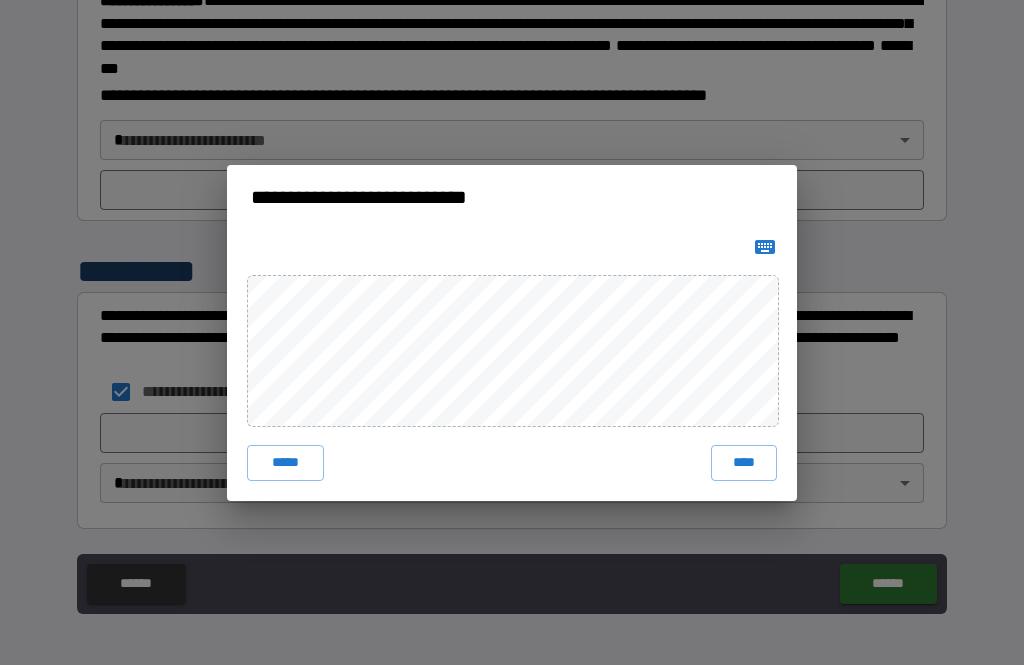 click on "****" at bounding box center (744, 463) 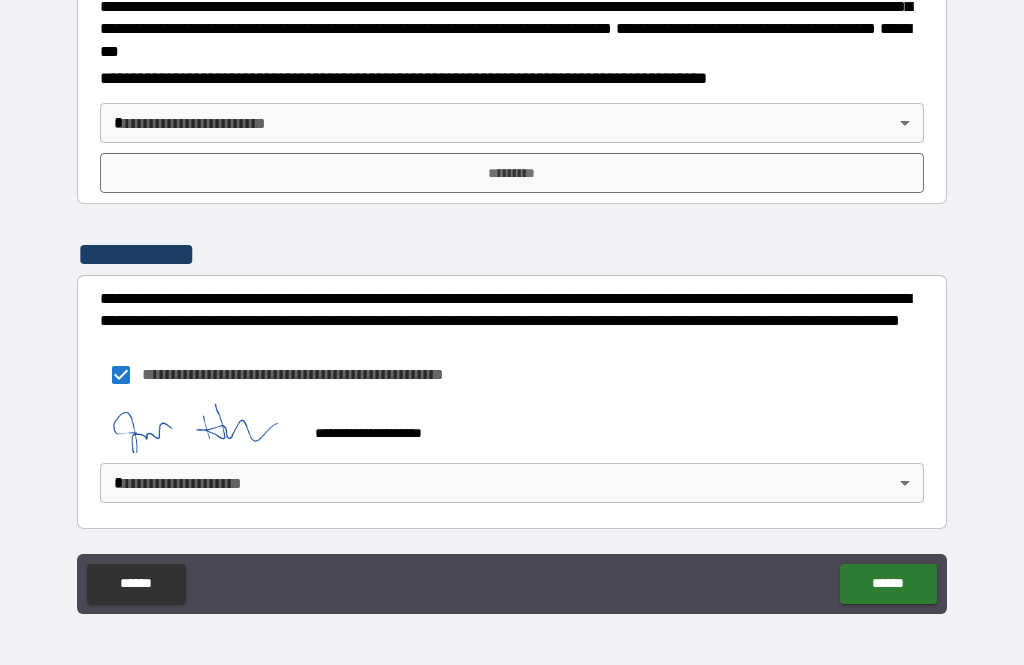 click on "******" at bounding box center (888, 584) 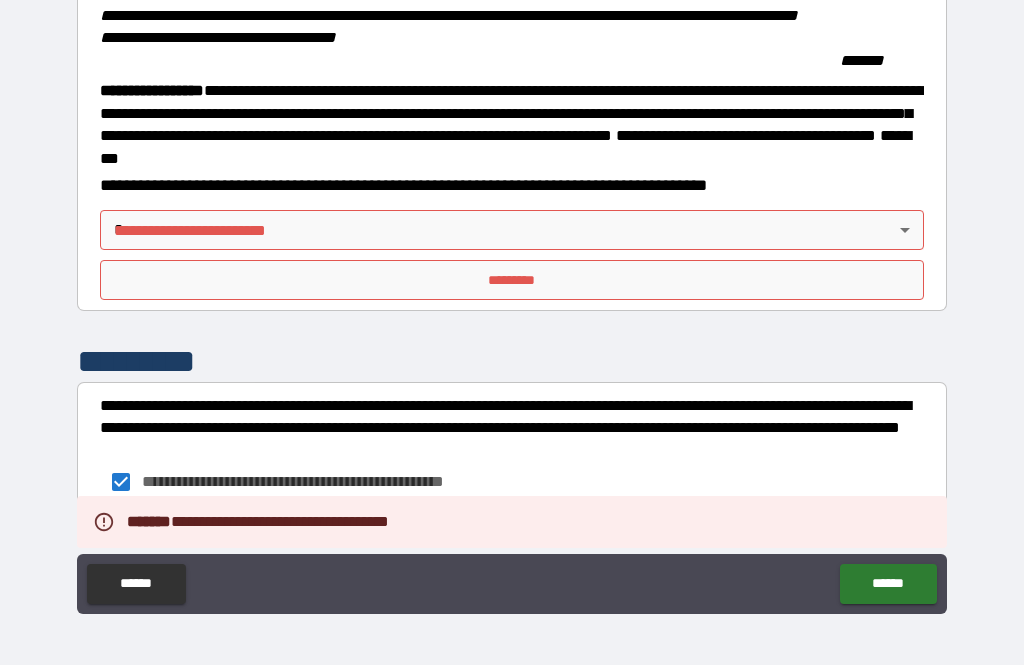 scroll, scrollTop: 2083, scrollLeft: 0, axis: vertical 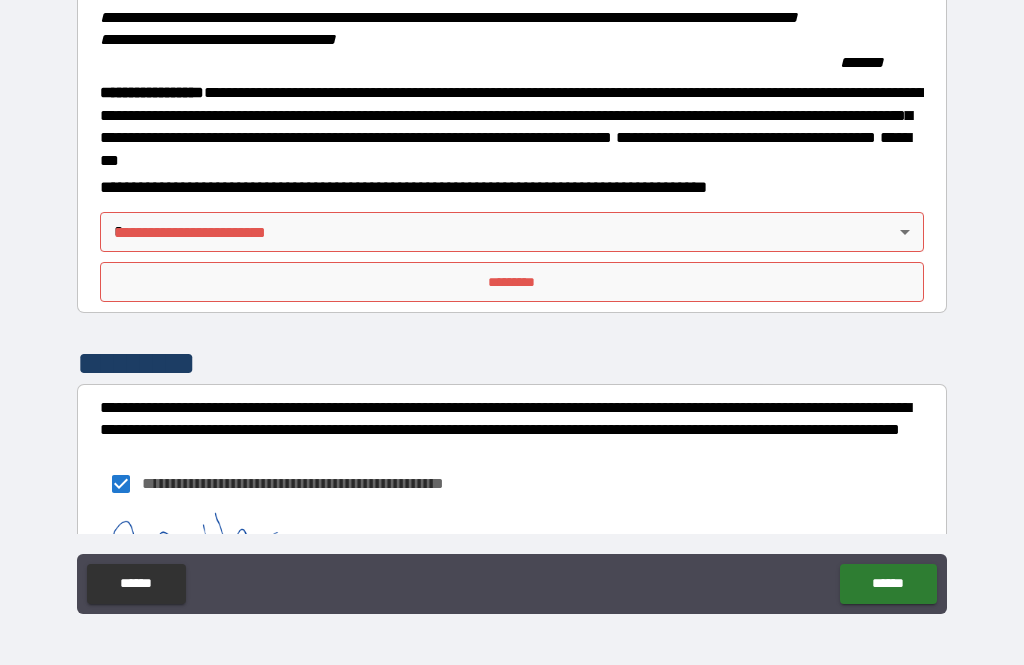 click on "*********" at bounding box center (512, 282) 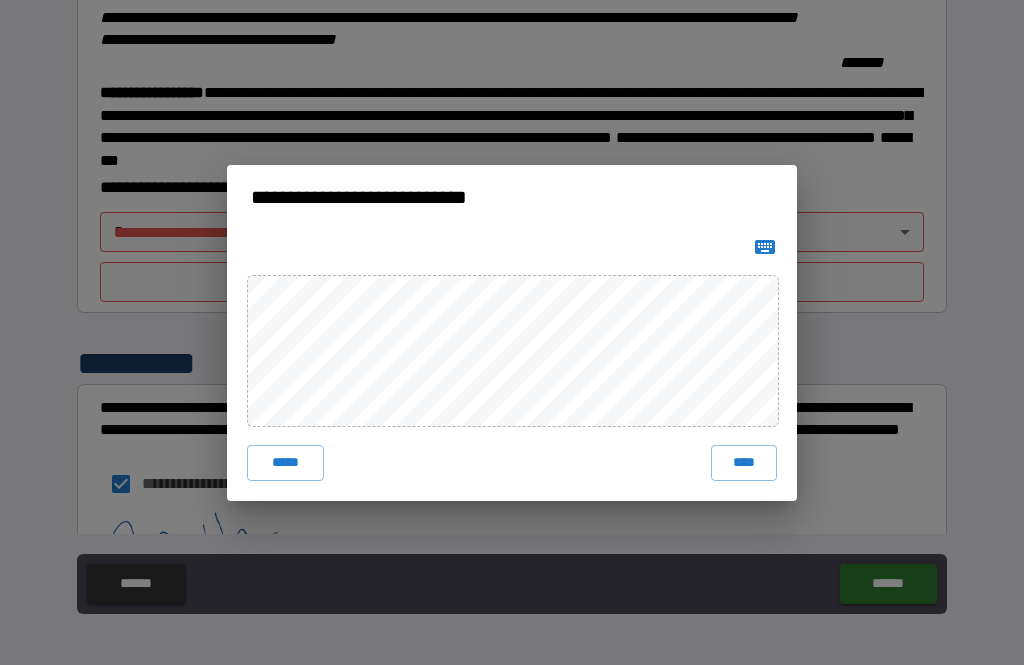 click on "****" at bounding box center [744, 463] 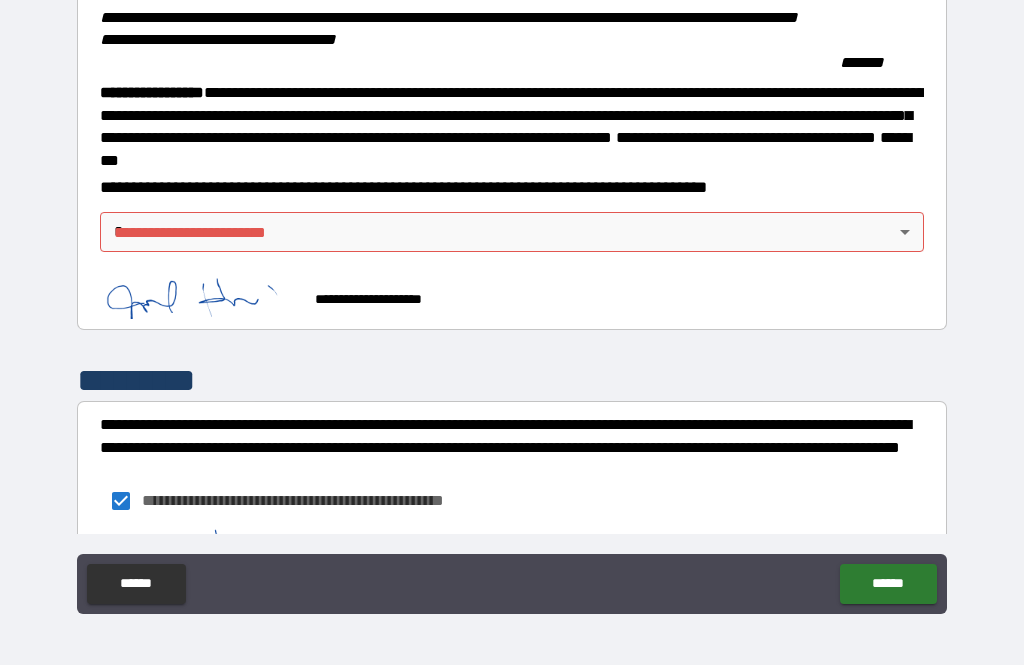 click on "**********" at bounding box center [512, 300] 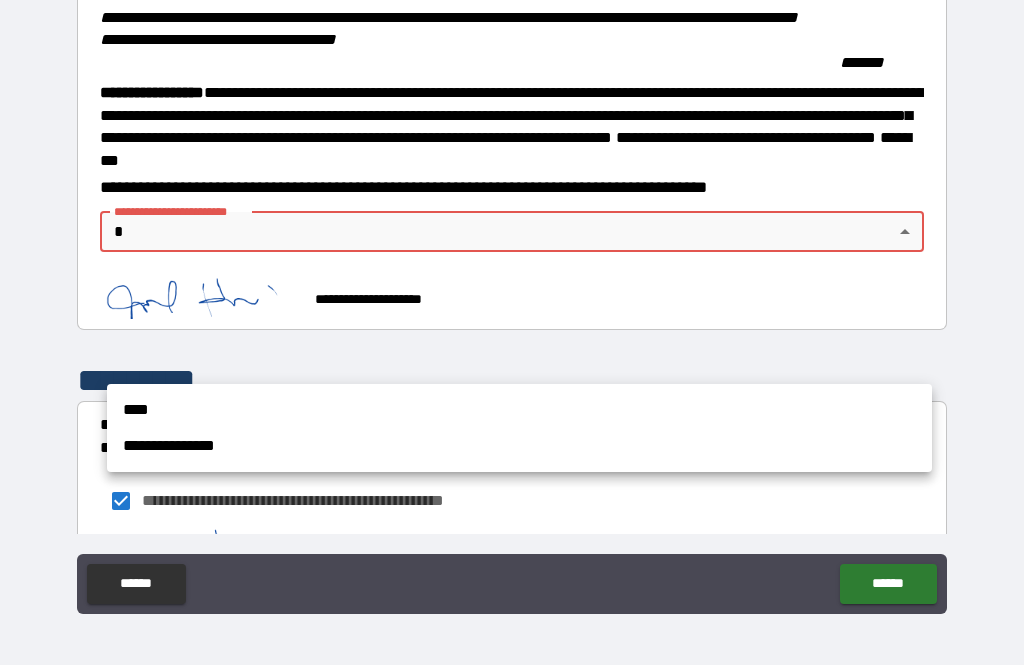 click on "****" at bounding box center [519, 410] 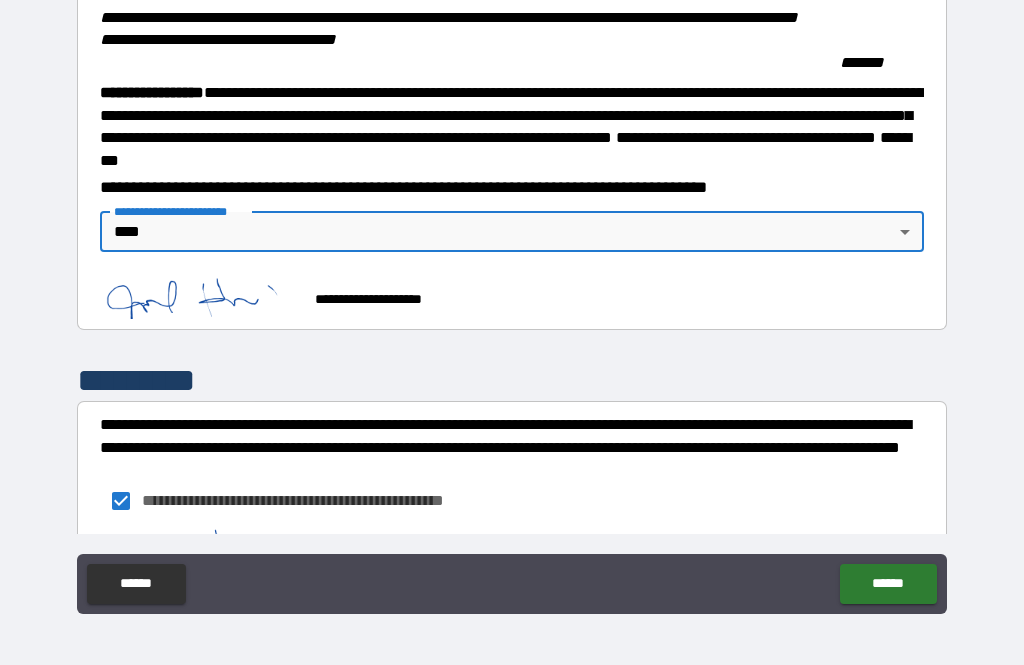 type on "****" 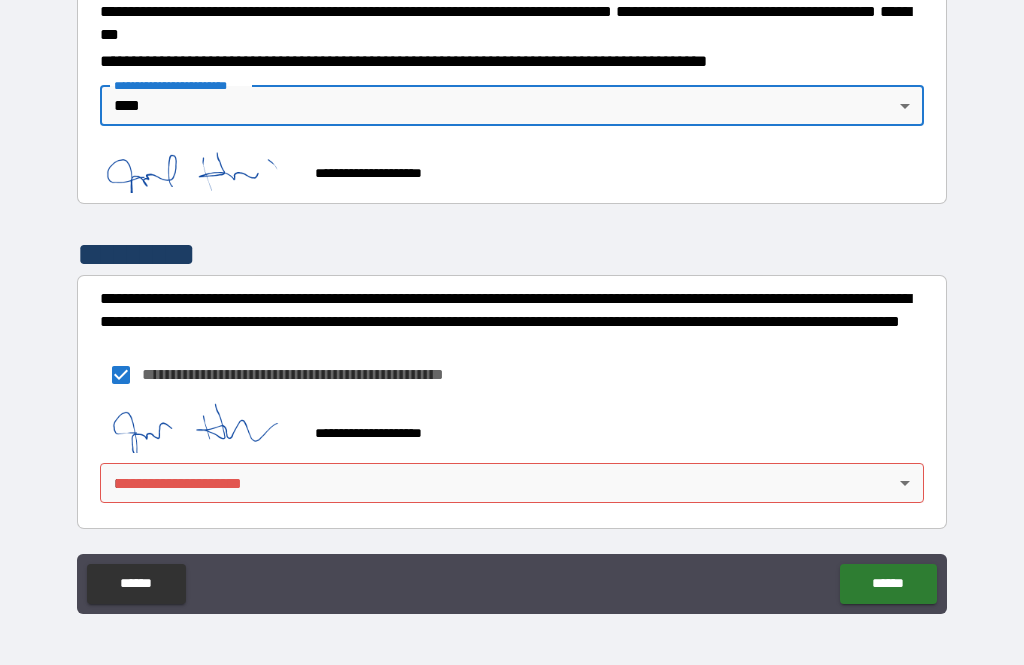 scroll, scrollTop: 2333, scrollLeft: 0, axis: vertical 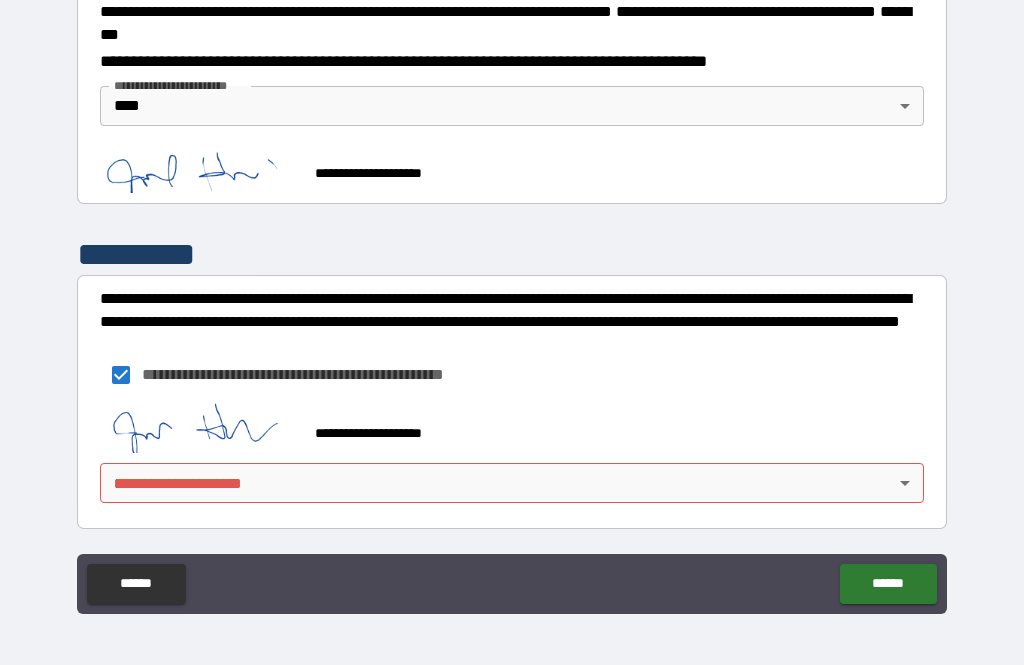click on "**********" at bounding box center [512, 300] 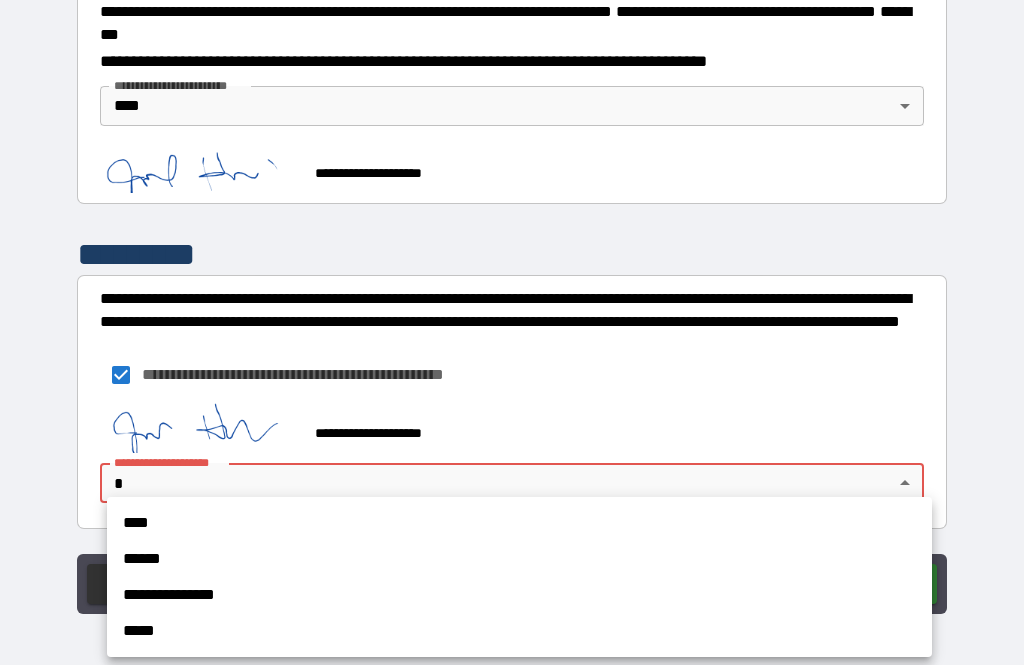click on "****" at bounding box center [519, 523] 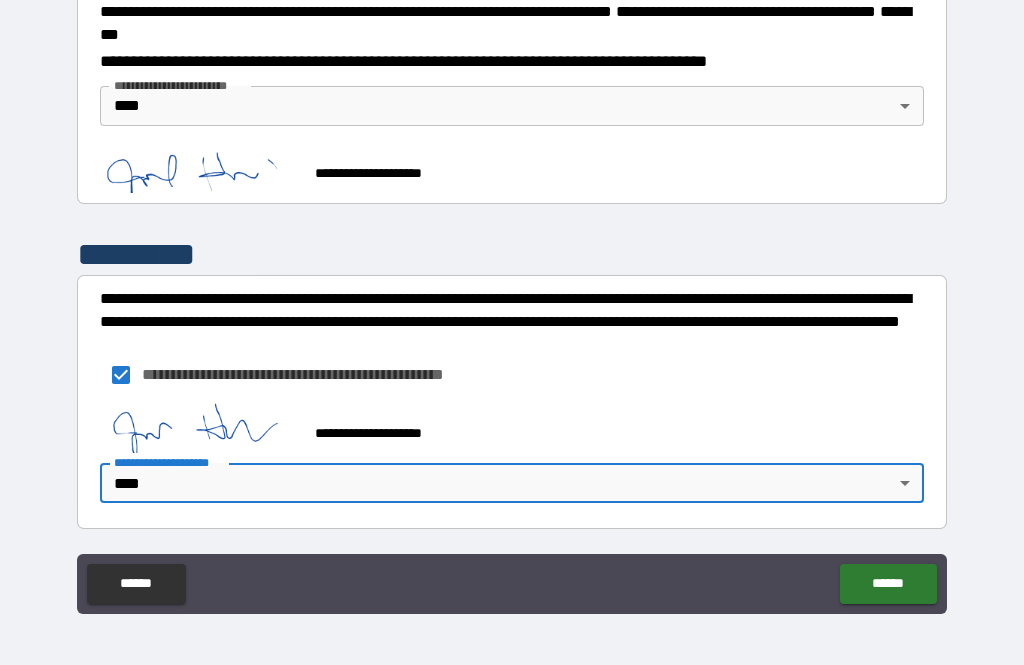click on "******" at bounding box center (888, 584) 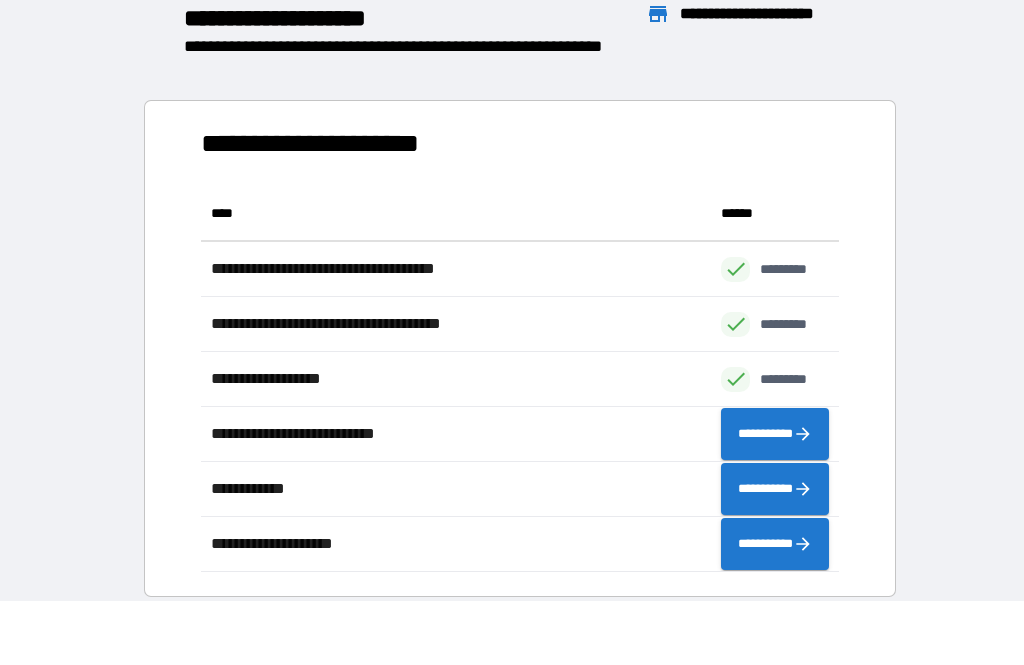 scroll, scrollTop: 1, scrollLeft: 1, axis: both 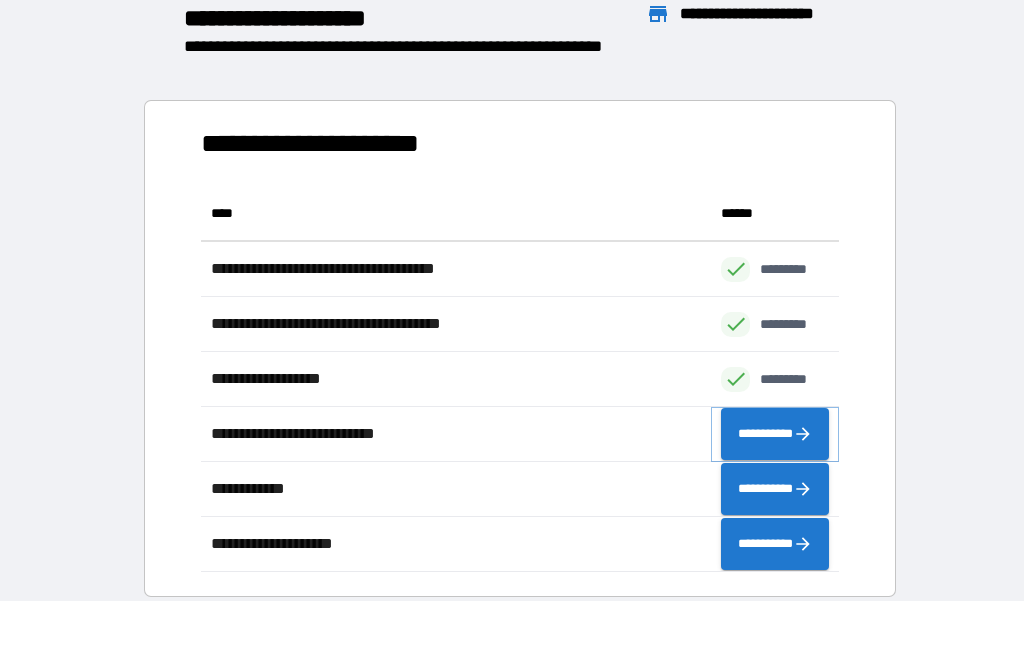 click on "**********" at bounding box center (775, 434) 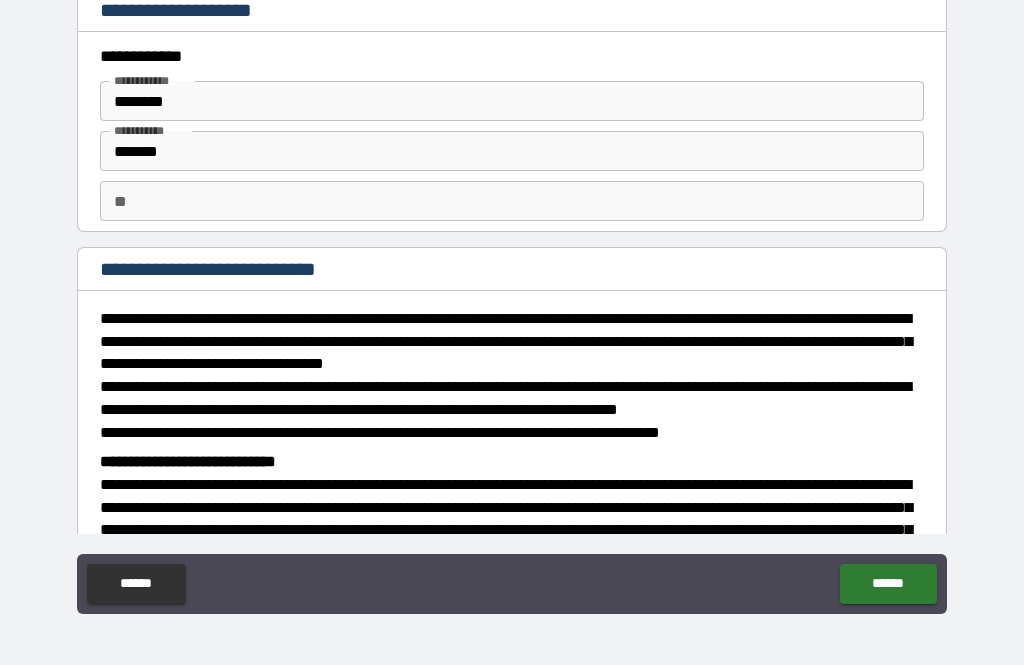 click on "******" 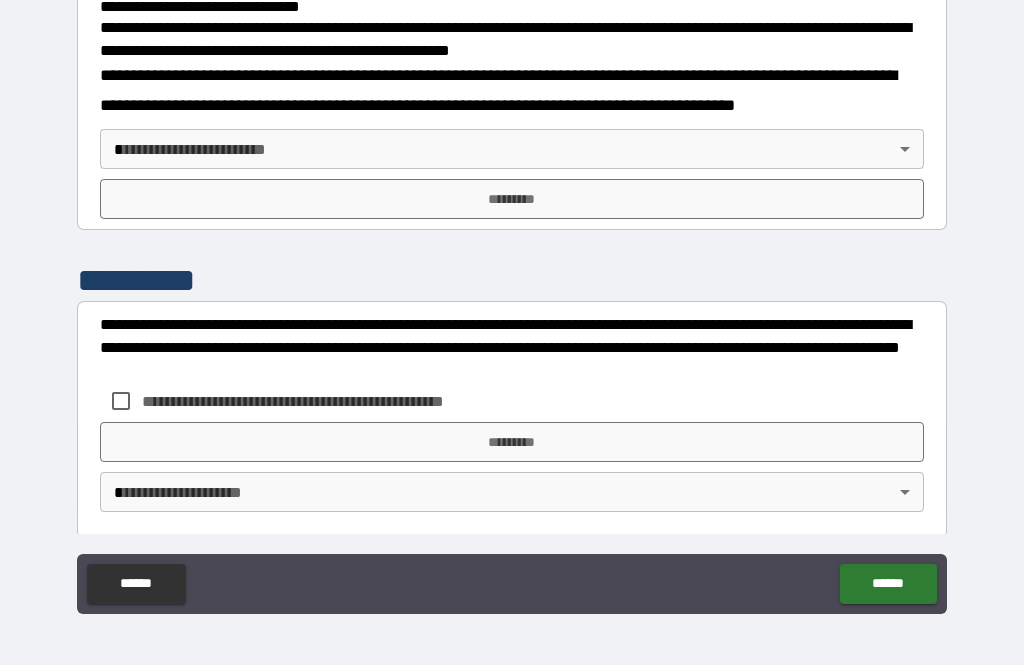 scroll, scrollTop: 717, scrollLeft: 0, axis: vertical 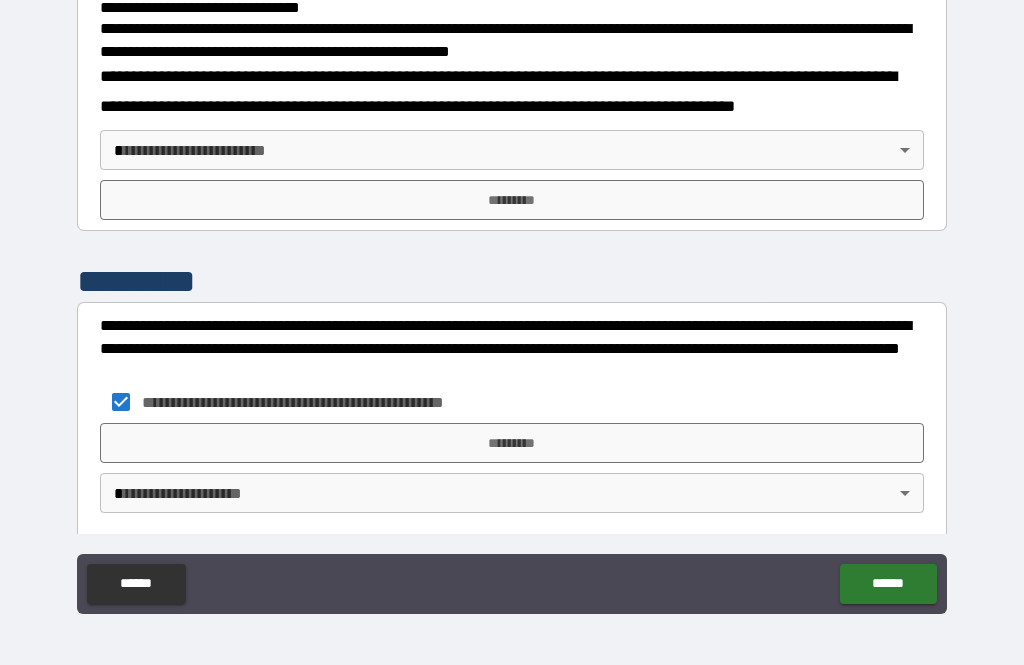 click on "*********" at bounding box center [512, 443] 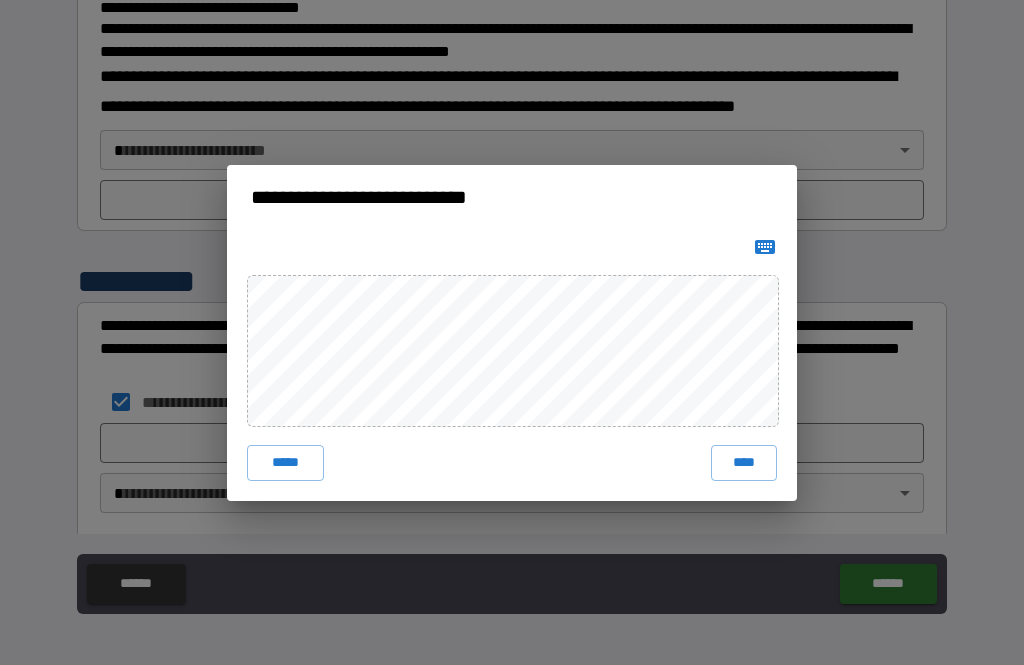click on "****" at bounding box center (744, 463) 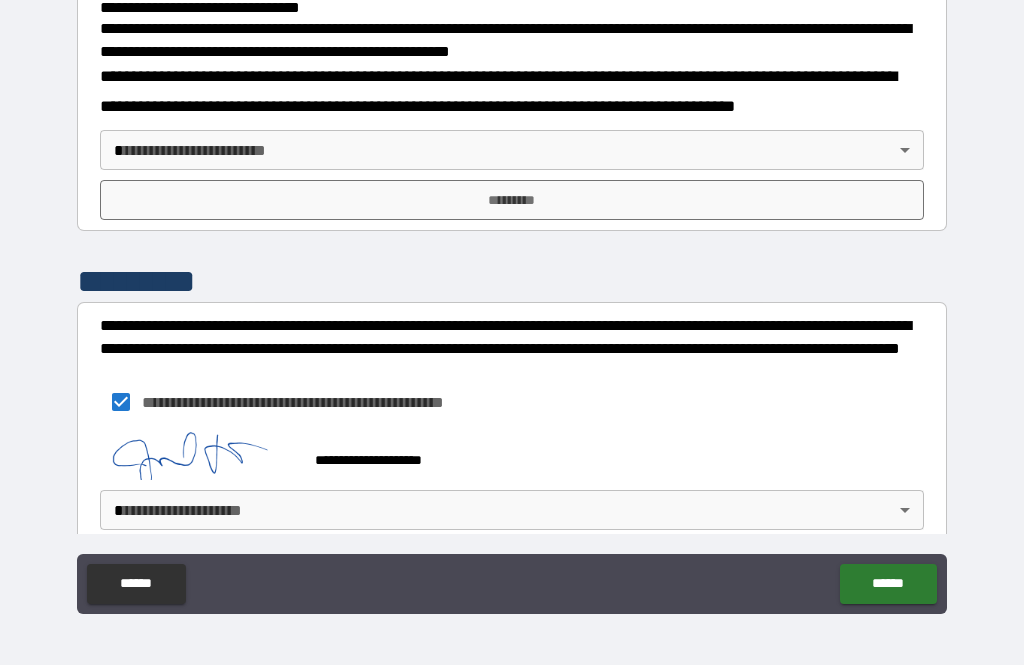 scroll, scrollTop: 707, scrollLeft: 0, axis: vertical 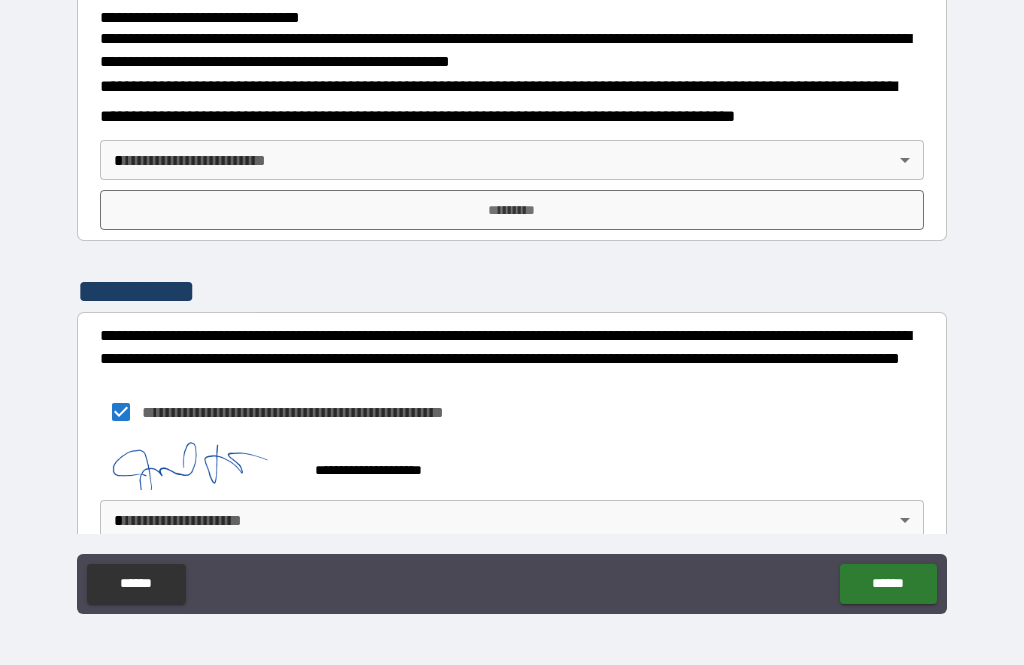 click on "**********" at bounding box center [512, 491] 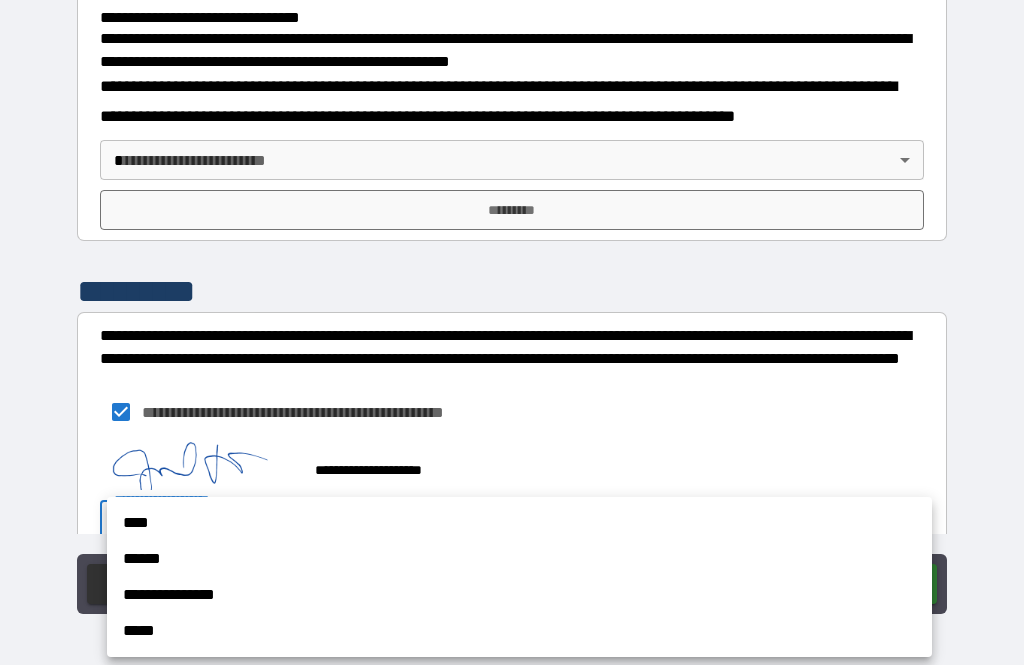 click on "****" at bounding box center (519, 523) 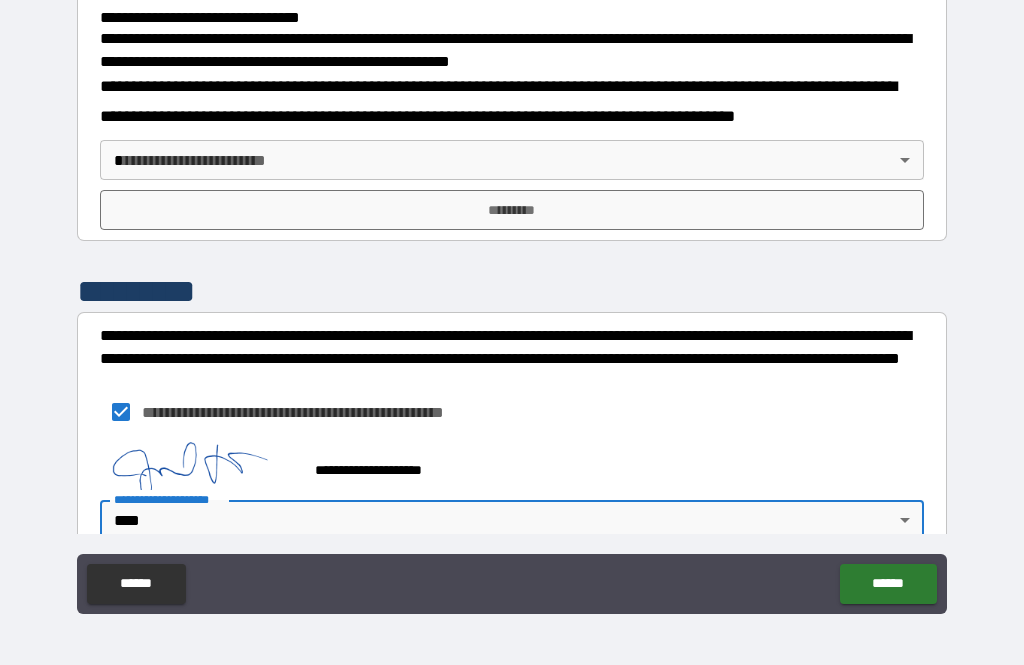 type on "****" 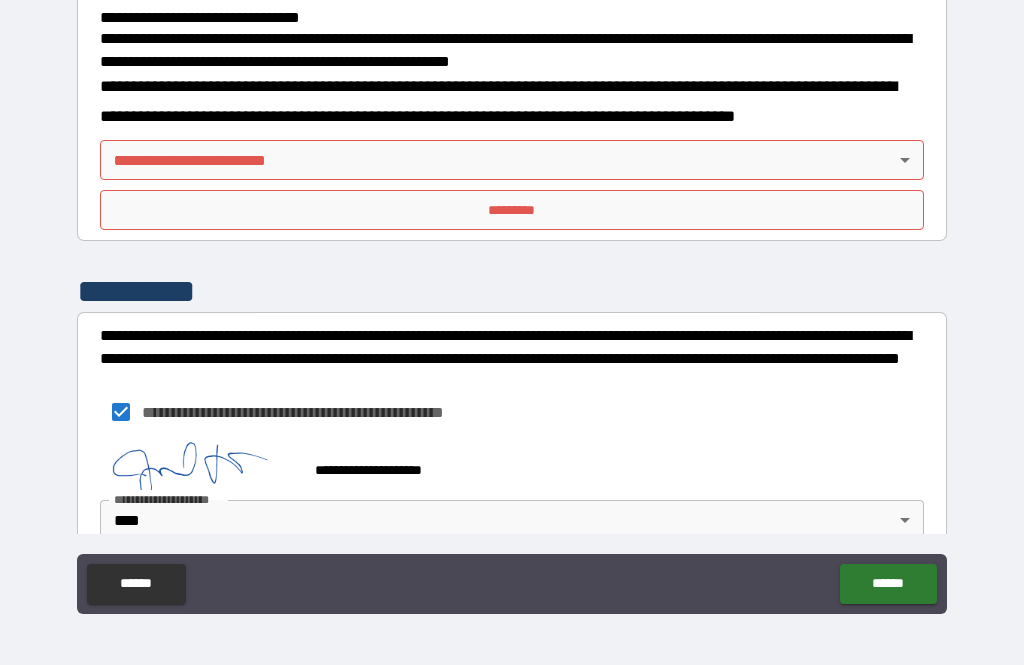 click on "**********" at bounding box center (512, 300) 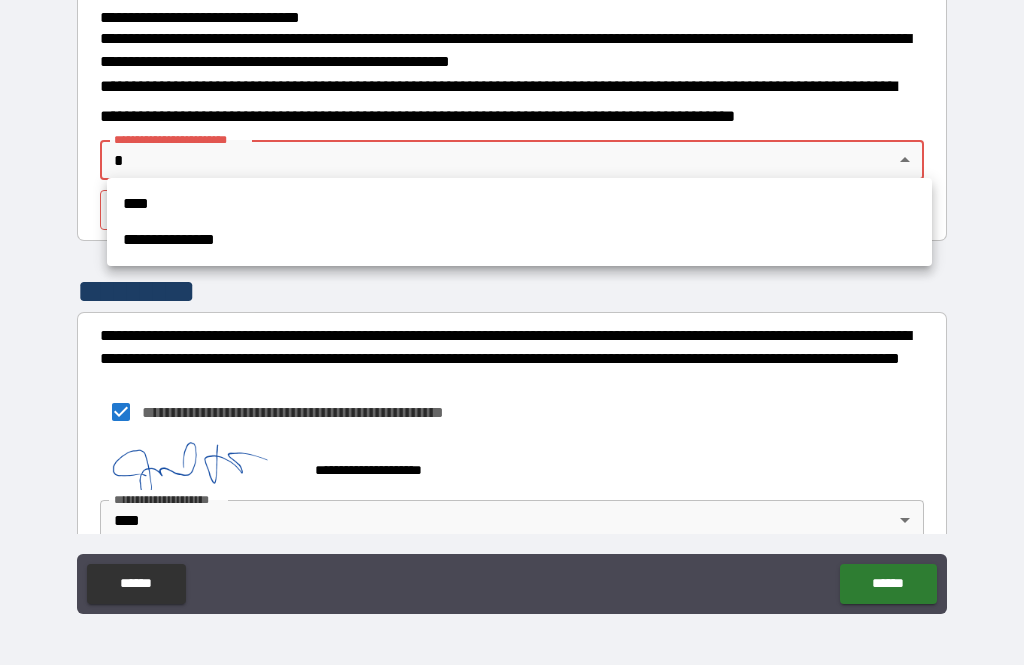 click on "****" at bounding box center (519, 204) 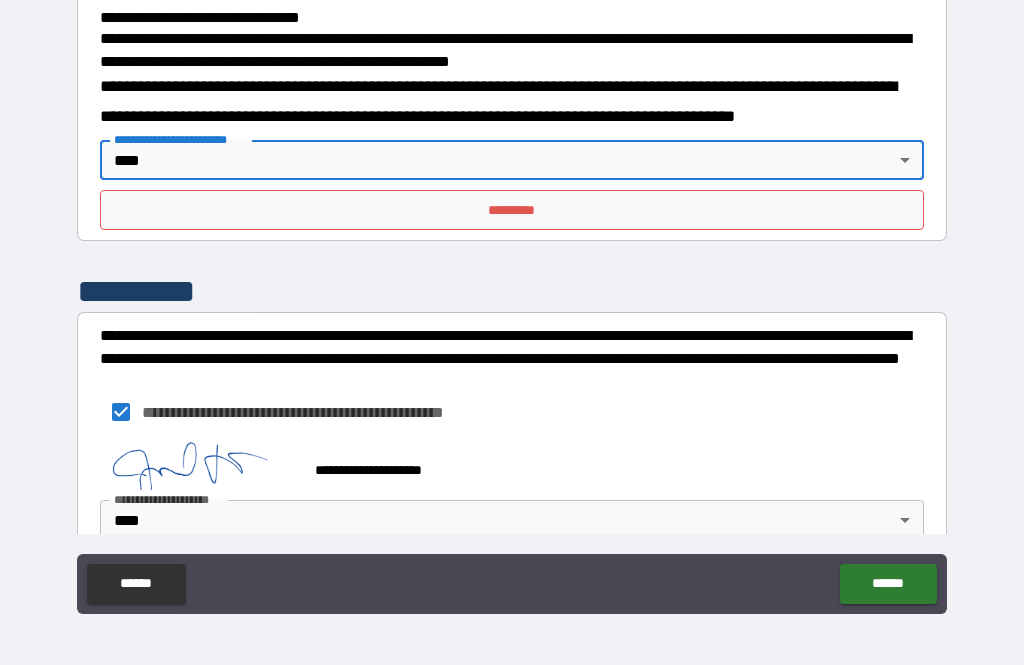 click on "*********" at bounding box center [512, 210] 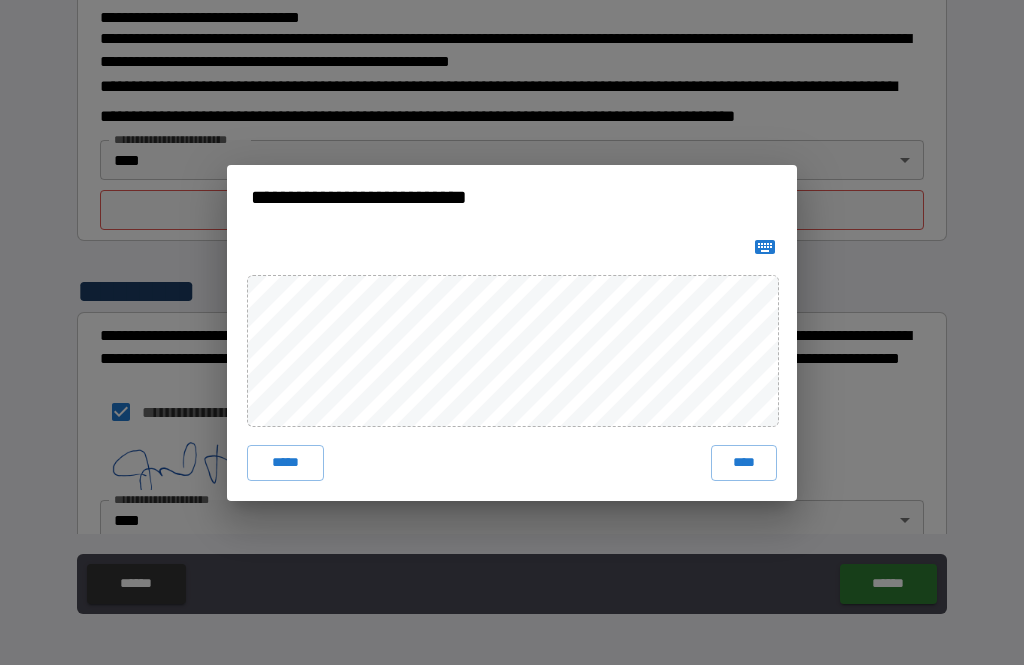 click on "****" at bounding box center (744, 463) 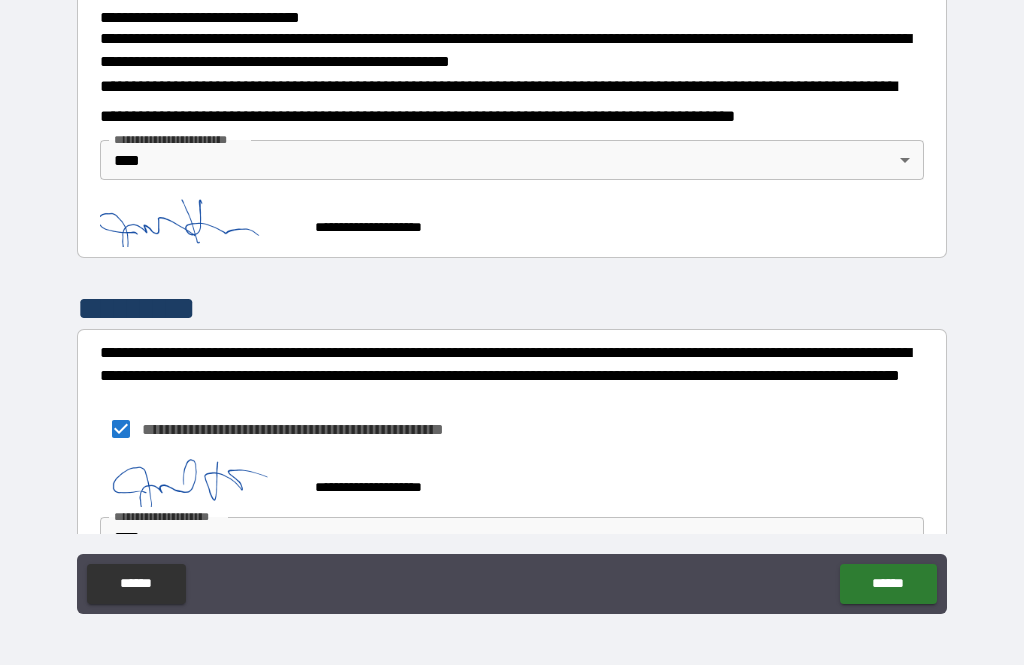 click on "******" at bounding box center (888, 584) 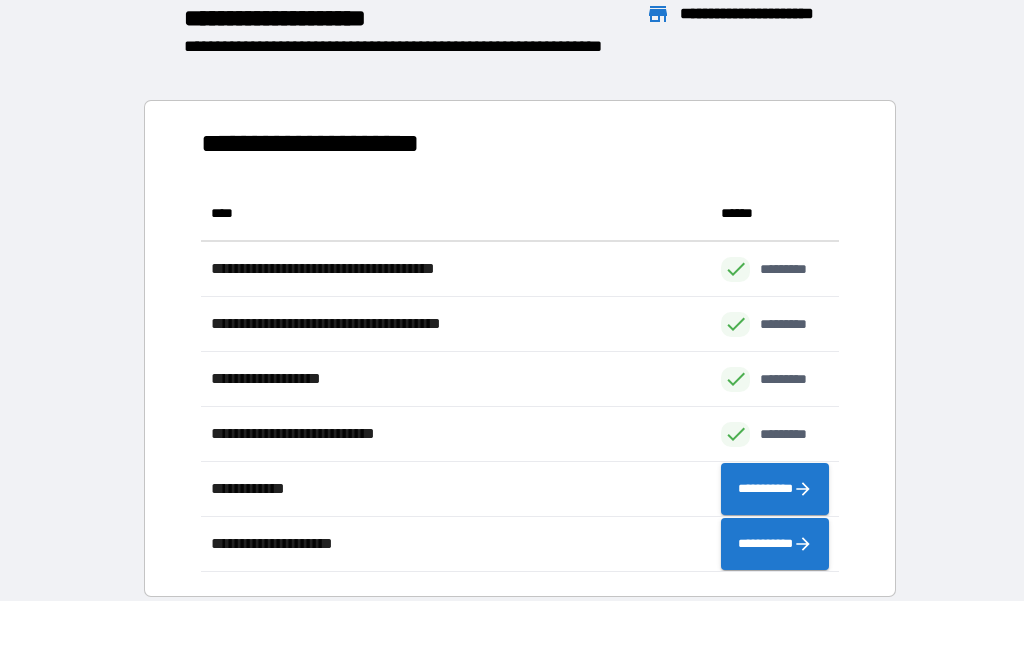 scroll, scrollTop: 1, scrollLeft: 1, axis: both 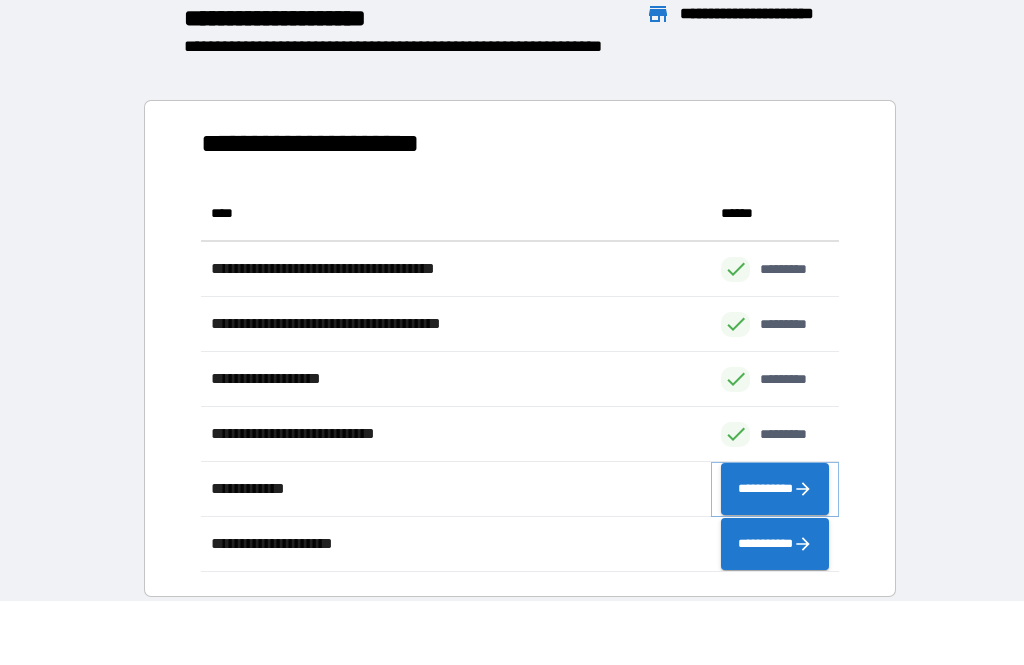 click on "**********" at bounding box center [775, 489] 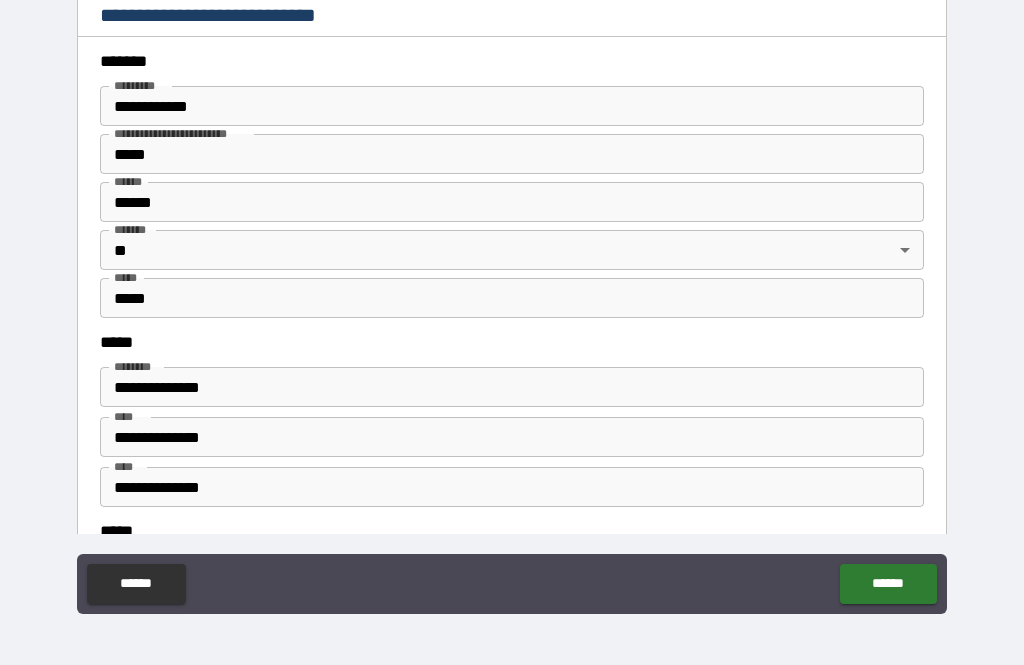 scroll, scrollTop: 732, scrollLeft: 0, axis: vertical 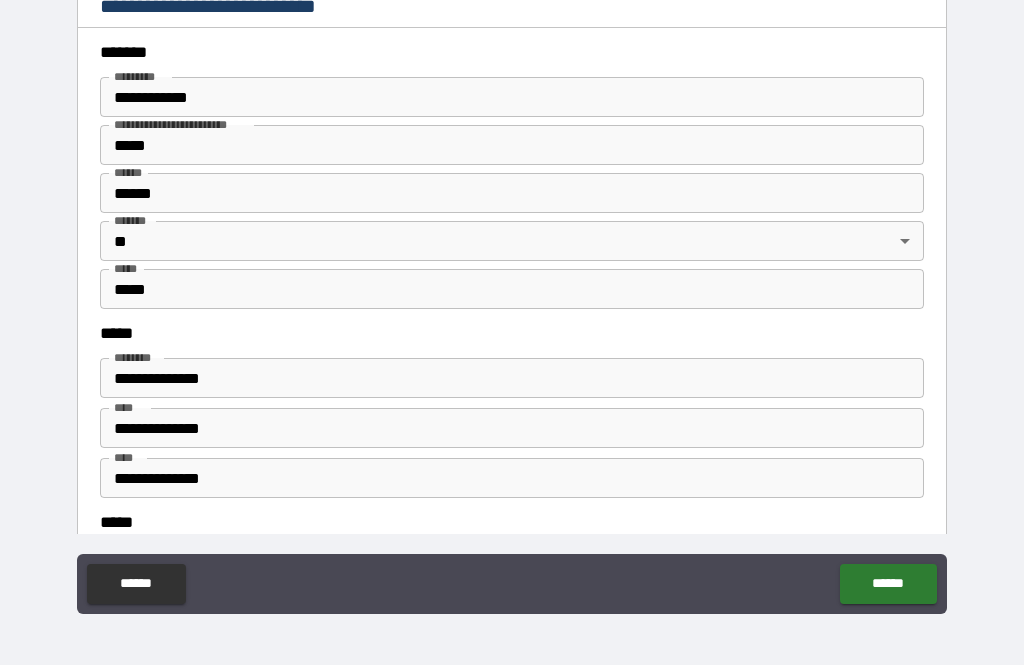 click on "**********" at bounding box center [512, 428] 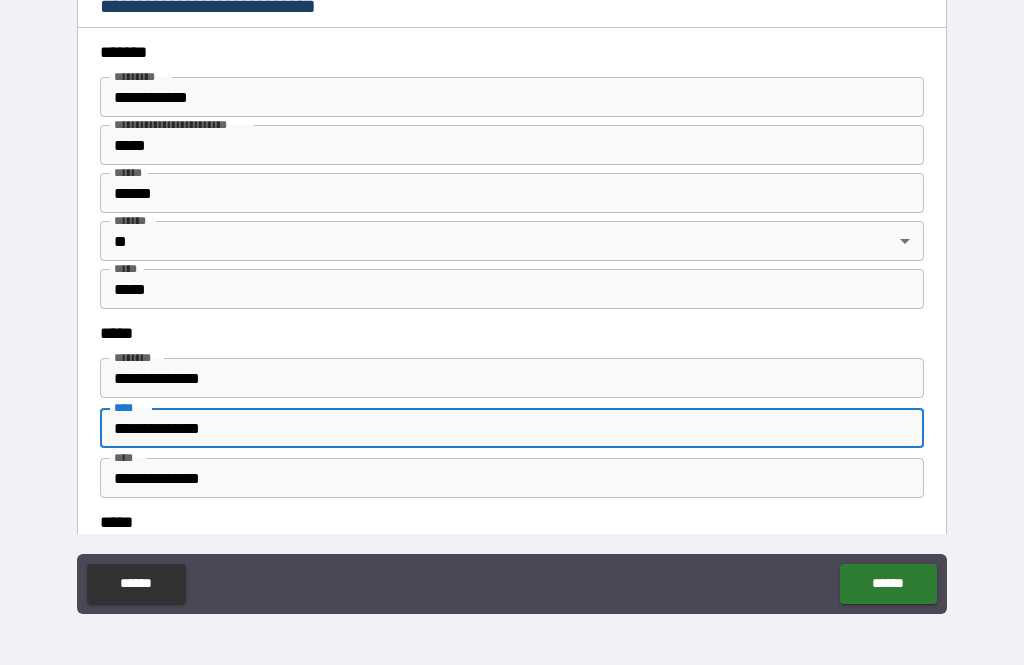 click on "**********" at bounding box center [512, 428] 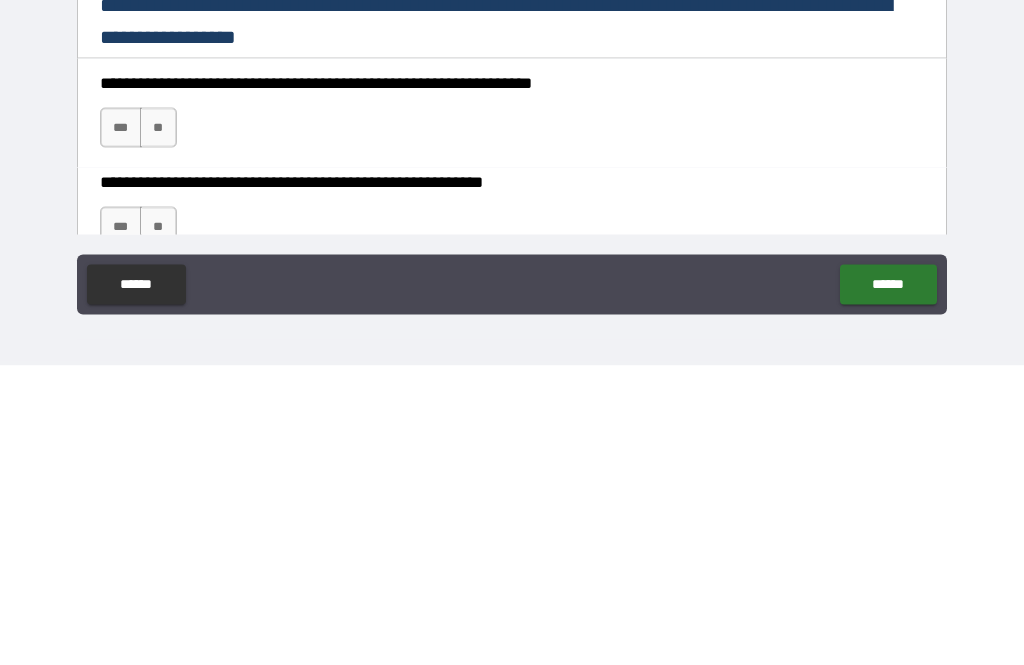 scroll, scrollTop: 1018, scrollLeft: 0, axis: vertical 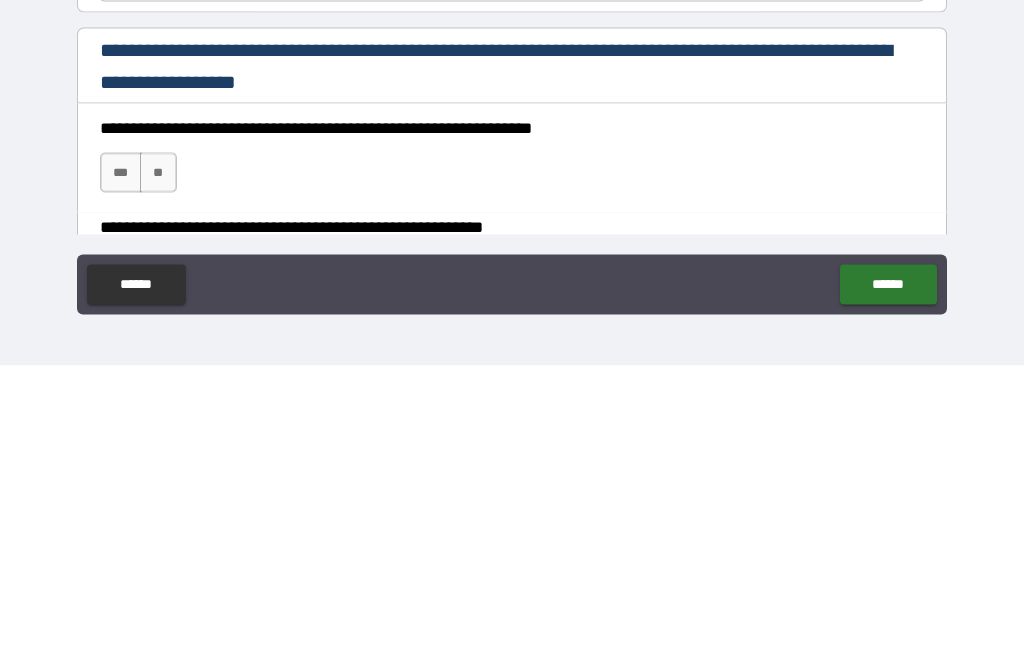 click on "***" at bounding box center (121, 472) 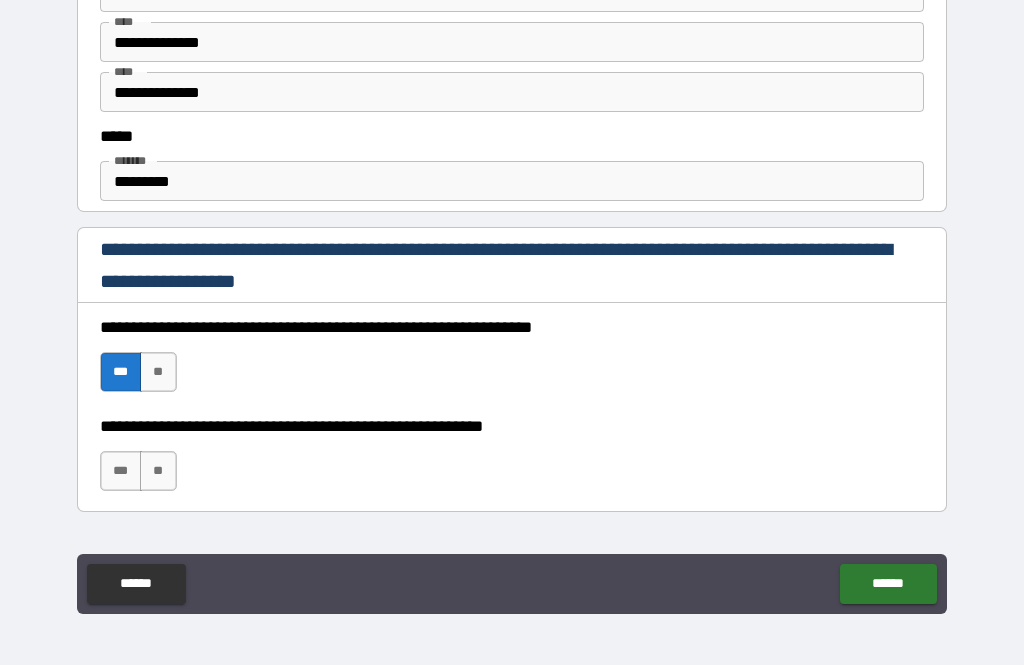scroll, scrollTop: 1130, scrollLeft: 0, axis: vertical 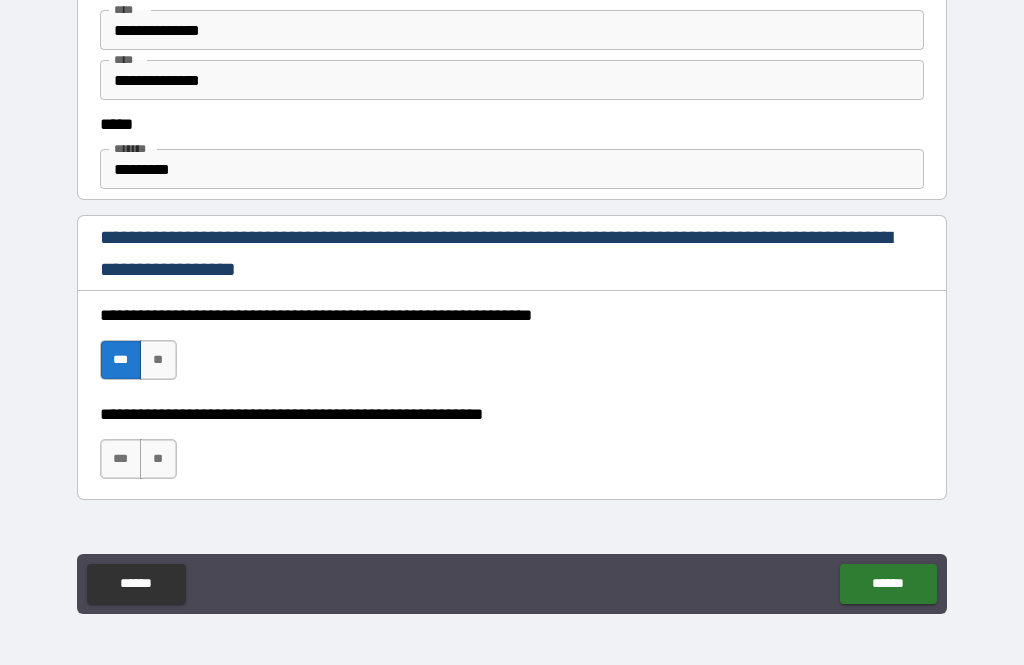 click on "***" at bounding box center [121, 459] 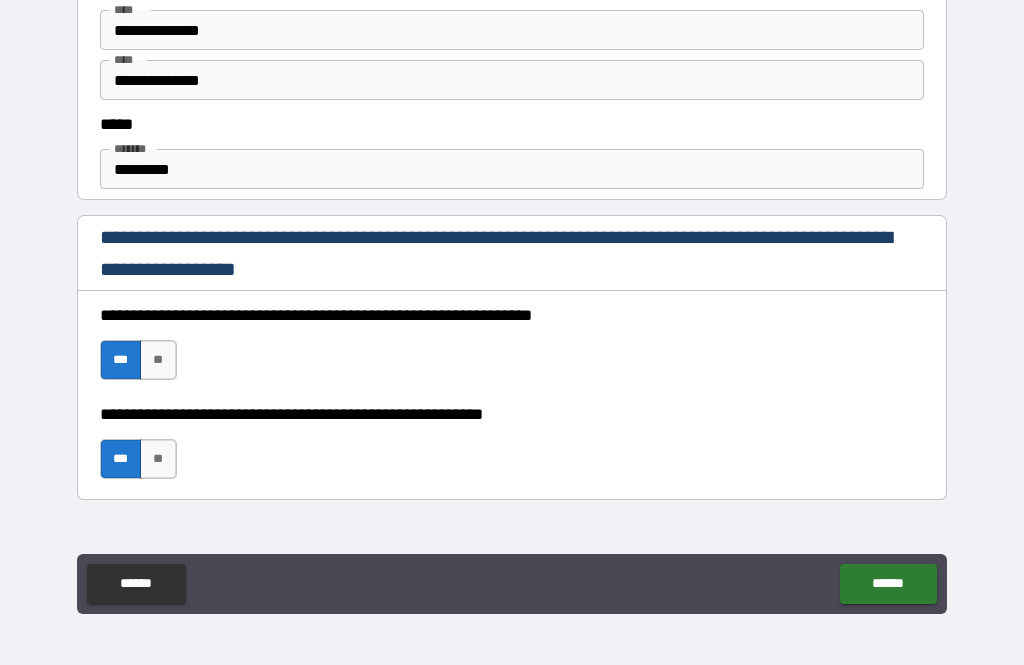 click on "******" at bounding box center (888, 584) 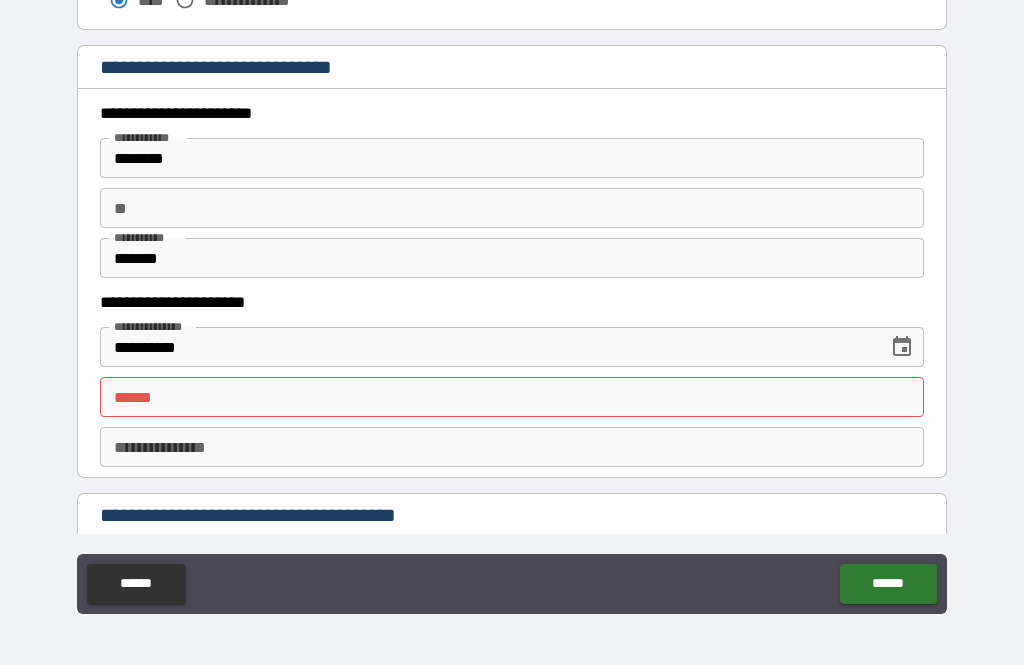scroll, scrollTop: 1864, scrollLeft: 0, axis: vertical 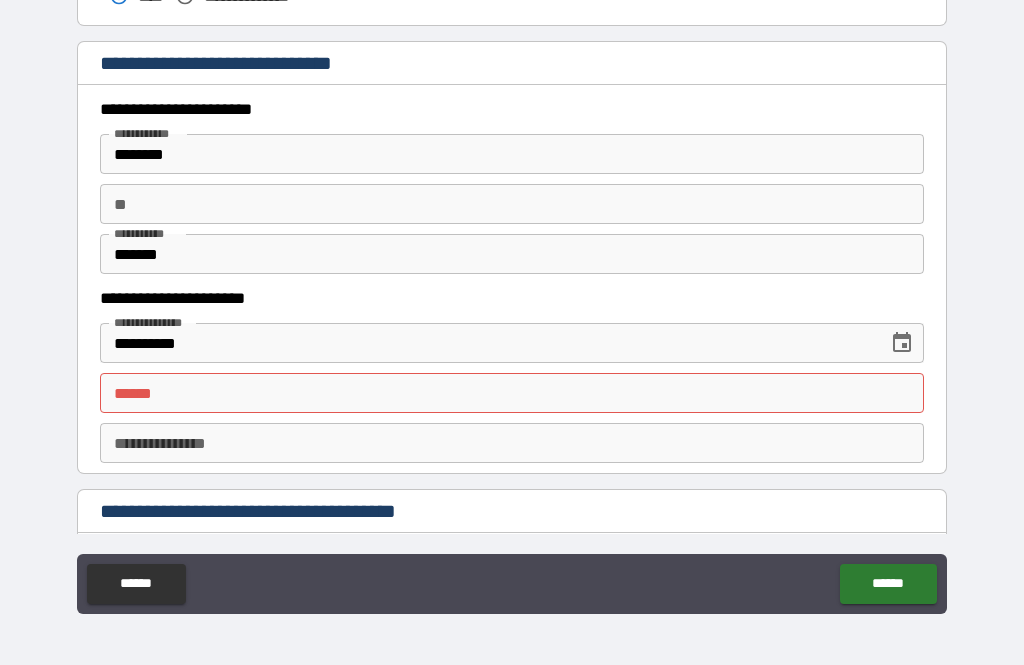 click on "****   *" at bounding box center [512, 393] 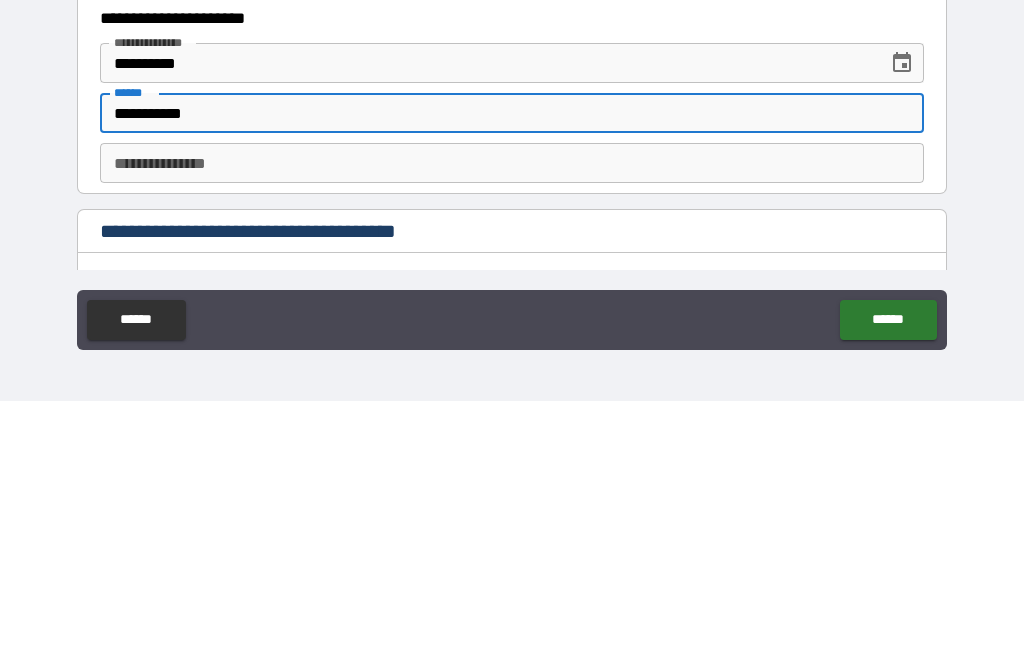 scroll, scrollTop: 1878, scrollLeft: 0, axis: vertical 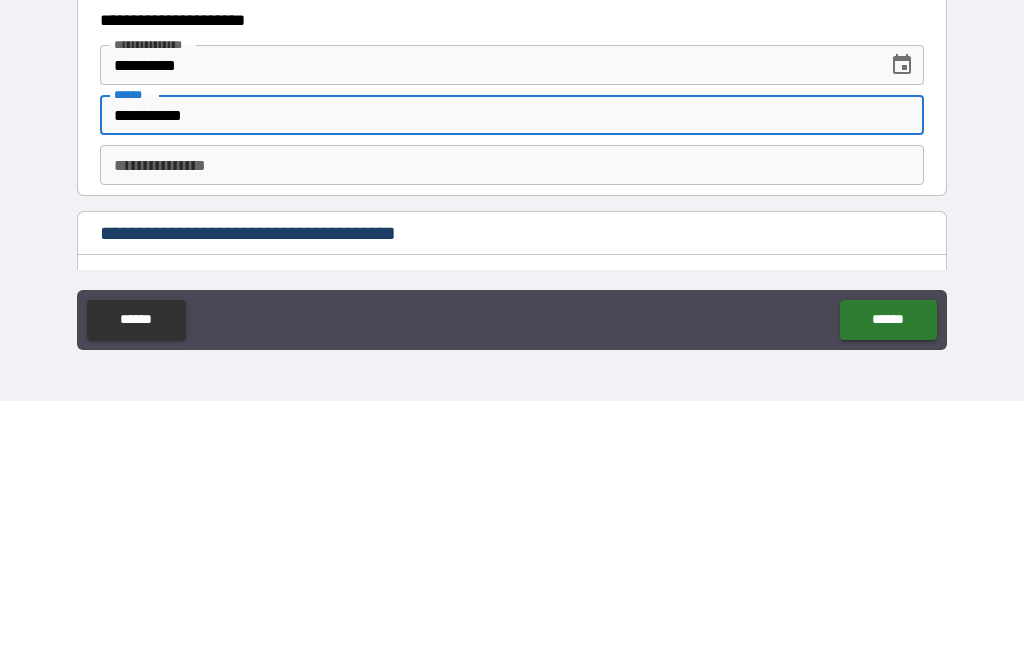 type on "**********" 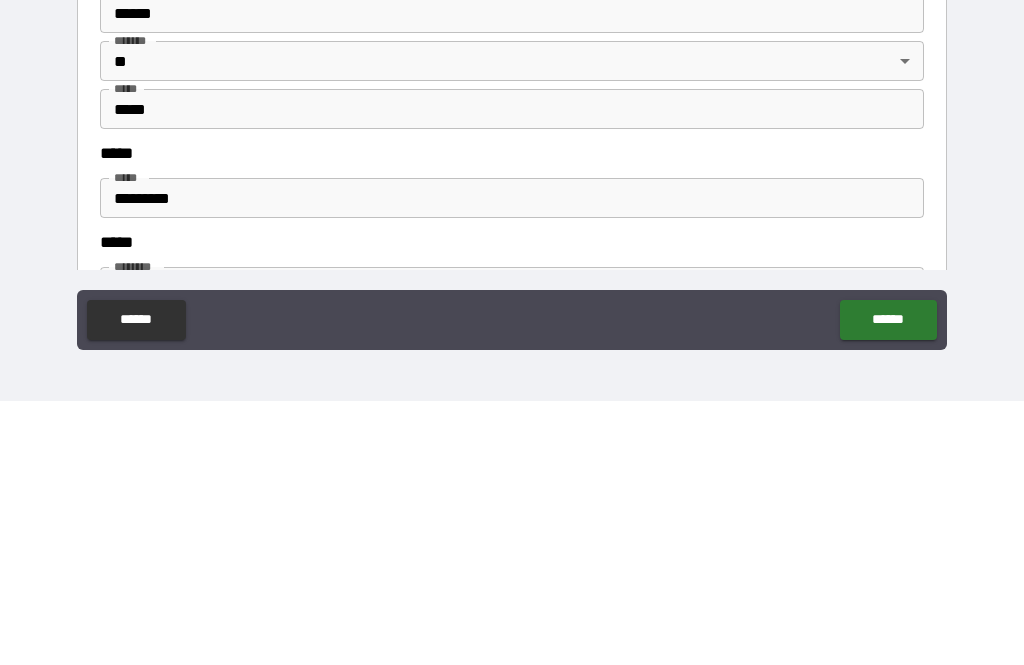 scroll, scrollTop: 2315, scrollLeft: 0, axis: vertical 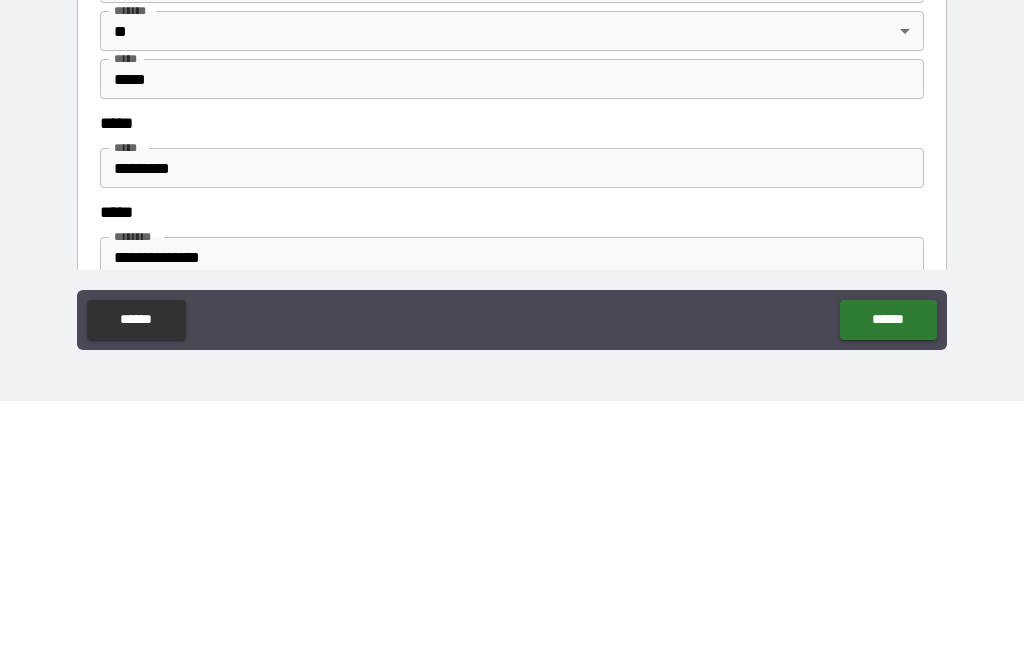 type on "********" 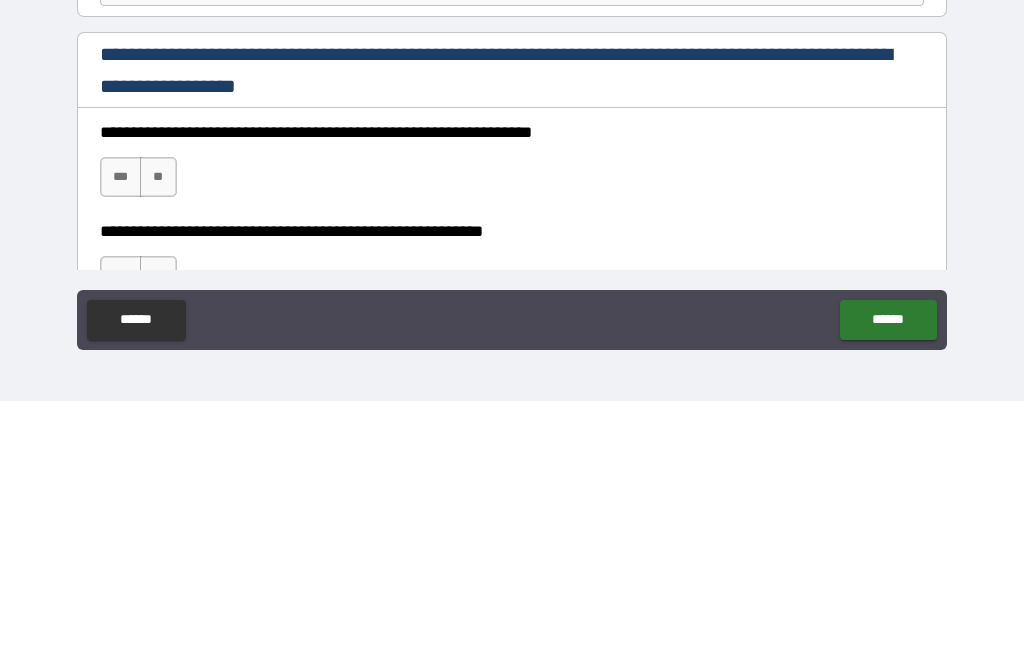 scroll, scrollTop: 2679, scrollLeft: 0, axis: vertical 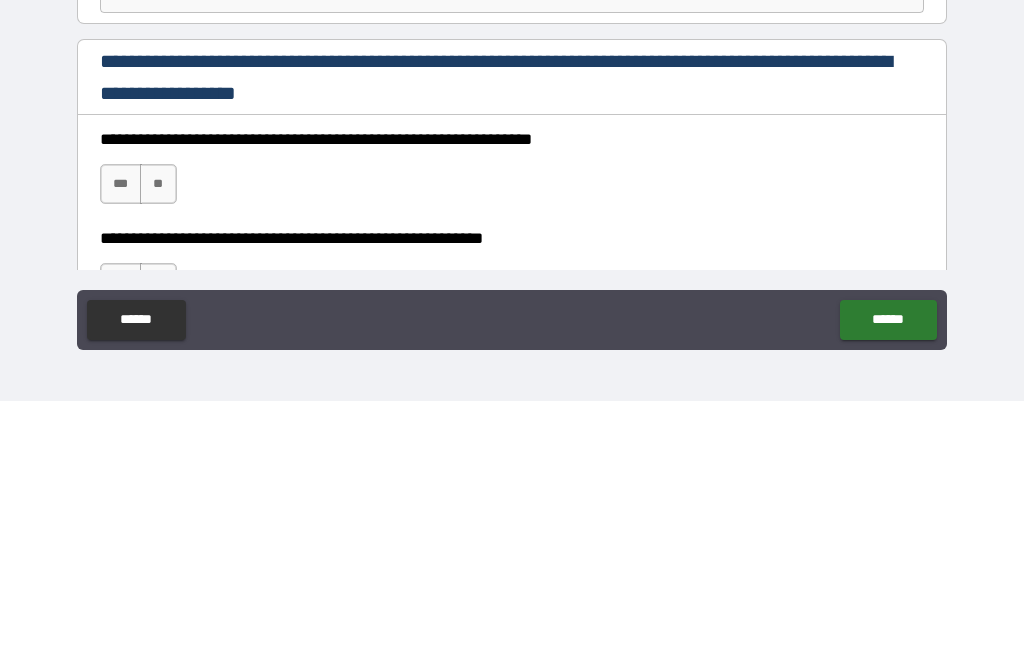 type on "****" 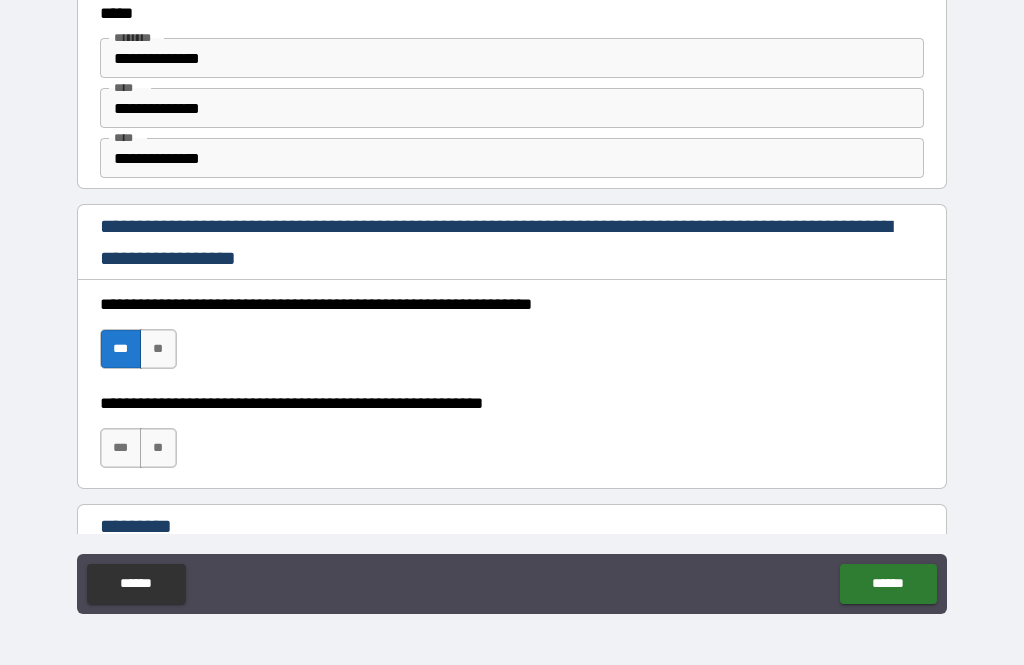 scroll, scrollTop: 2782, scrollLeft: 0, axis: vertical 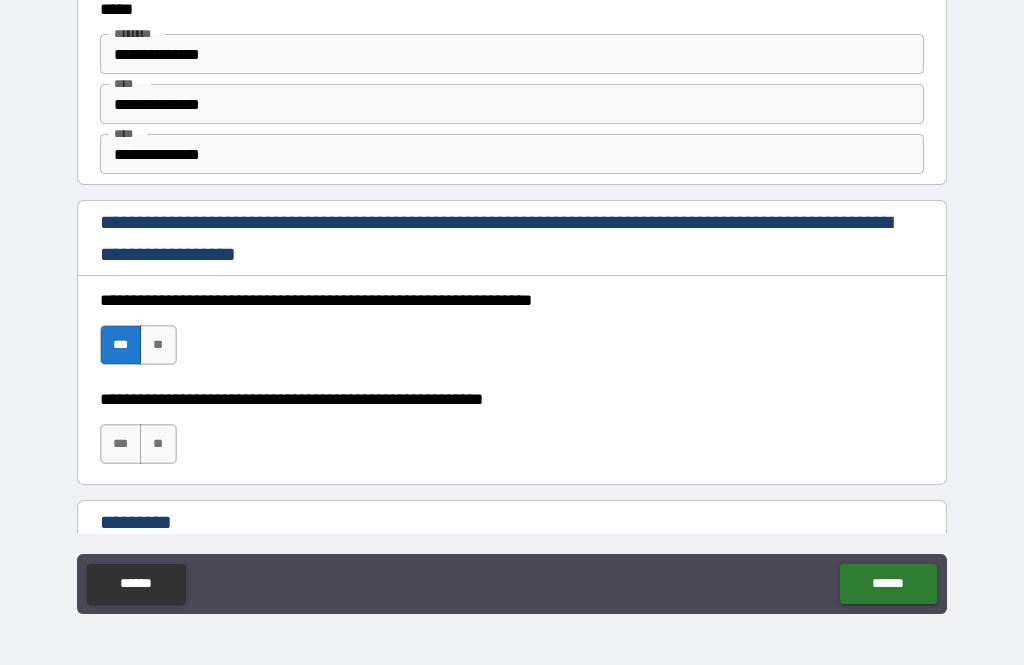 click on "***" at bounding box center (121, 444) 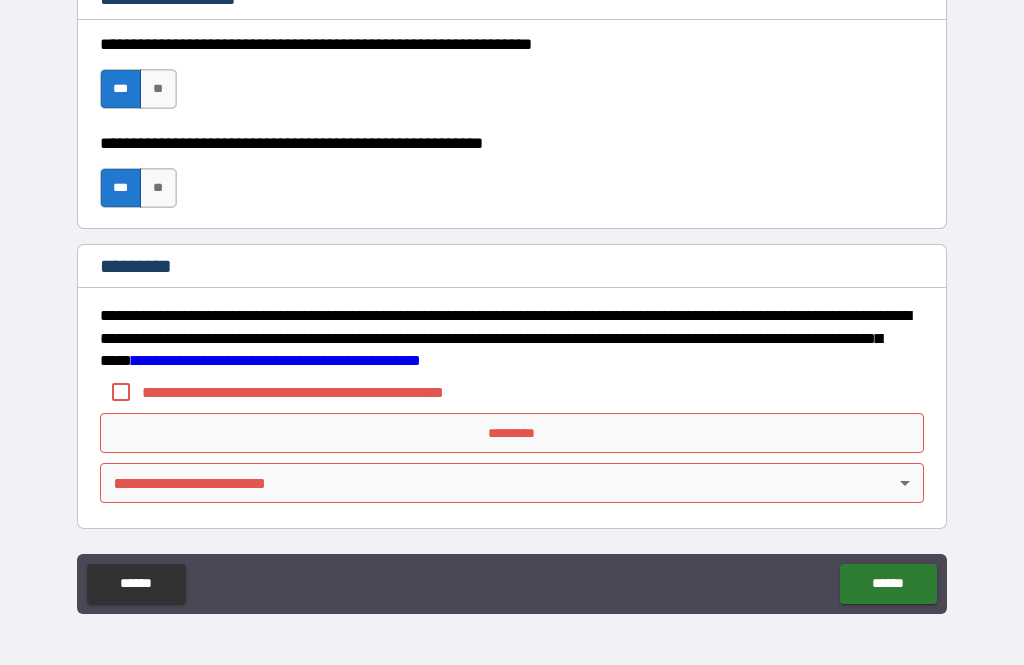 scroll, scrollTop: 3038, scrollLeft: 0, axis: vertical 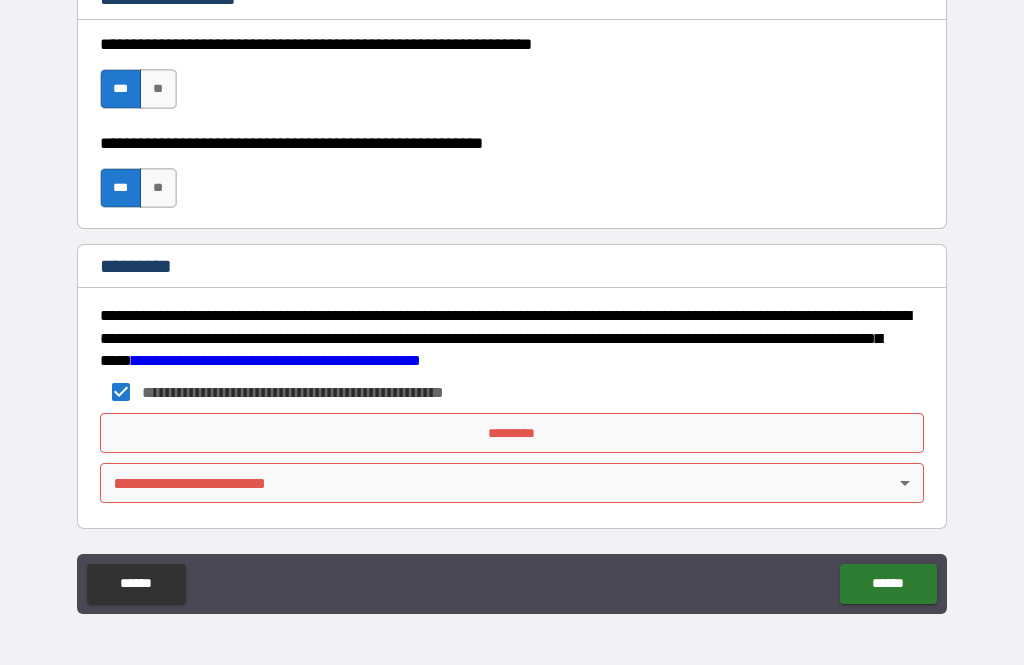 click on "*********" at bounding box center [512, 433] 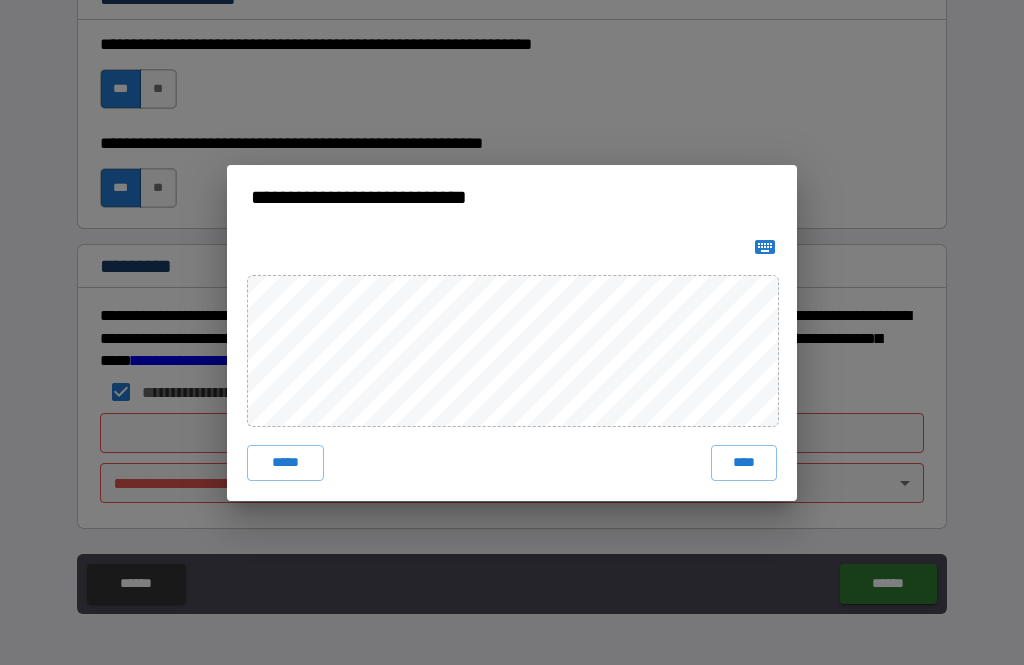 click on "****" at bounding box center (744, 463) 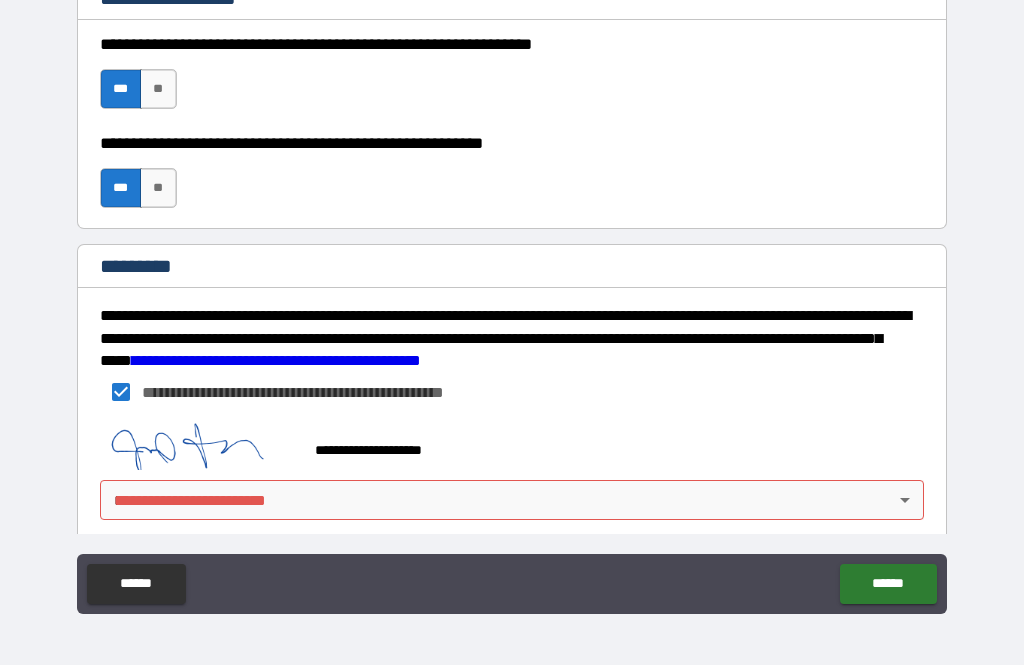 click on "******" at bounding box center (888, 584) 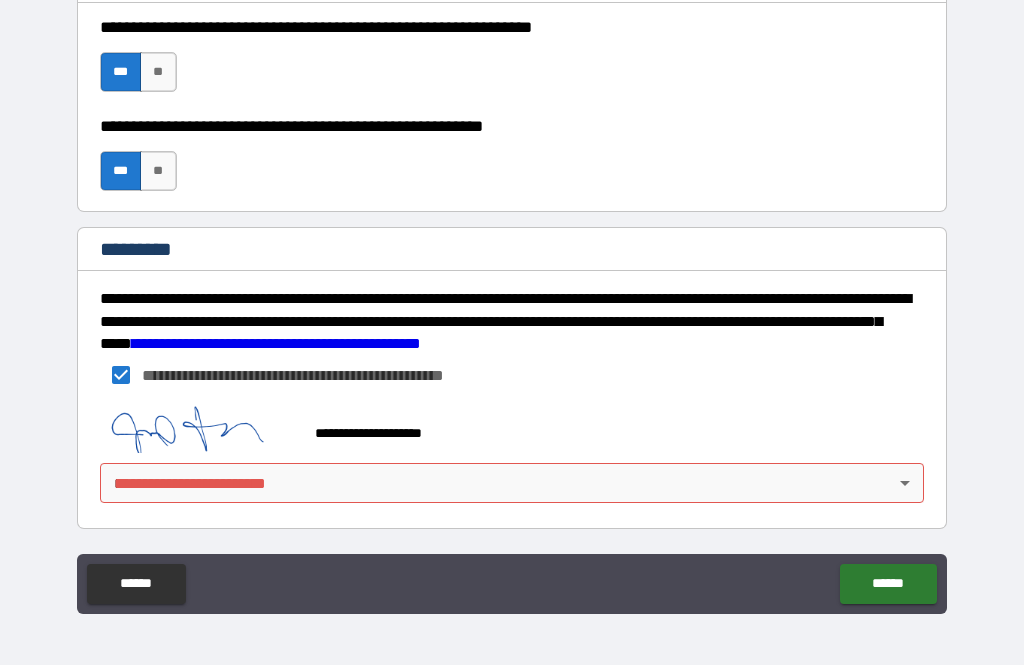 scroll, scrollTop: 3055, scrollLeft: 0, axis: vertical 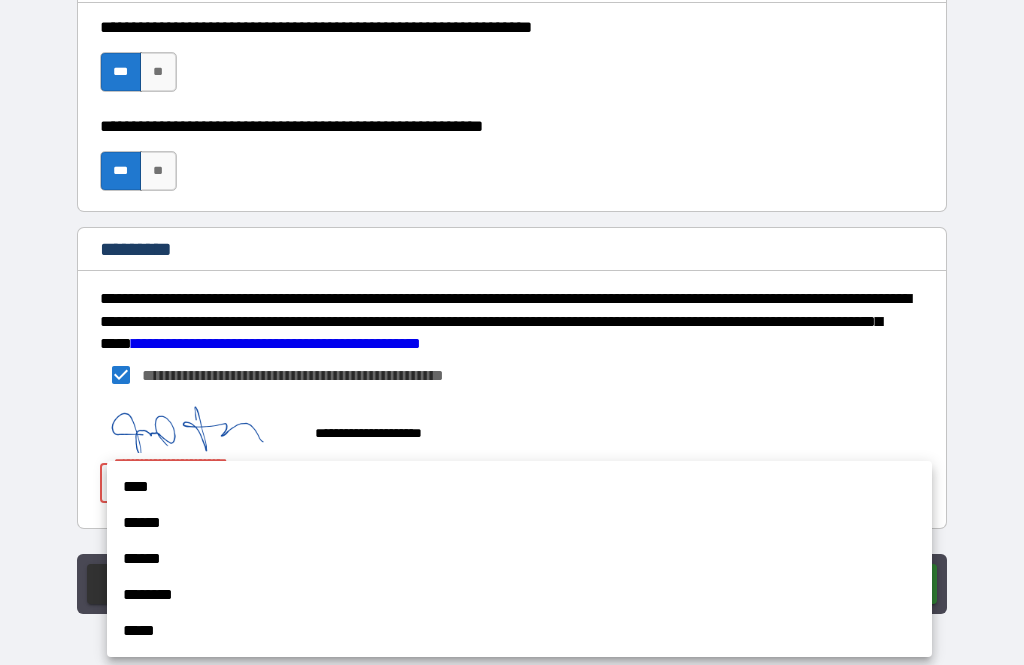 click on "****" at bounding box center (519, 487) 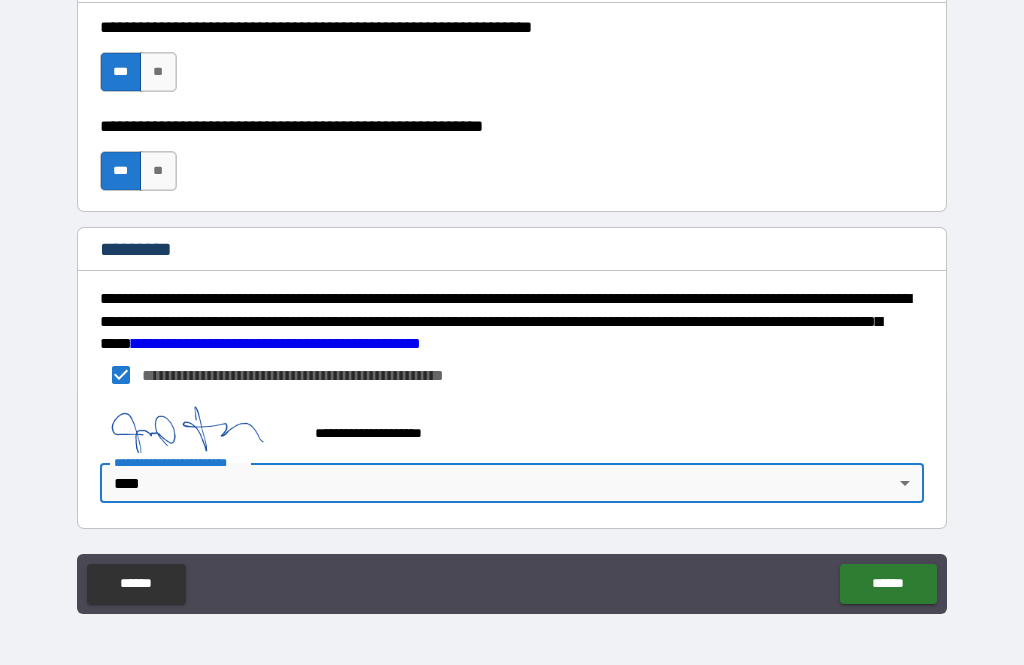type on "*" 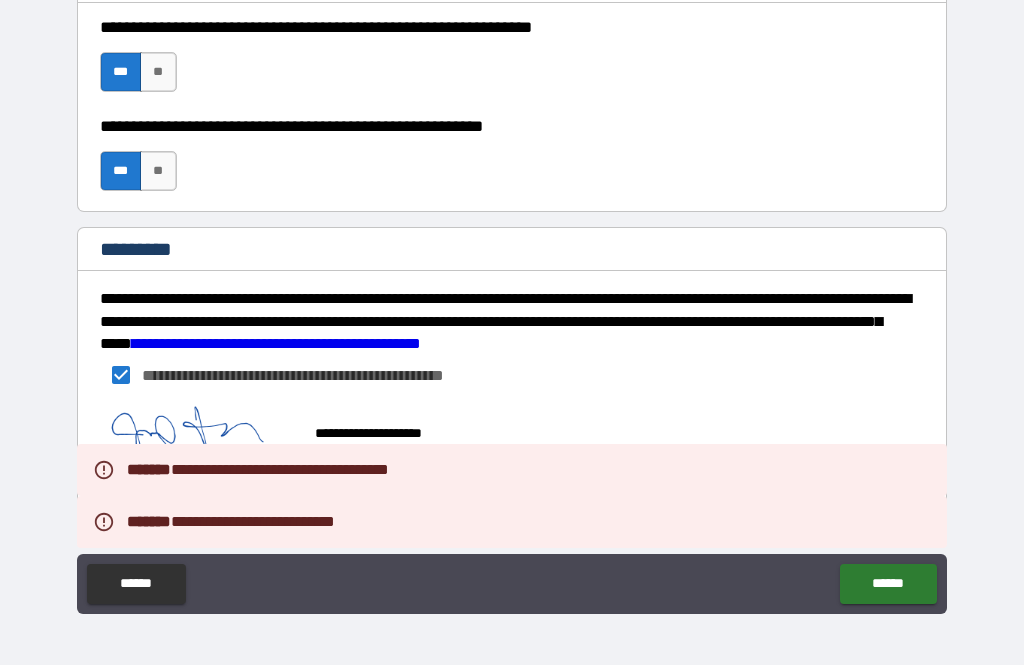 click on "******" at bounding box center (888, 584) 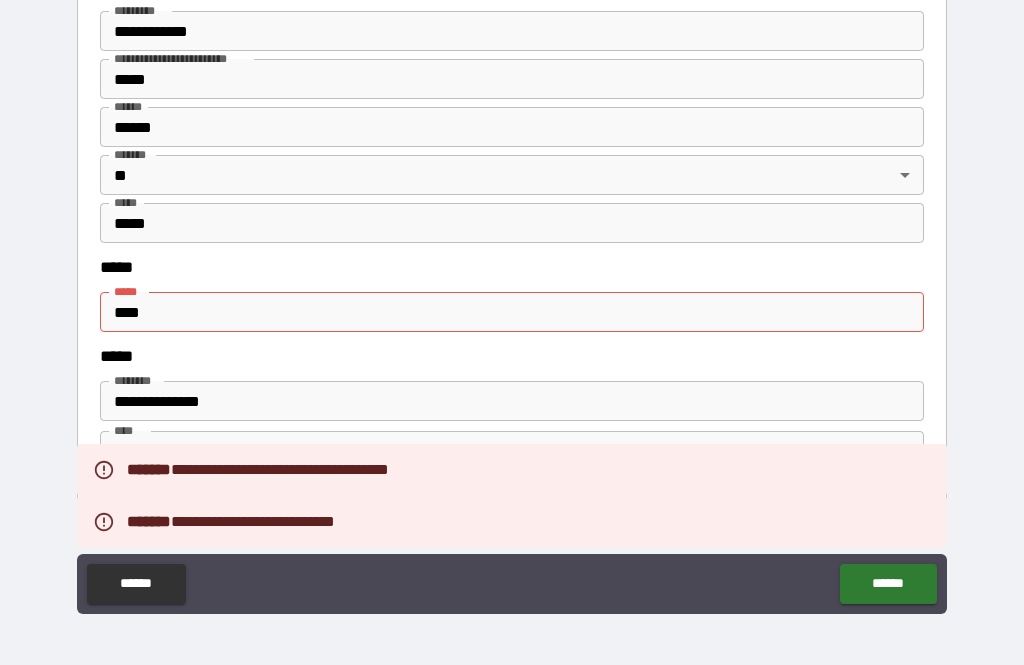 scroll, scrollTop: 2440, scrollLeft: 0, axis: vertical 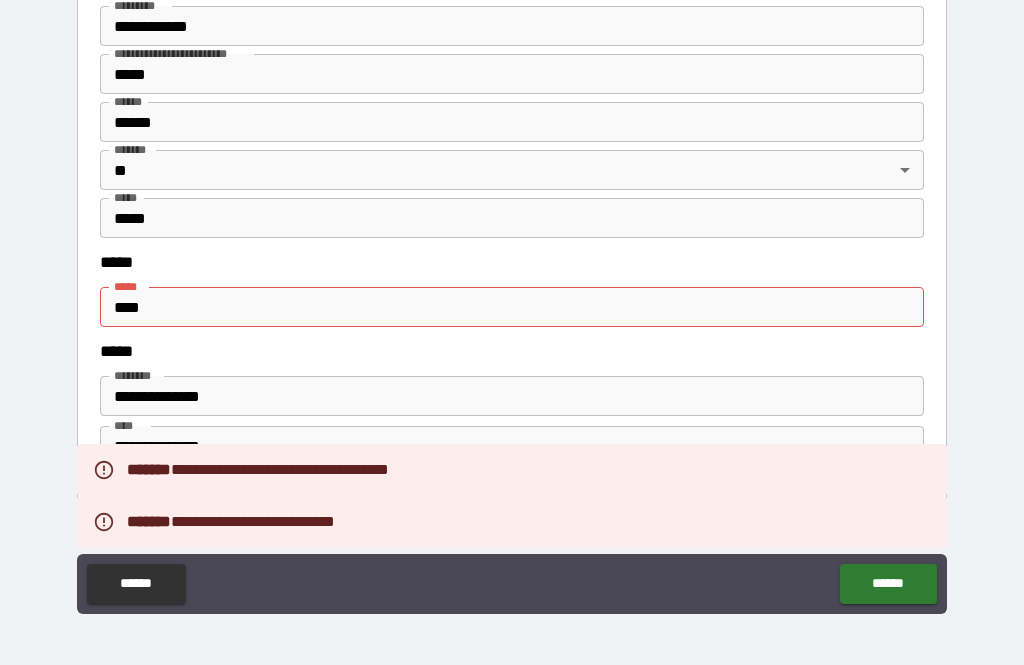 click on "****" at bounding box center (512, 307) 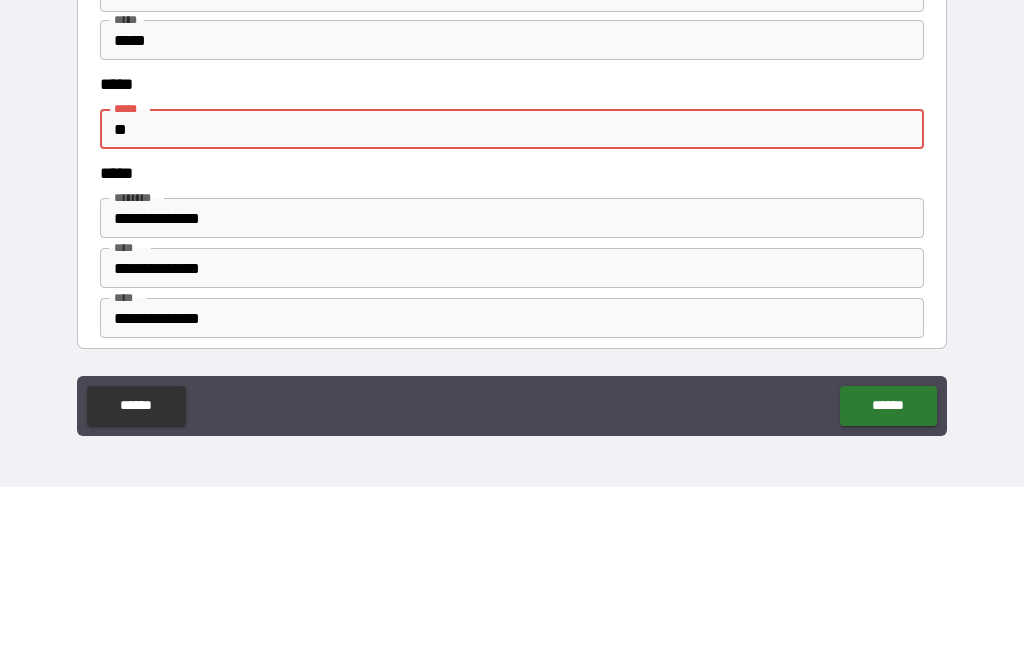 type on "*" 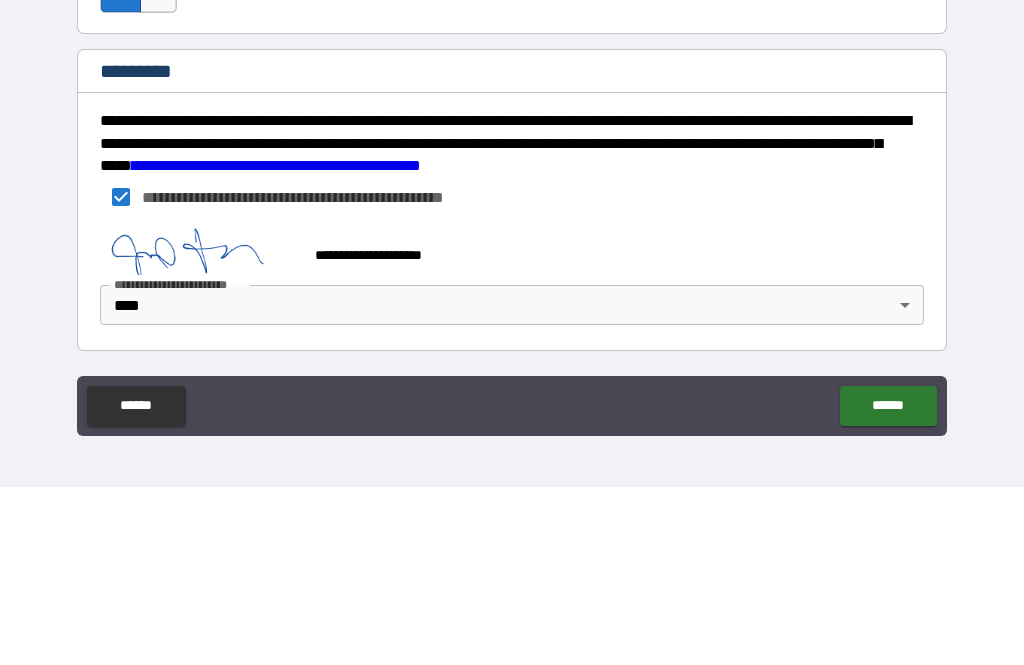 scroll, scrollTop: 3055, scrollLeft: 0, axis: vertical 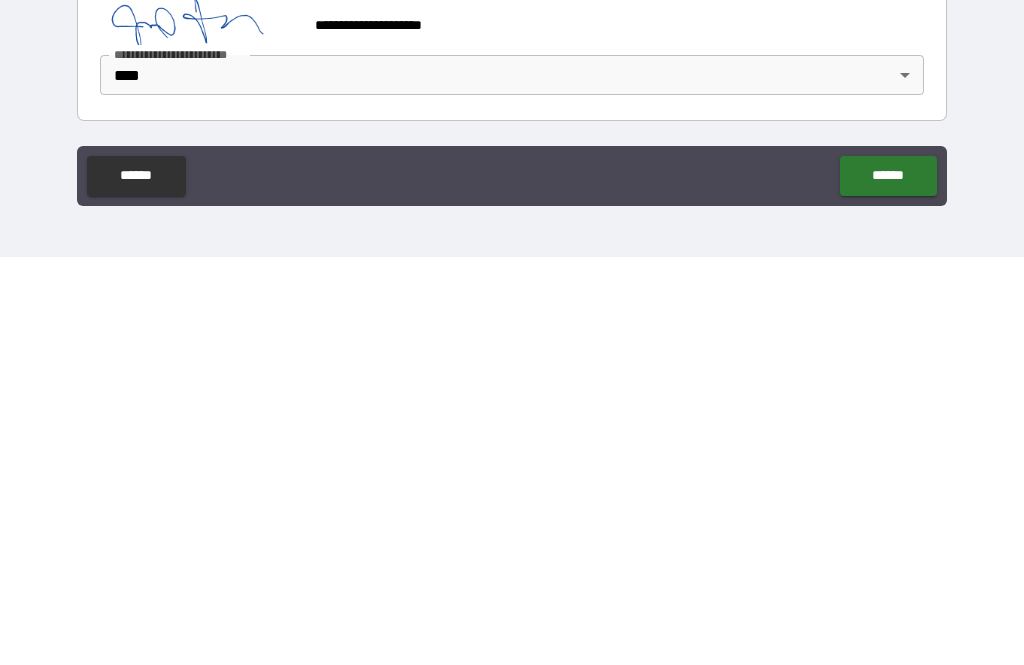 click on "******" at bounding box center (888, 584) 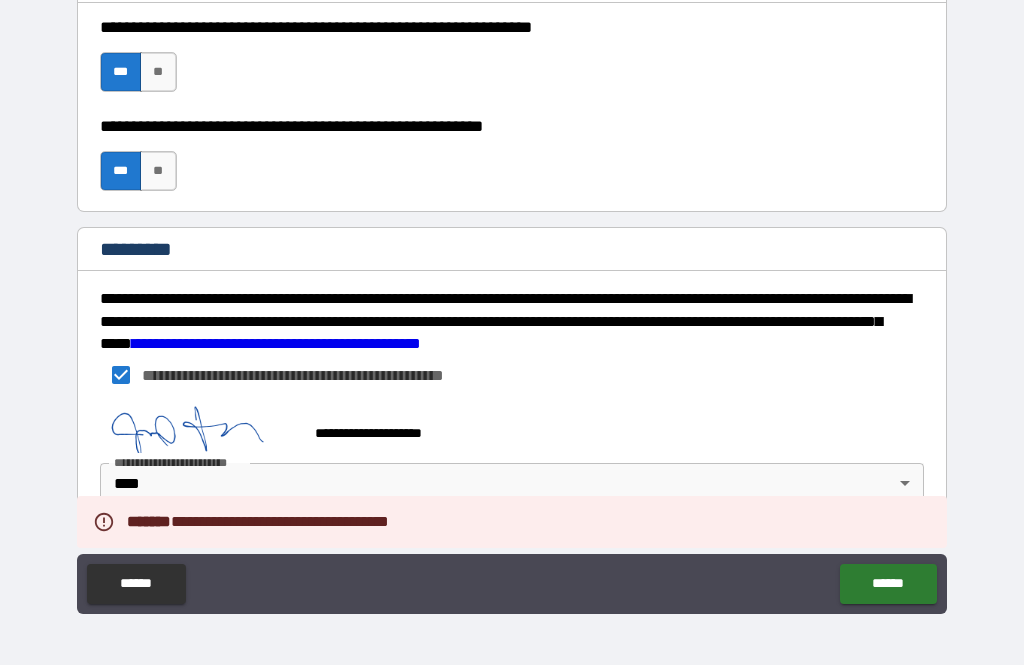click on "******" at bounding box center [888, 584] 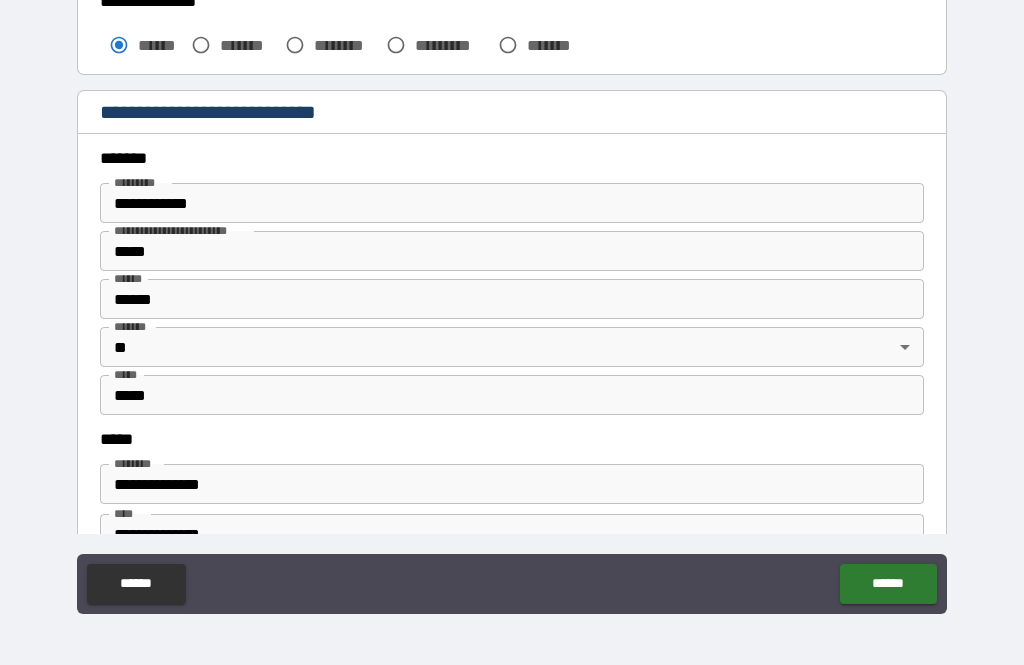 scroll, scrollTop: 625, scrollLeft: 0, axis: vertical 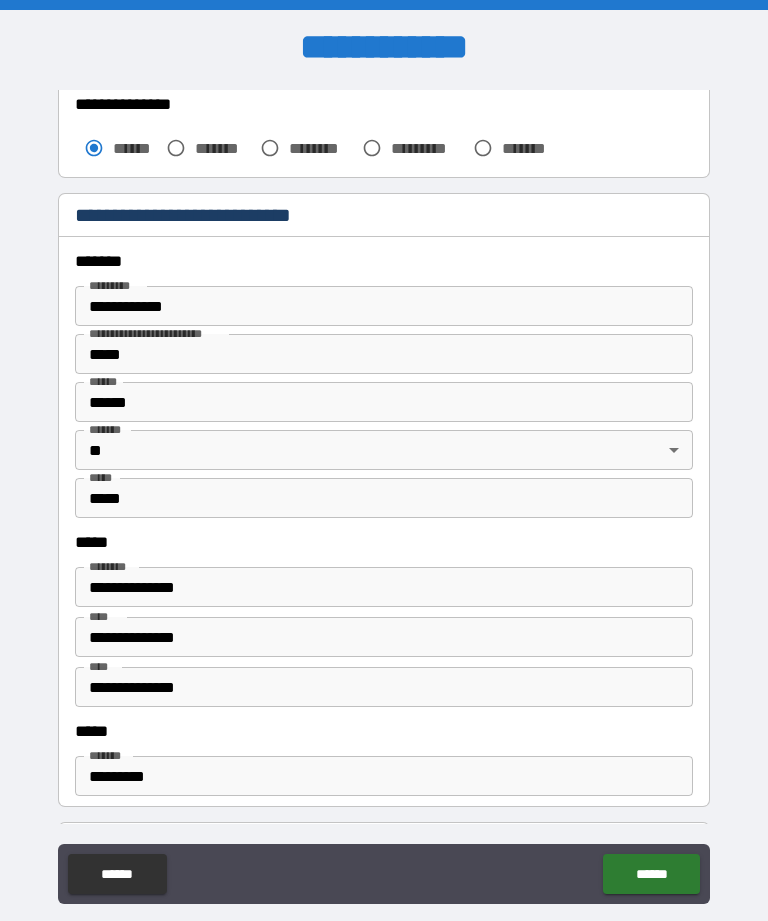 type on "****" 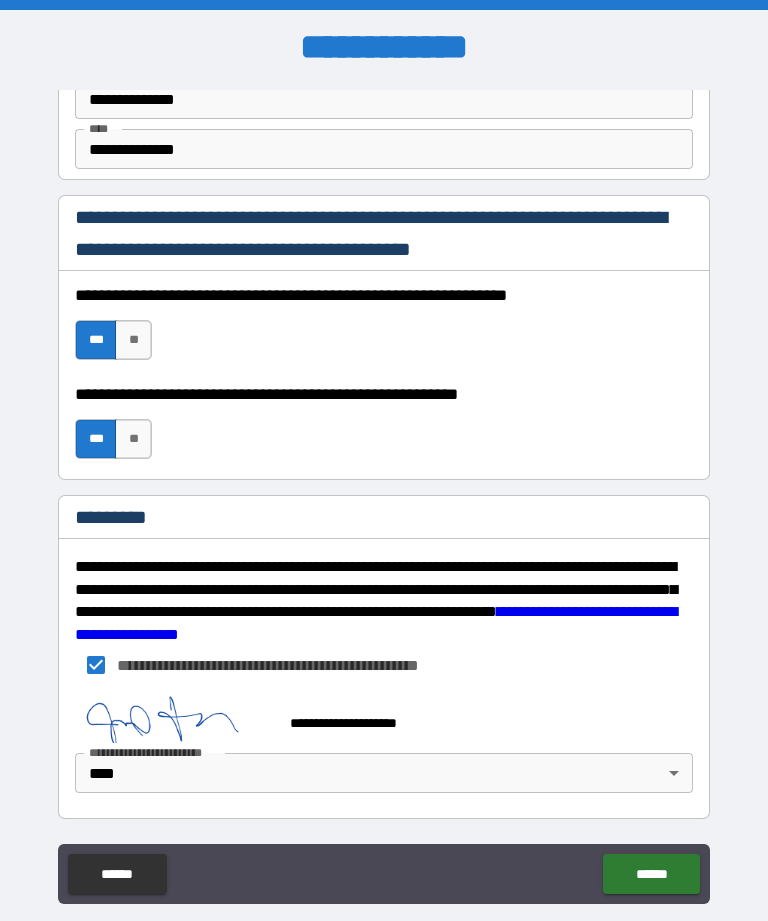scroll, scrollTop: 2889, scrollLeft: 0, axis: vertical 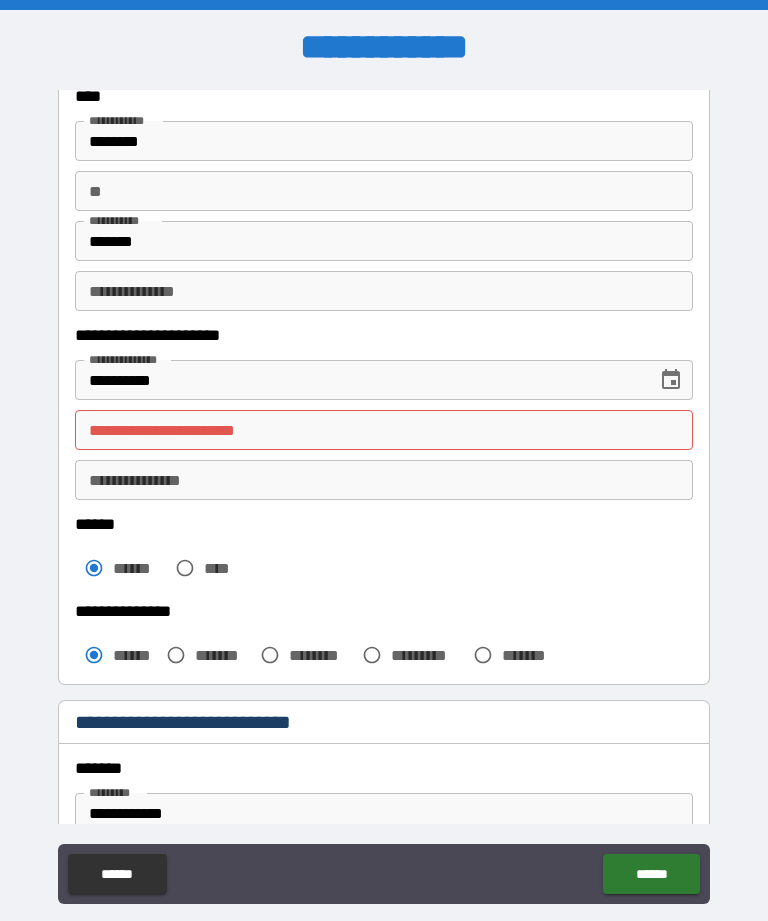 click on "**********" at bounding box center (384, 430) 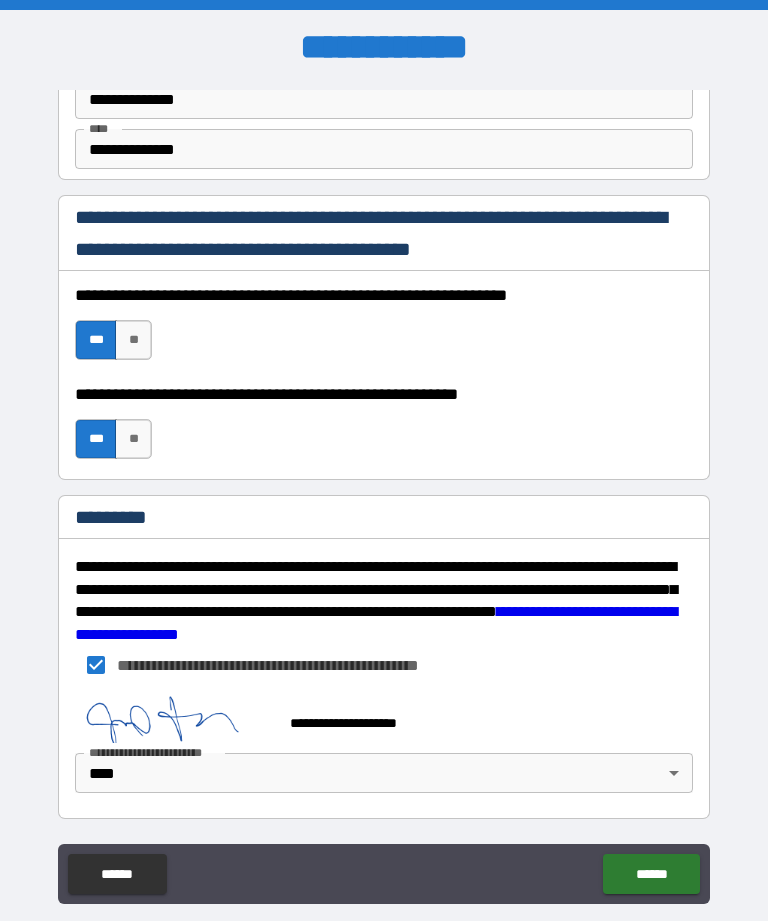 scroll, scrollTop: 2889, scrollLeft: 0, axis: vertical 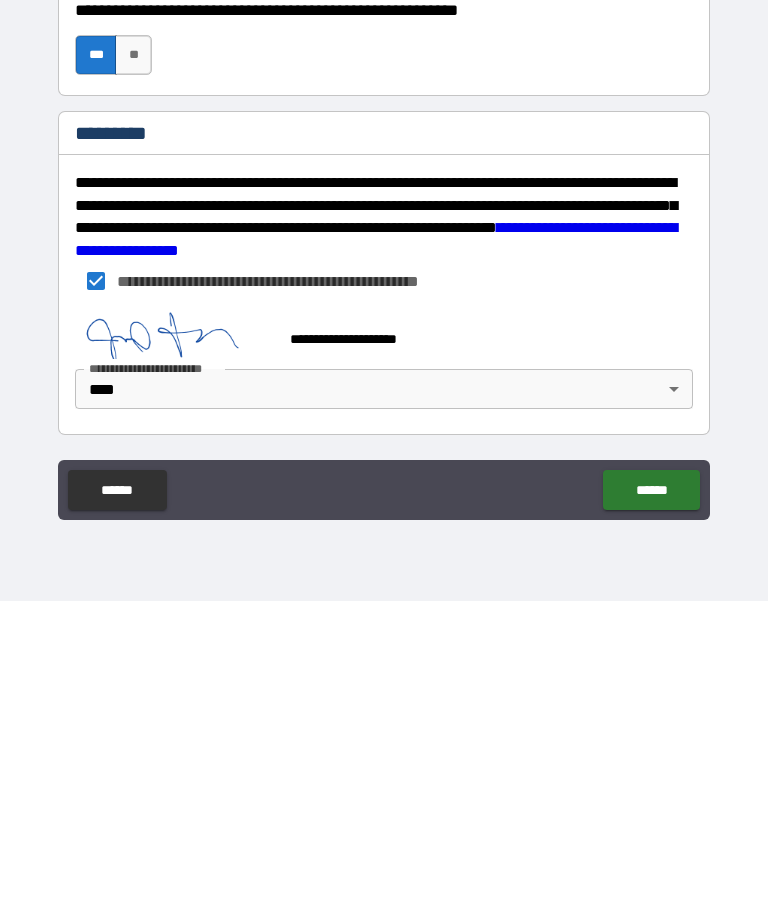 type on "**********" 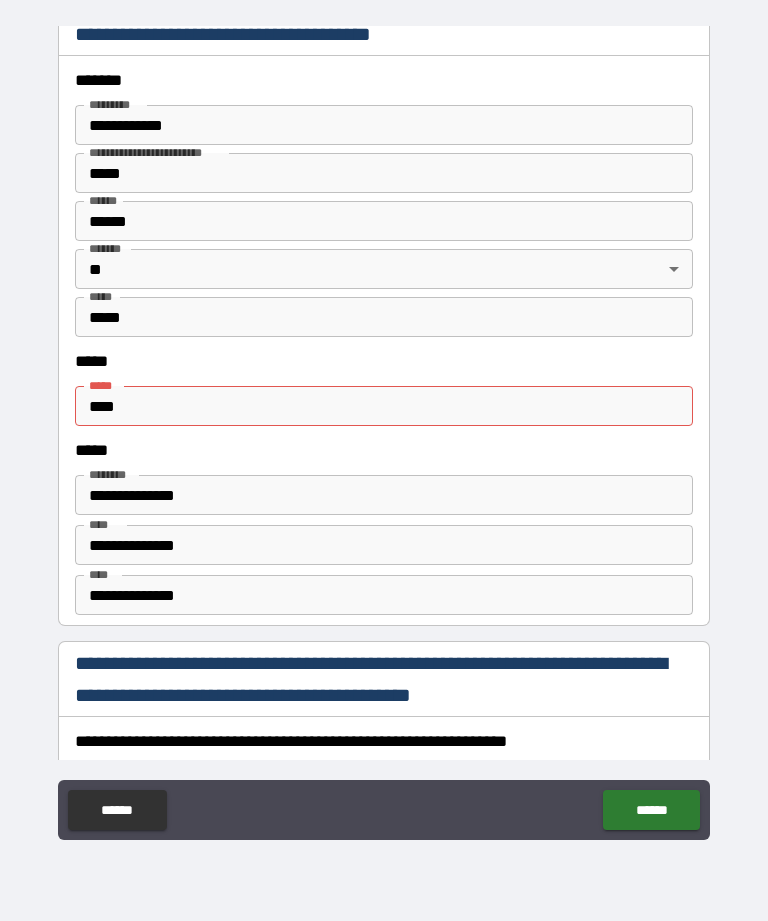 scroll, scrollTop: 2369, scrollLeft: 0, axis: vertical 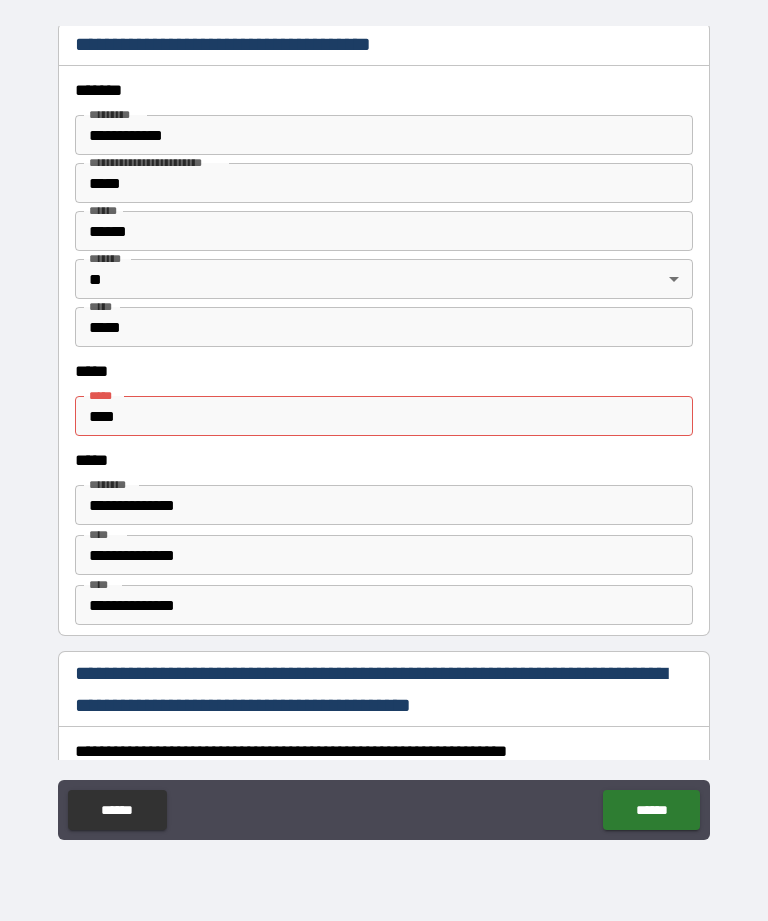 click on "****" at bounding box center (384, 416) 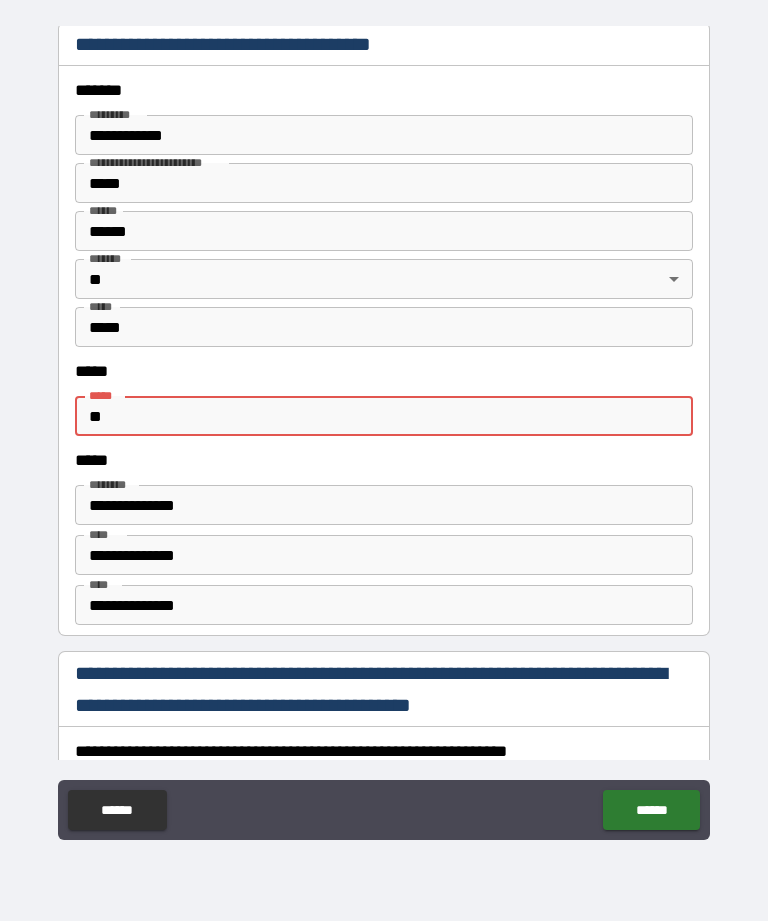 type on "*" 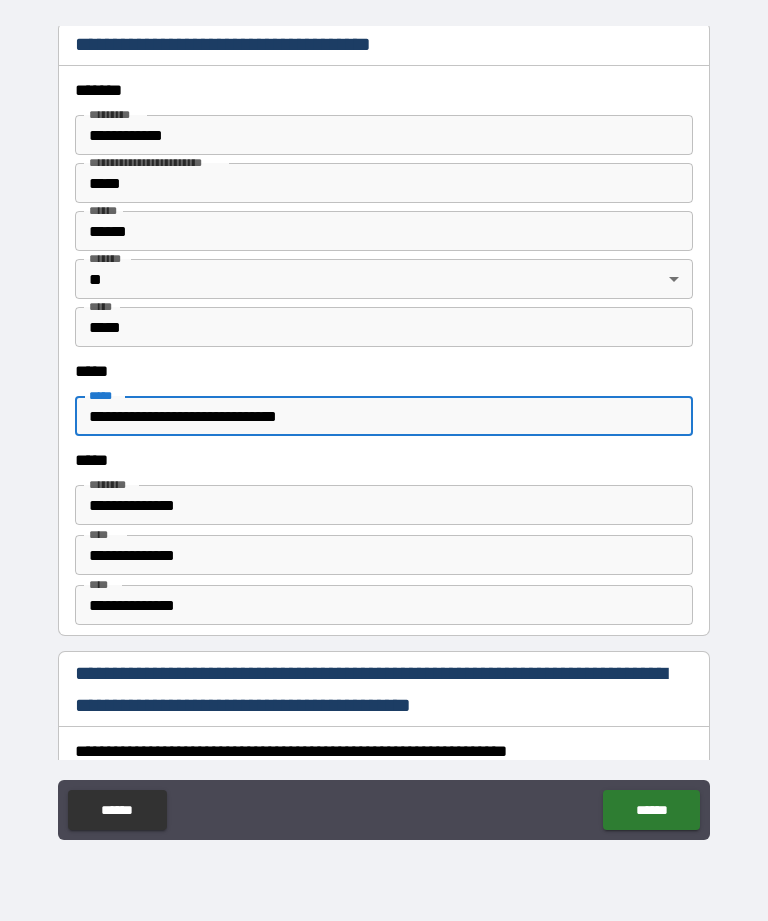 type on "**********" 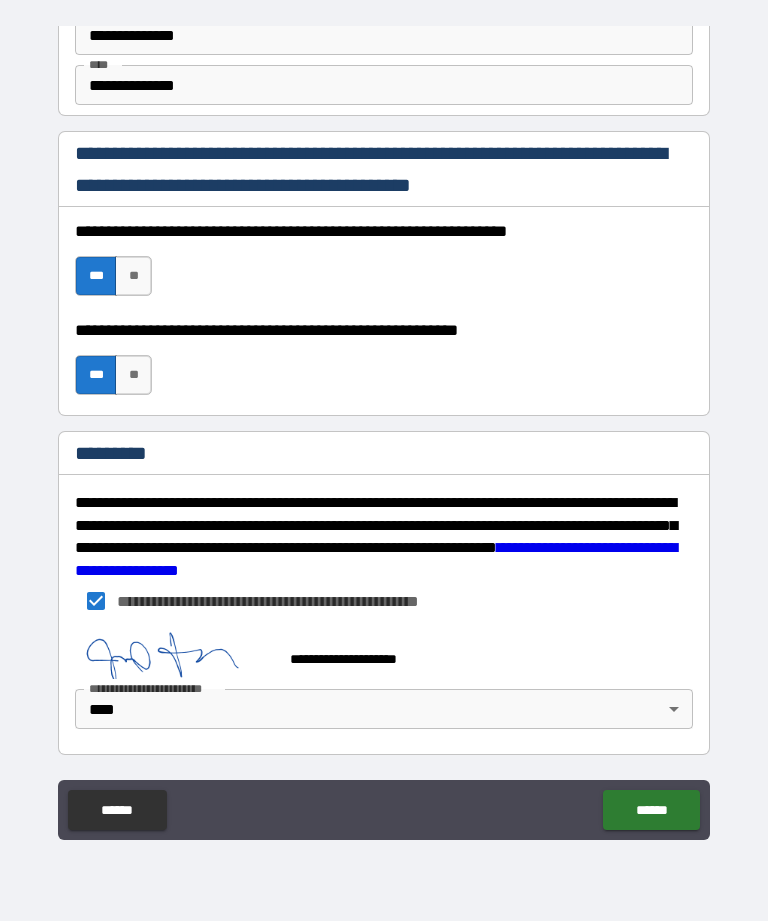 scroll, scrollTop: 2889, scrollLeft: 0, axis: vertical 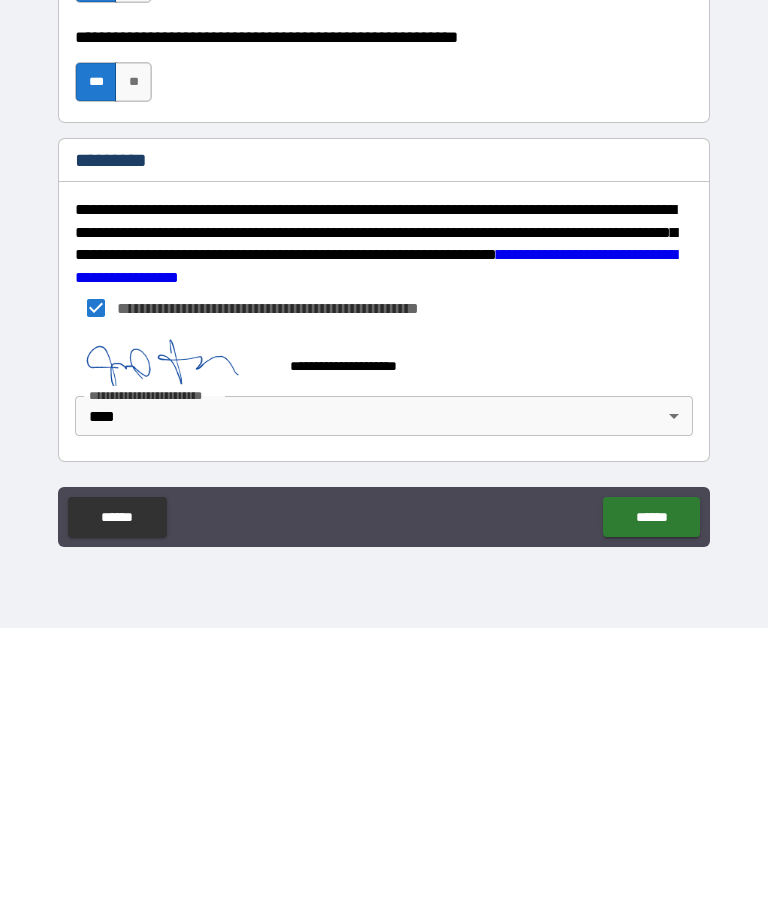 click on "******" at bounding box center [651, 810] 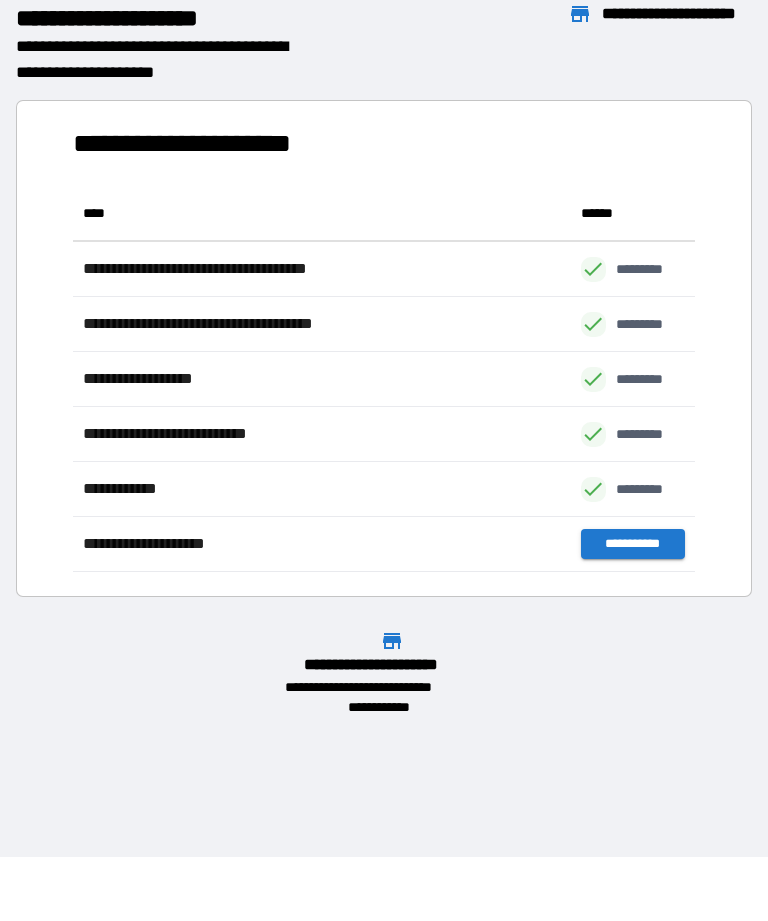 scroll, scrollTop: 386, scrollLeft: 622, axis: both 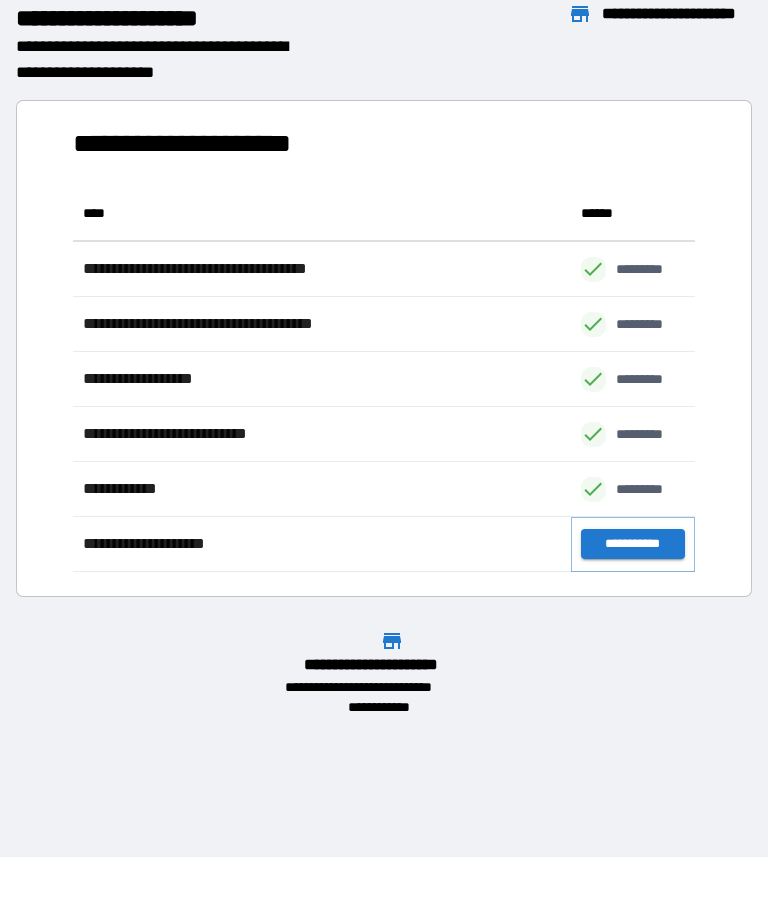 click on "**********" at bounding box center [633, 544] 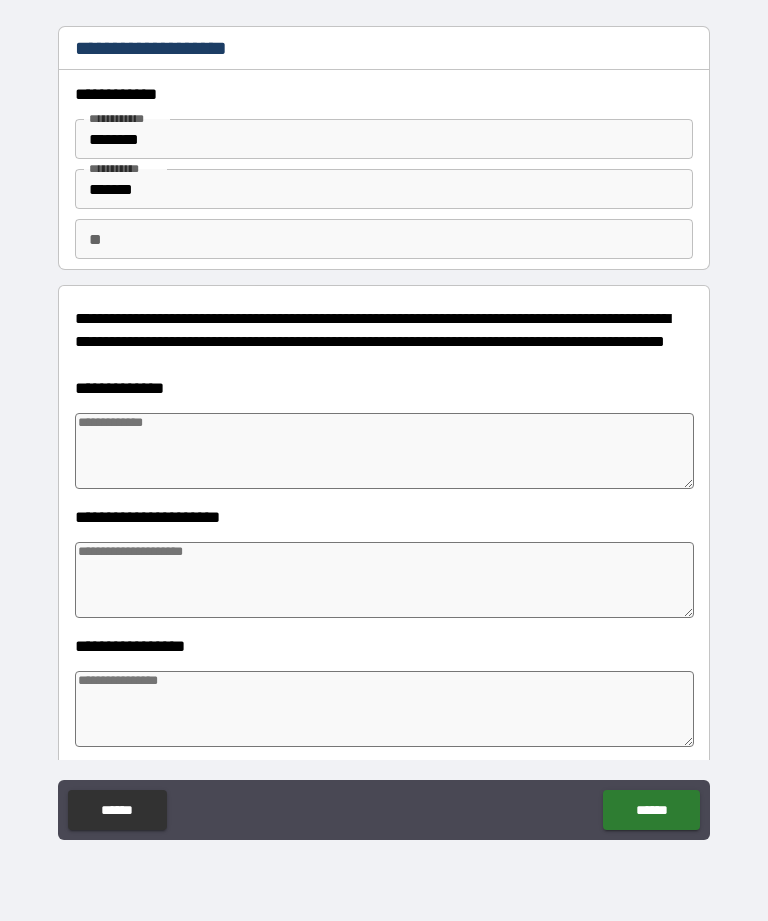 type on "*" 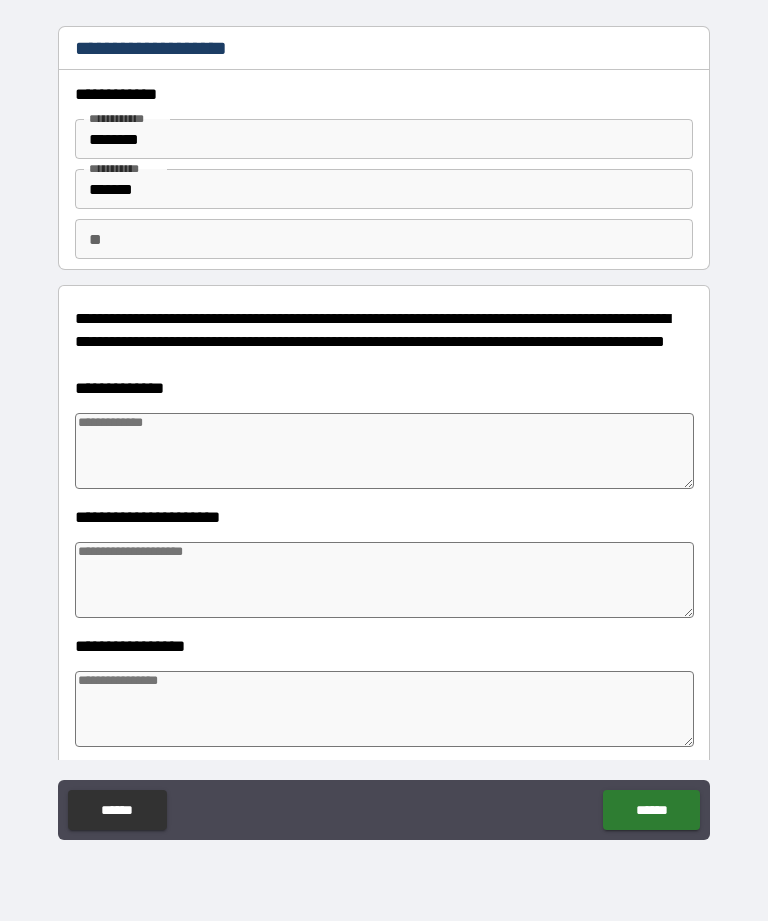 type on "*" 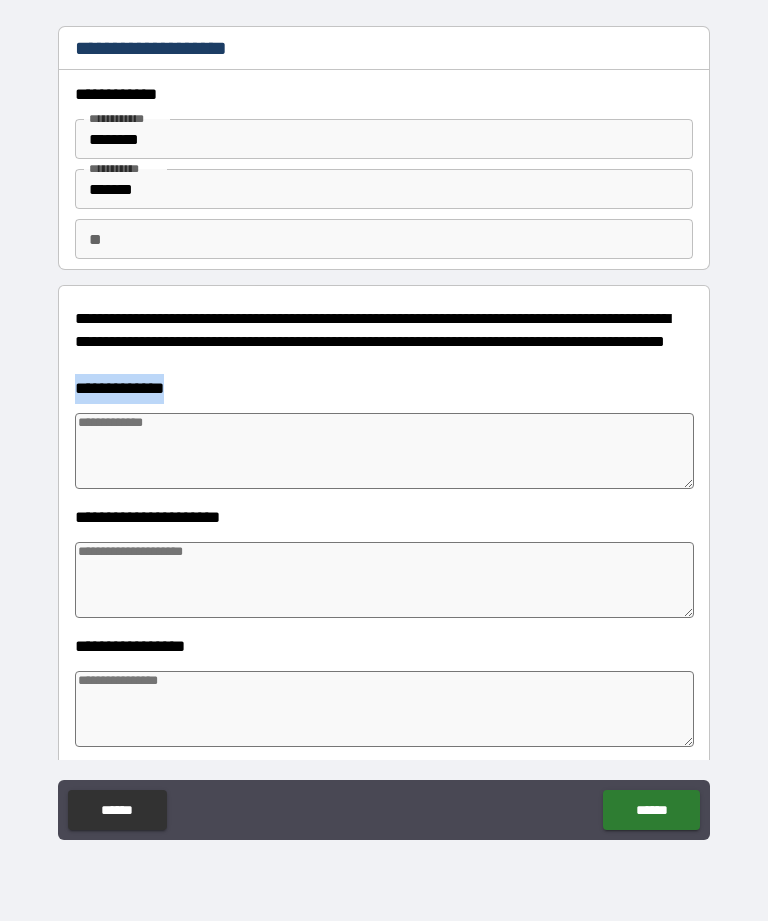 click at bounding box center [384, 451] 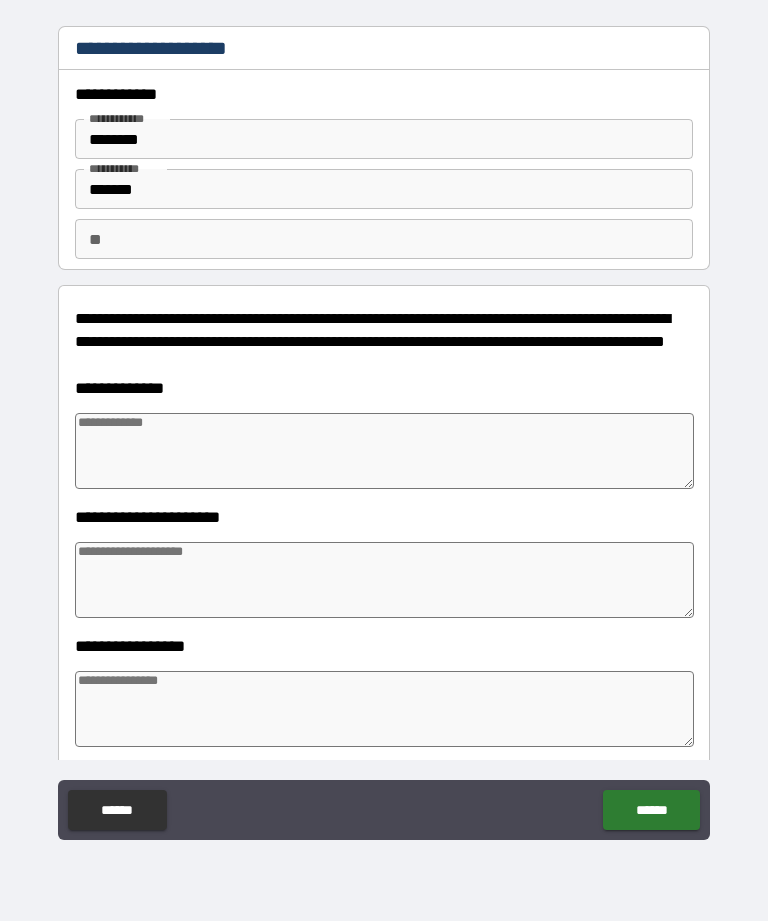 type on "*" 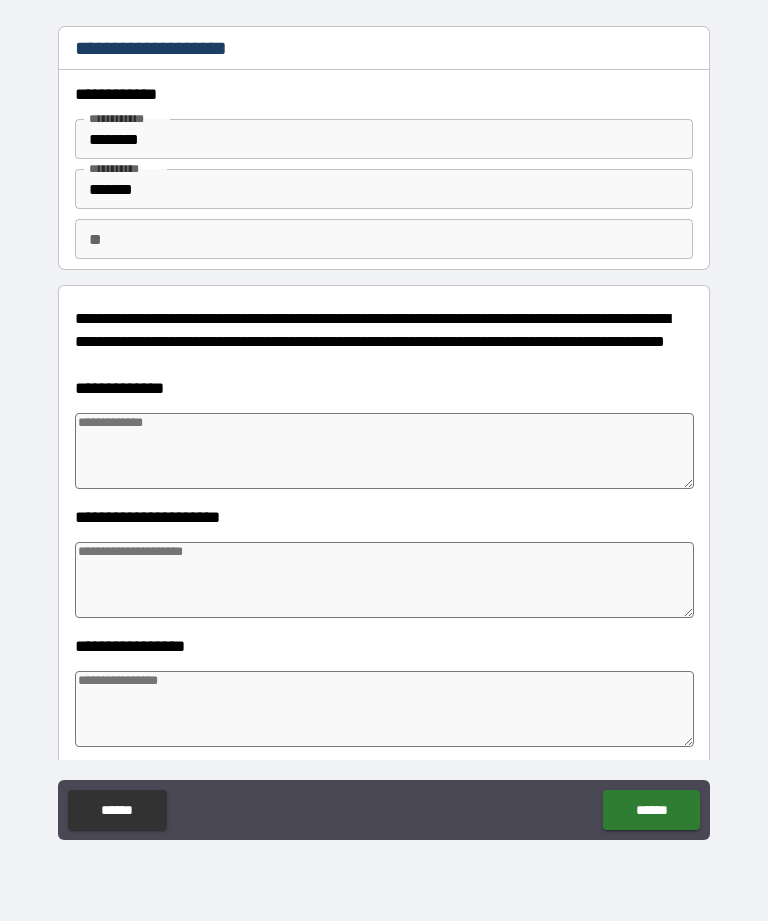 type on "*" 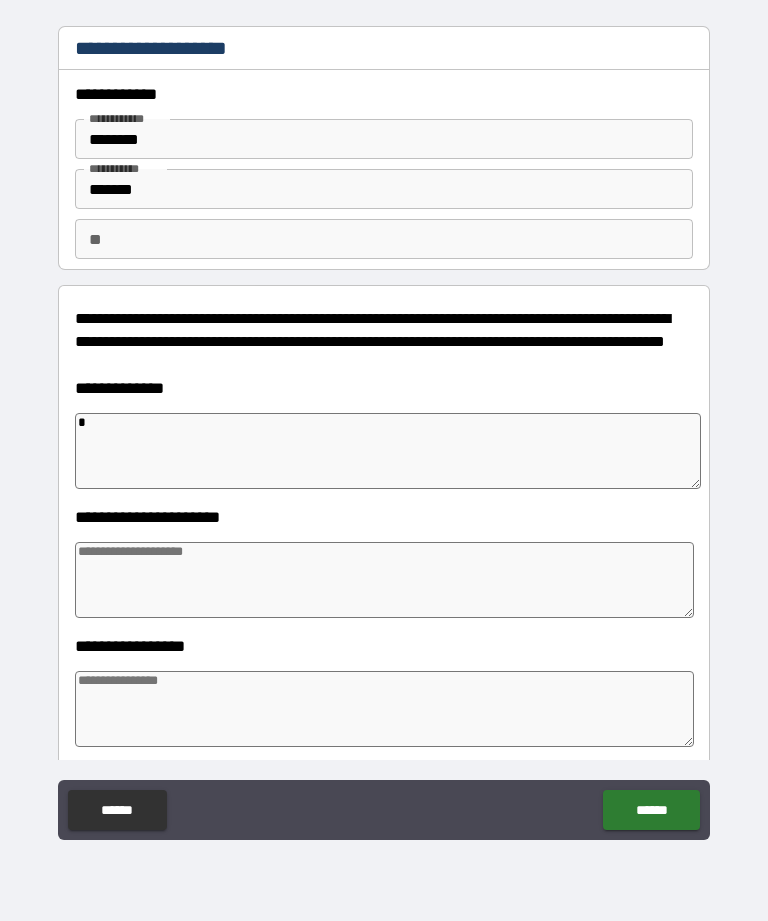type on "**" 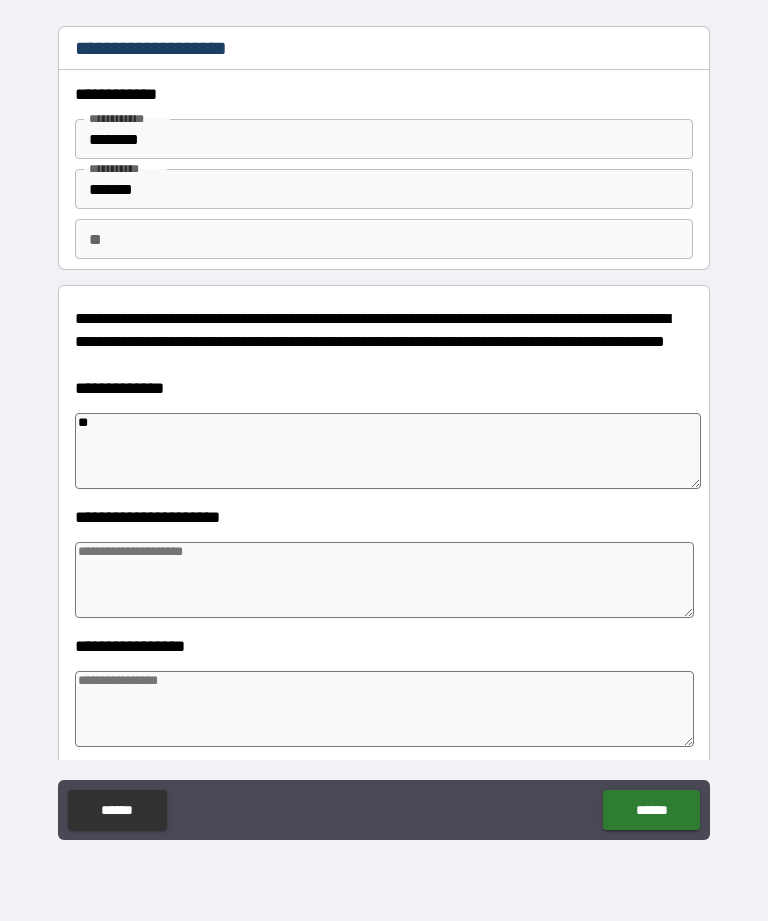 type on "*" 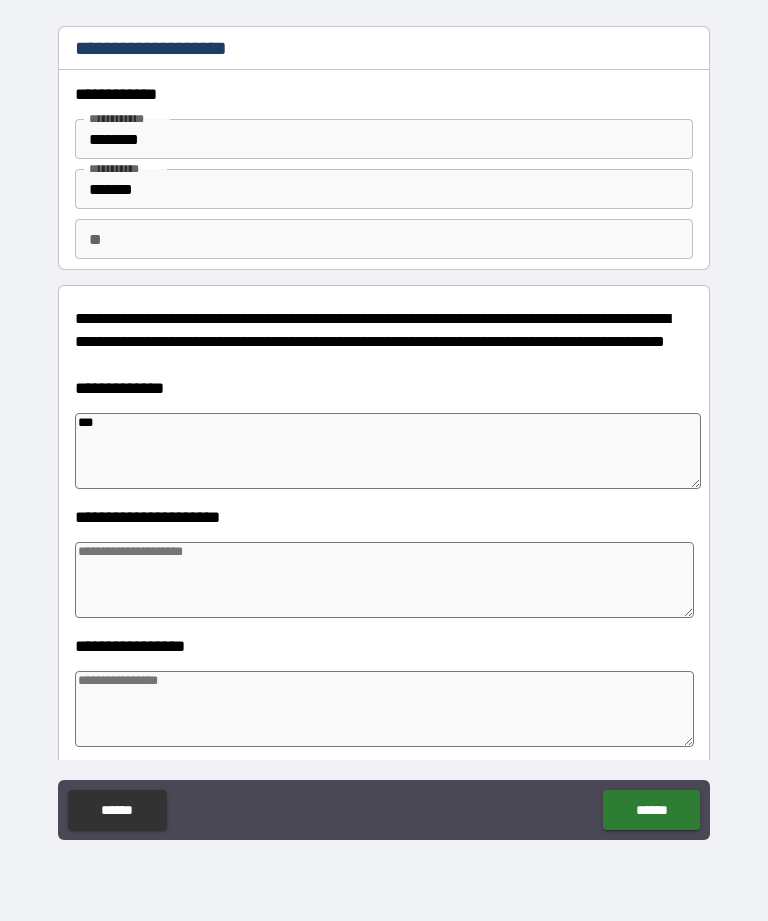 type on "*" 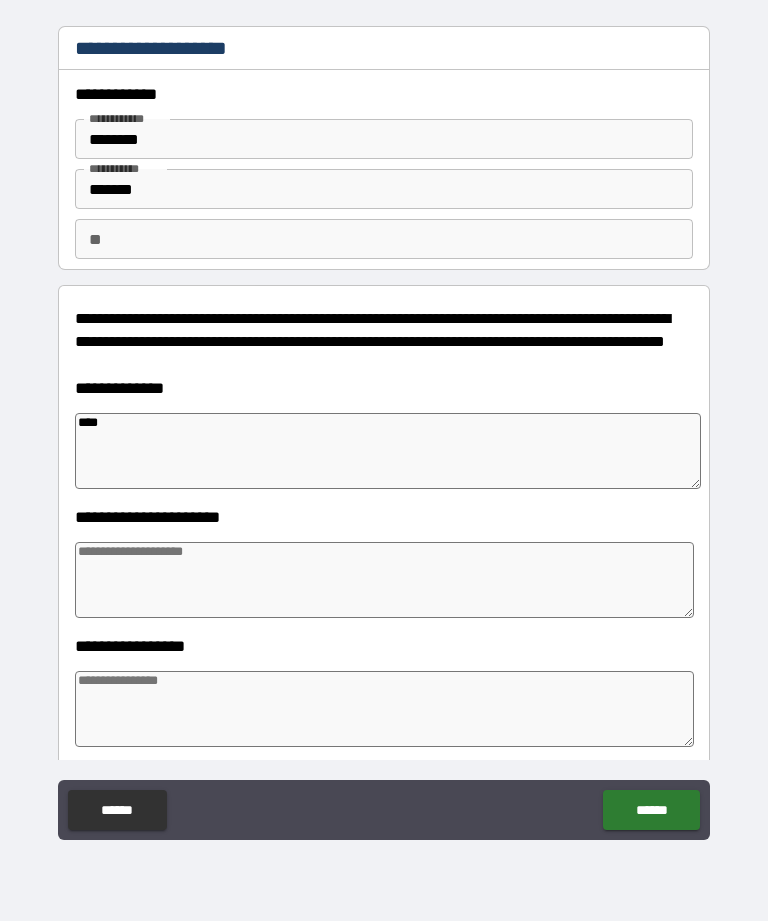 type on "*" 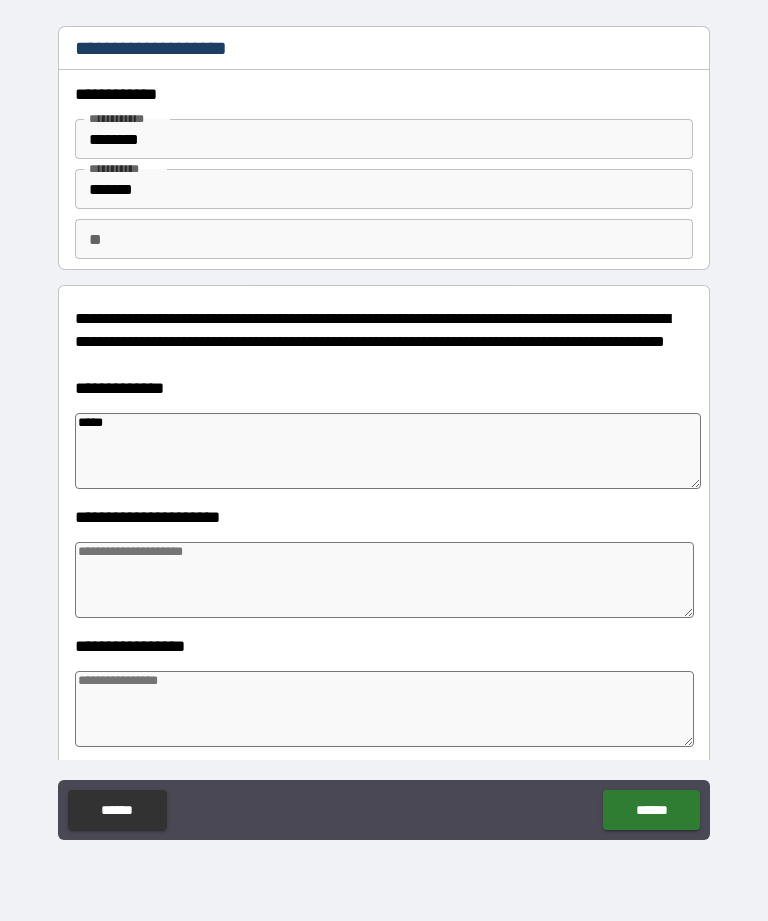 type on "*" 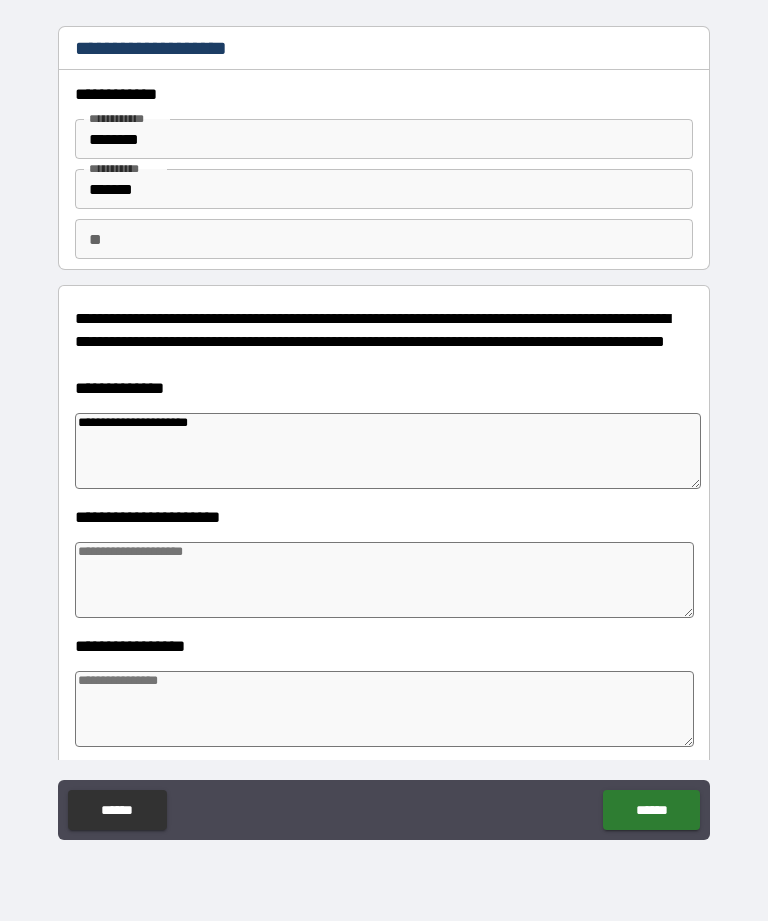 click on "**********" at bounding box center (388, 451) 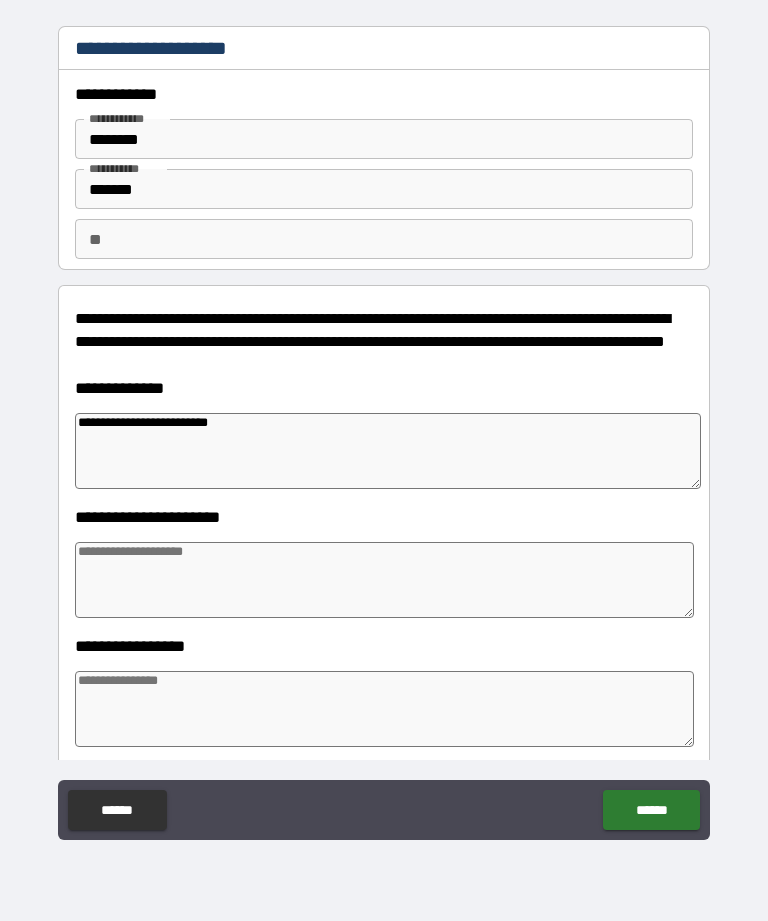 click on "**********" at bounding box center (388, 451) 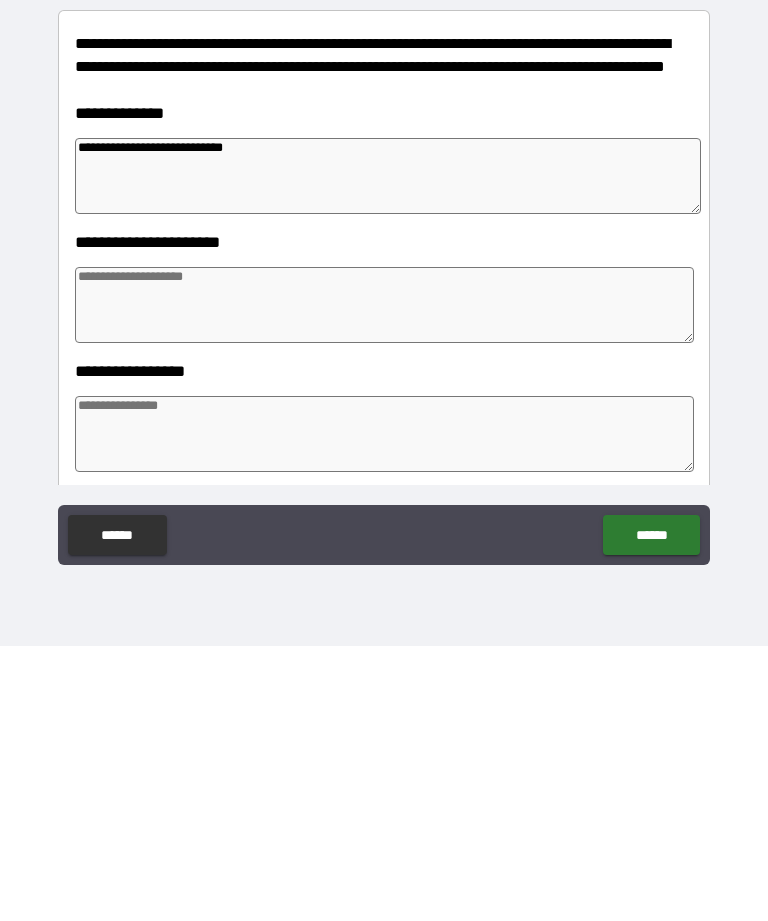 click at bounding box center [384, 709] 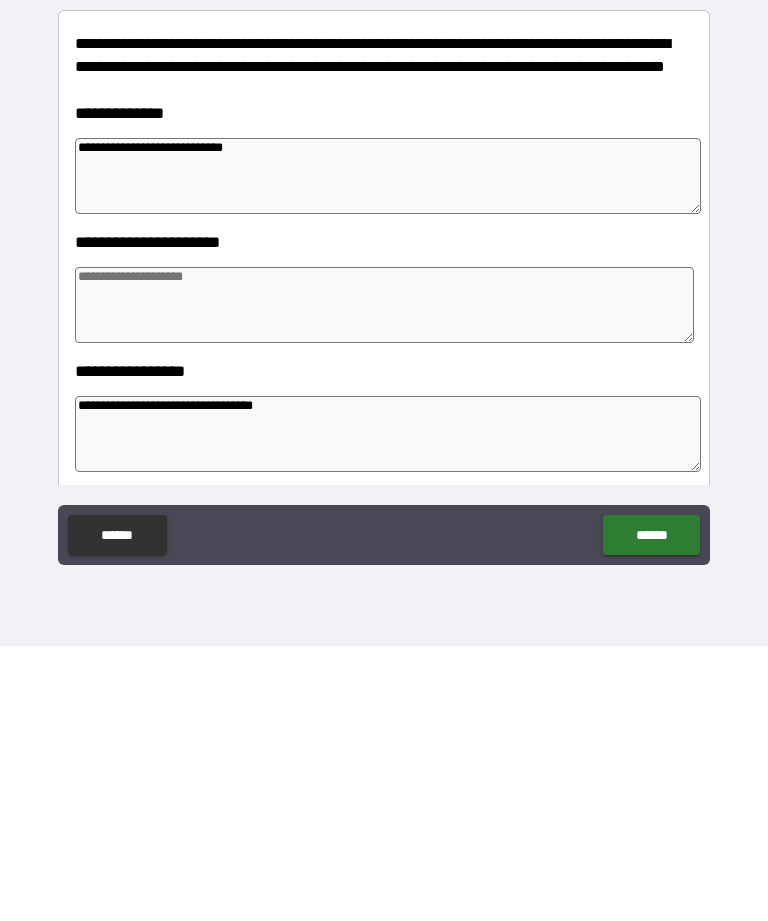 click at bounding box center (384, 580) 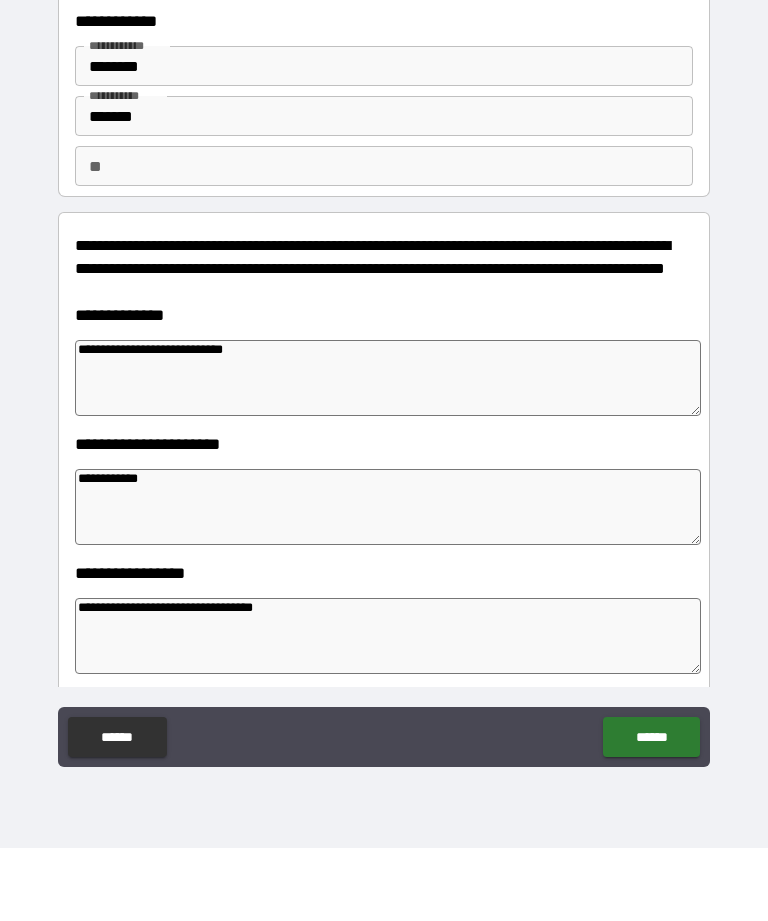 click on "**" at bounding box center (384, 239) 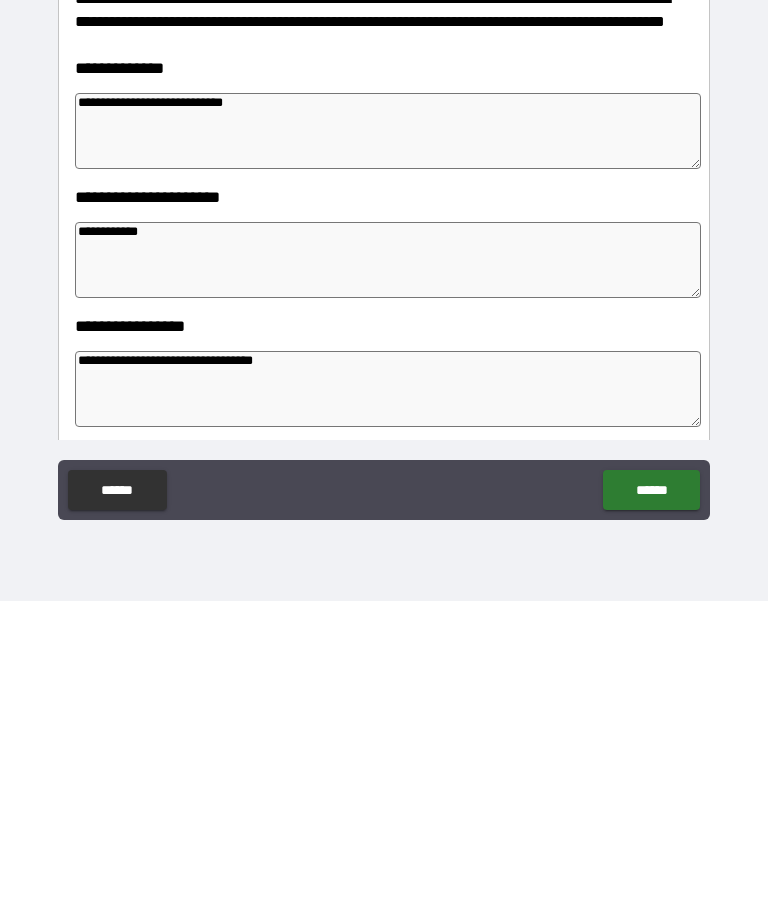 click on "******" at bounding box center (651, 810) 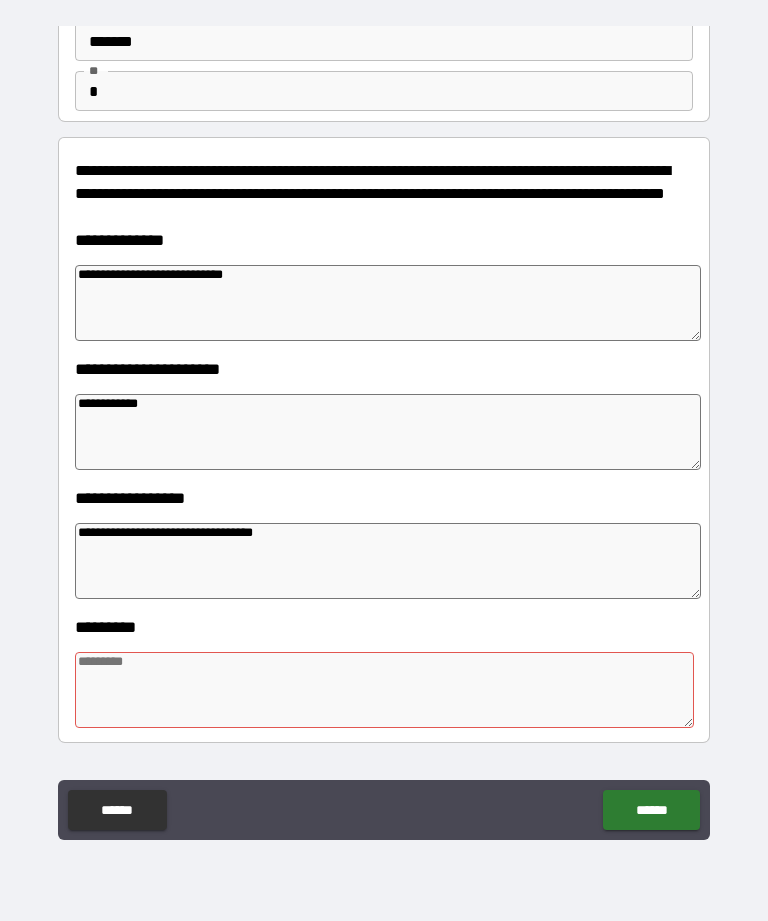 scroll, scrollTop: 152, scrollLeft: 0, axis: vertical 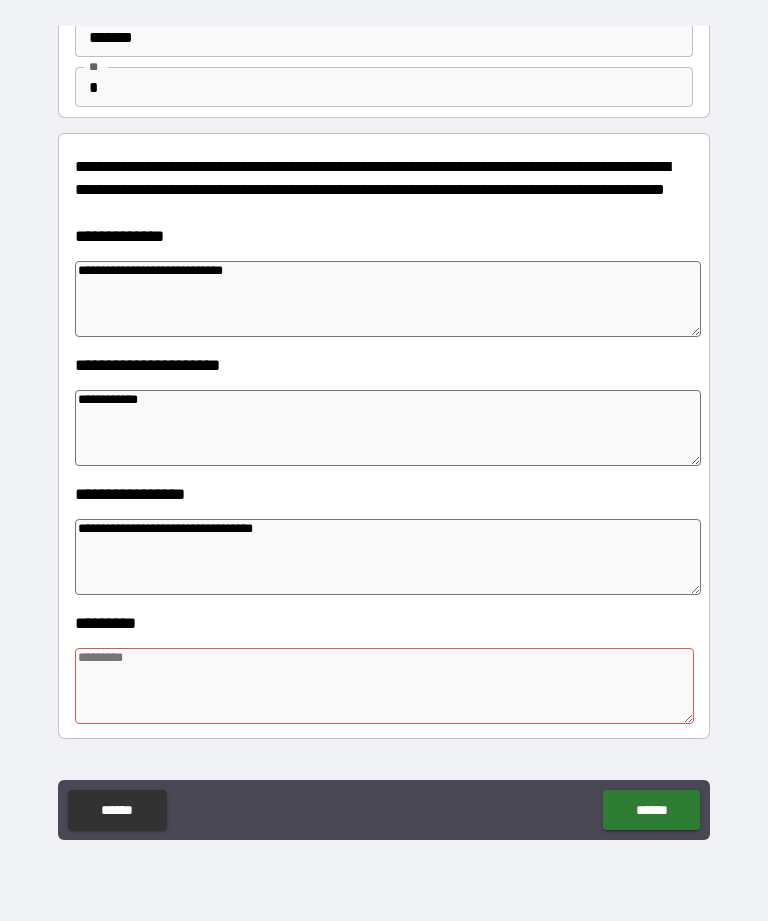 click on "**********" at bounding box center (388, 299) 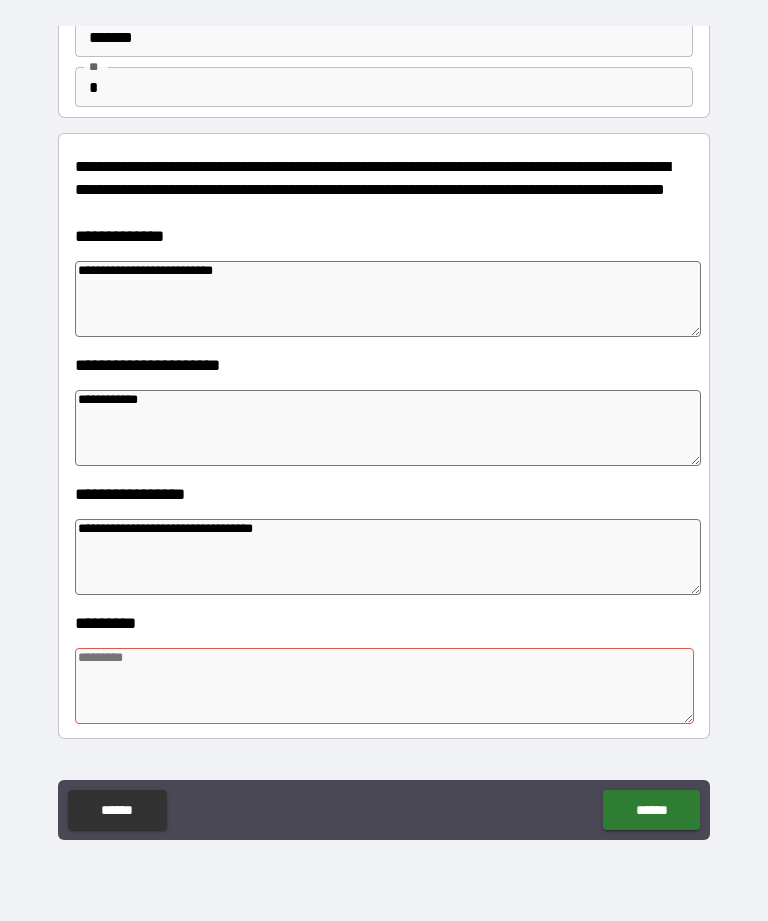 click on "**********" at bounding box center (388, 299) 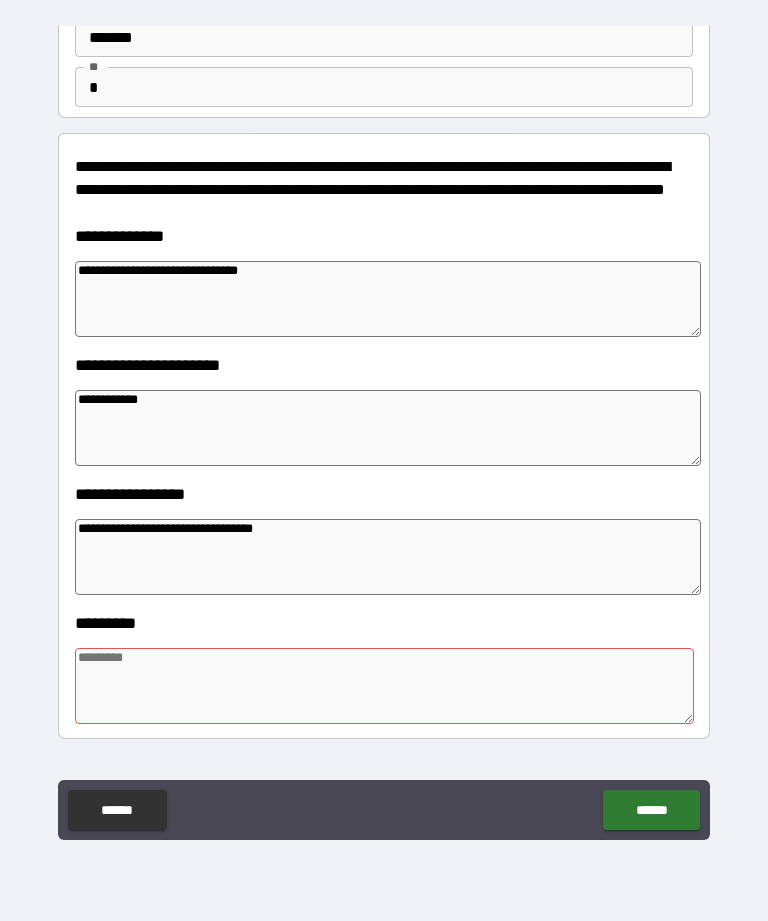 click on "**********" at bounding box center (388, 299) 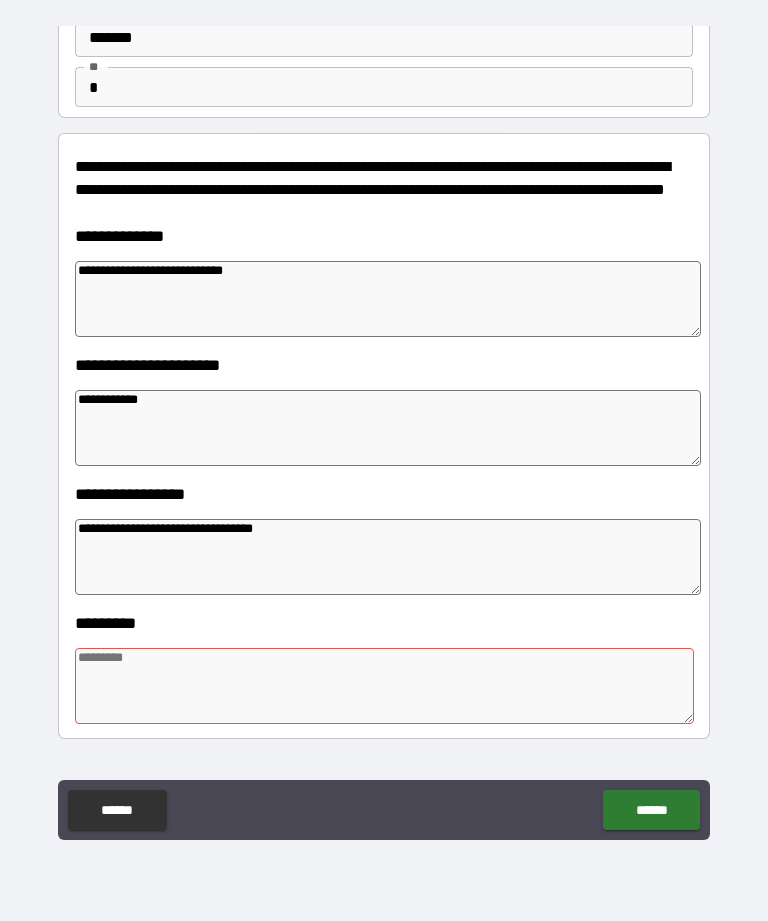 click on "**********" at bounding box center [388, 299] 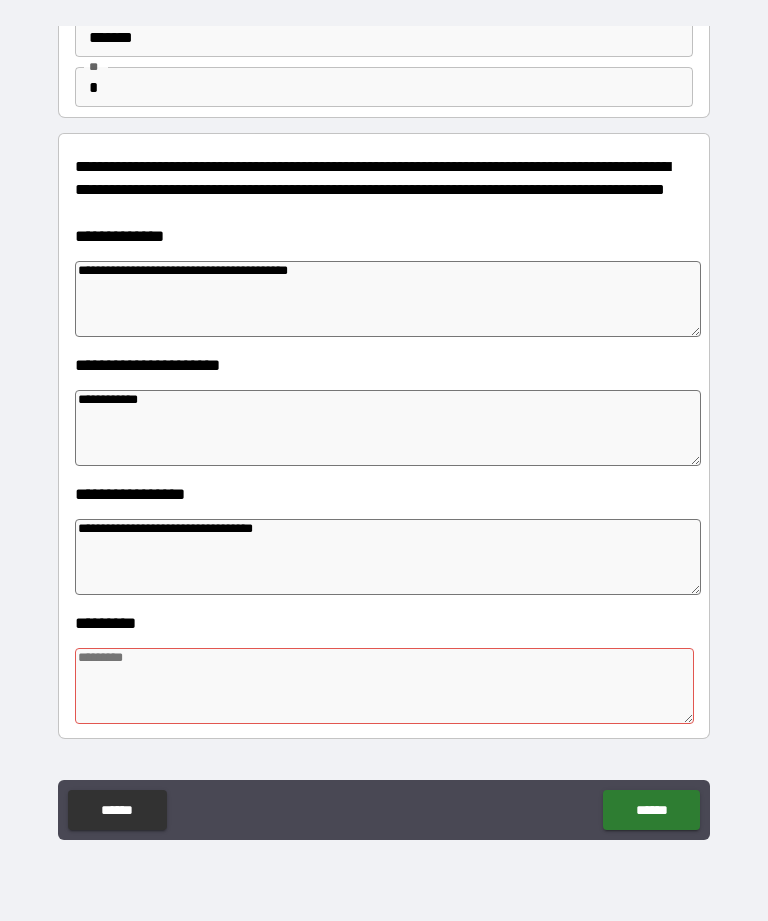 click on "**********" at bounding box center (388, 299) 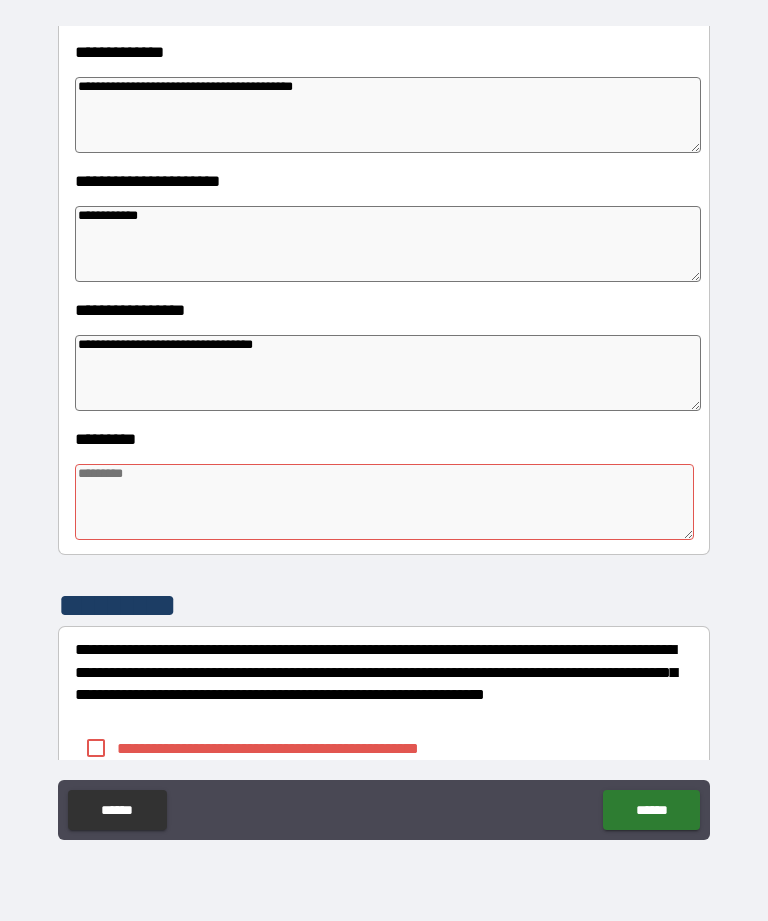 scroll, scrollTop: 338, scrollLeft: 0, axis: vertical 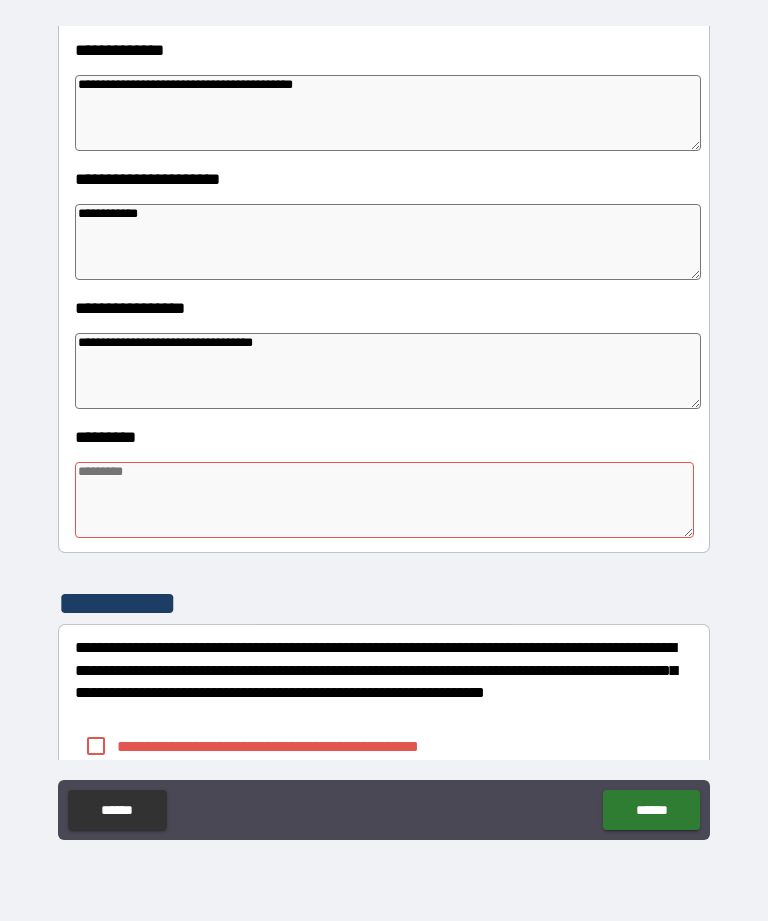 click at bounding box center [384, 500] 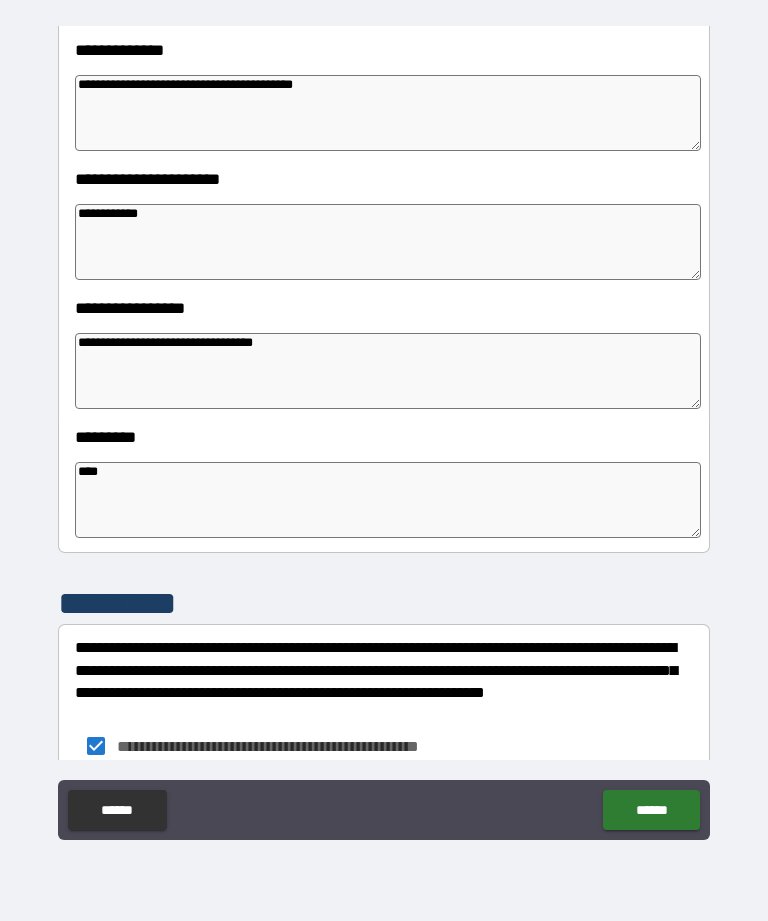 click on "******" at bounding box center [651, 810] 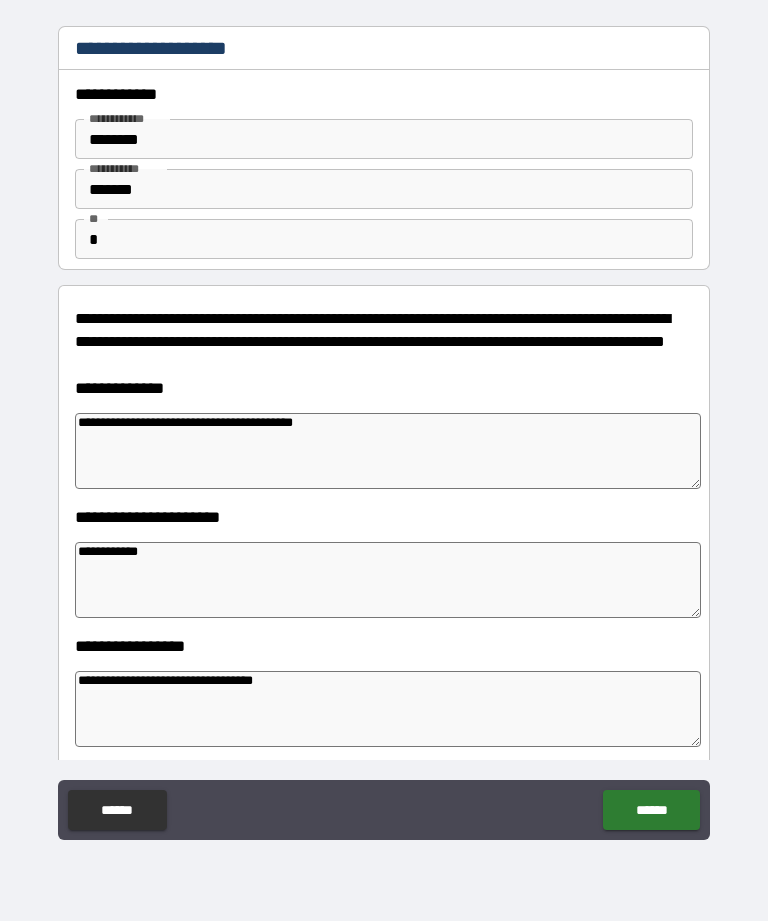 scroll, scrollTop: 0, scrollLeft: 0, axis: both 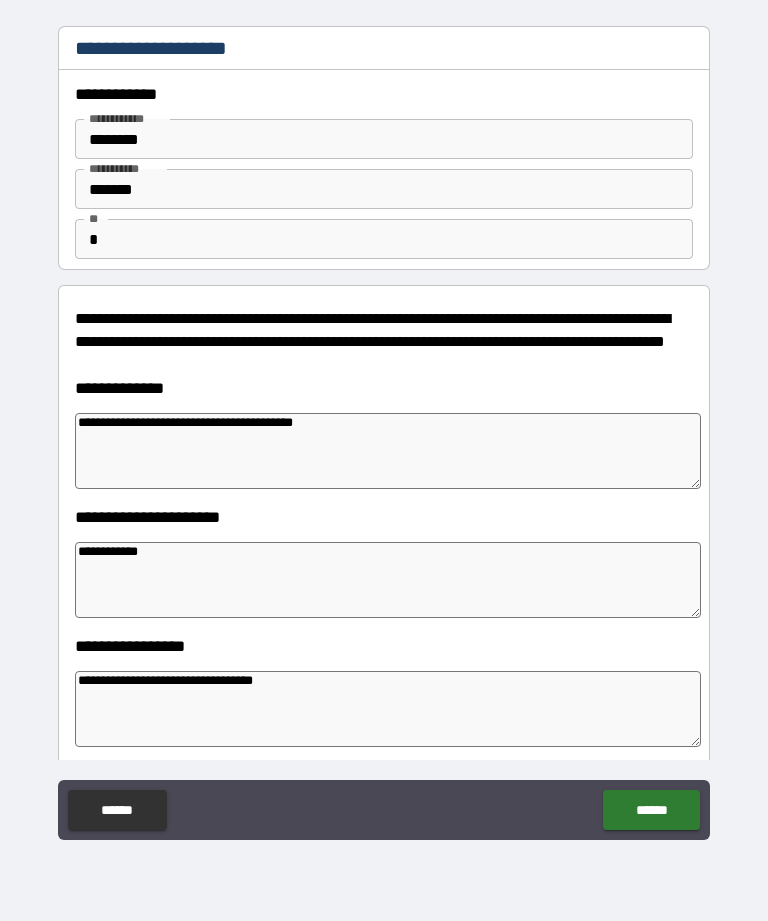 click on "******" at bounding box center (651, 810) 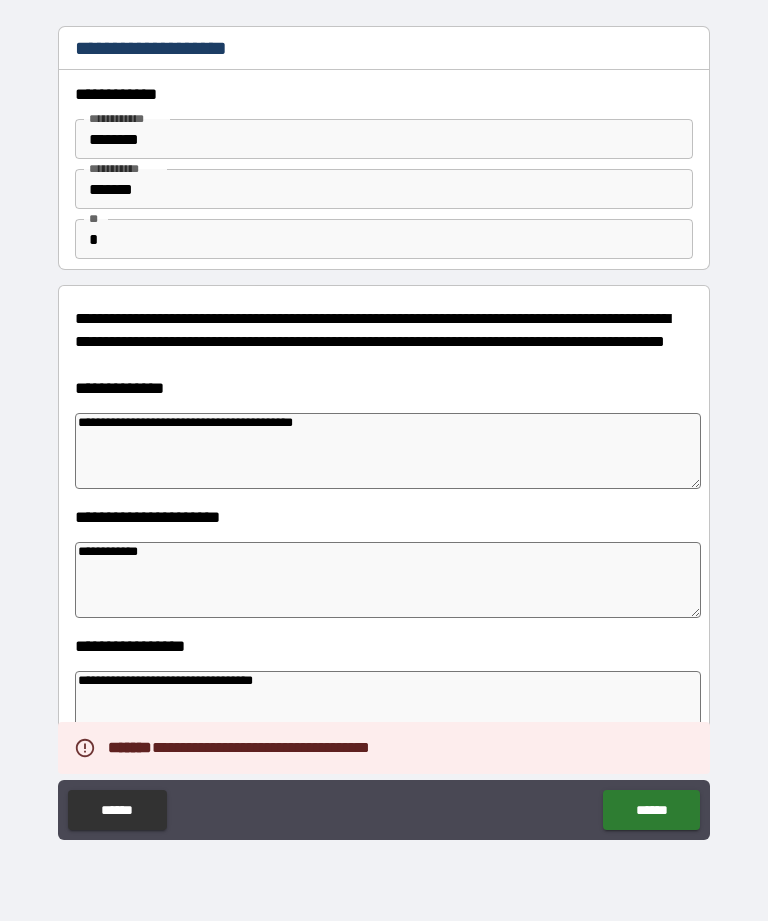 scroll, scrollTop: 0, scrollLeft: 0, axis: both 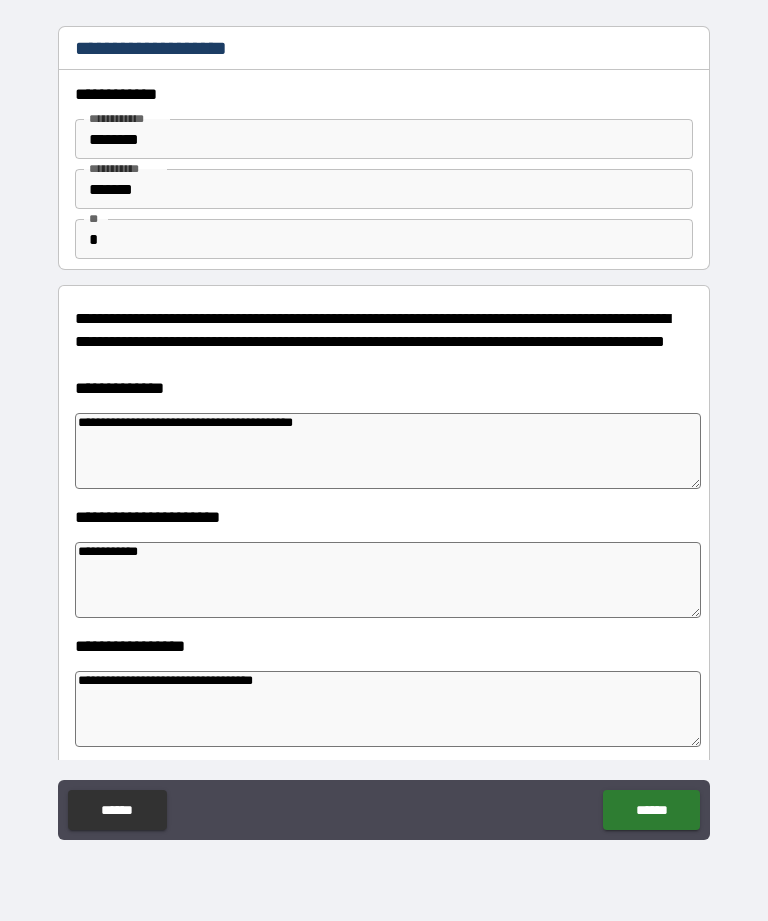click on "******" at bounding box center (651, 810) 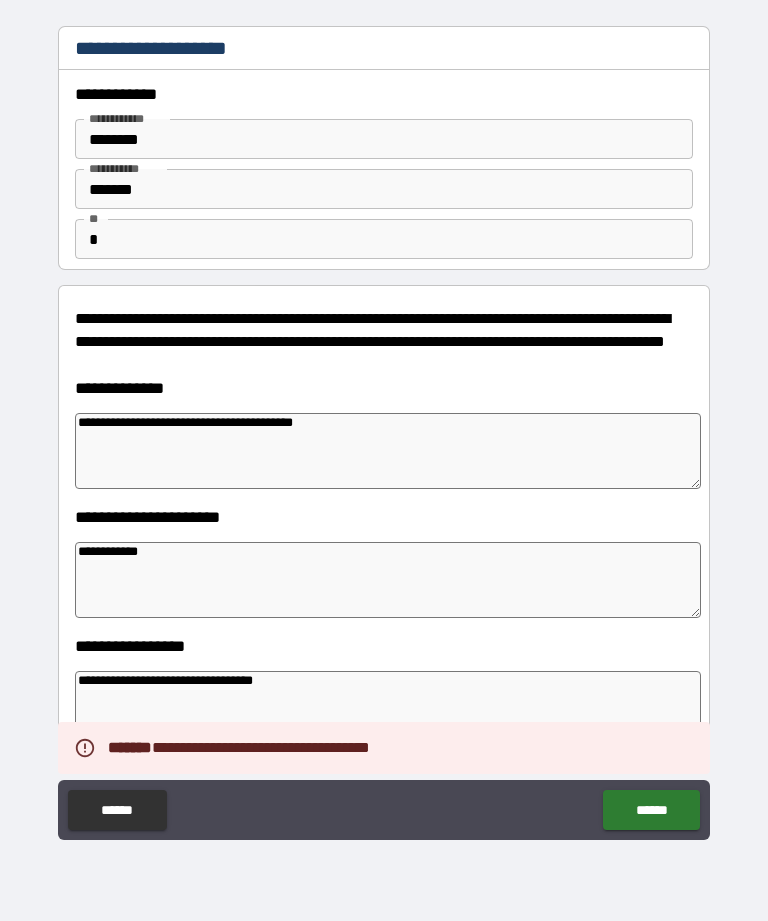 click on "******" at bounding box center (651, 810) 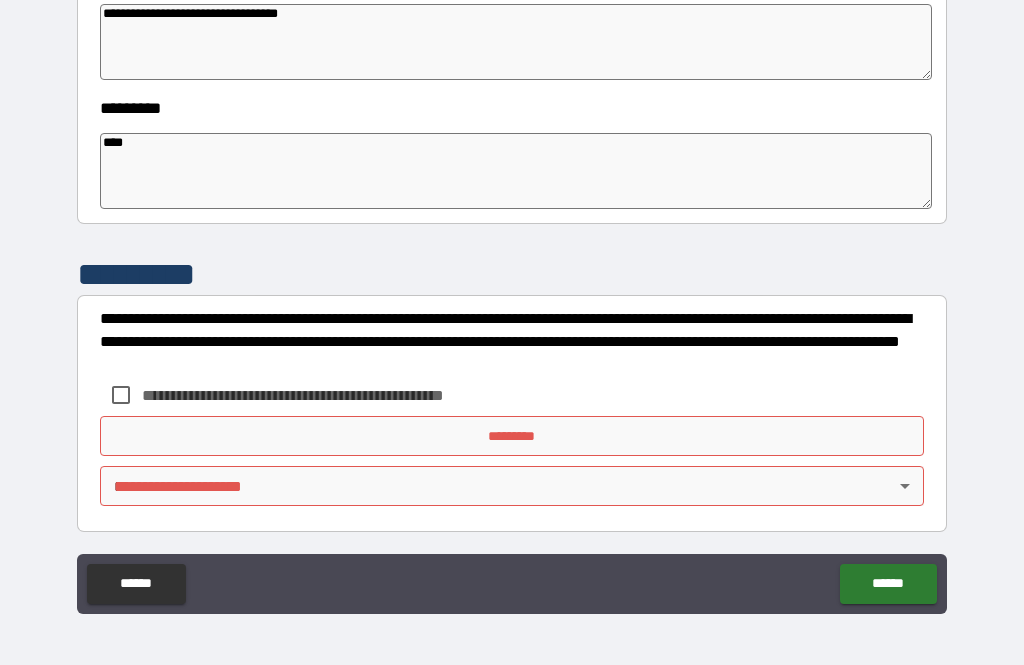 scroll, scrollTop: 609, scrollLeft: 0, axis: vertical 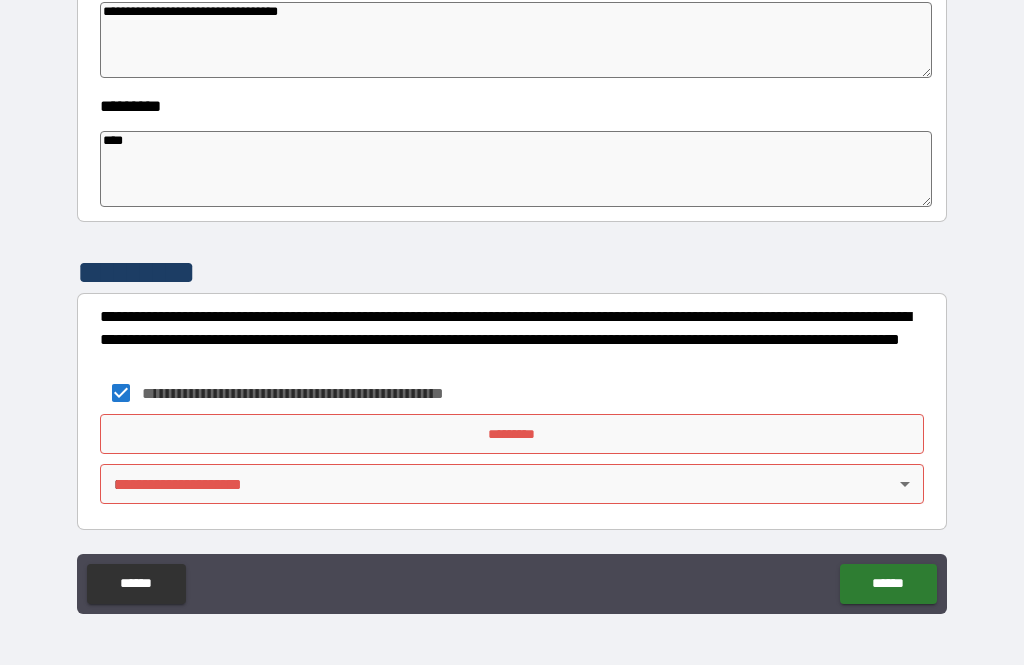 click on "*********" at bounding box center [512, 434] 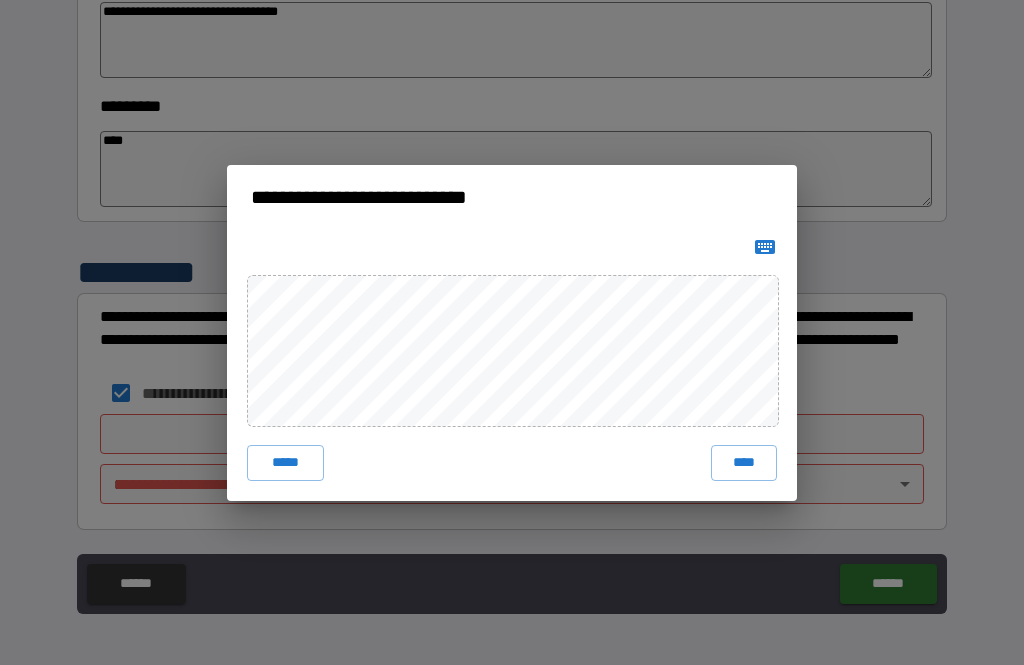 click on "****" at bounding box center (744, 463) 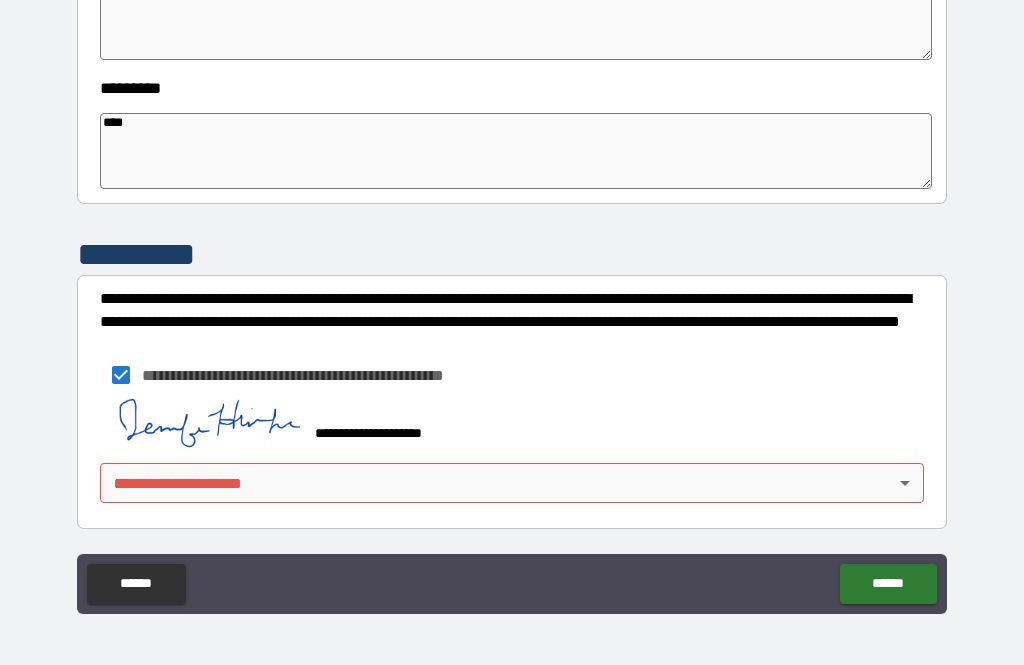 scroll, scrollTop: 627, scrollLeft: 0, axis: vertical 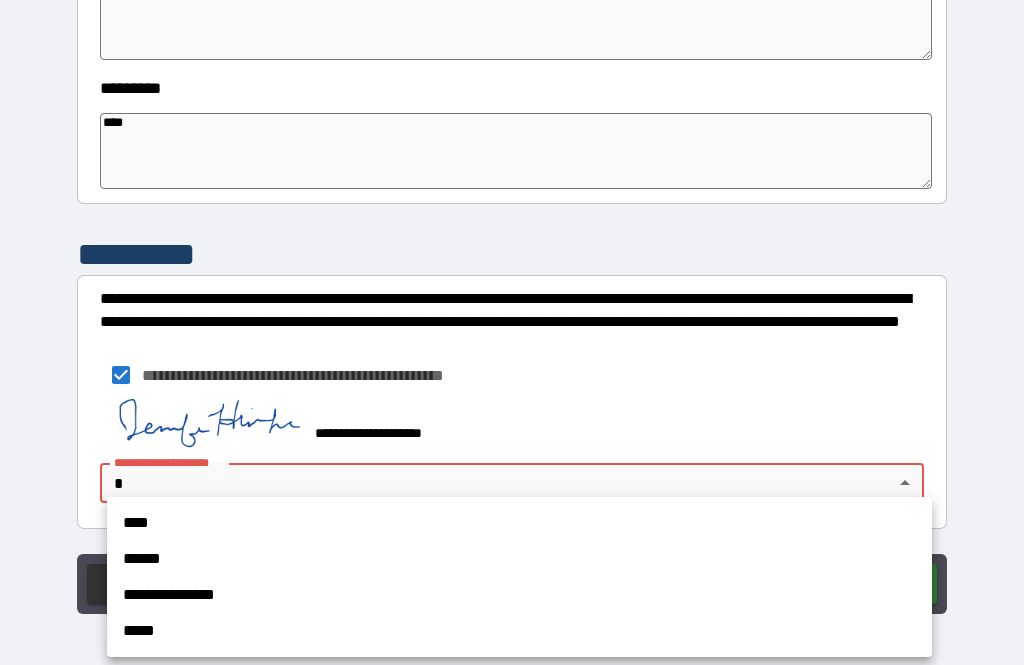 click on "****" at bounding box center (519, 523) 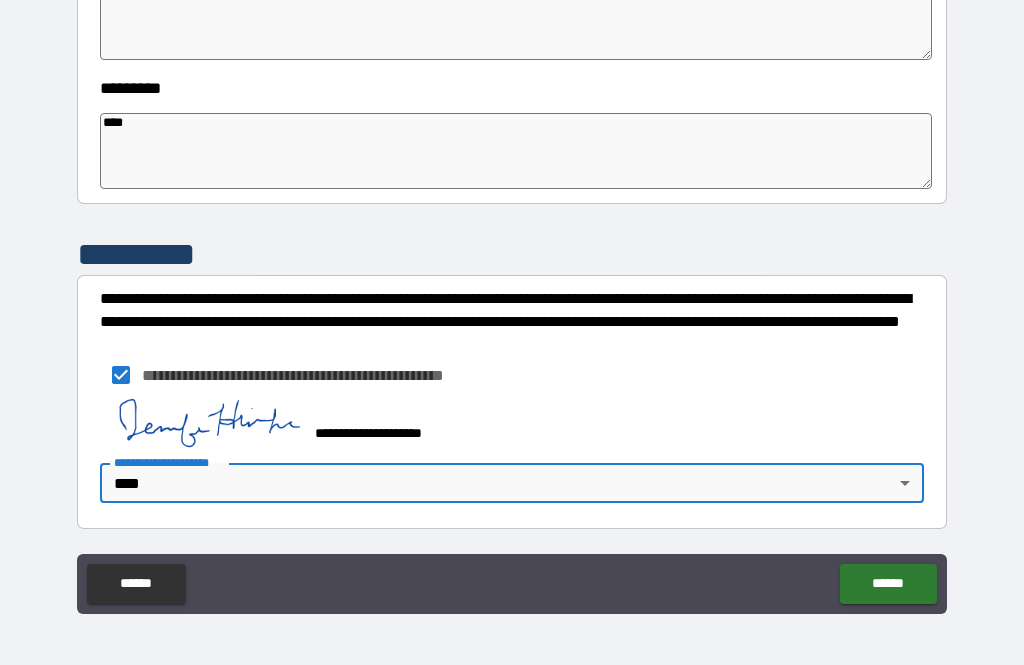 click on "******" at bounding box center [888, 584] 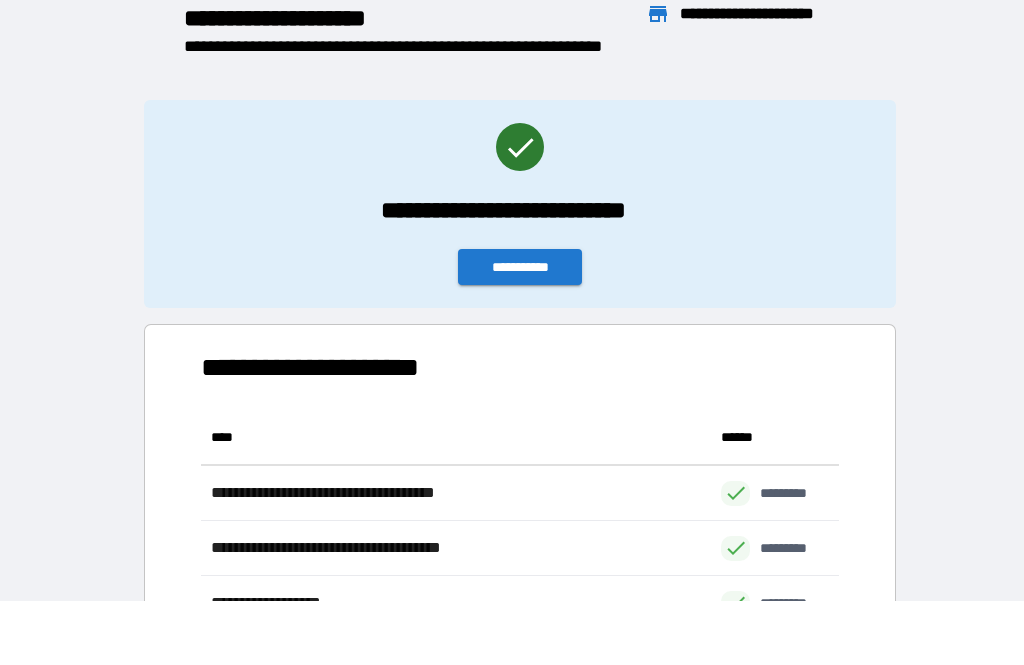 scroll, scrollTop: 386, scrollLeft: 638, axis: both 